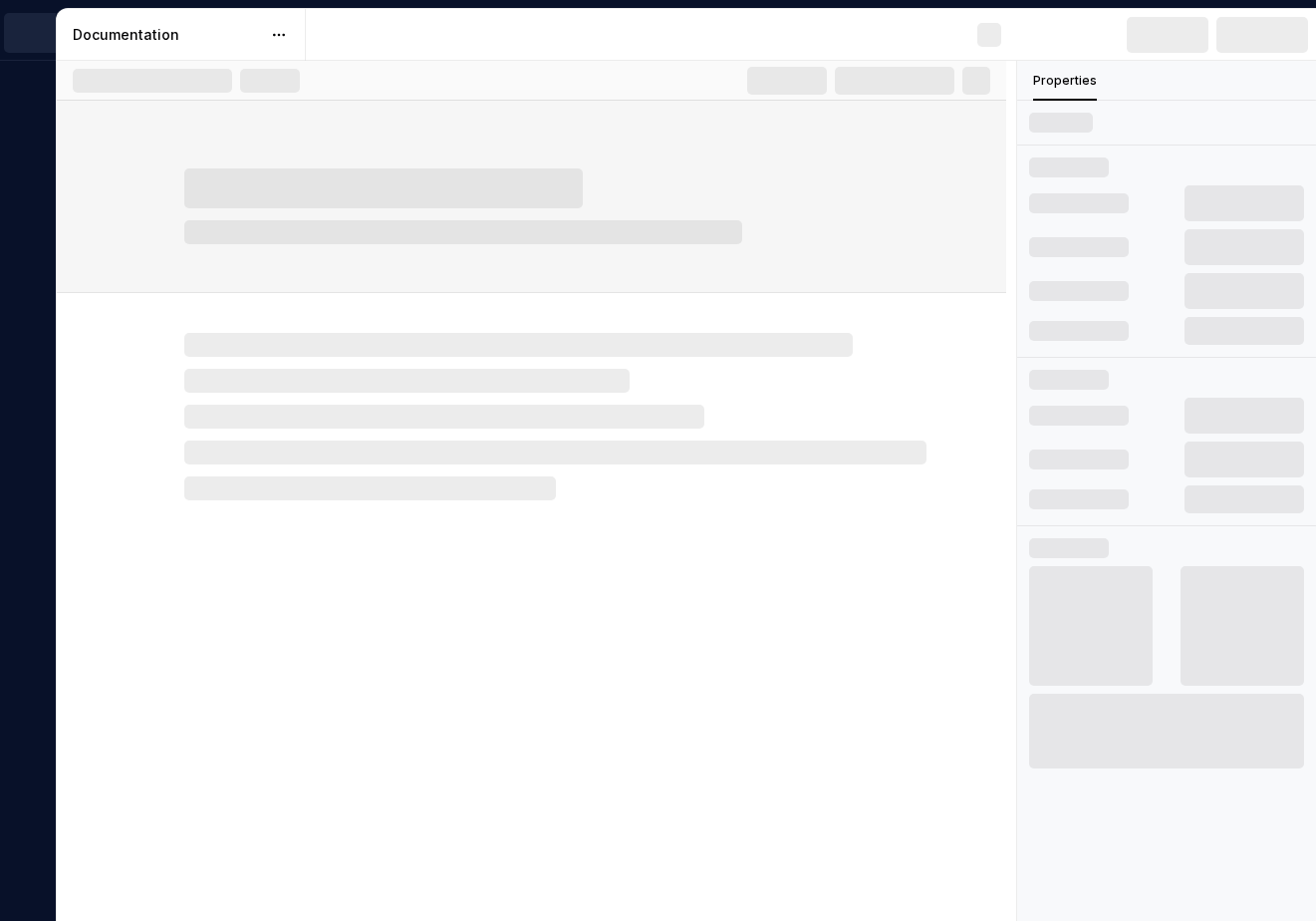 scroll, scrollTop: 0, scrollLeft: 0, axis: both 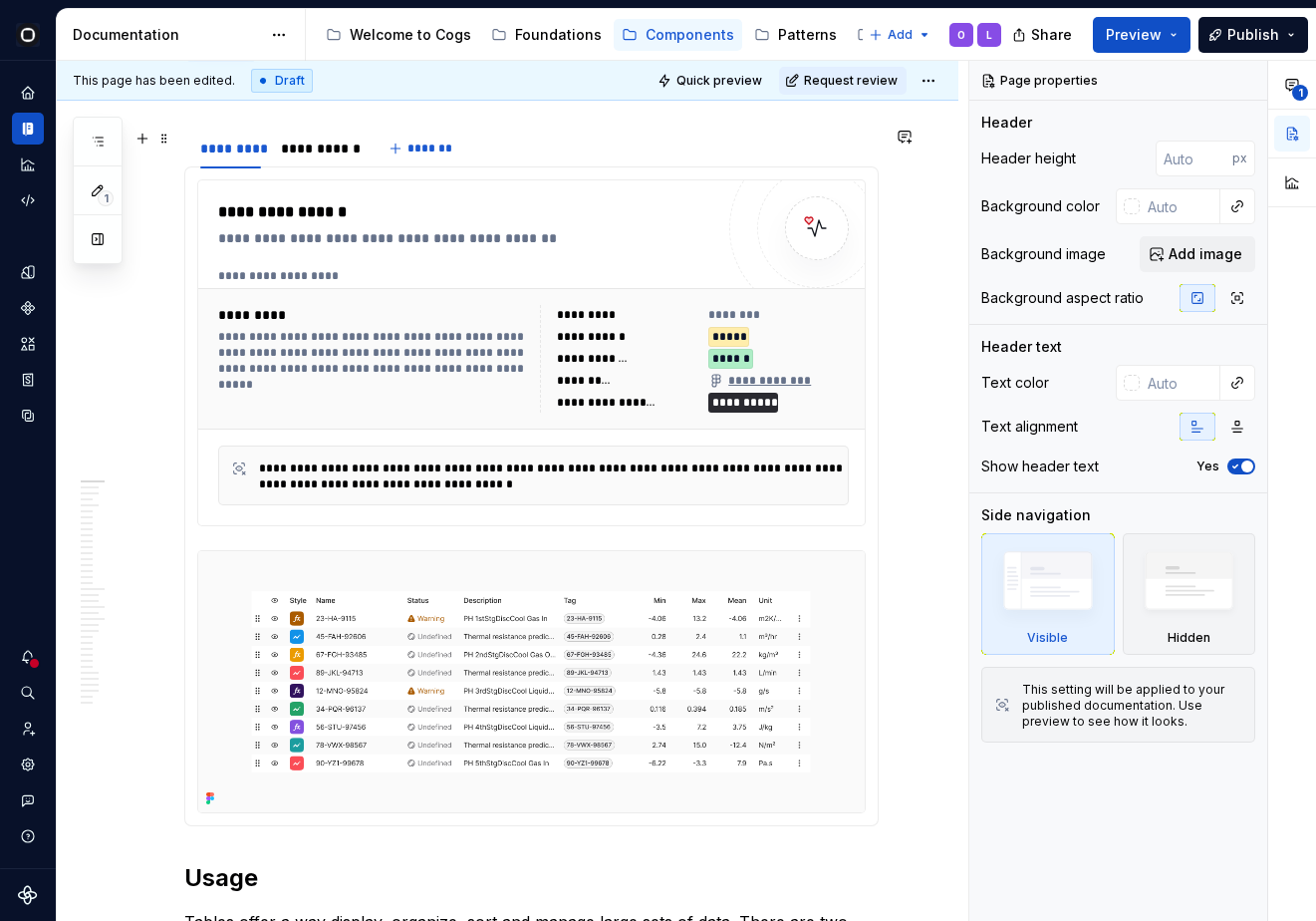 click on "**********" at bounding box center [277, 154] 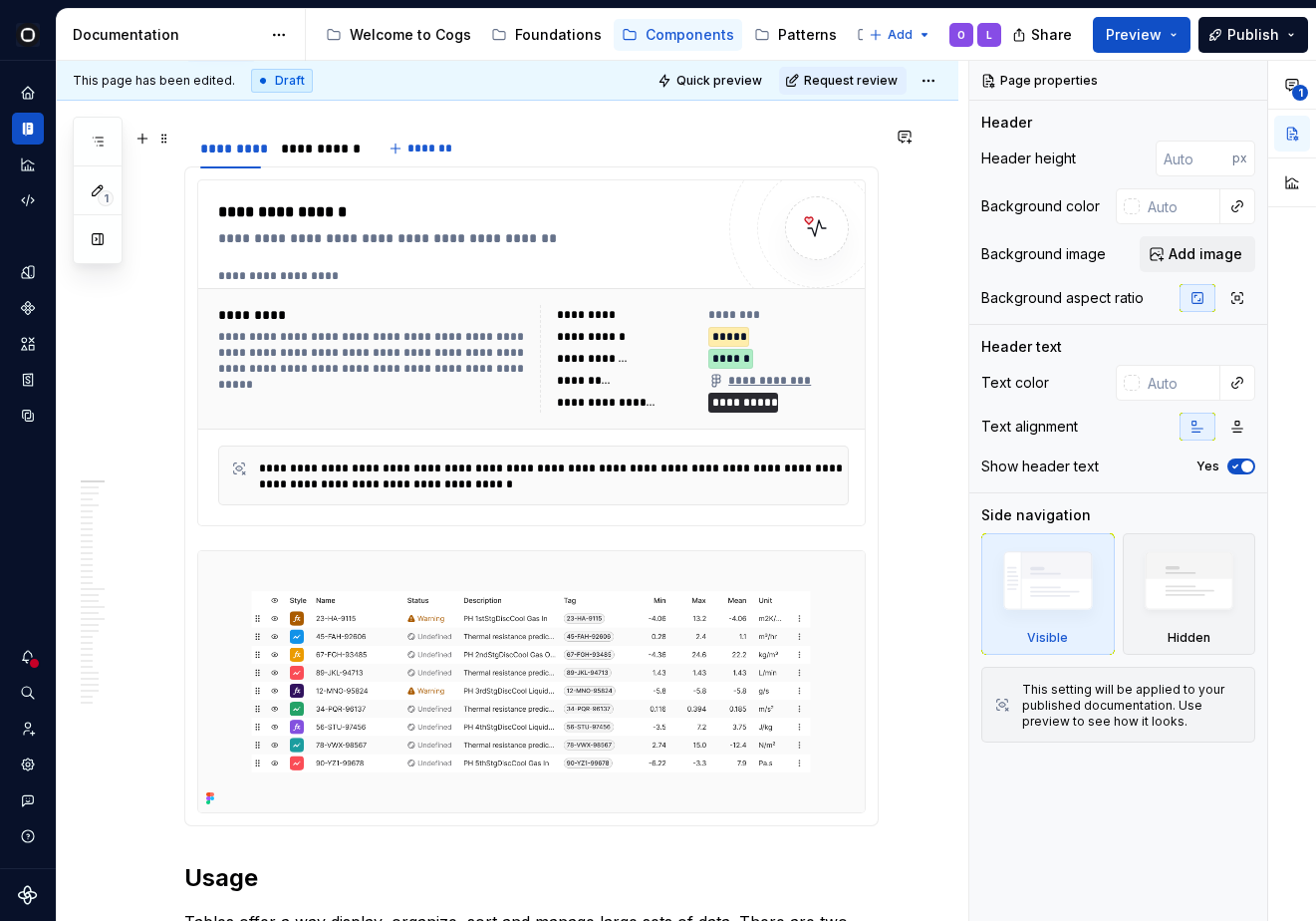 click on "**********" at bounding box center [318, 149] 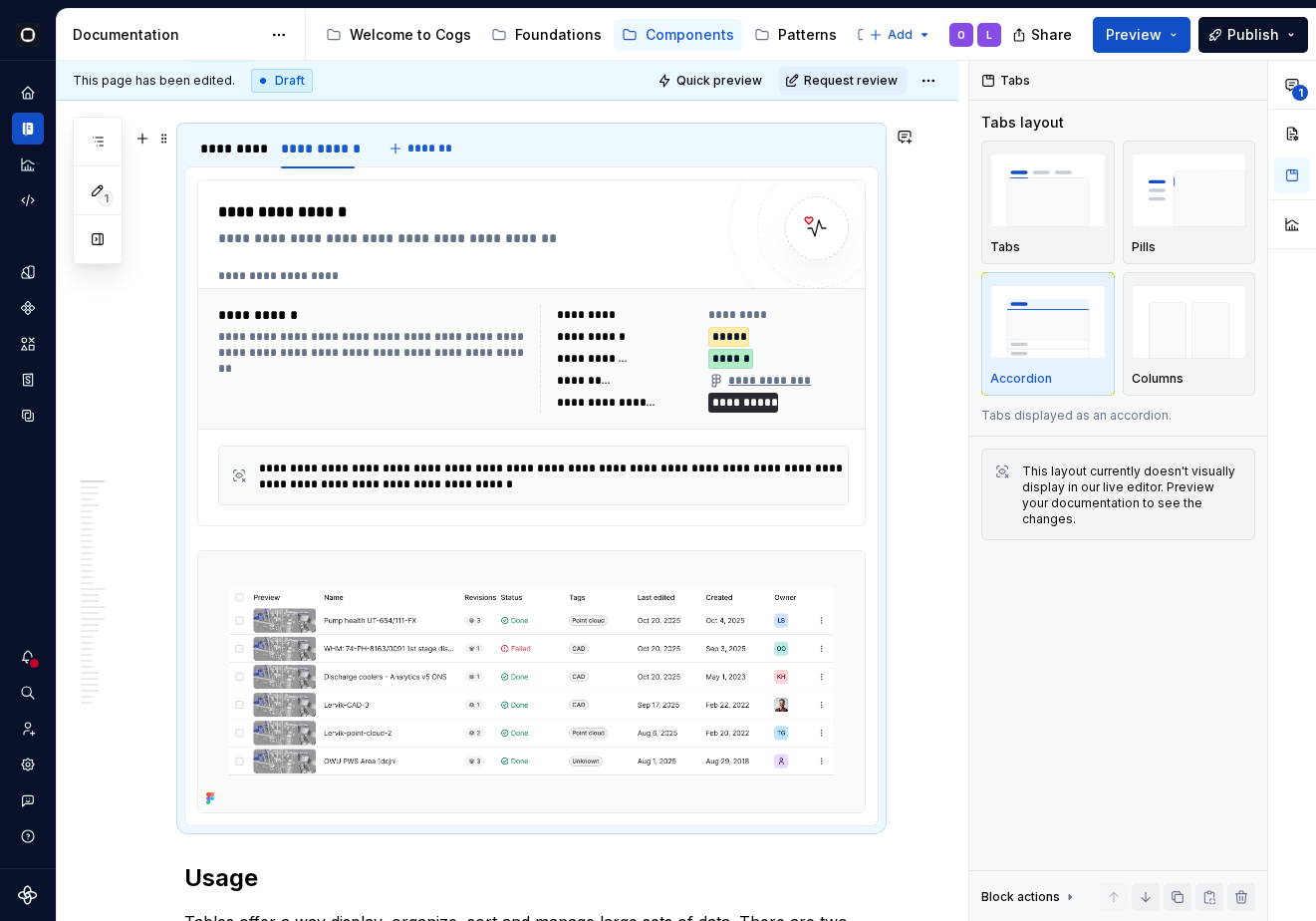 scroll, scrollTop: 381, scrollLeft: 0, axis: vertical 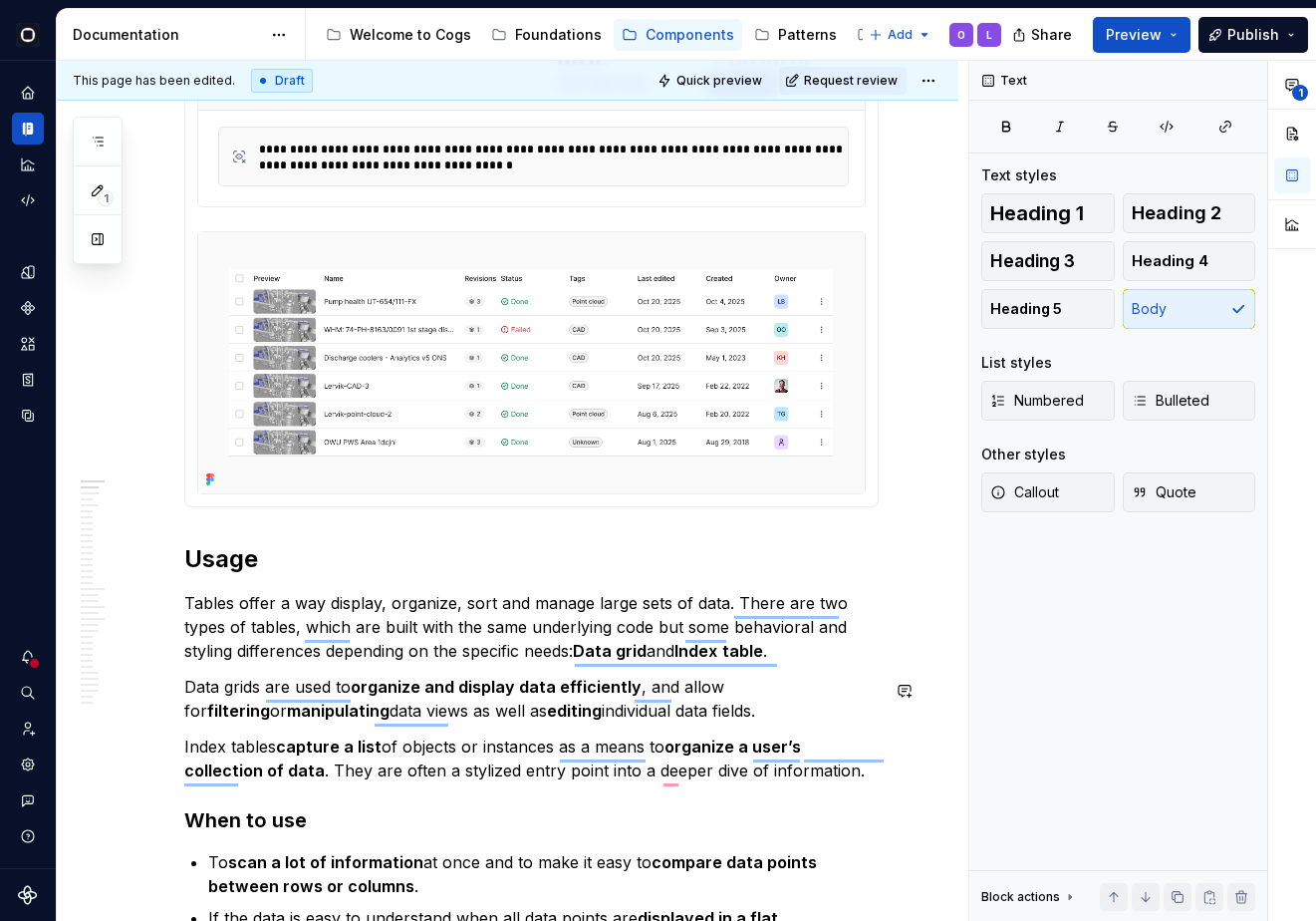 click on "**********" at bounding box center (531, 5968) 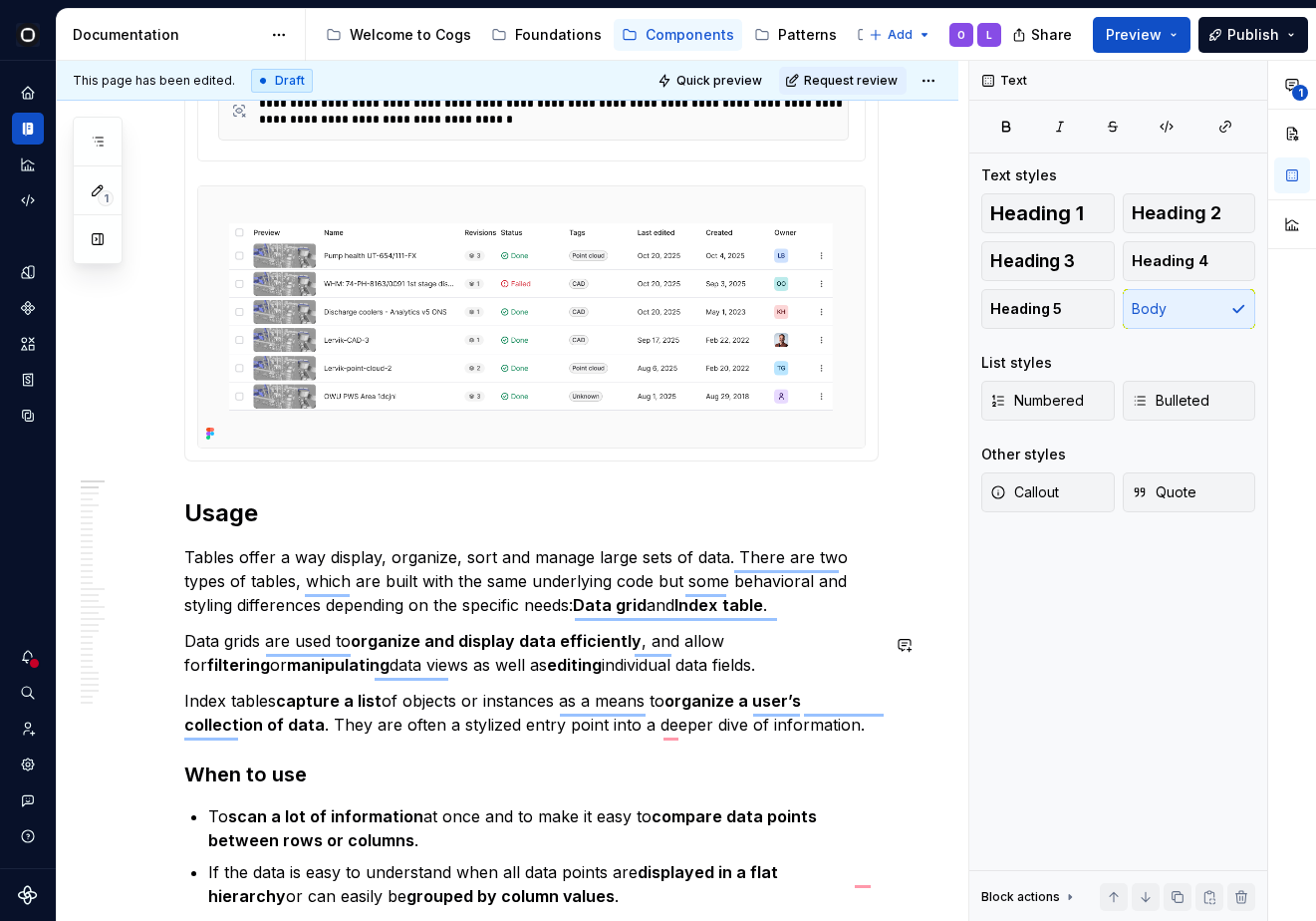 scroll, scrollTop: 672, scrollLeft: 0, axis: vertical 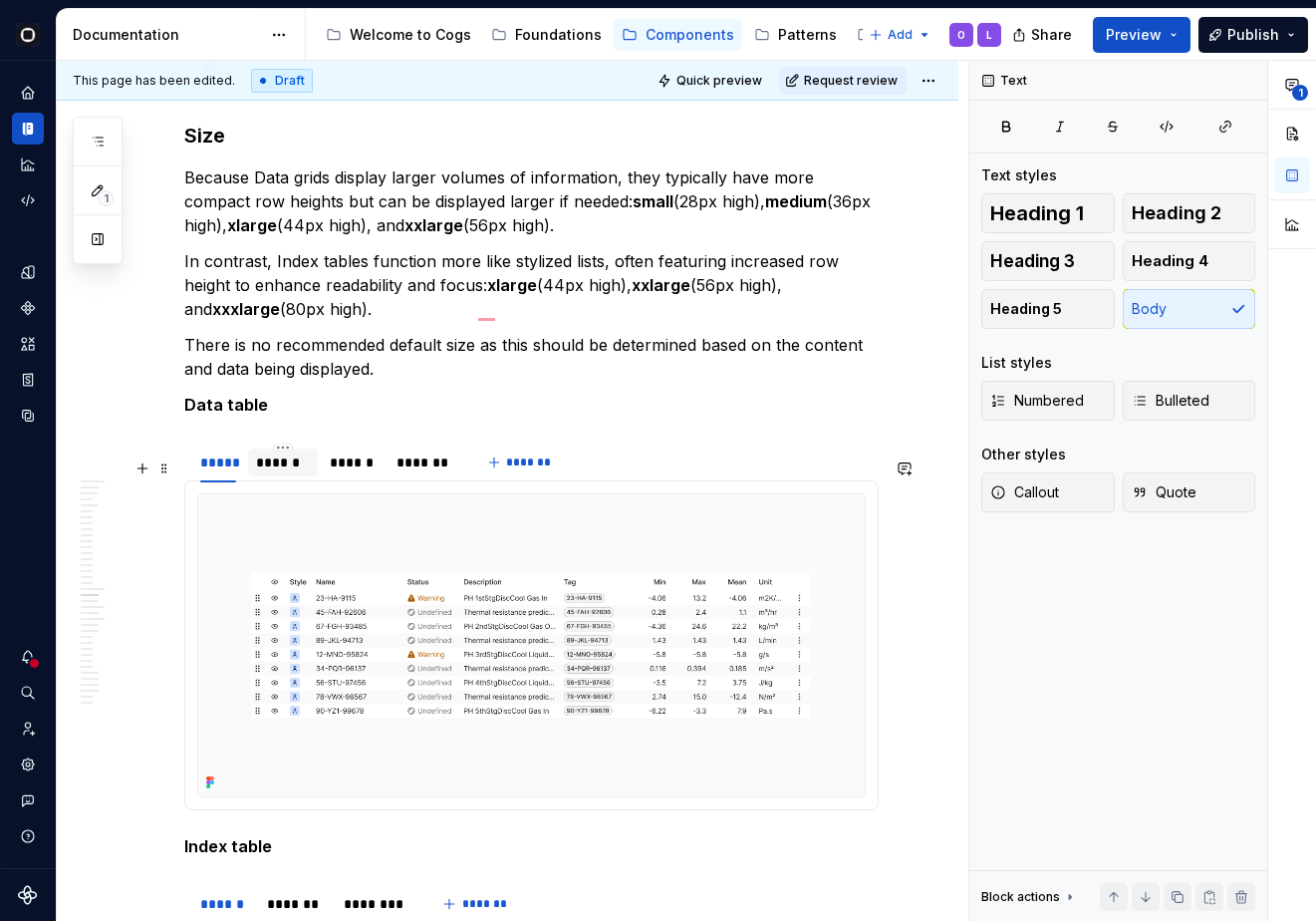click on "******" at bounding box center [283, 462] 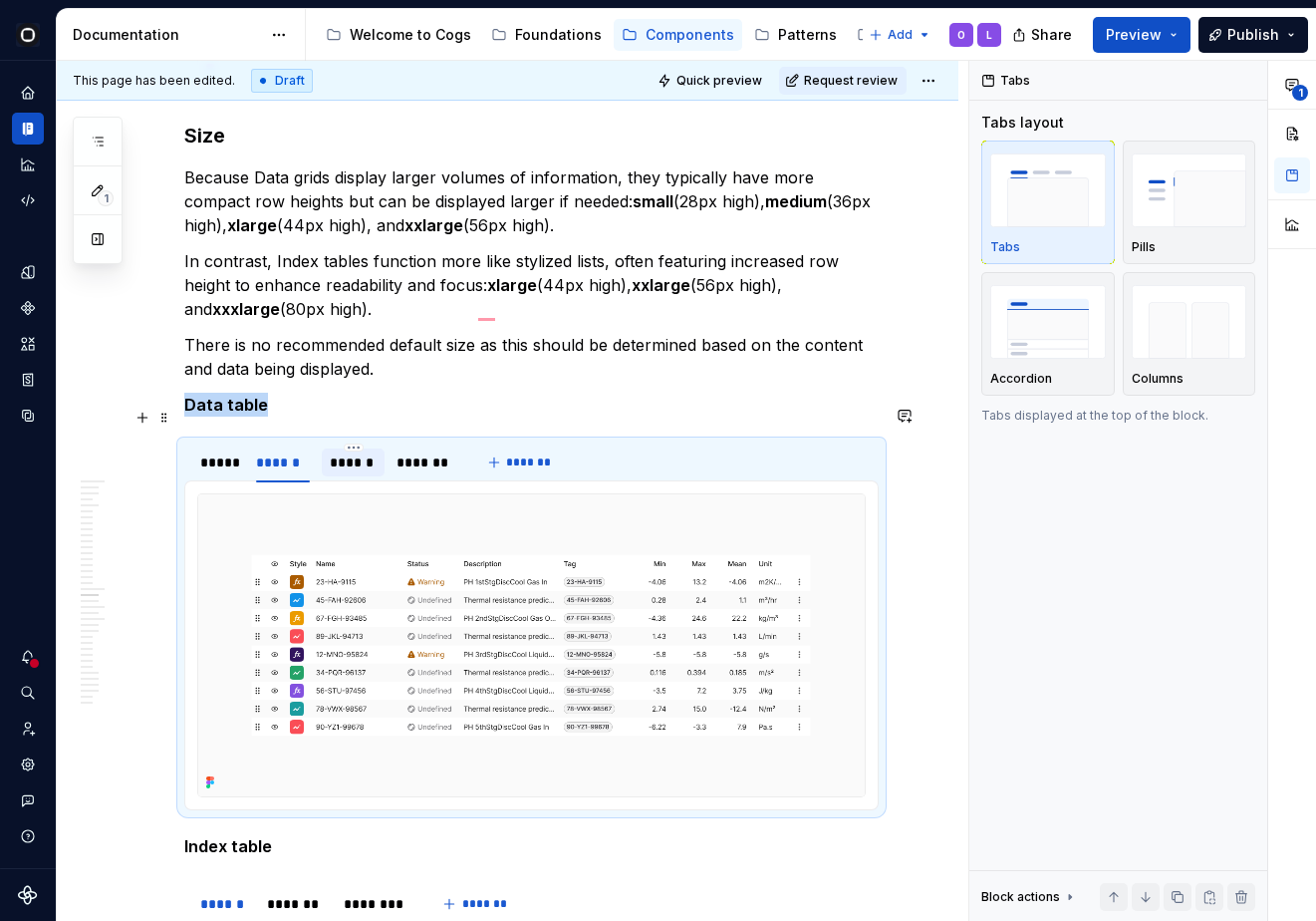 click on "******" at bounding box center (353, 462) 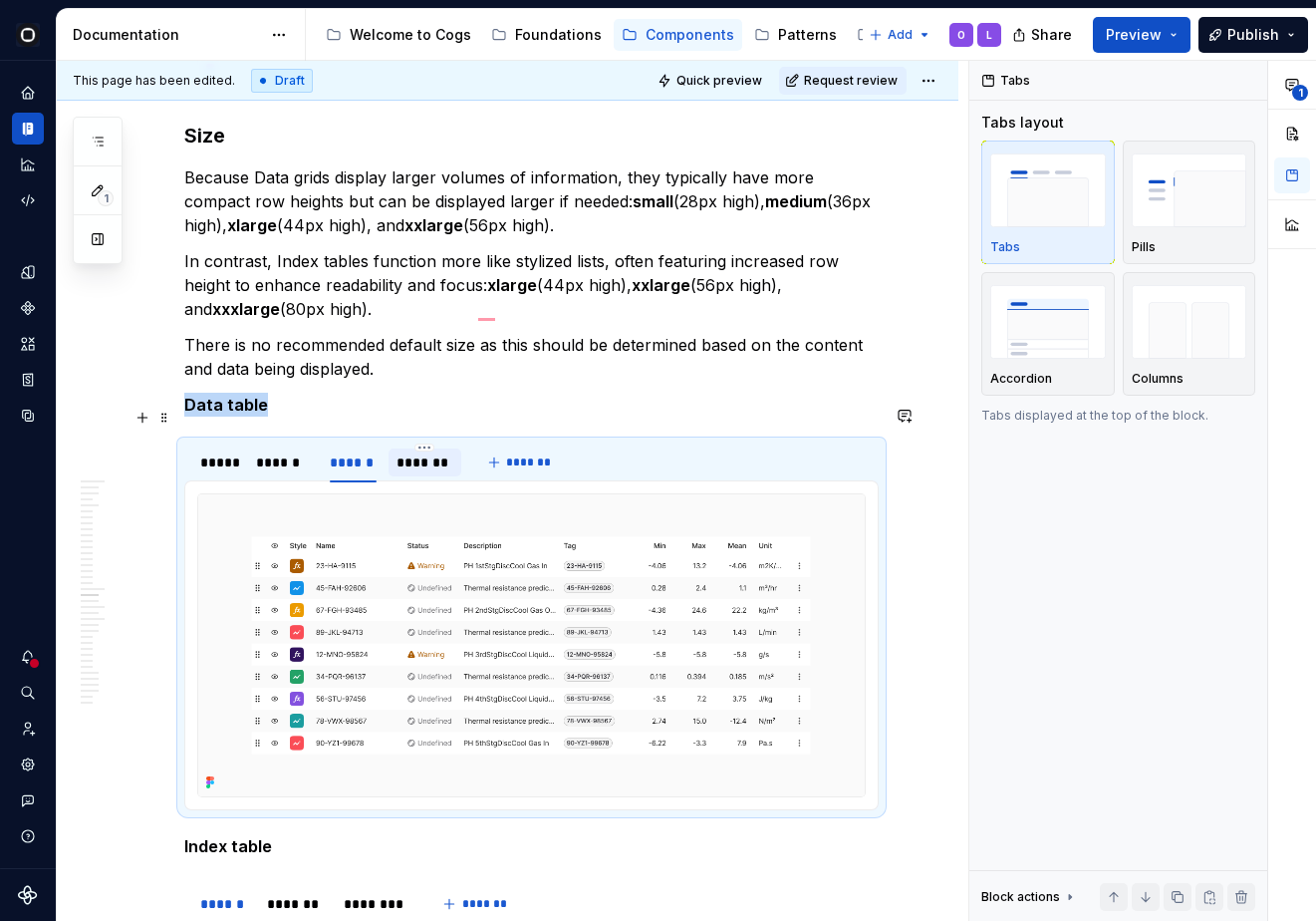 click on "*******" at bounding box center [424, 462] 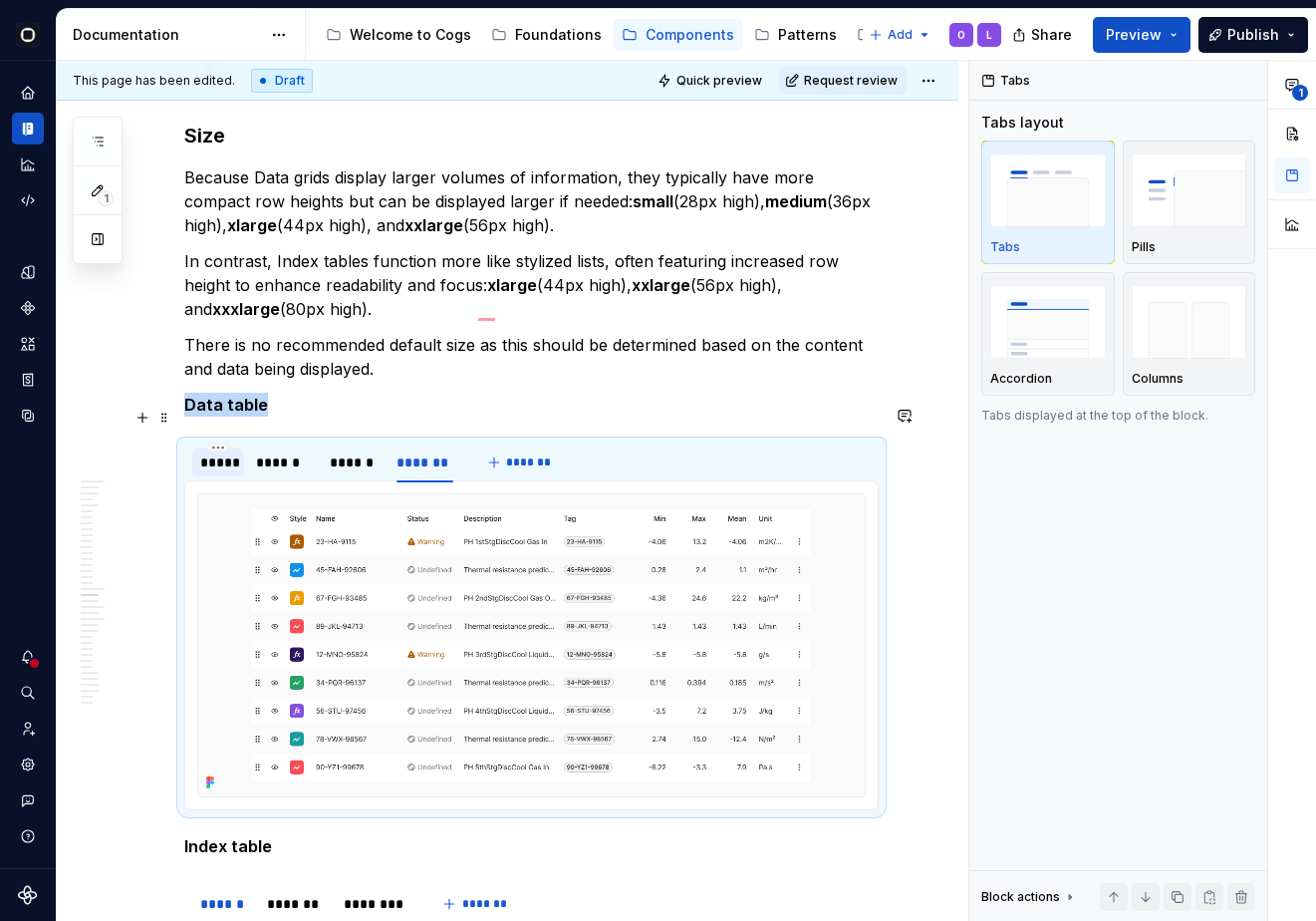 click on "*****" at bounding box center (218, 462) 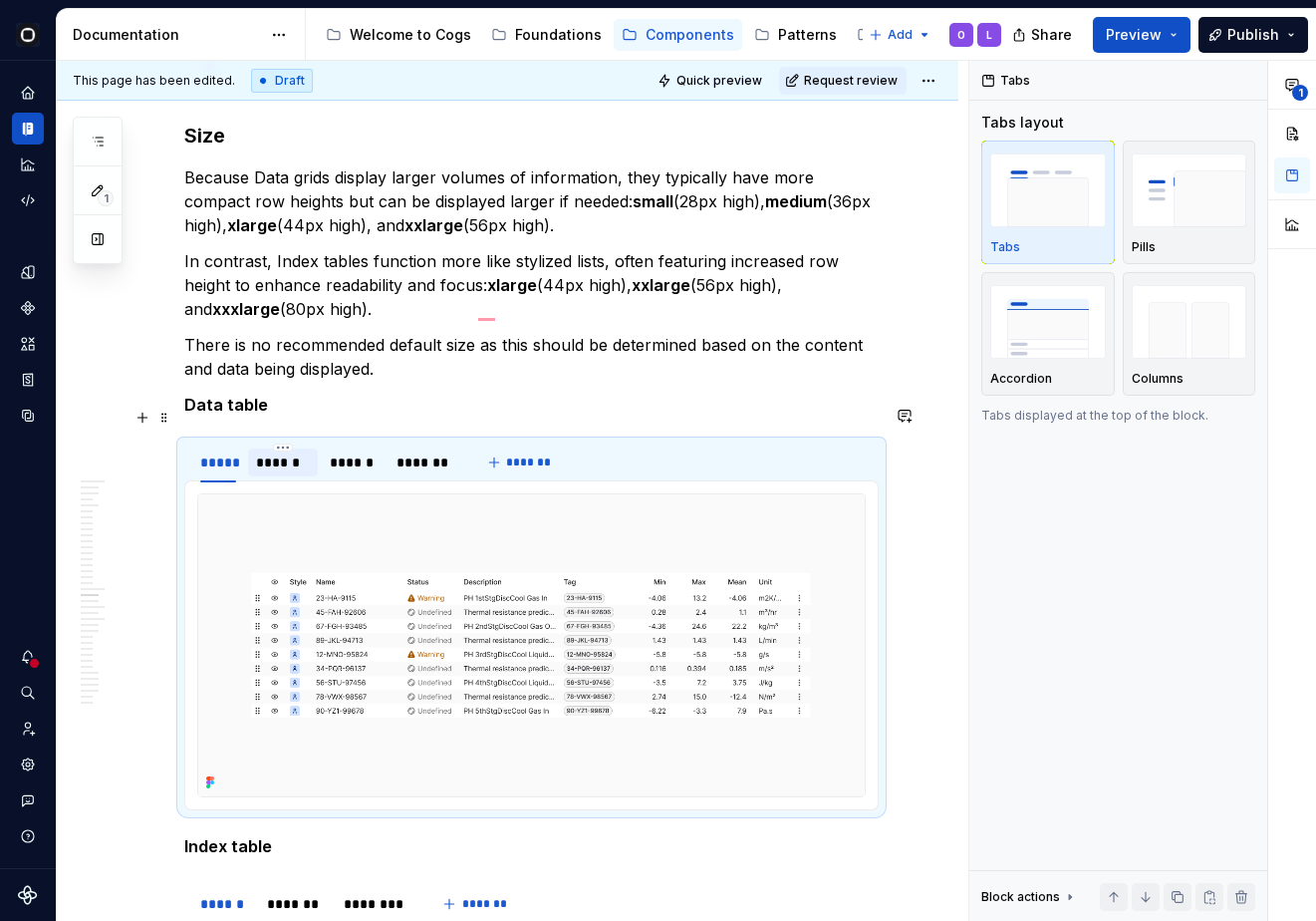 click on "******" at bounding box center (283, 462) 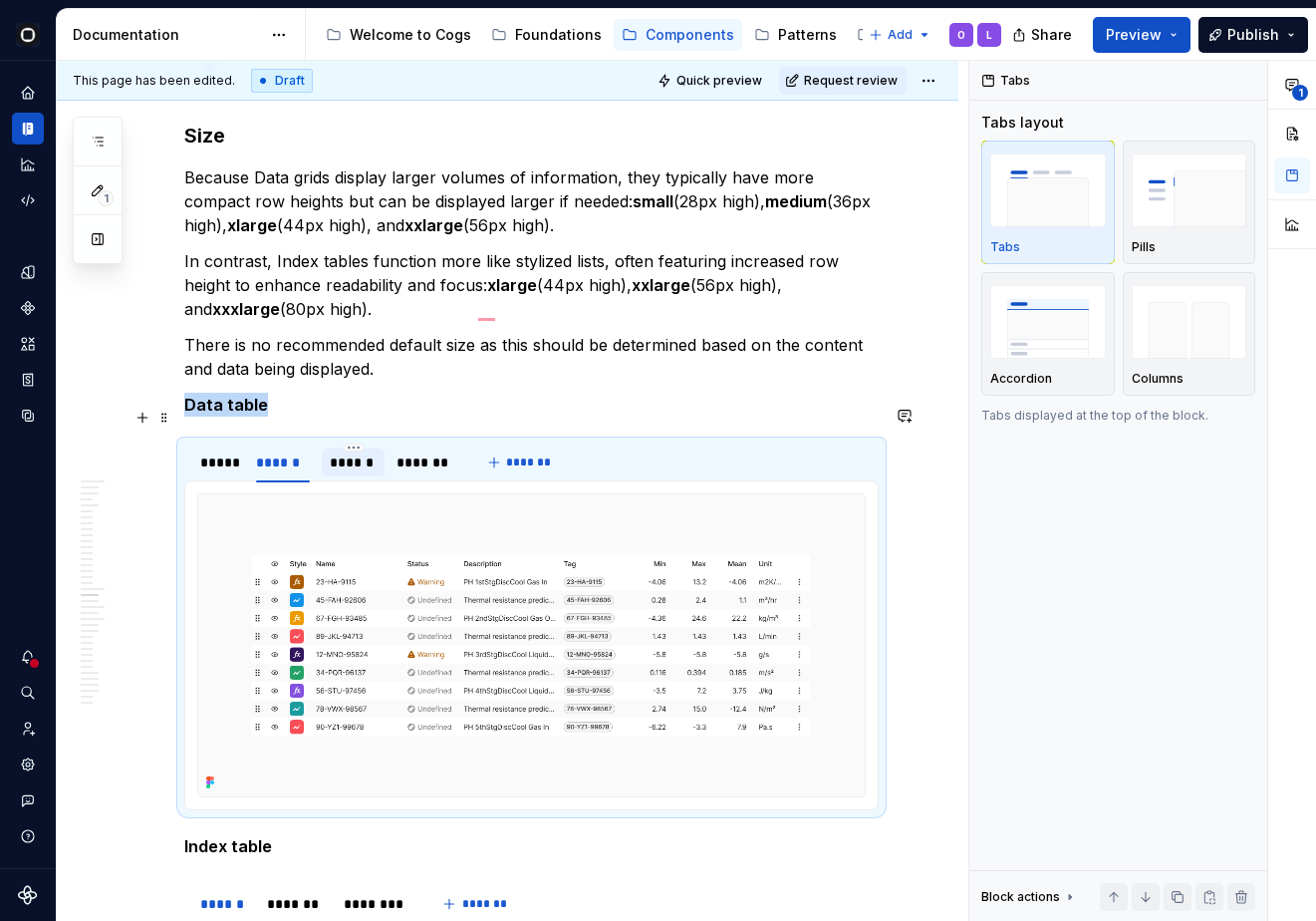 click on "******" at bounding box center (353, 462) 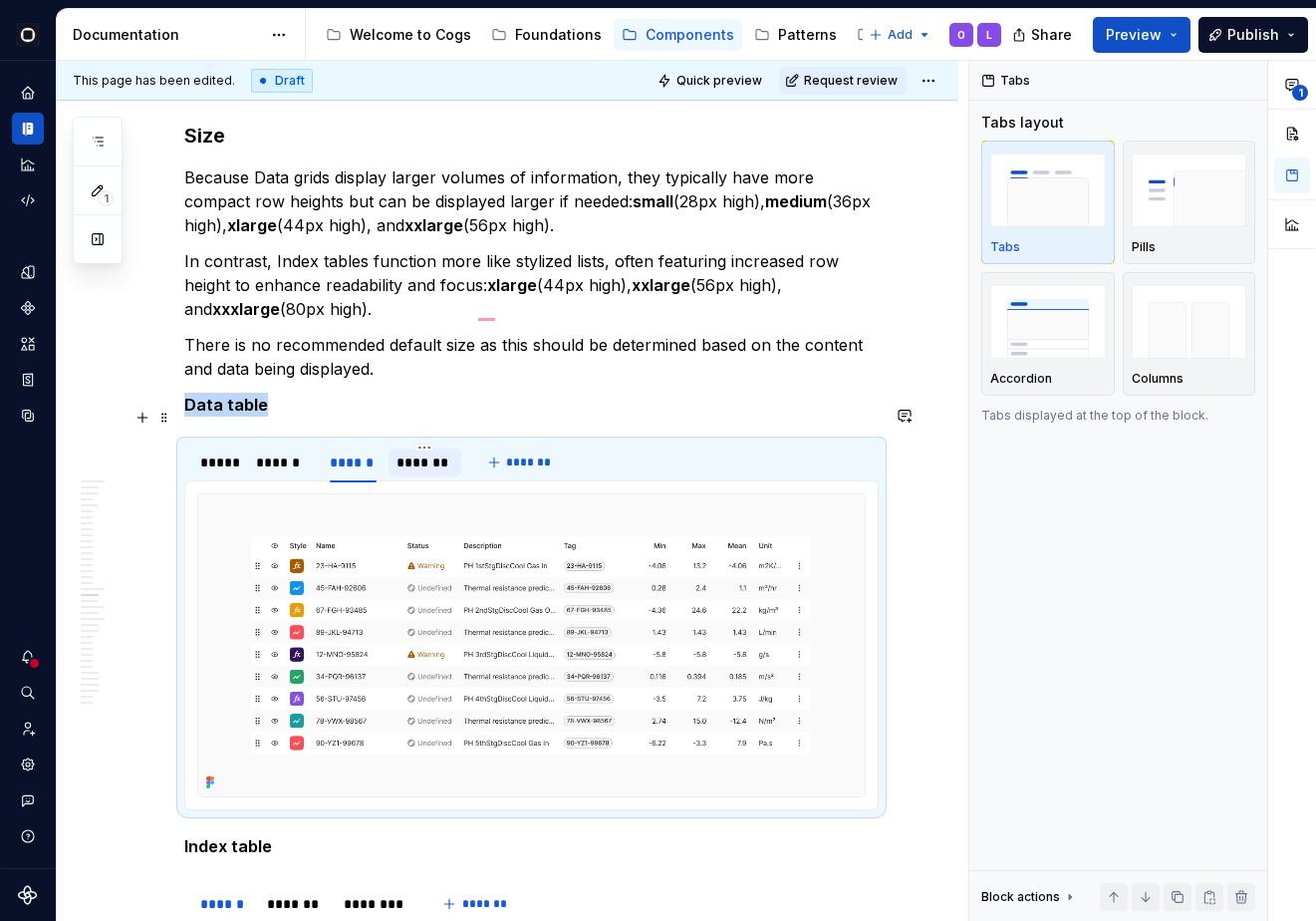 click on "*******" at bounding box center [424, 462] 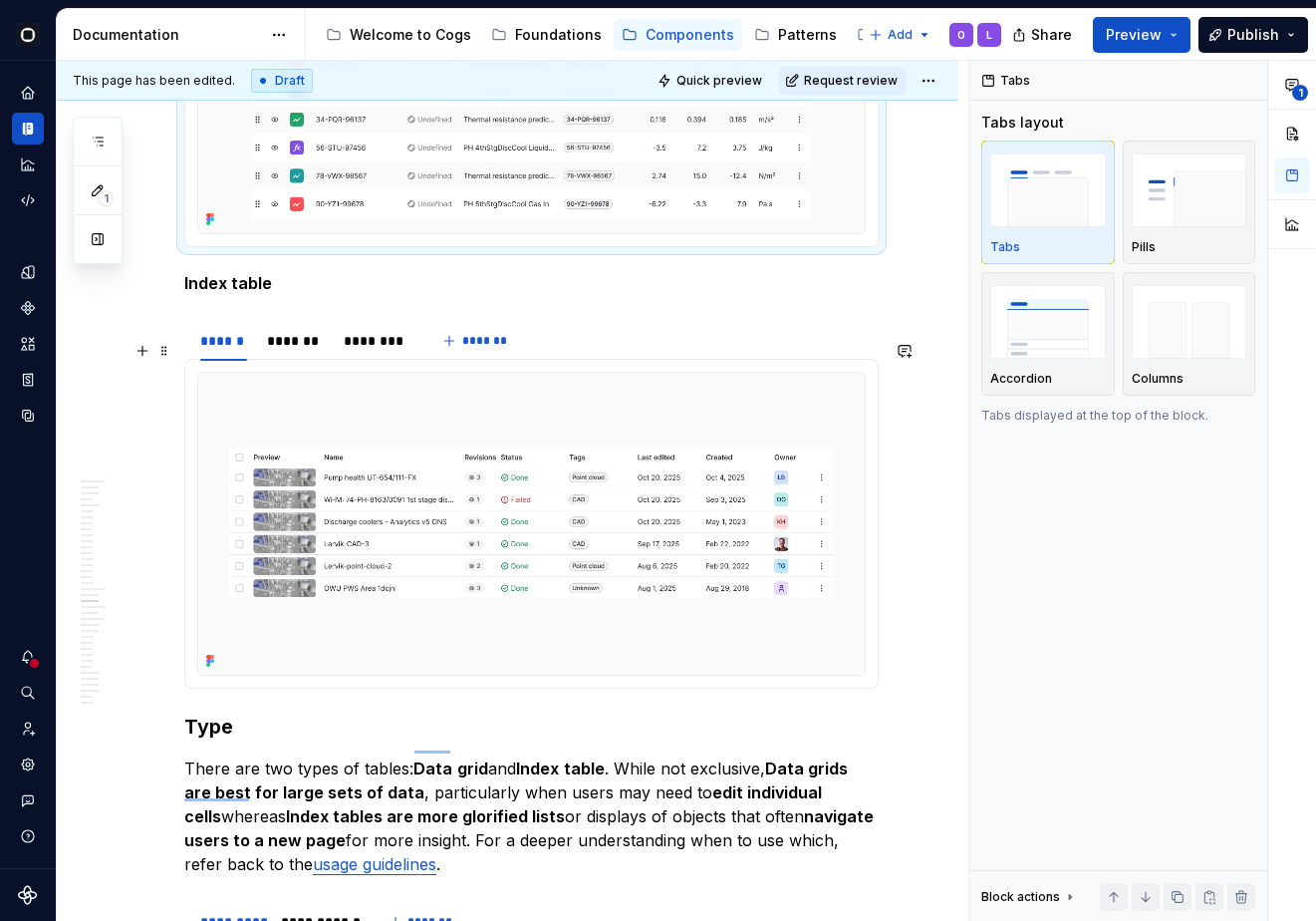 click at bounding box center [531, 523] 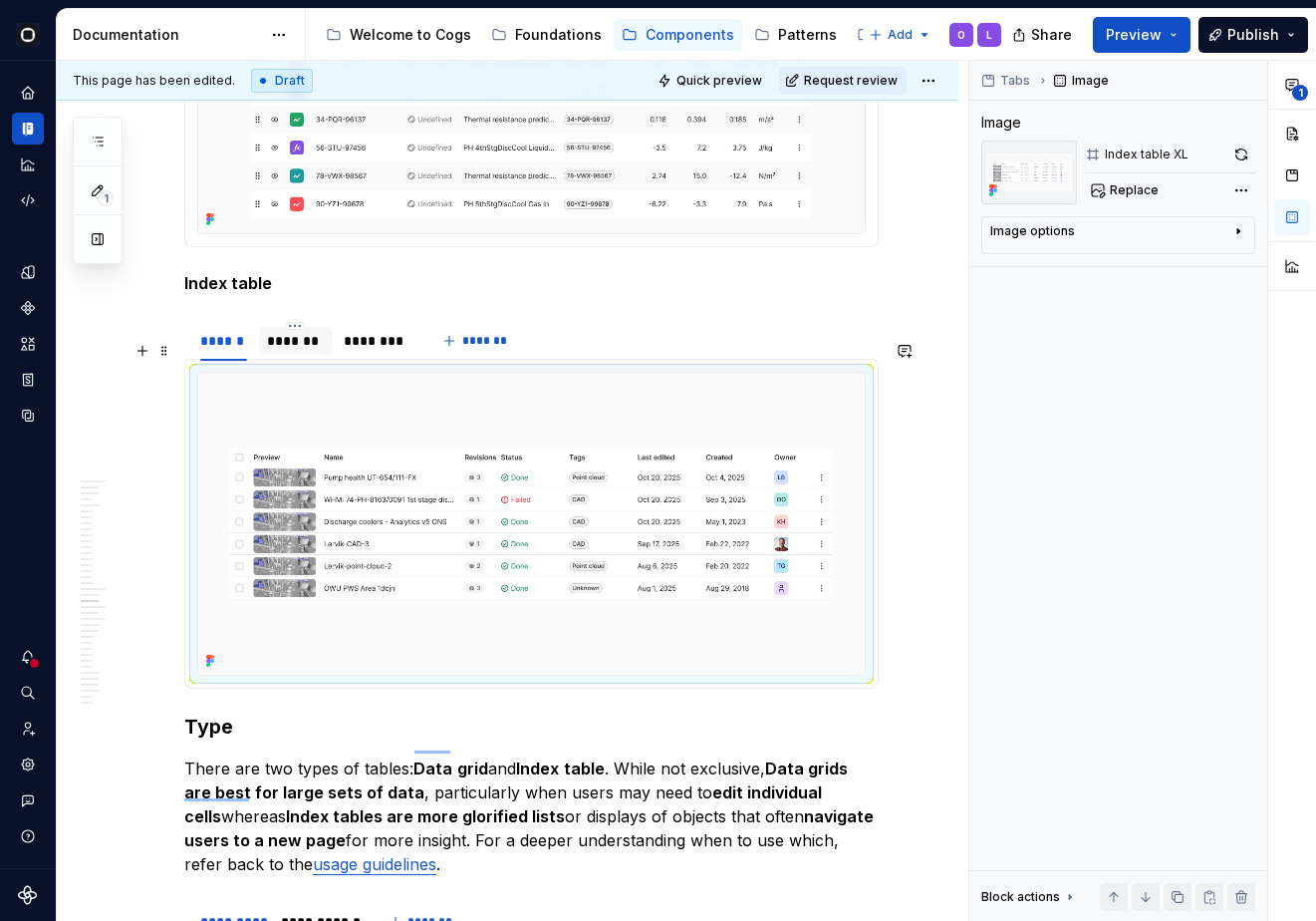 click on "*******" at bounding box center [295, 341] 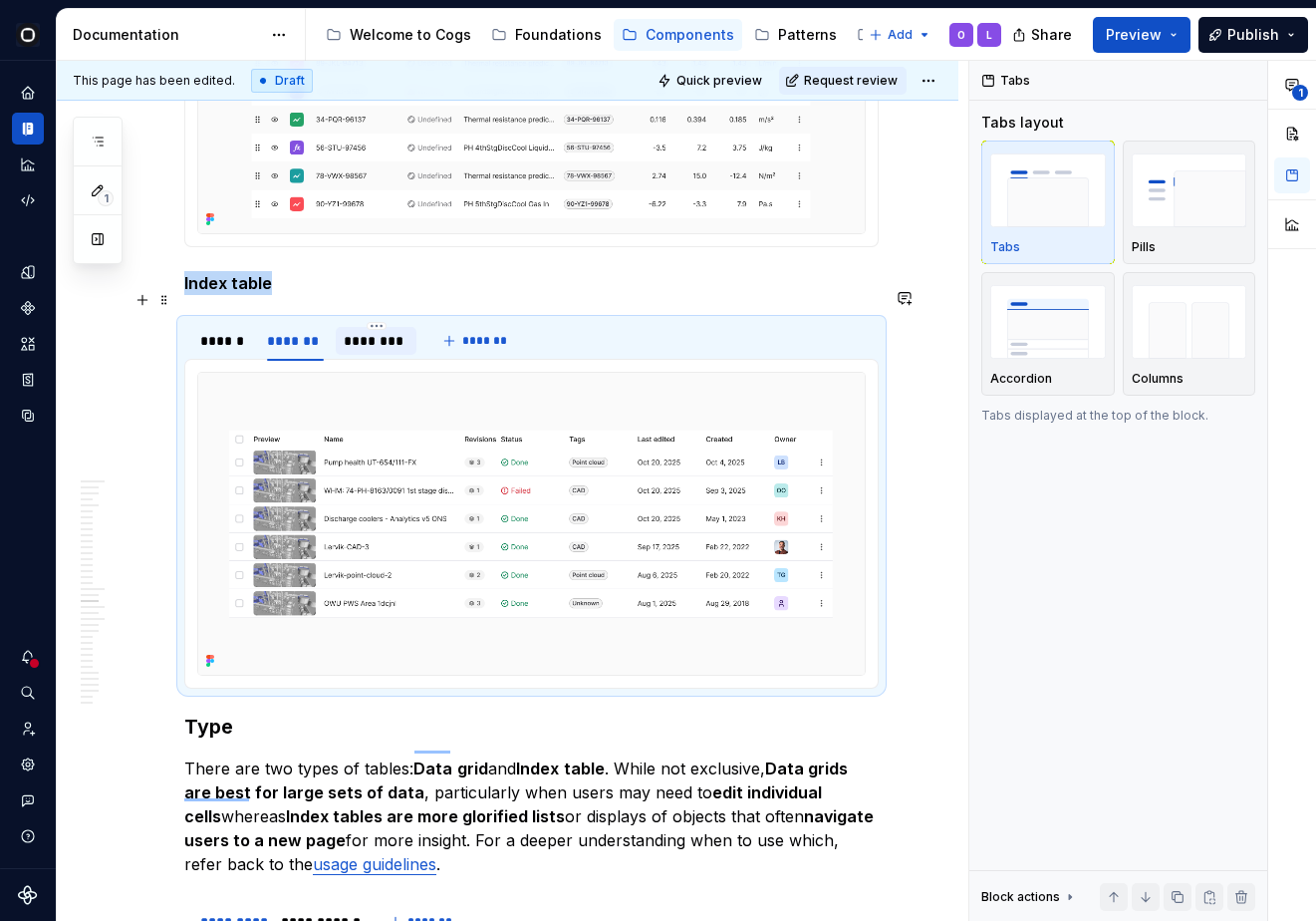 click on "********" at bounding box center (377, 341) 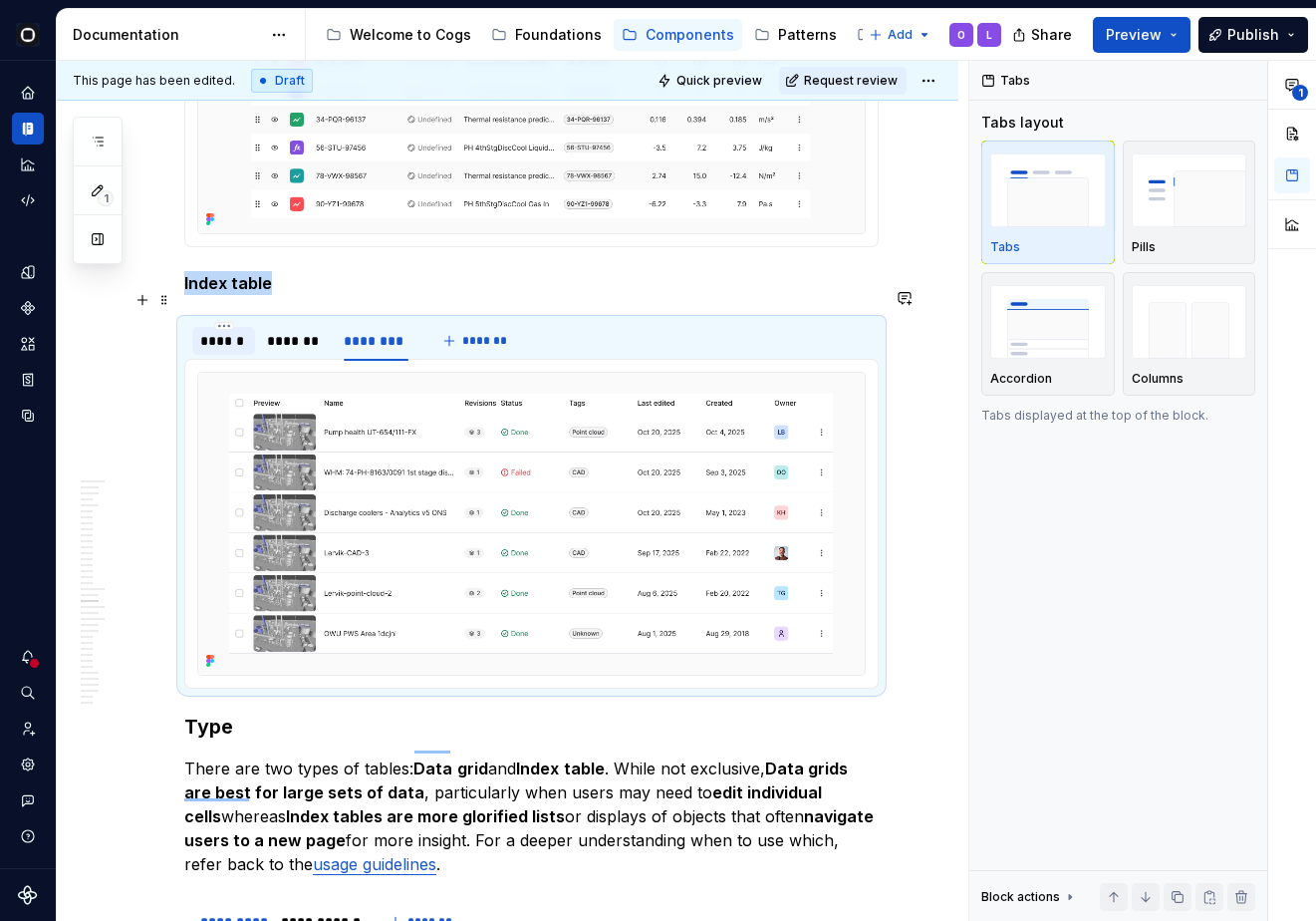 click on "******" at bounding box center [223, 341] 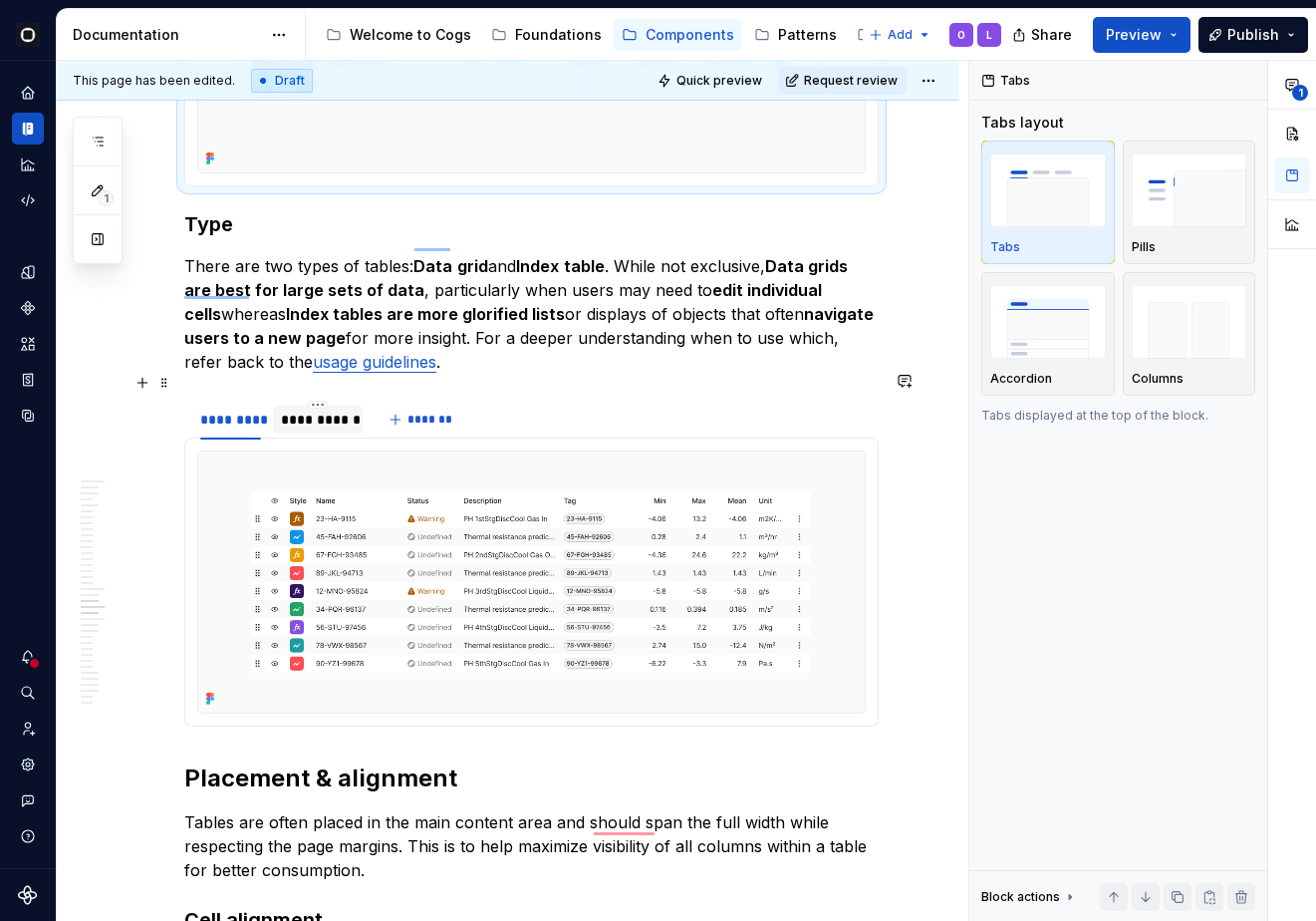 click on "**********" at bounding box center (318, 420) 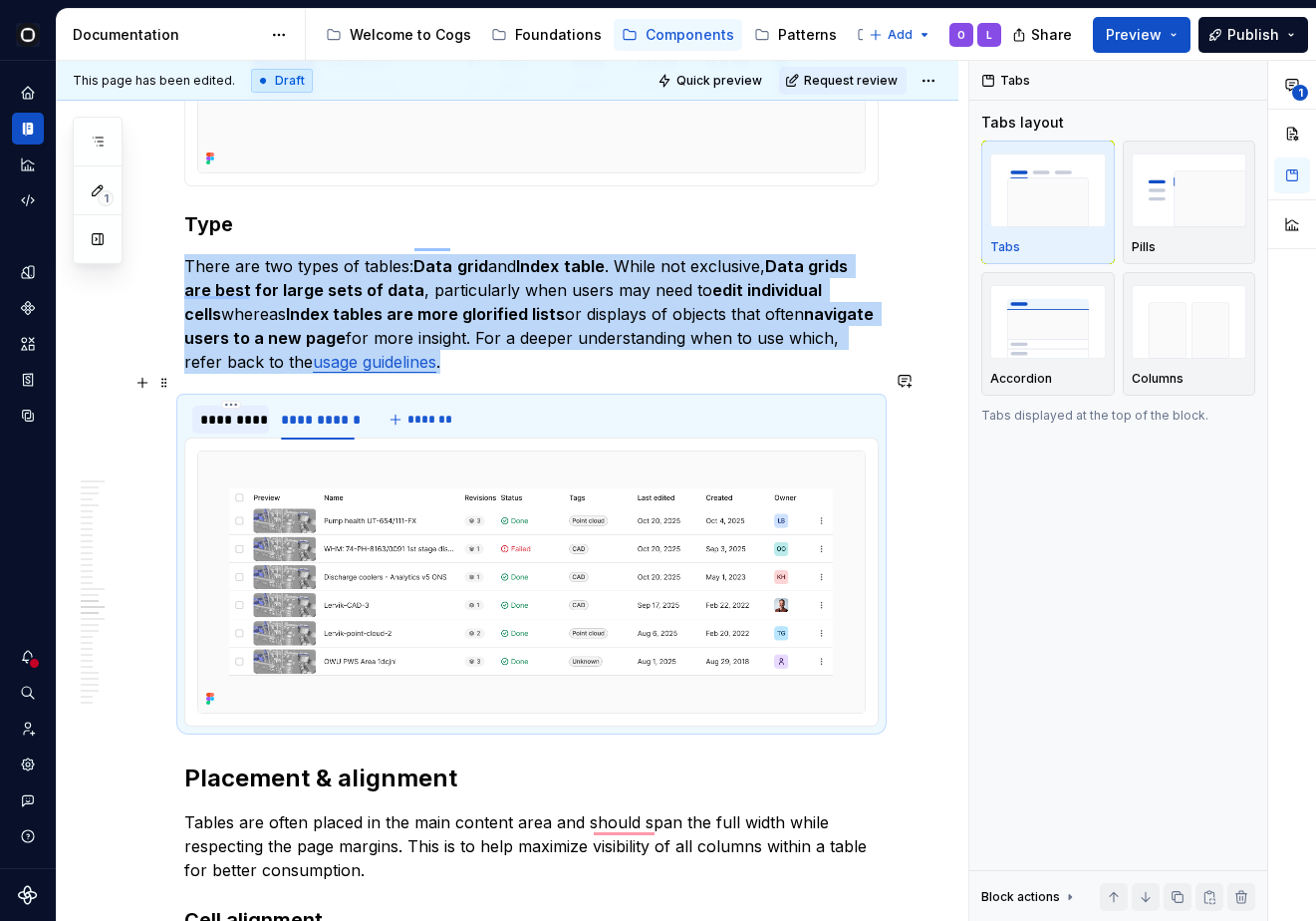 click at bounding box center [230, 437] 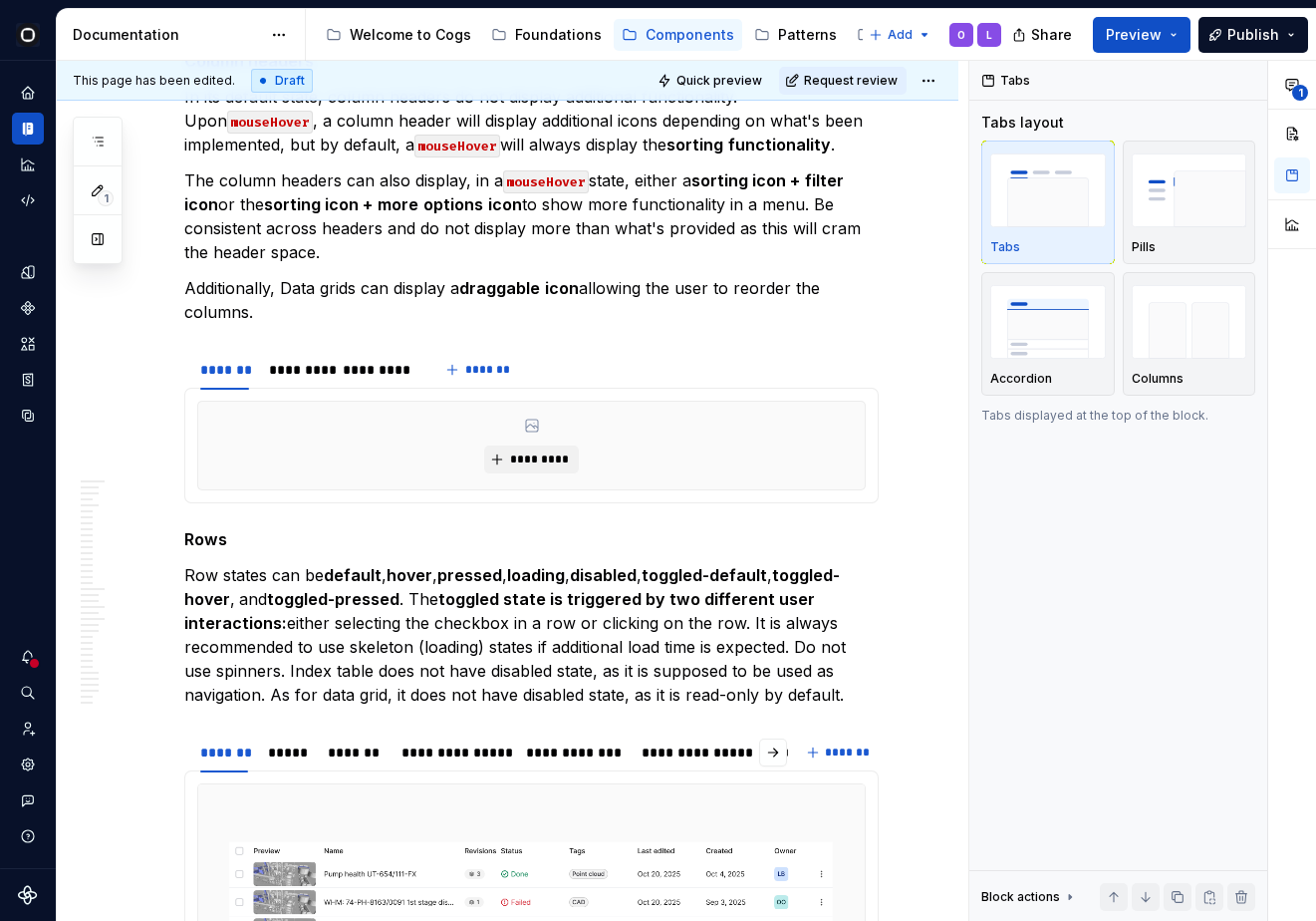 type on "*" 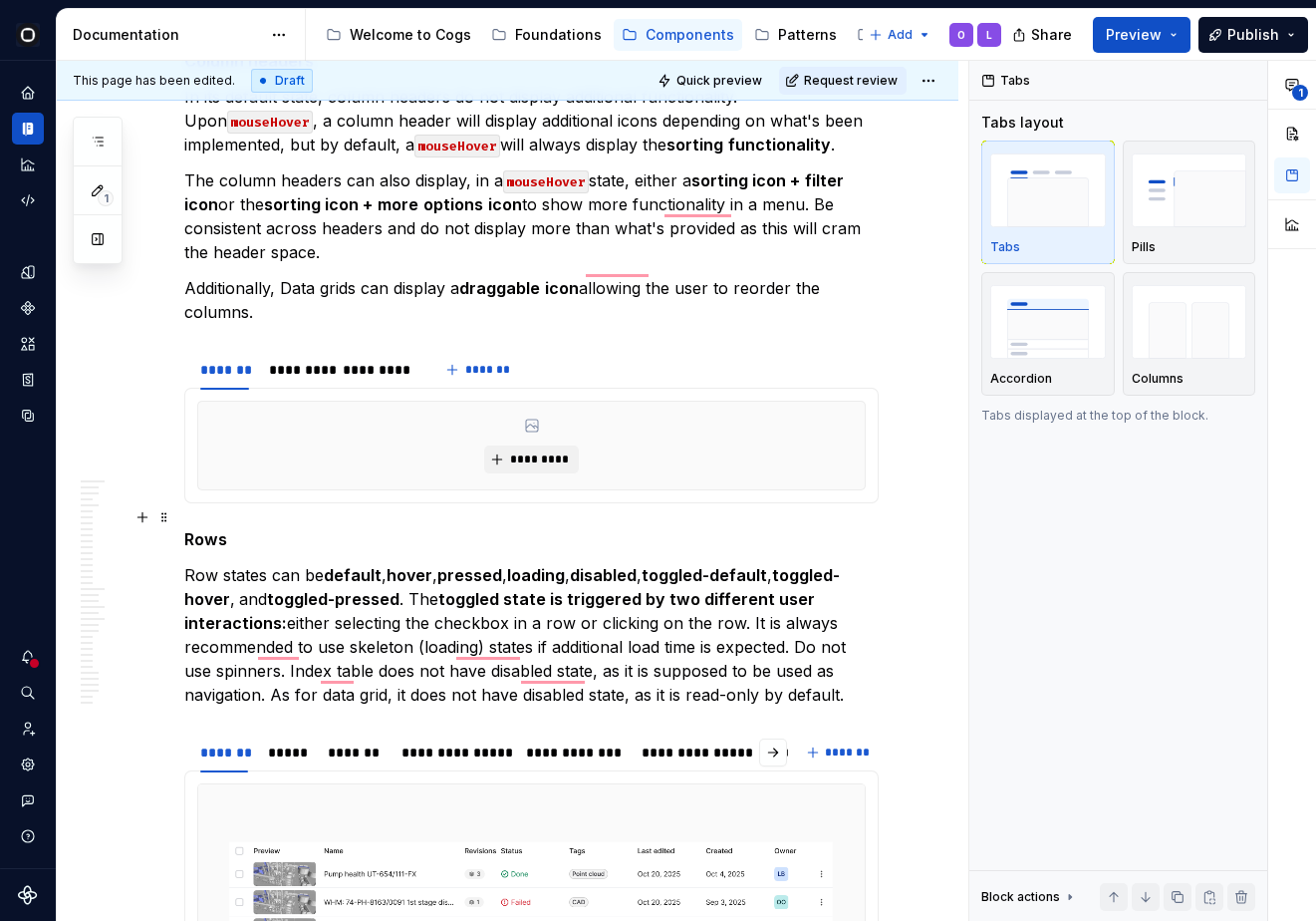 scroll, scrollTop: 7255, scrollLeft: 0, axis: vertical 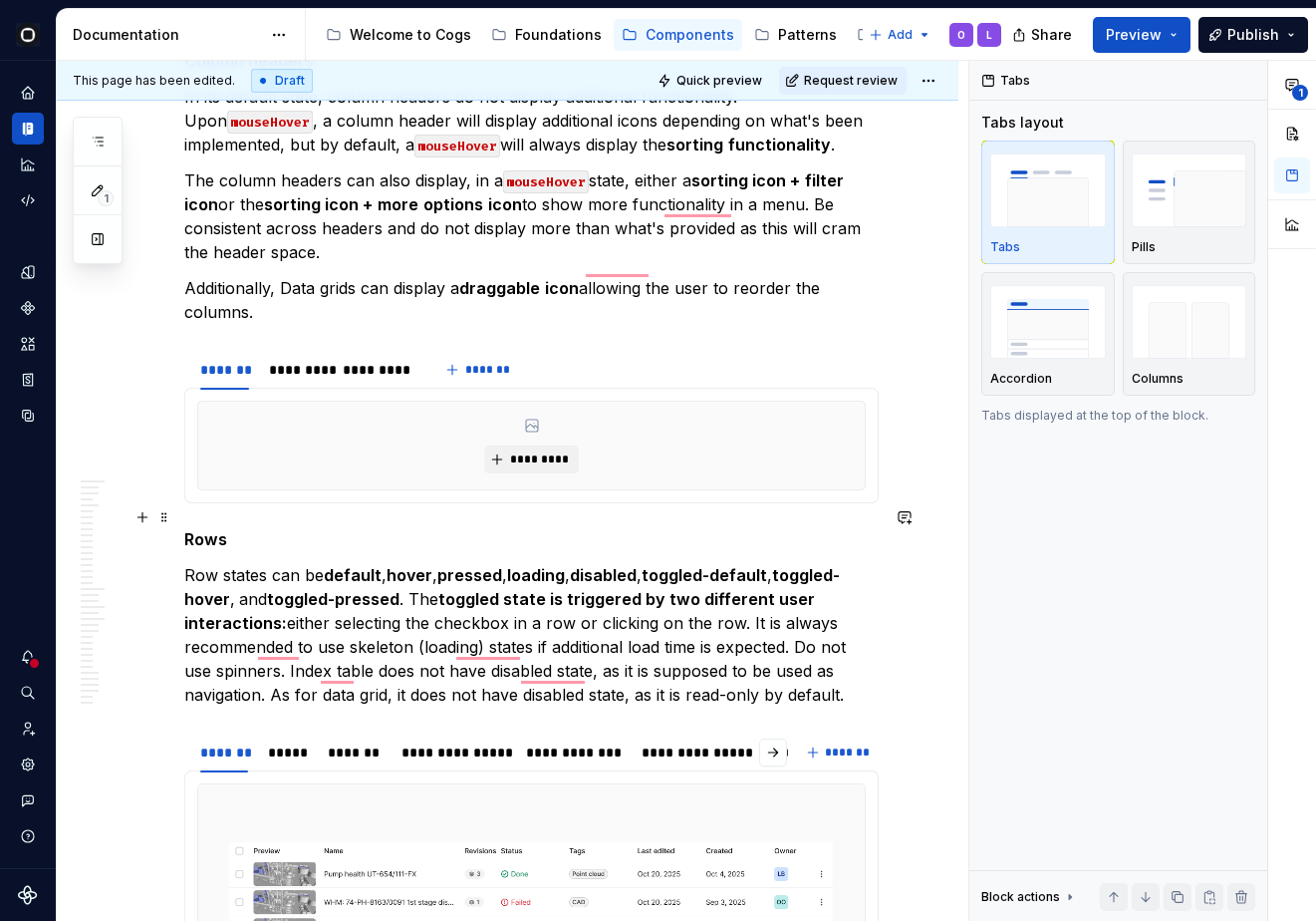click on "**********" at bounding box center (531, -662) 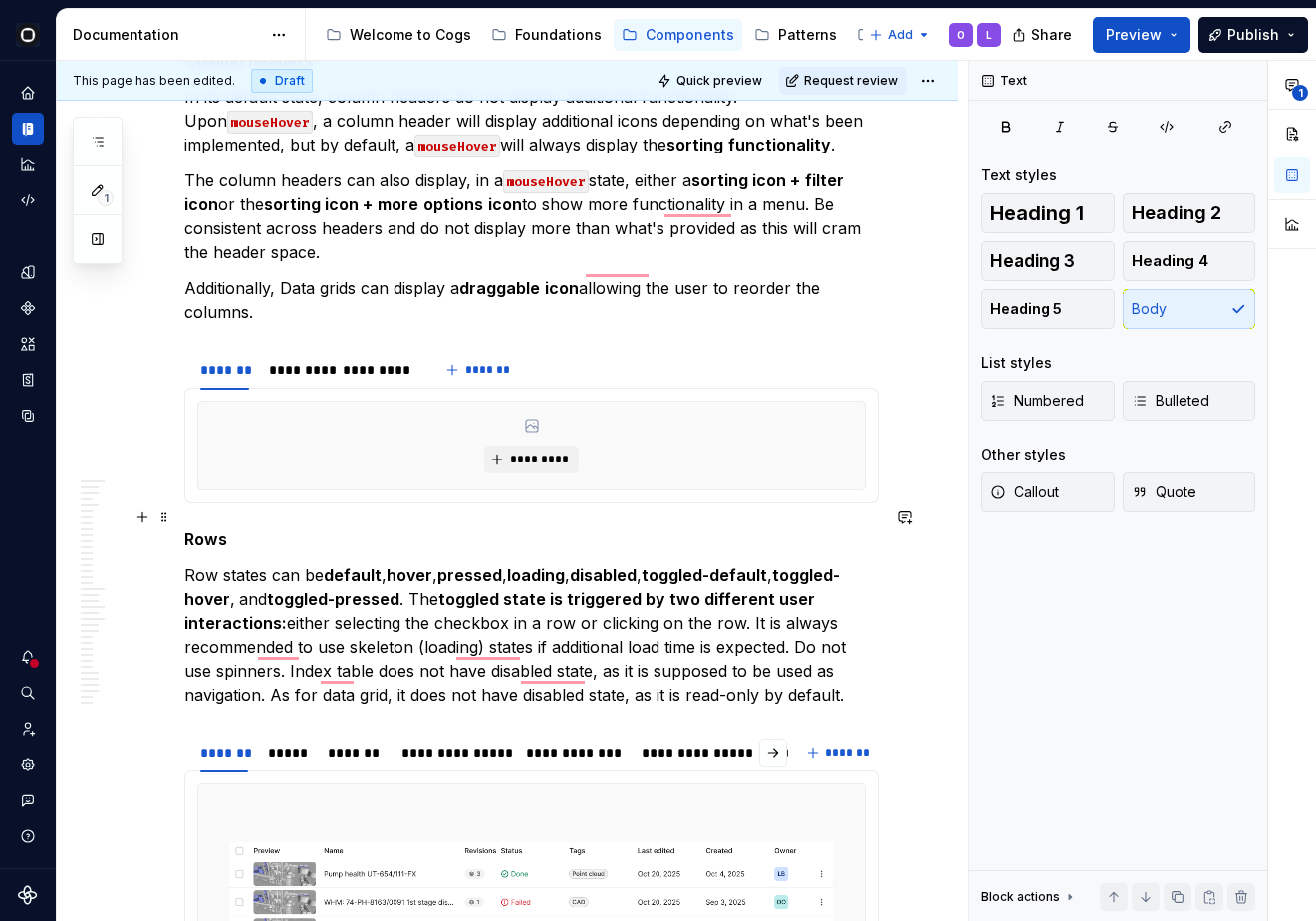 scroll, scrollTop: 7239, scrollLeft: 0, axis: vertical 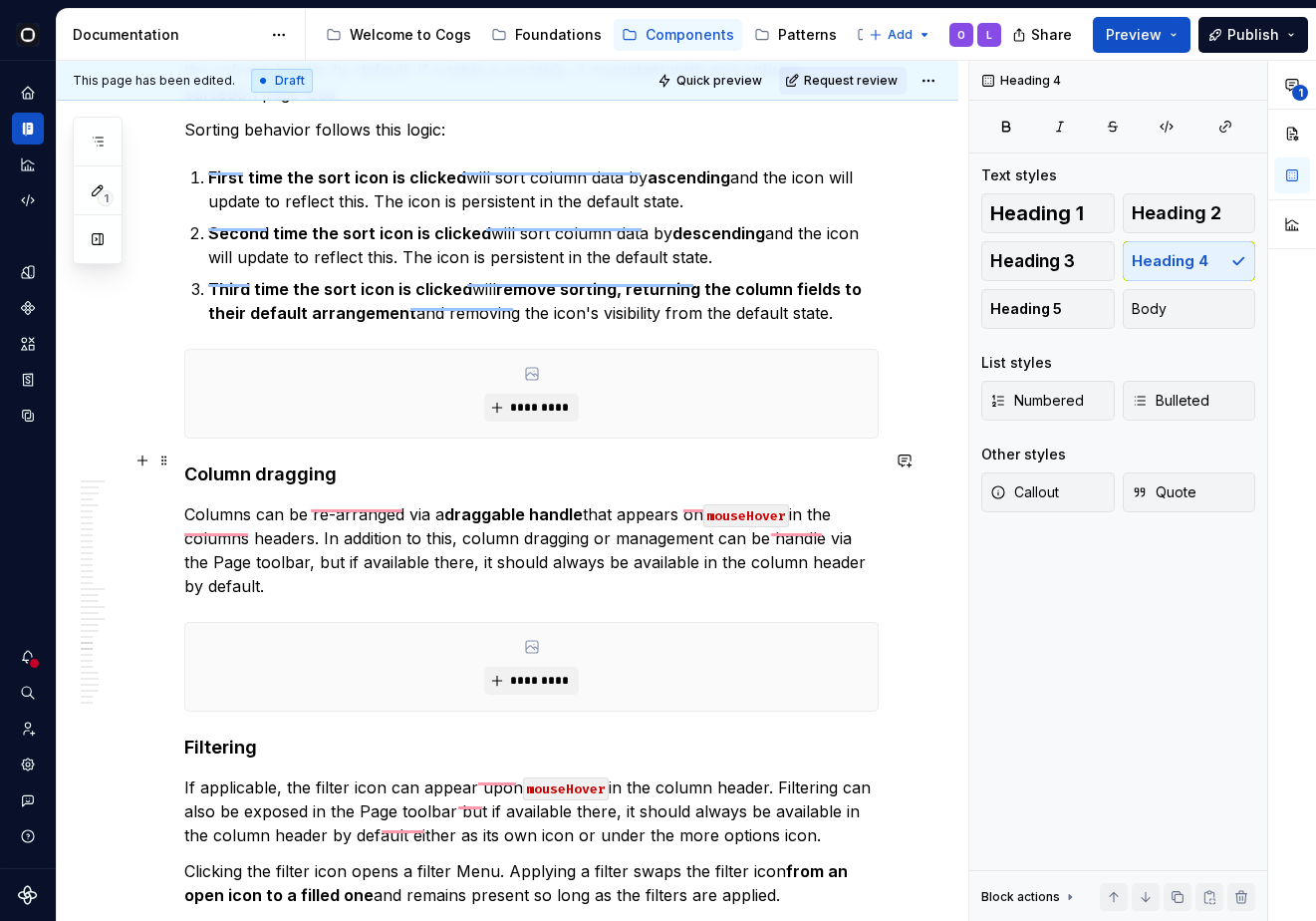 click on "Column dragging" at bounding box center (531, 474) 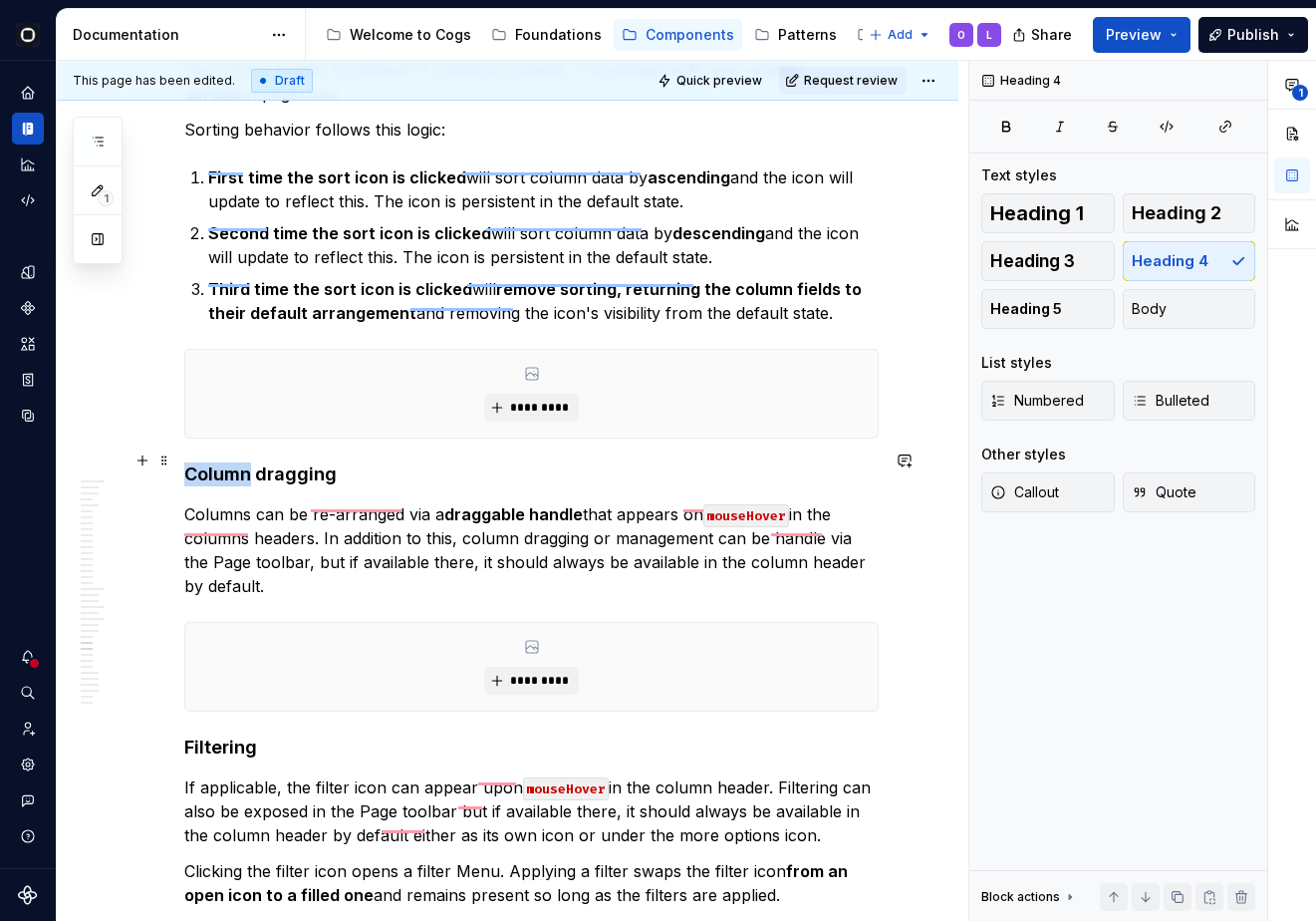 click on "Column dragging" at bounding box center (531, 474) 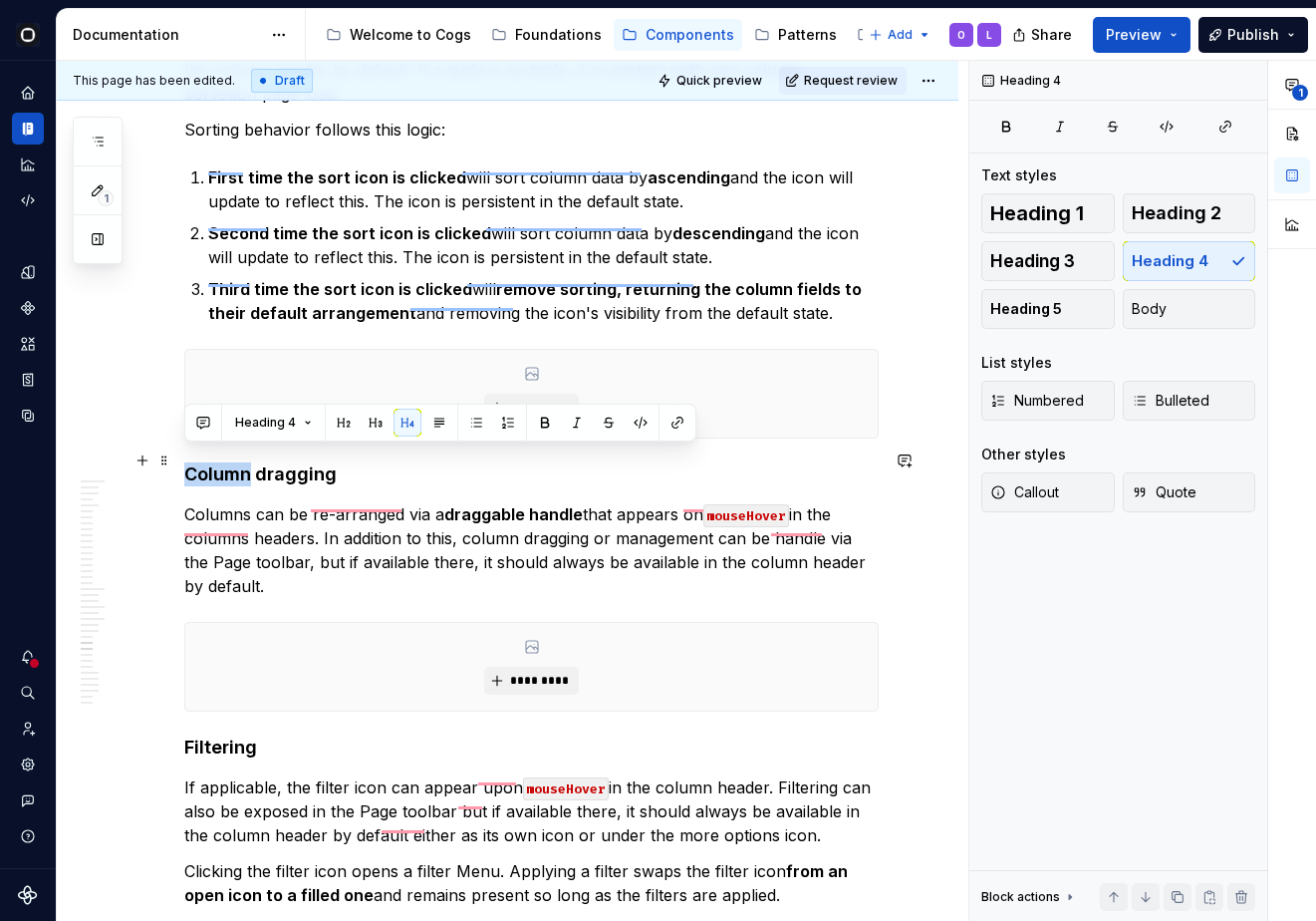 type 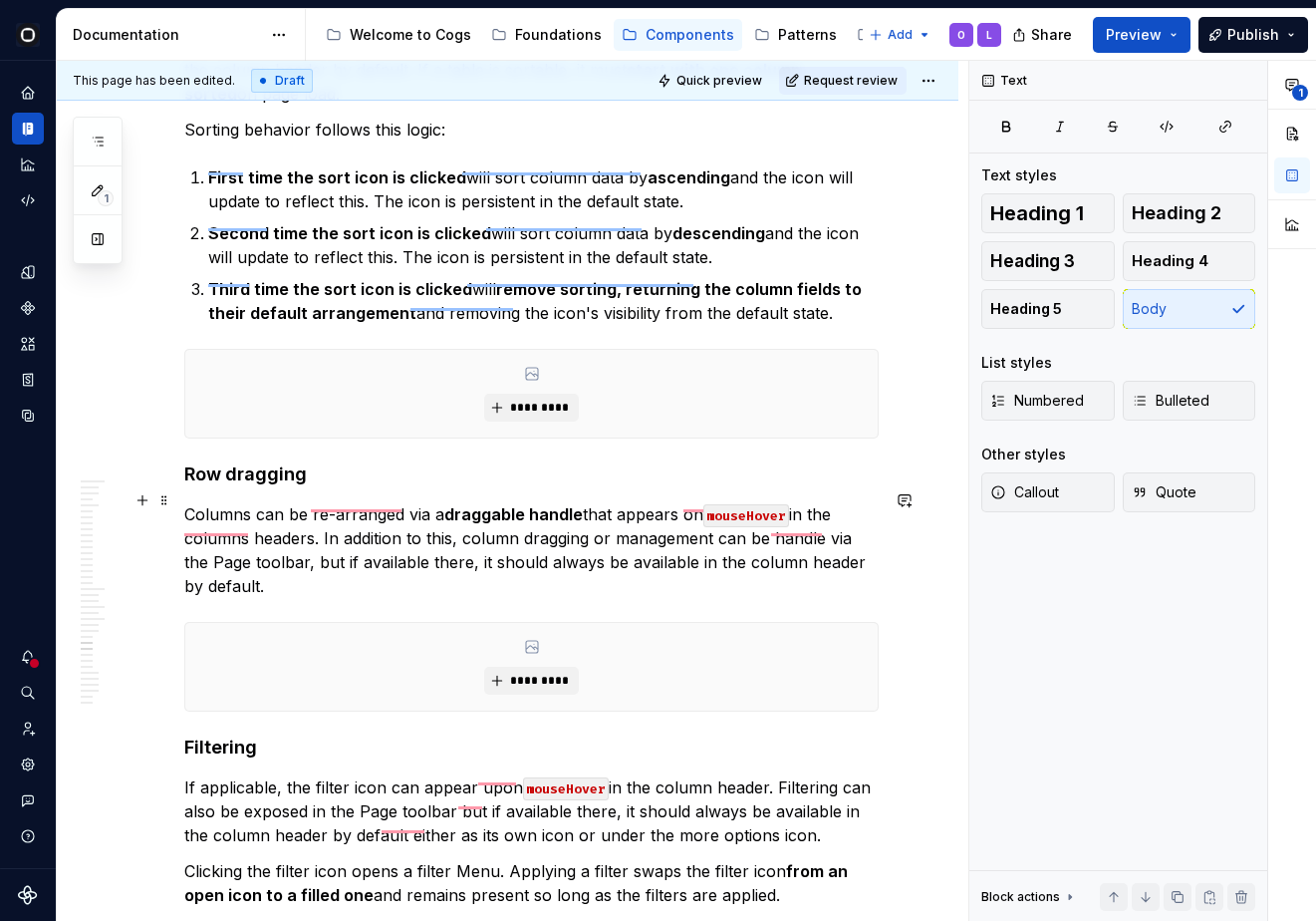 click on "Columns can be re-arranged via a  draggable handle  that appears on  mouseHover  in the columns headers. In addition to this, column dragging or management can be handle via the Page toolbar, but if available there, it should always be available in the column header by default." at bounding box center [531, 550] 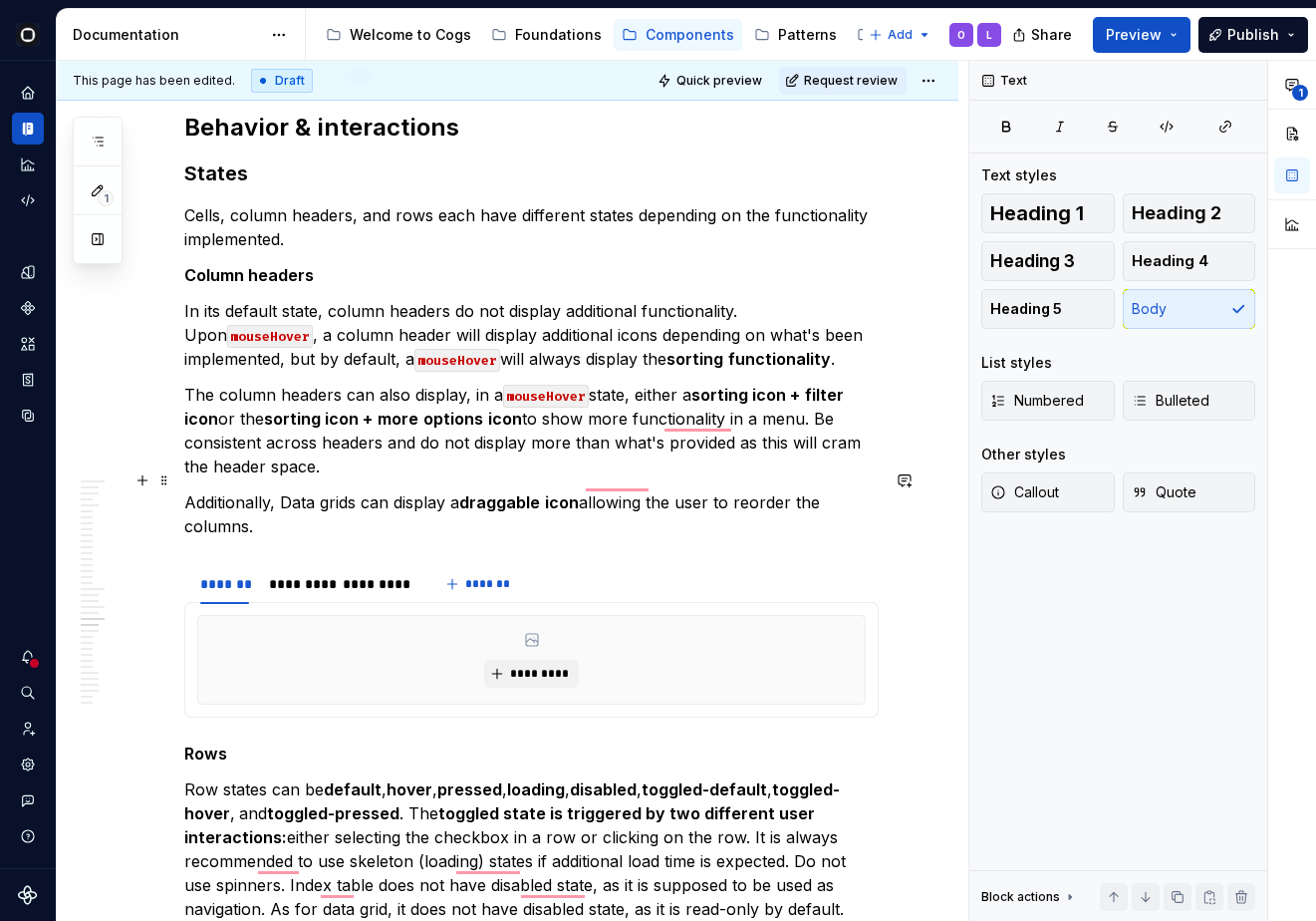 click on "Additionally, Data grids can display a  draggable   icon  allowing the user to reorder the columns." at bounding box center [531, 514] 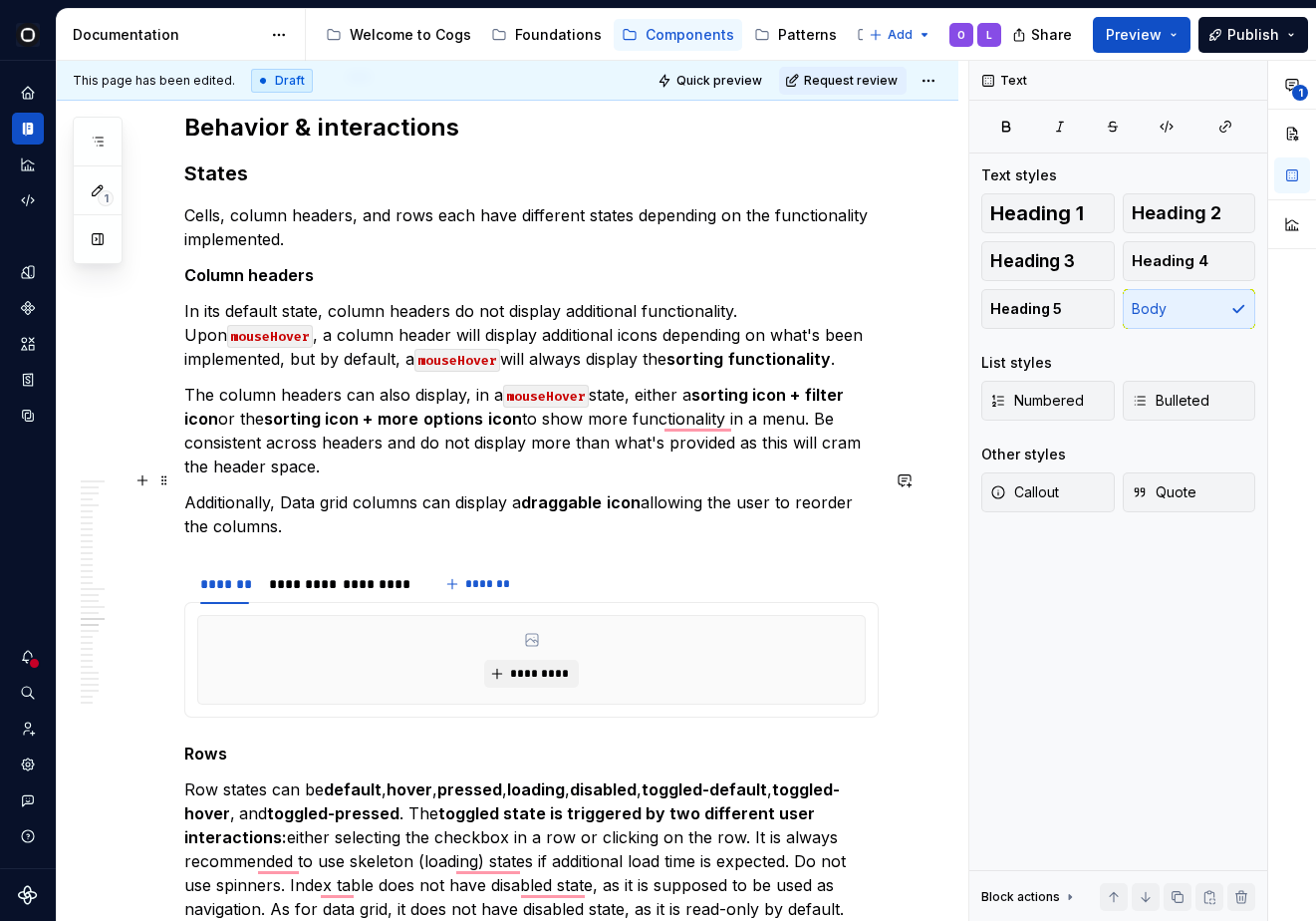 click on "Additionally, Data grid columns can display a  draggable   icon  allowing the user to reorder the columns." at bounding box center (531, 514) 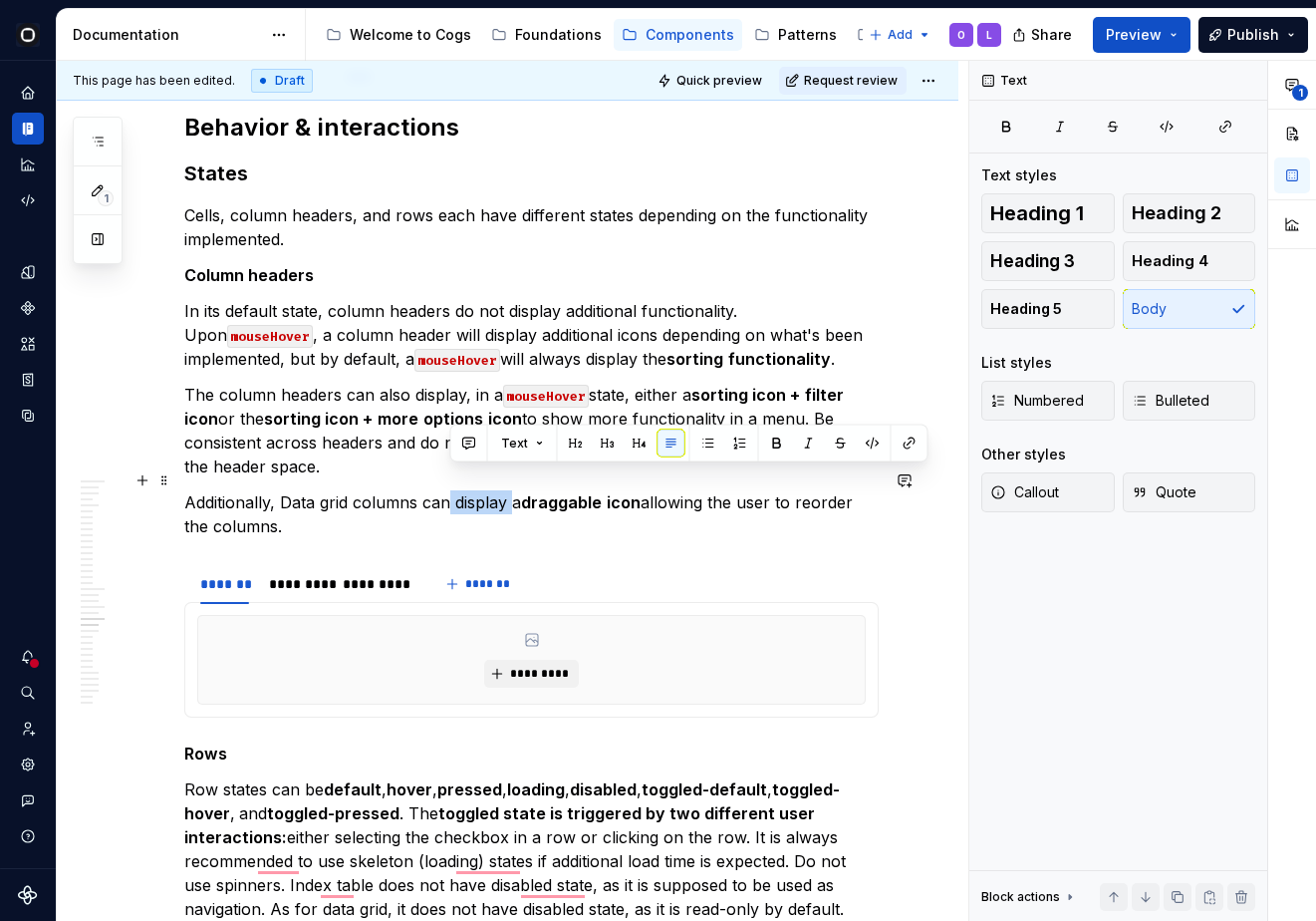 drag, startPoint x: 450, startPoint y: 474, endPoint x: 516, endPoint y: 480, distance: 66.27217 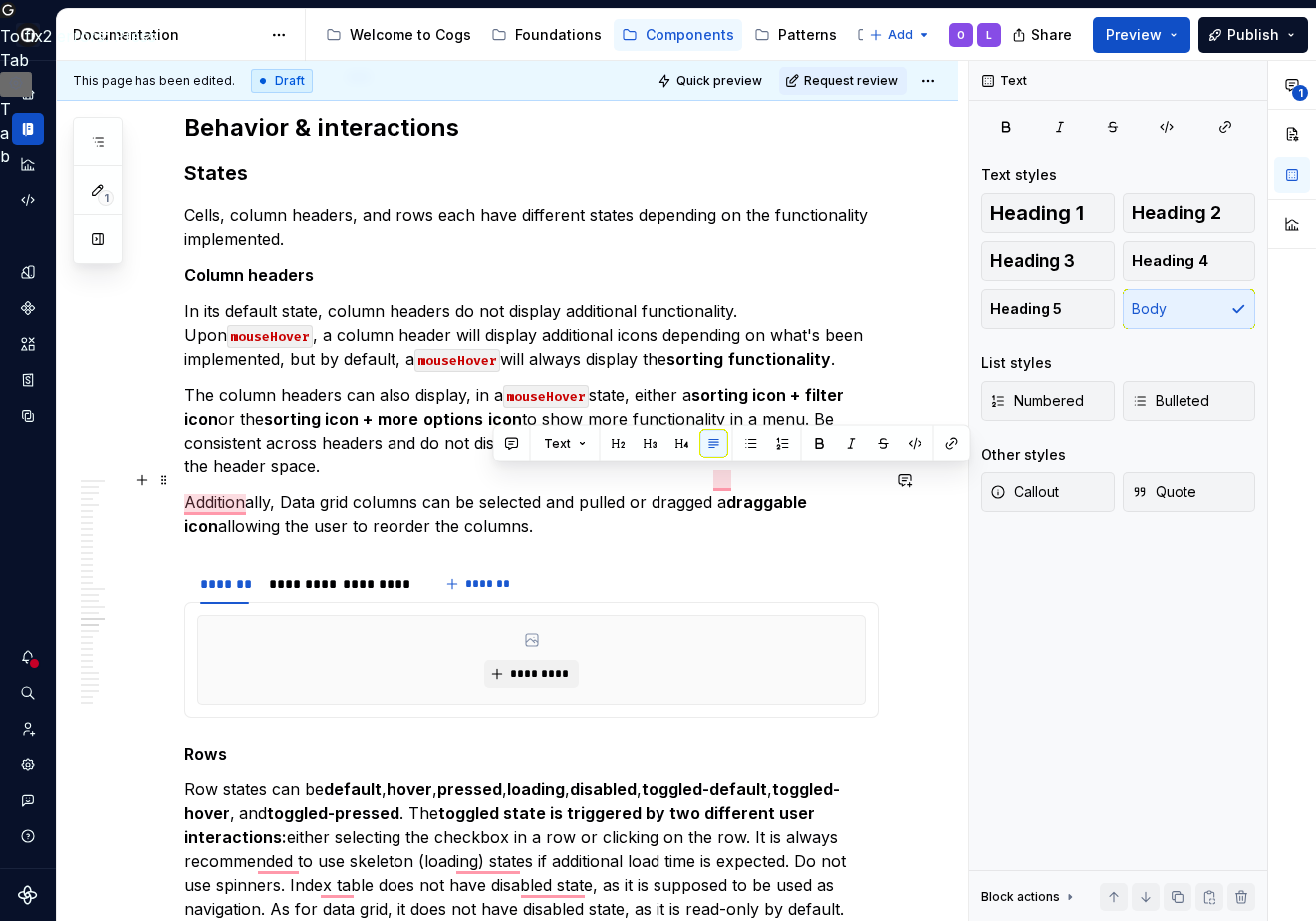 drag, startPoint x: 721, startPoint y: 484, endPoint x: 682, endPoint y: 495, distance: 40.5216 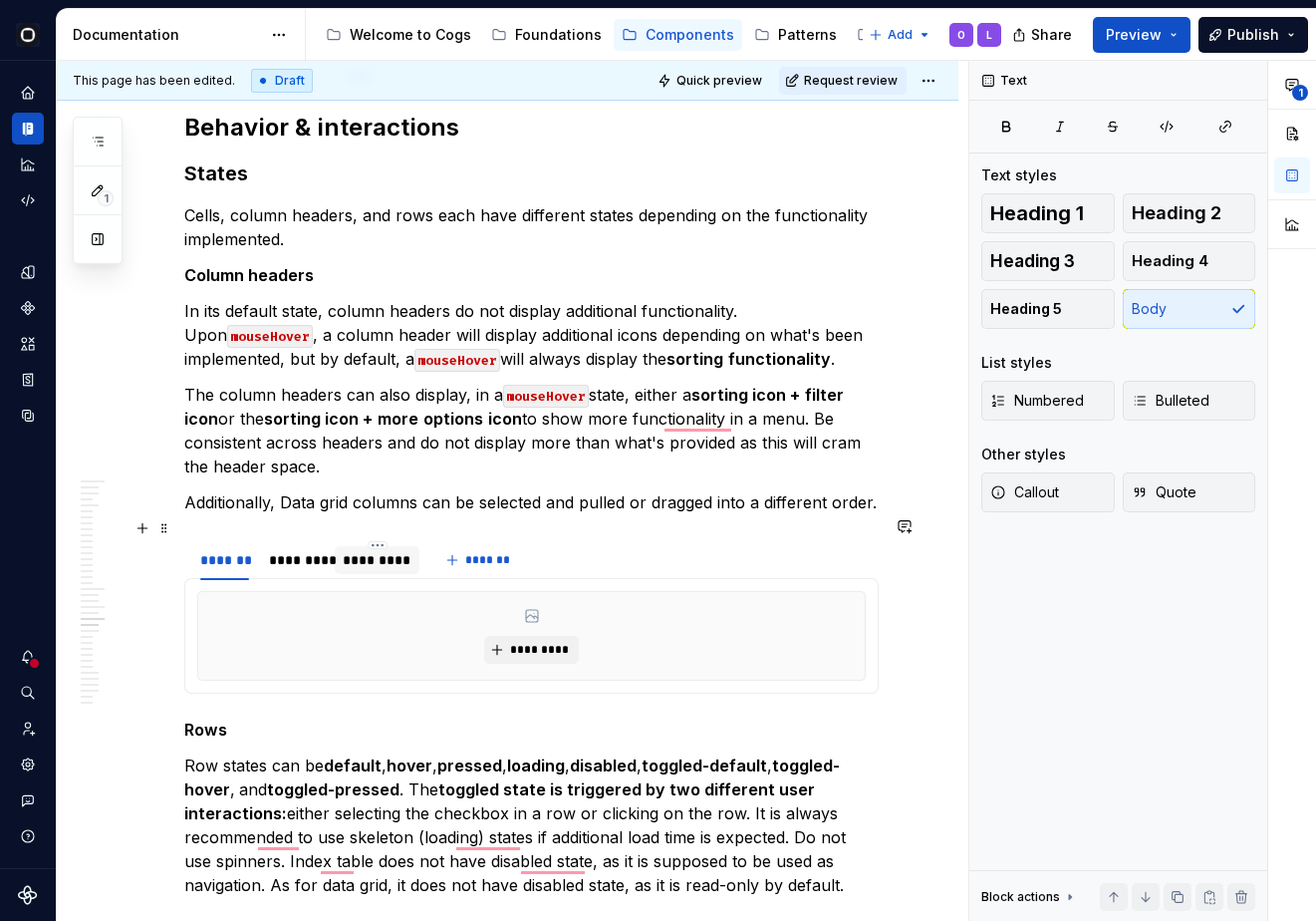 scroll, scrollTop: 7399, scrollLeft: 0, axis: vertical 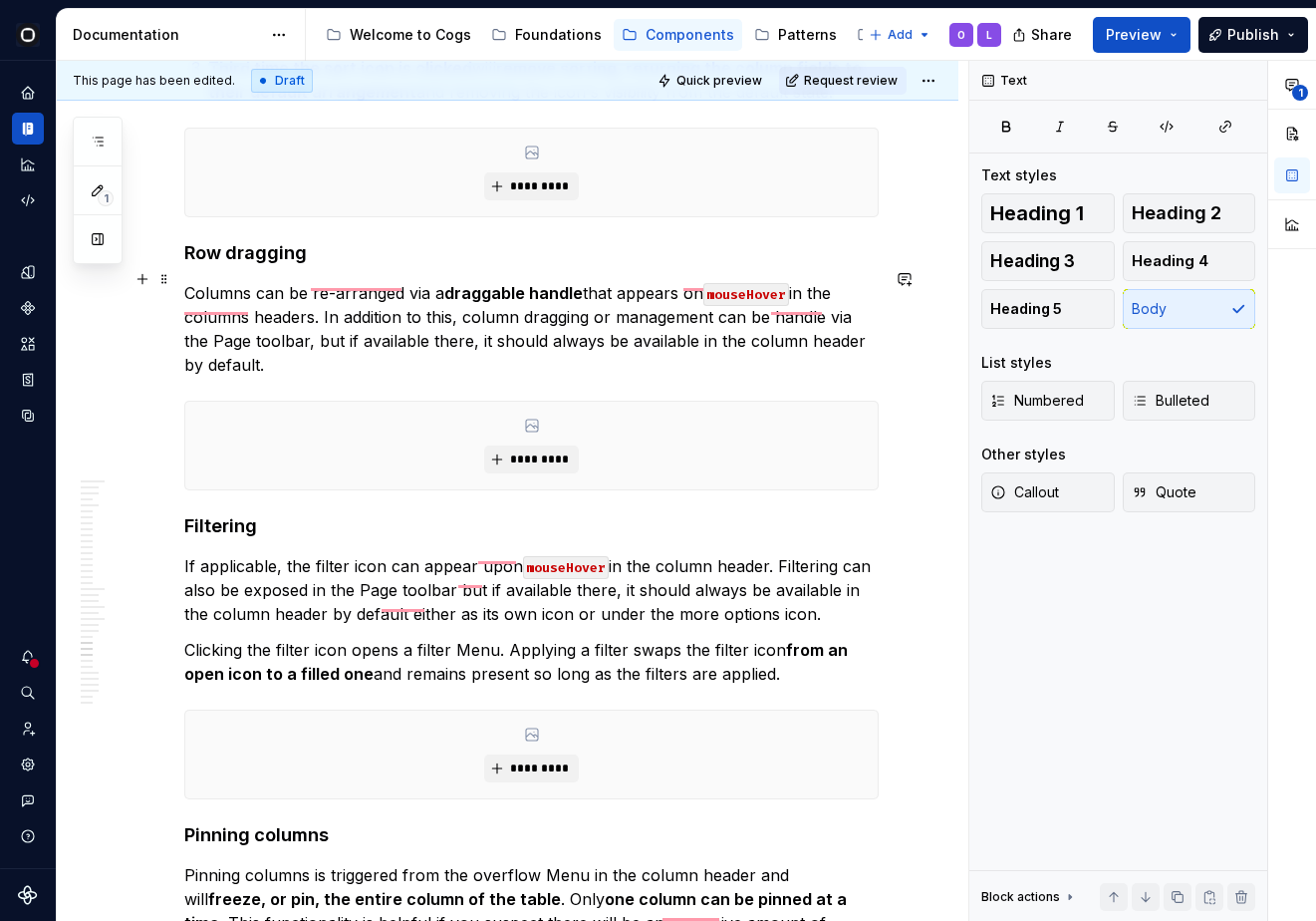 click on "Columns can be re-arranged via a  draggable handle  that appears on  mouseHover  in the columns headers. In addition to this, column dragging or management can be handle via the Page toolbar, but if available there, it should always be available in the column header by default." at bounding box center (531, 329) 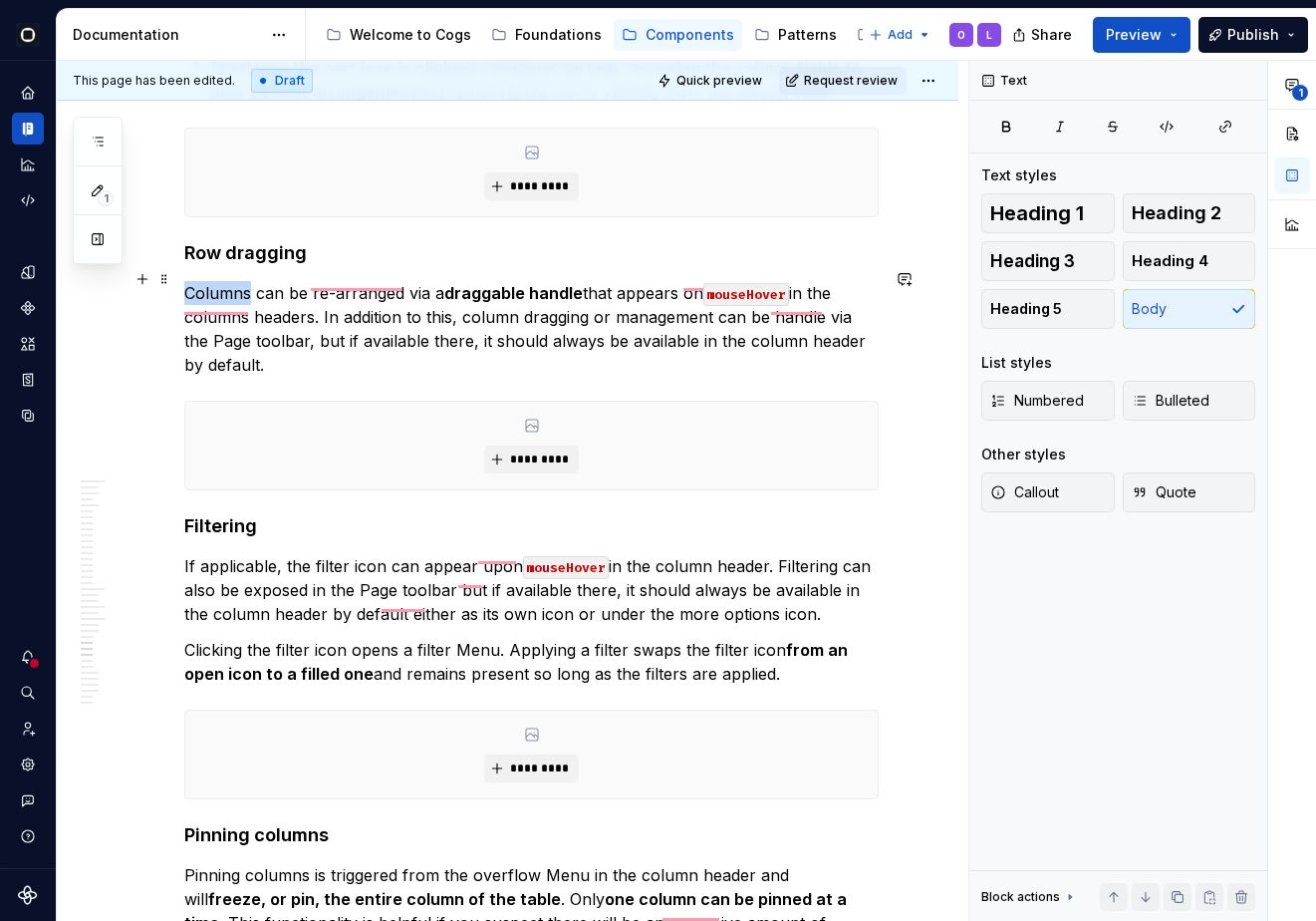 click on "Columns can be re-arranged via a  draggable handle  that appears on  mouseHover  in the columns headers. In addition to this, column dragging or management can be handle via the Page toolbar, but if available there, it should always be available in the column header by default." at bounding box center [531, 329] 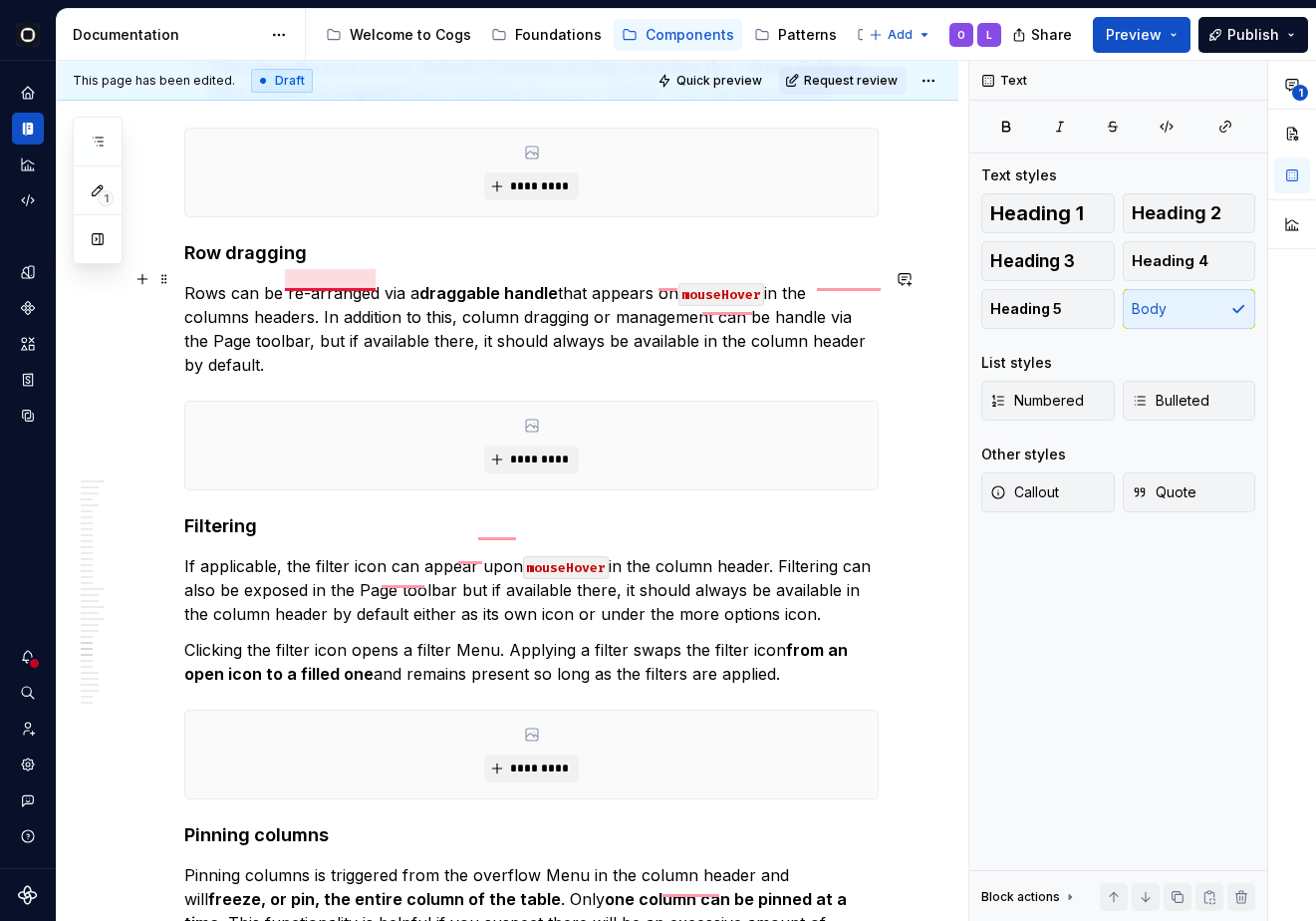click on "Rows can be re-arranged via a  draggable handle  that appears on  mouseHover  in the columns headers. In addition to this, column dragging or management can be handle via the Page toolbar, but if available there, it should always be available in the column header by default." at bounding box center (531, 329) 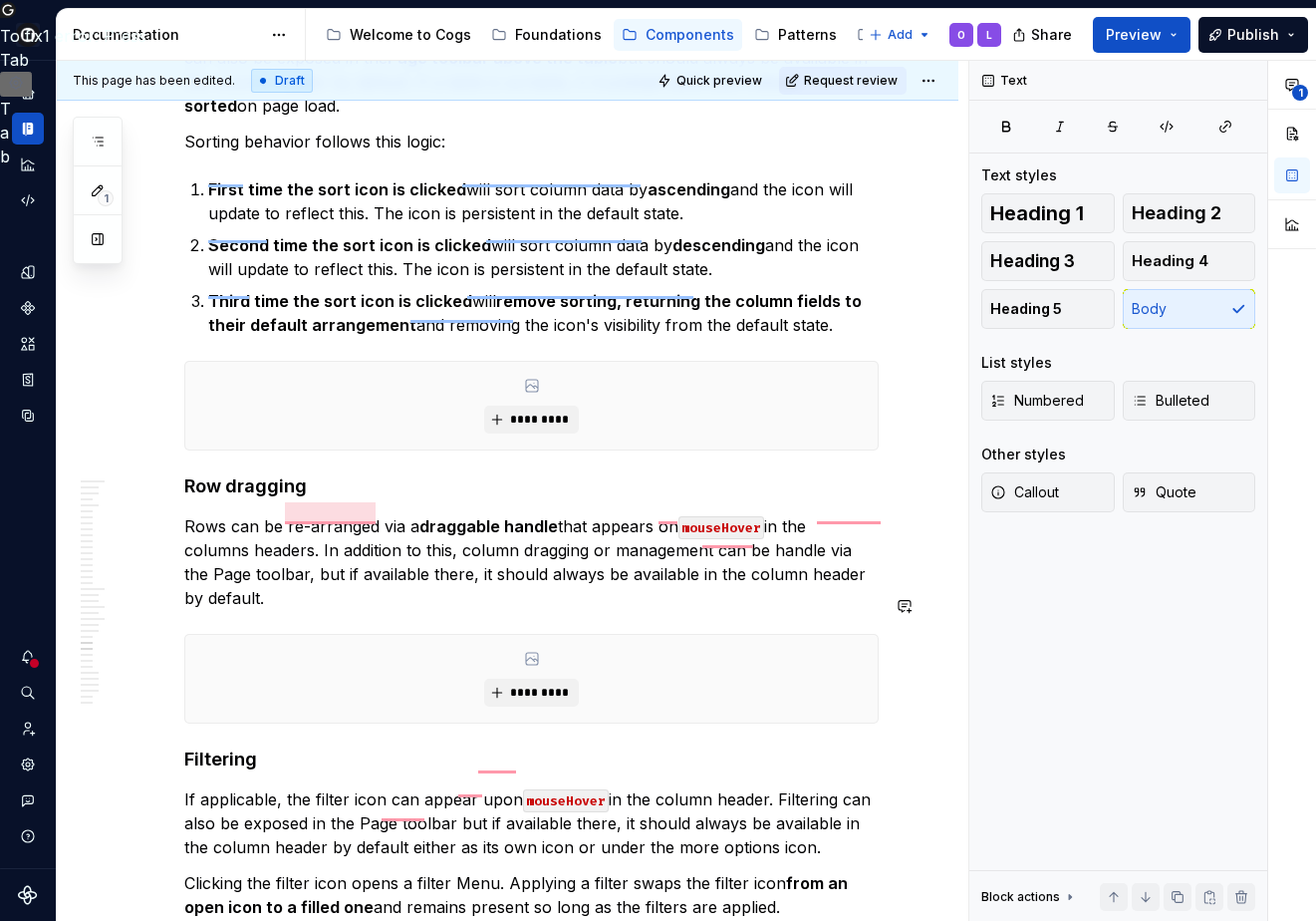 click on "**********" at bounding box center (531, -2428) 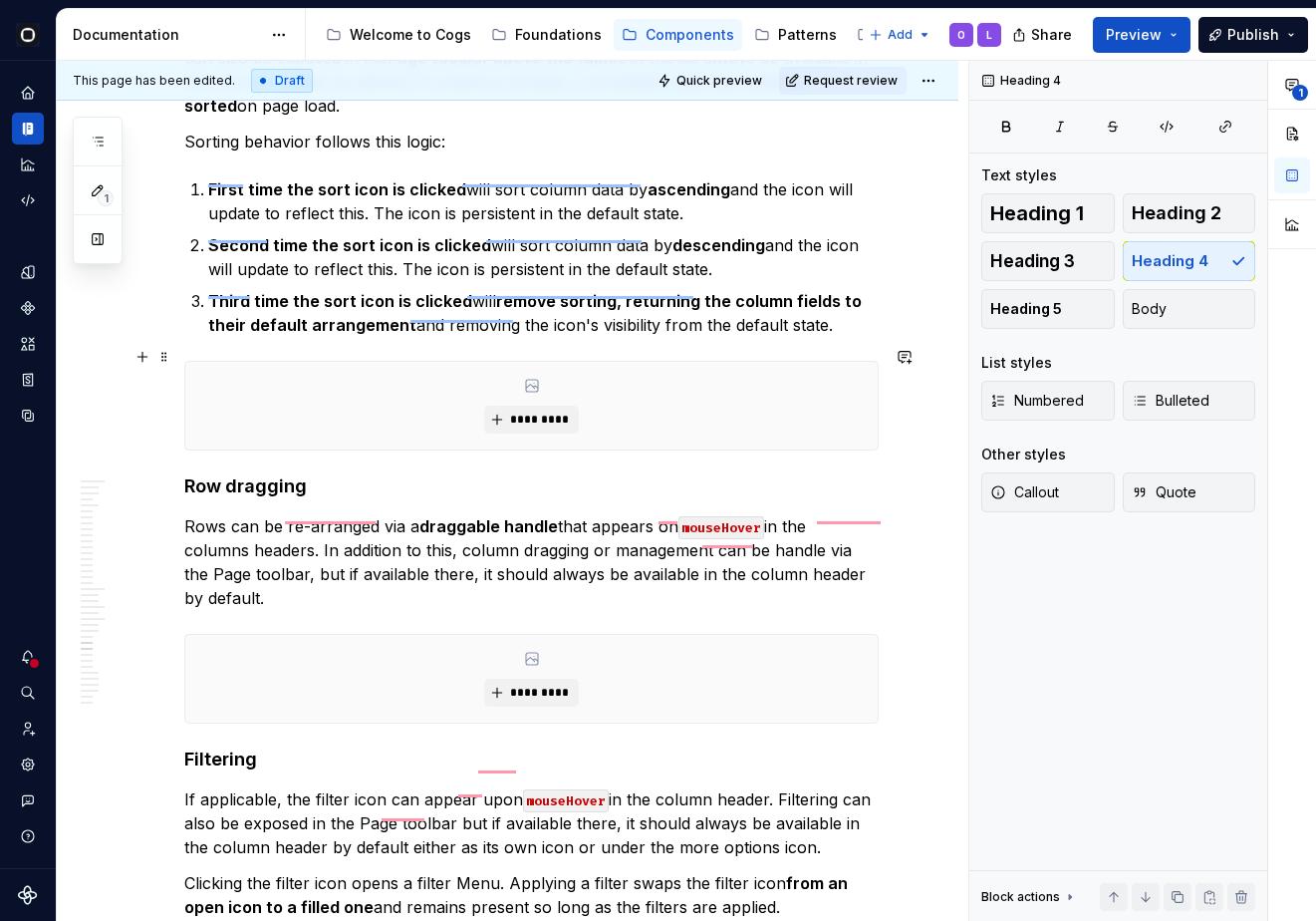 click on "*********" at bounding box center [531, 406] 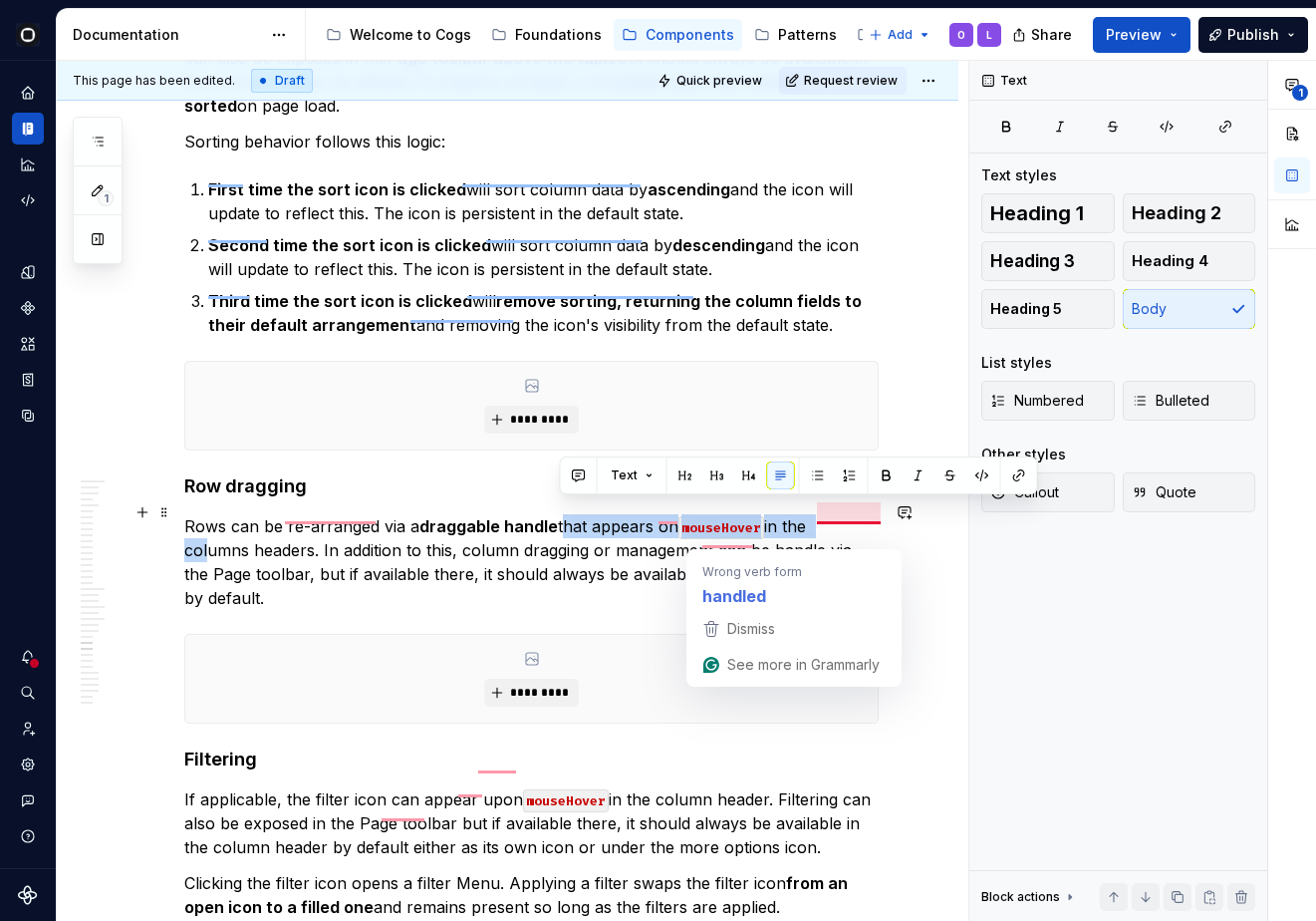 drag, startPoint x: 560, startPoint y: 510, endPoint x: 833, endPoint y: 515, distance: 273.04578 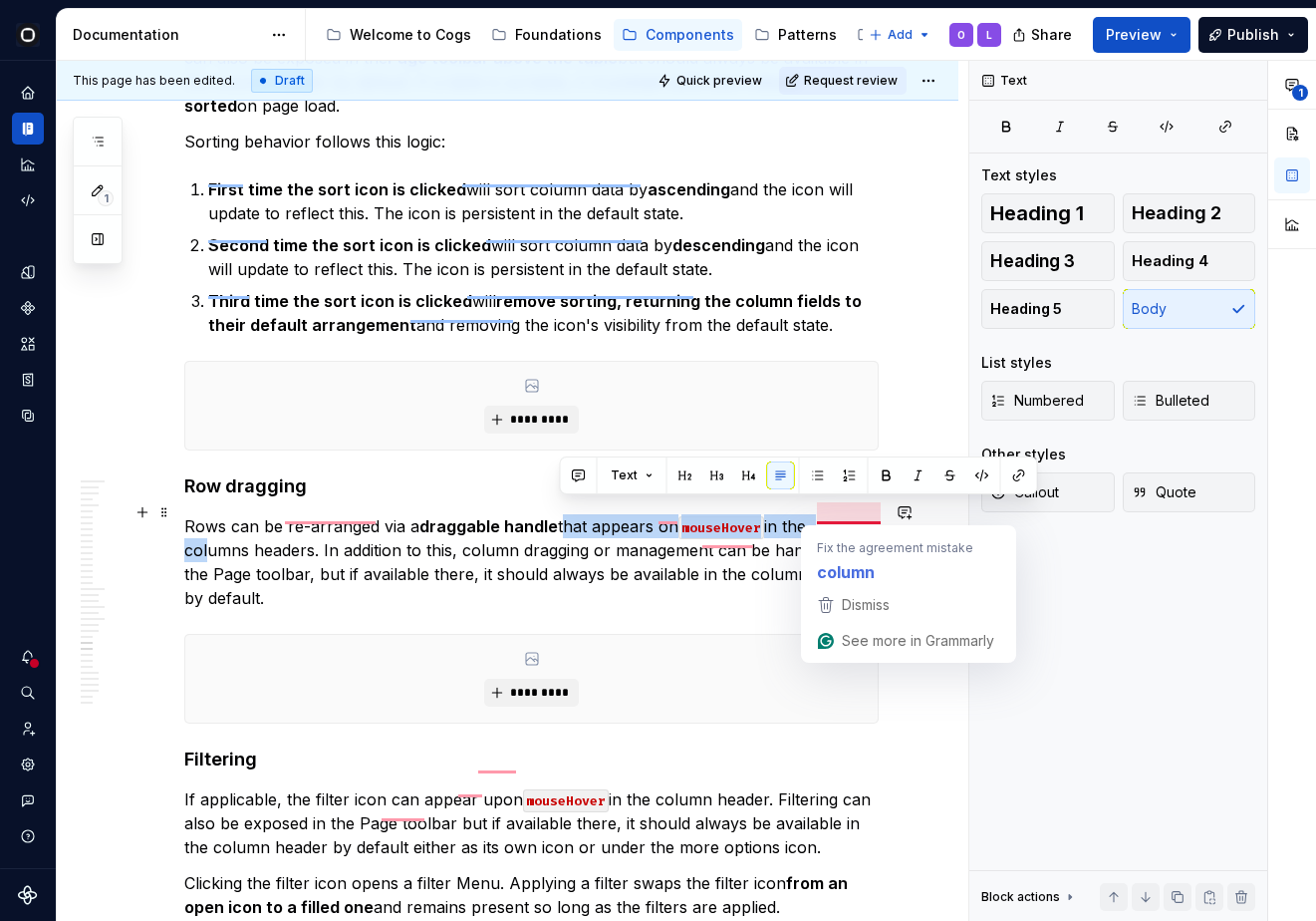 click on "Rows can be re-arranged via a  draggable handle  that appears on  mouseHover  in the columns headers. In addition to this, column dragging or management can be handle via the Page toolbar, but if available there, it should always be available in the column header by default." at bounding box center [531, 562] 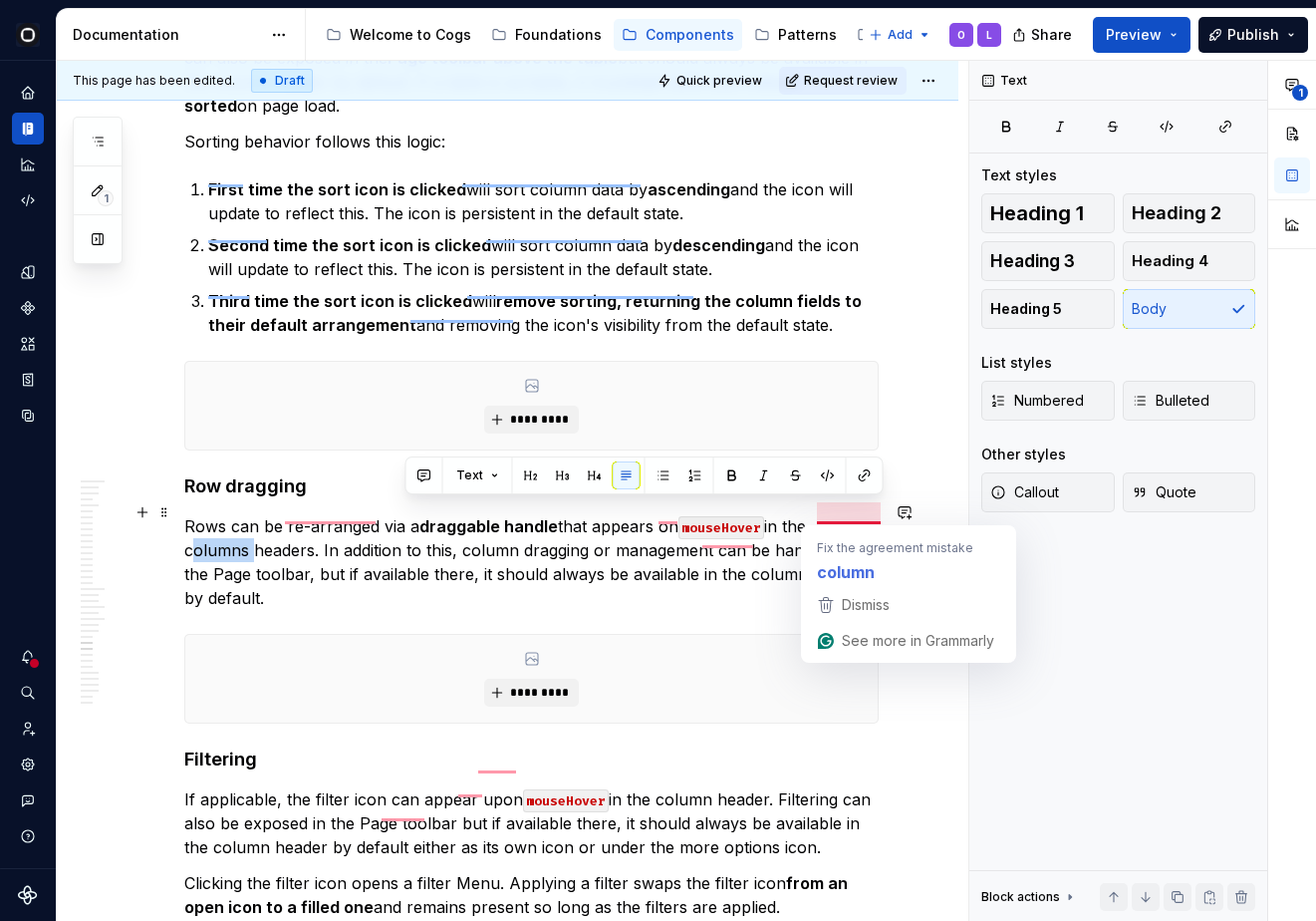 click on "Rows can be re-arranged via a  draggable handle  that appears on  mouseHover  in the columns headers. In addition to this, column dragging or management can be handle via the Page toolbar, but if available there, it should always be available in the column header by default." at bounding box center [531, 562] 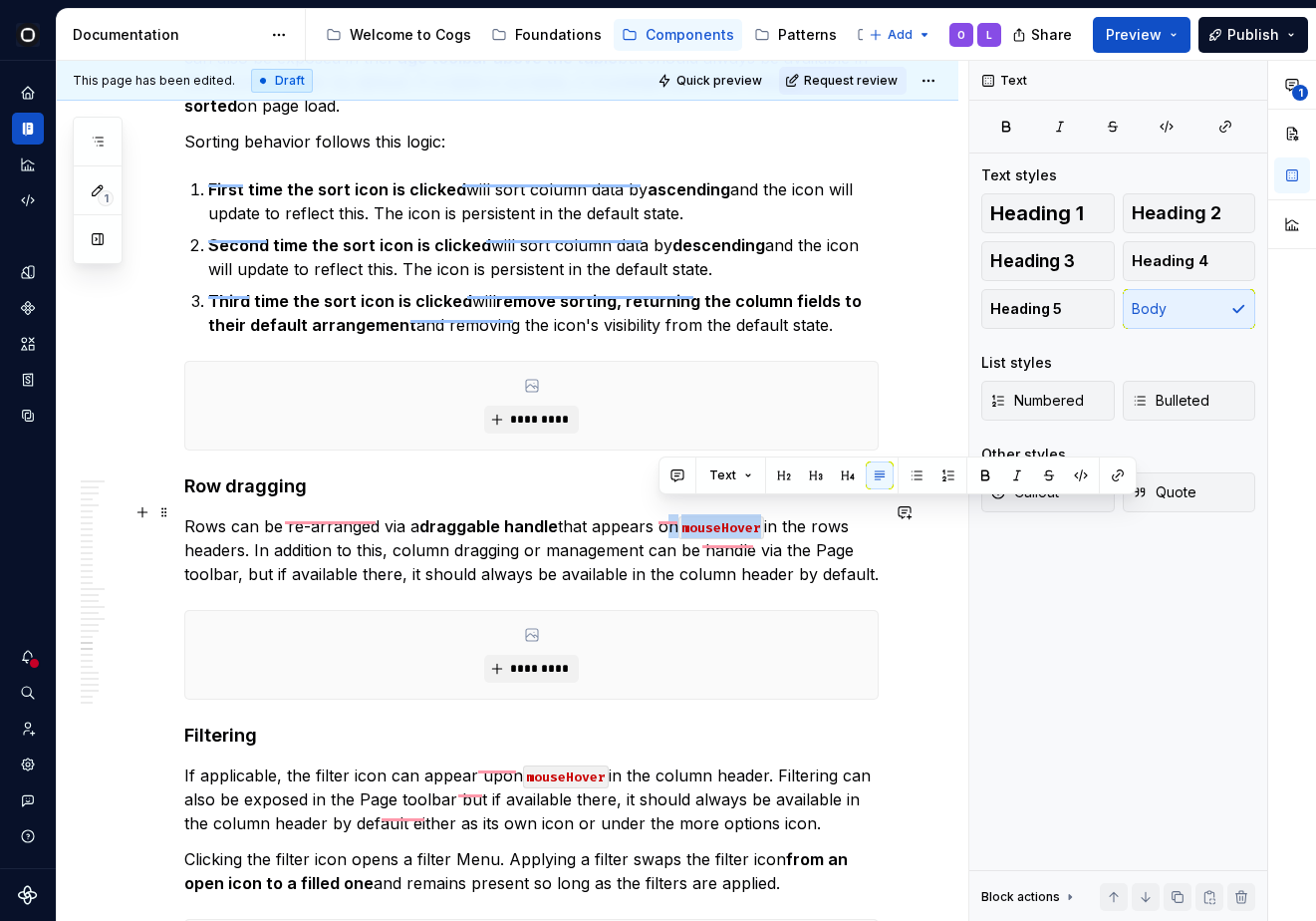 drag, startPoint x: 661, startPoint y: 514, endPoint x: 764, endPoint y: 503, distance: 103.58571 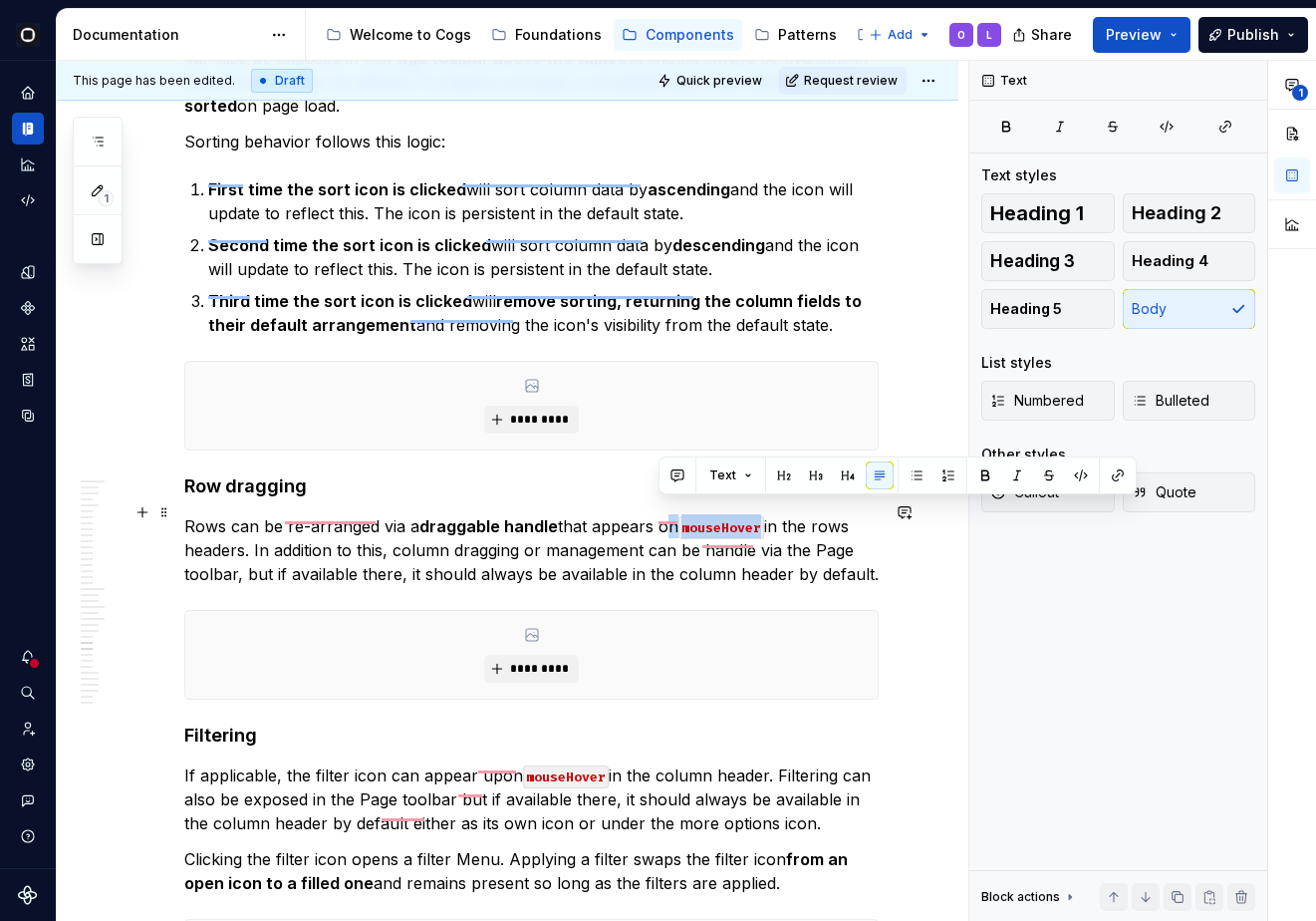 click on "Rows can be re-arranged via a  draggable handle  that appears on  mouseHover  in the rows headers. In addition to this, column dragging or management can be handle via the Page toolbar, but if available there, it should always be available in the column header by default." at bounding box center [531, 550] 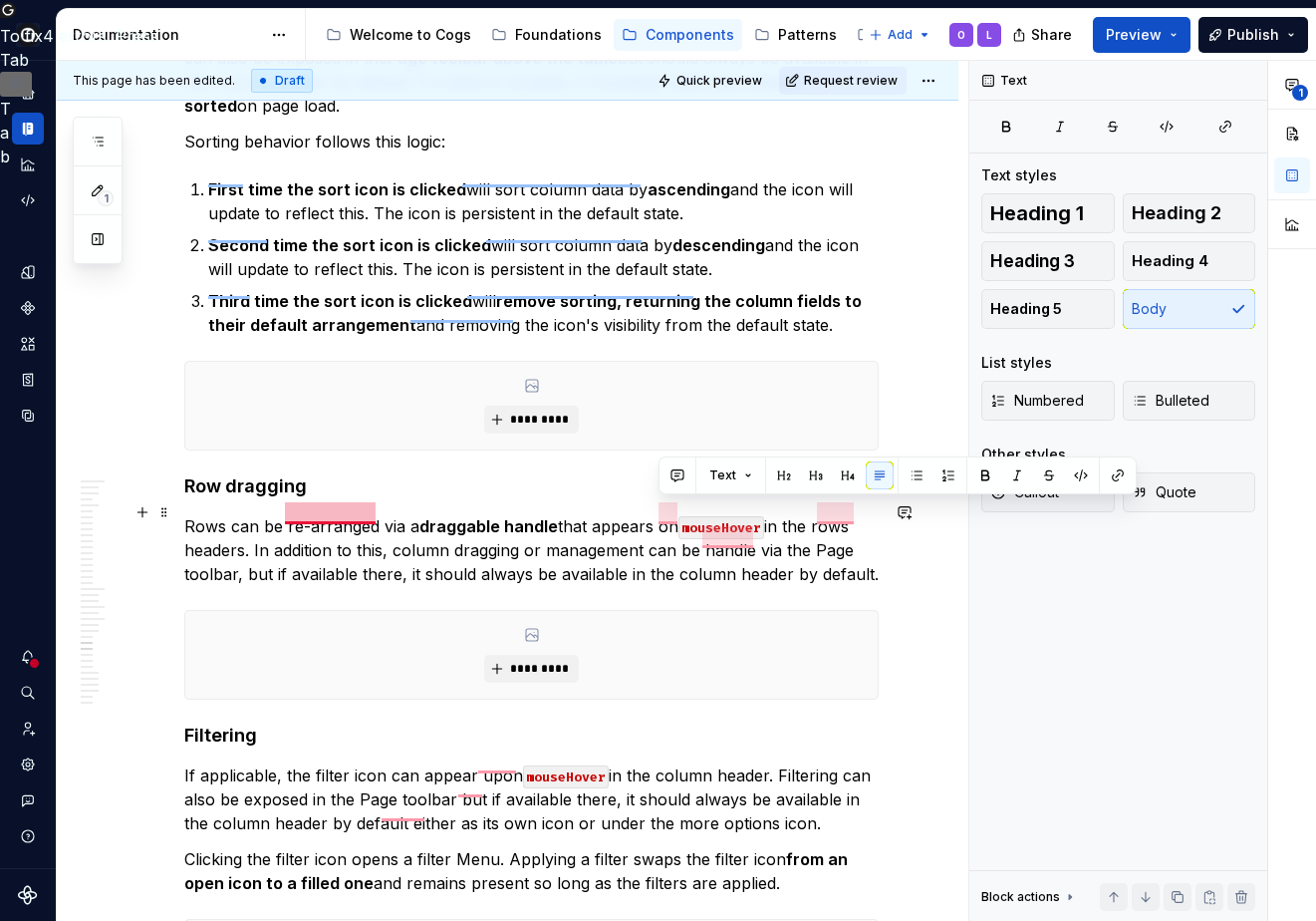 click on "Rows can be re-arranged via a  draggable handle  that appears on  mouseHover  in the rows headers. In addition to this, column dragging or management can be handle via the Page toolbar, but if available there, it should always be available in the column header by default." at bounding box center [531, 550] 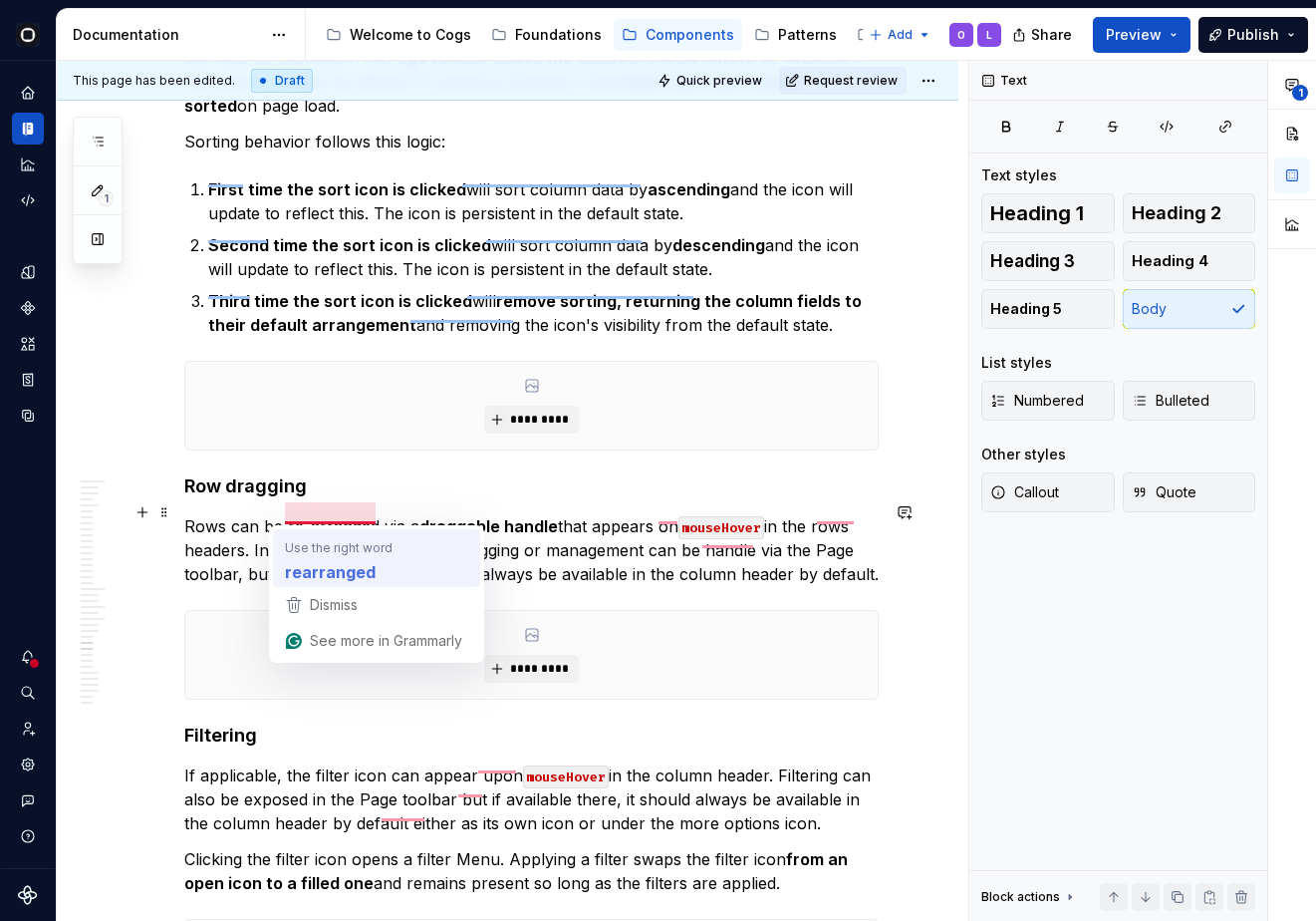 drag, startPoint x: 329, startPoint y: 587, endPoint x: 327, endPoint y: 563, distance: 24.083189 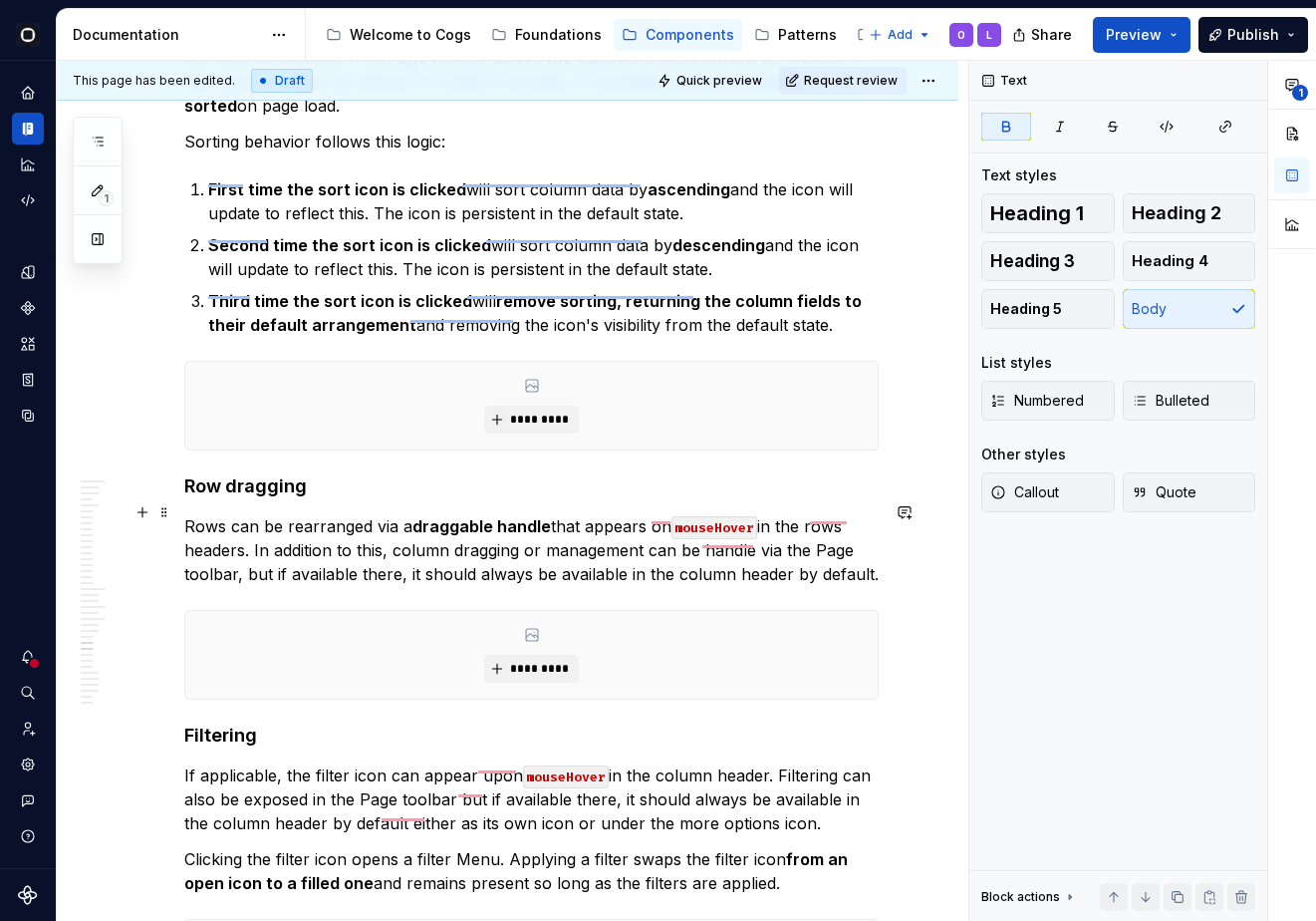 click on "Rows can be rearranged via a  draggable handle  that appears on  mouseHover  in the rows headers. In addition to this, column dragging or management can be handle via the Page toolbar, but if available there, it should always be available in the column header by default." at bounding box center (531, 550) 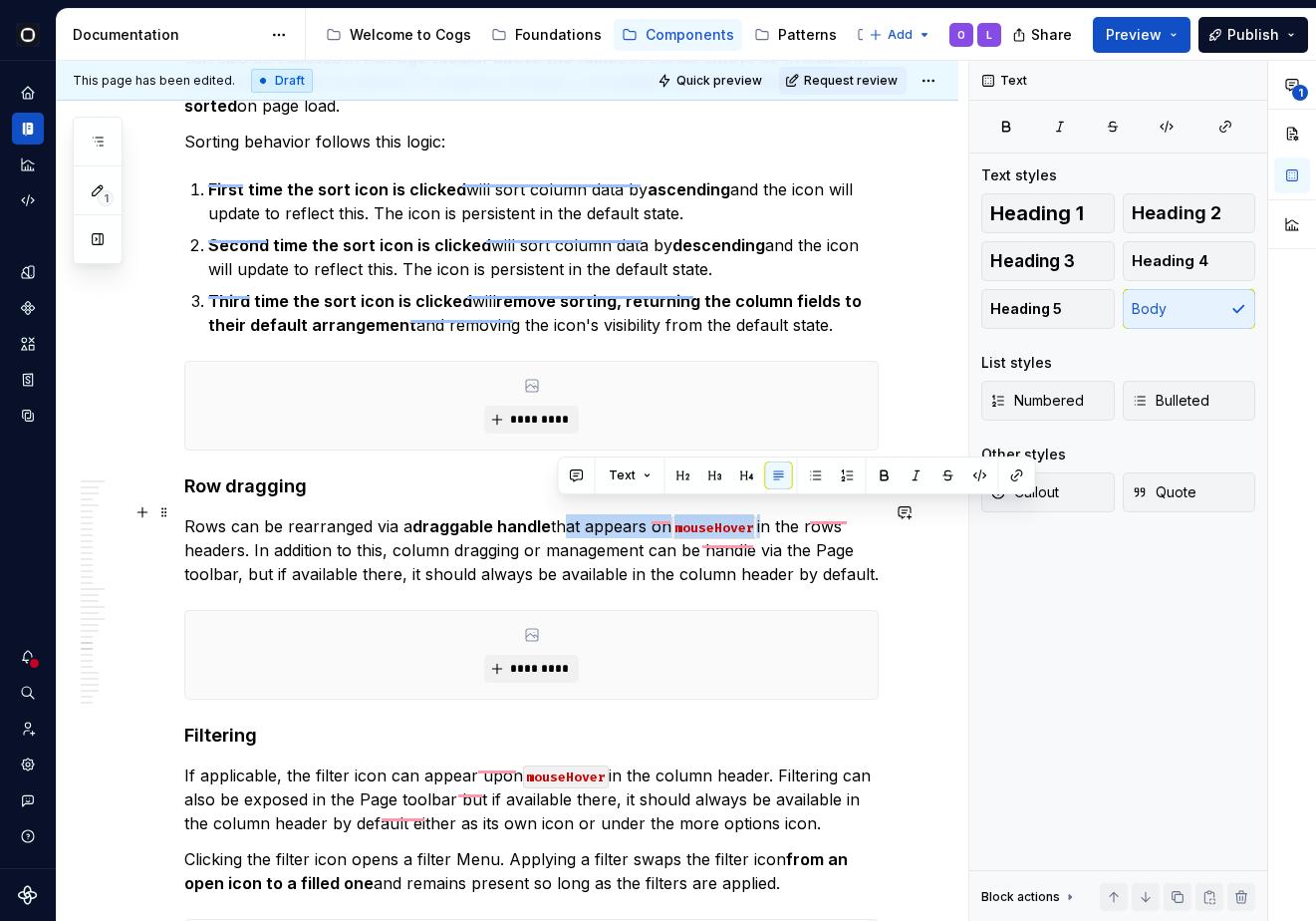 drag, startPoint x: 556, startPoint y: 505, endPoint x: 762, endPoint y: 506, distance: 206.00243 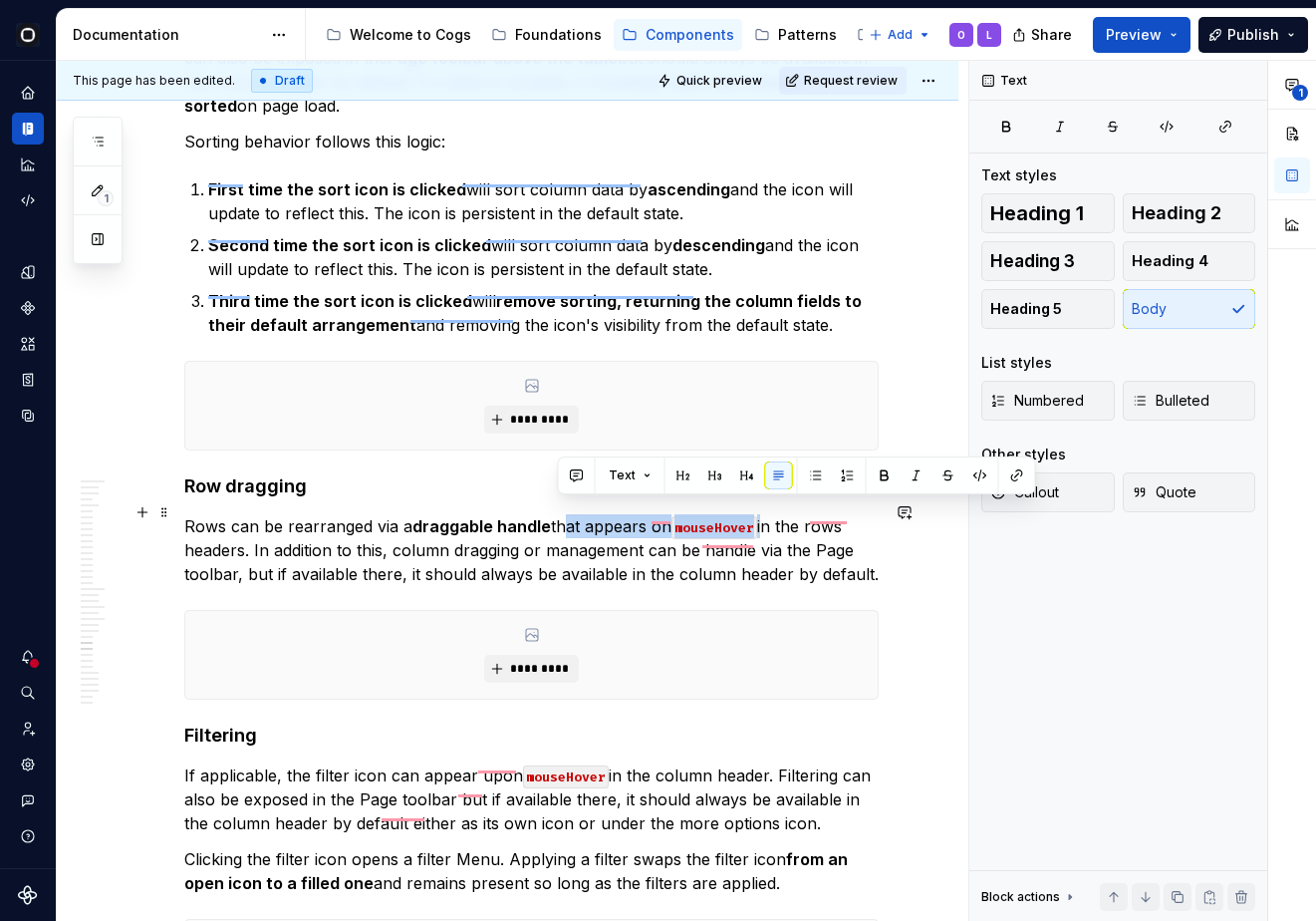 click on "Rows can be rearranged via a  draggable handle  that appears on  mouseHover  in the rows headers. In addition to this, column dragging or management can be handle via the Page toolbar, but if available there, it should always be available in the column header by default." at bounding box center [531, 550] 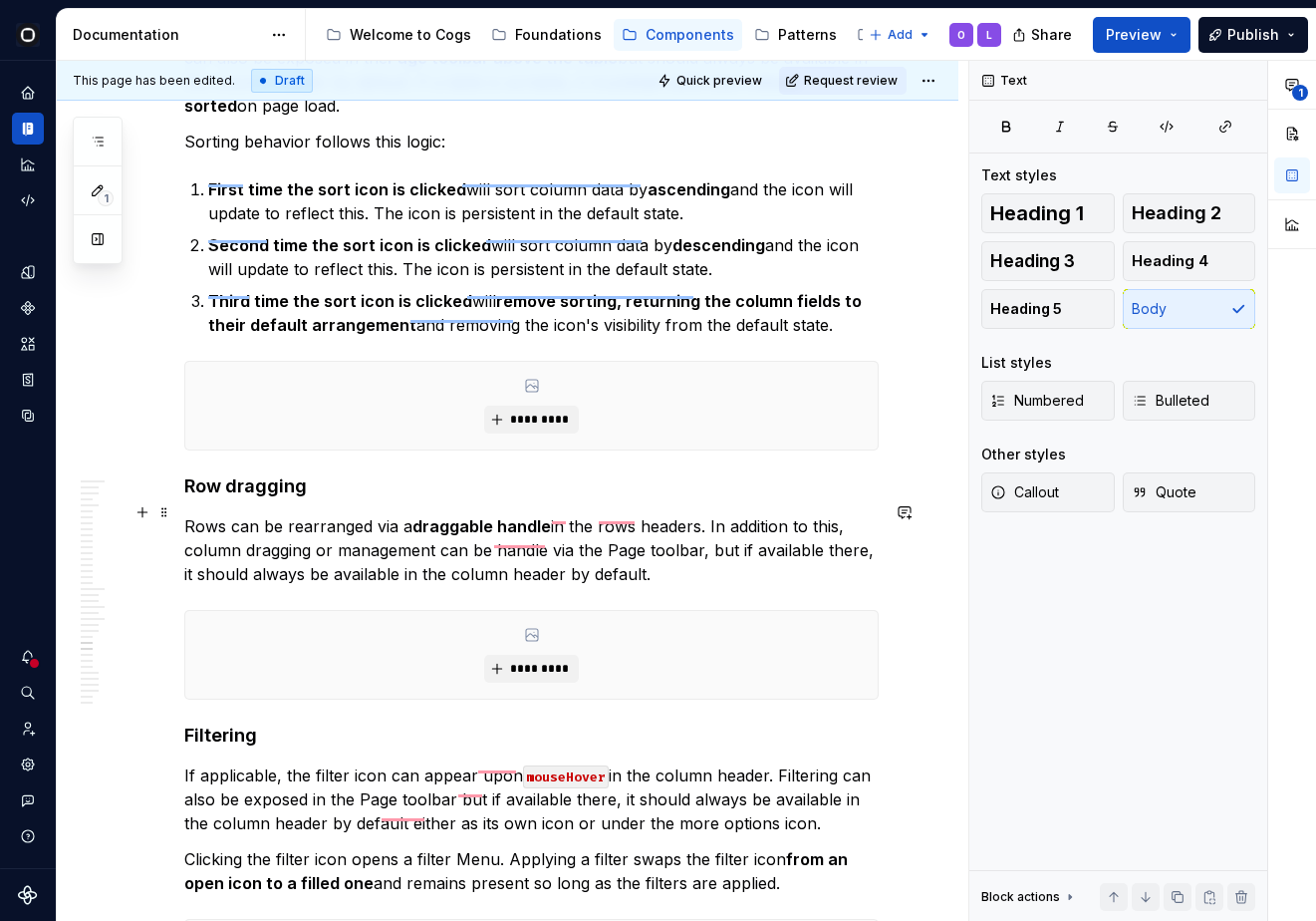 click on "Rows can be rearranged via a  draggable handle  in the rows headers. In addition to this, column dragging or management can be handle via the Page toolbar, but if available there, it should always be available in the column header by default." at bounding box center [531, 550] 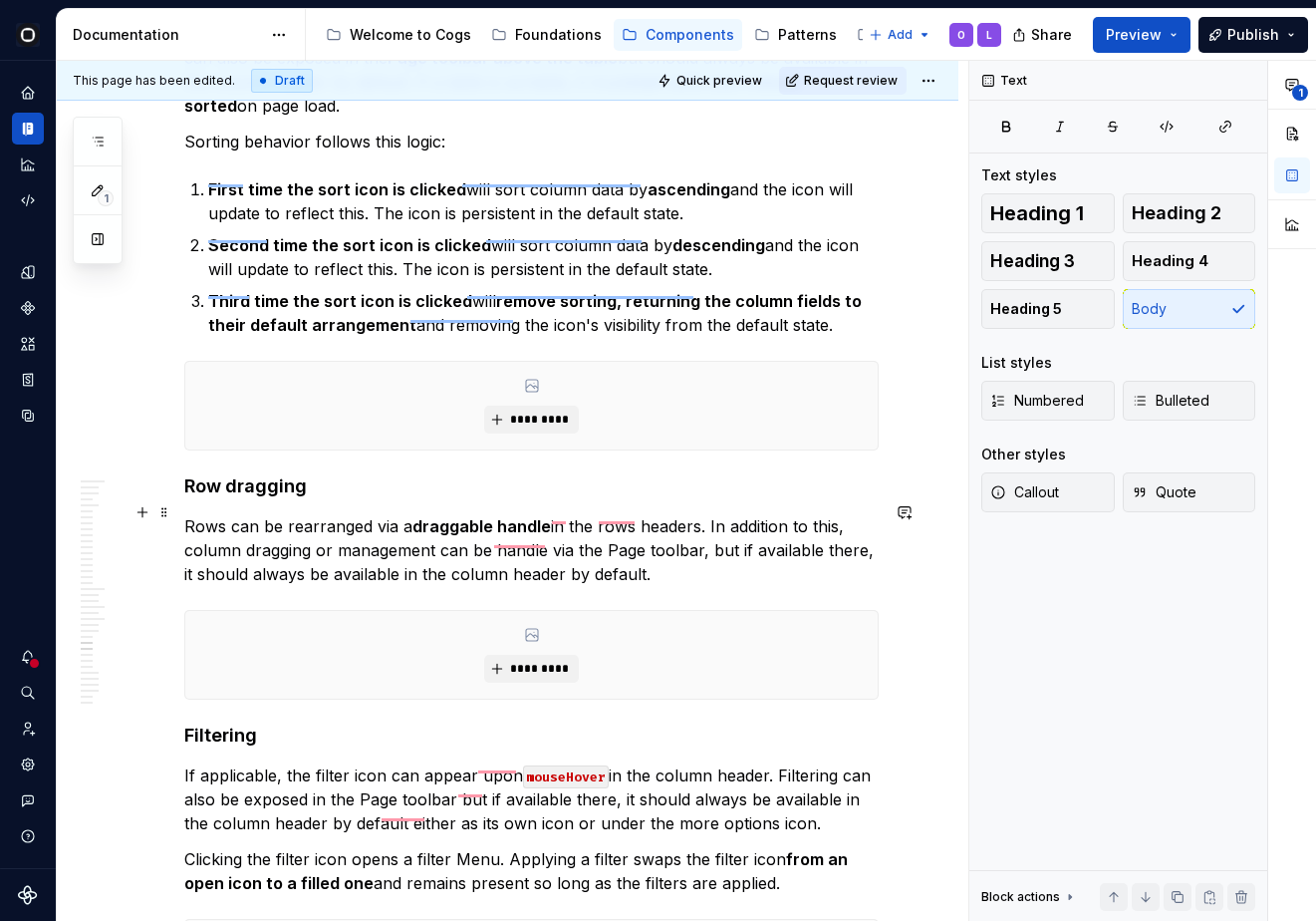 drag, startPoint x: 719, startPoint y: 500, endPoint x: 755, endPoint y: 549, distance: 60.80296 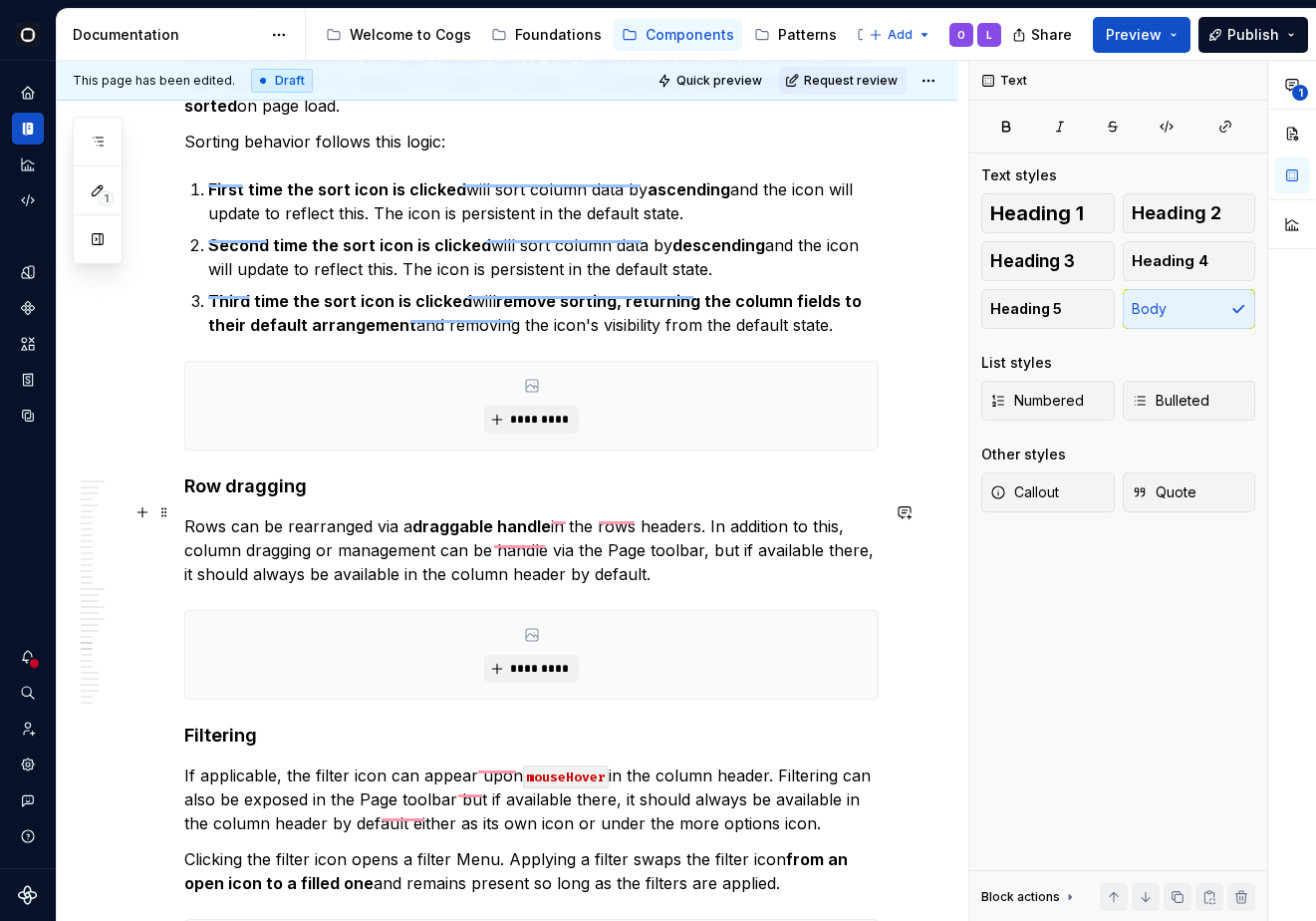 click on "Rows can be rearranged via a  draggable handle  in the rows headers. In addition to this, column dragging or management can be handle via the Page toolbar, but if available there, it should always be available in the column header by default." at bounding box center [531, 550] 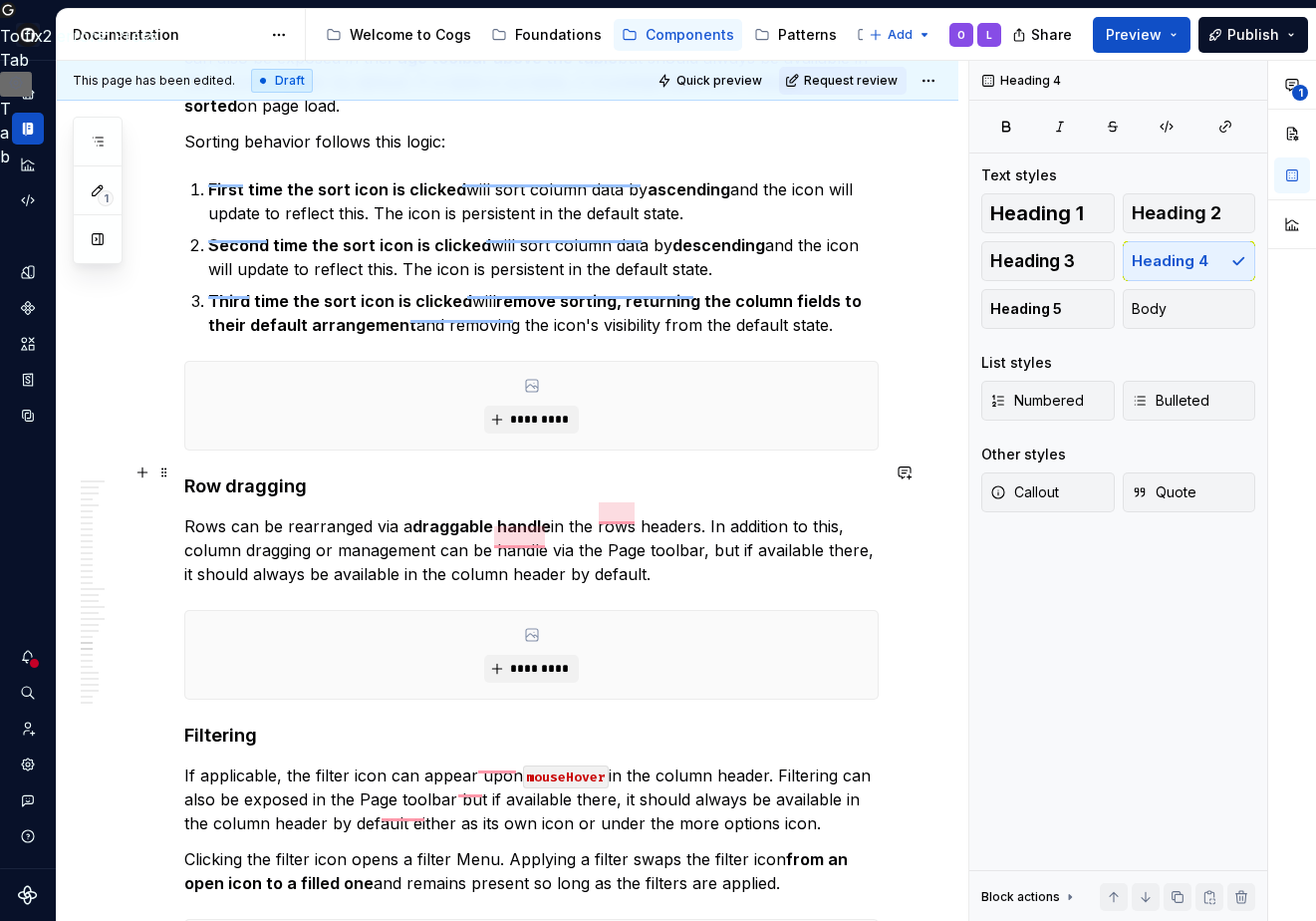 click on "Row dragging" at bounding box center (531, 486) 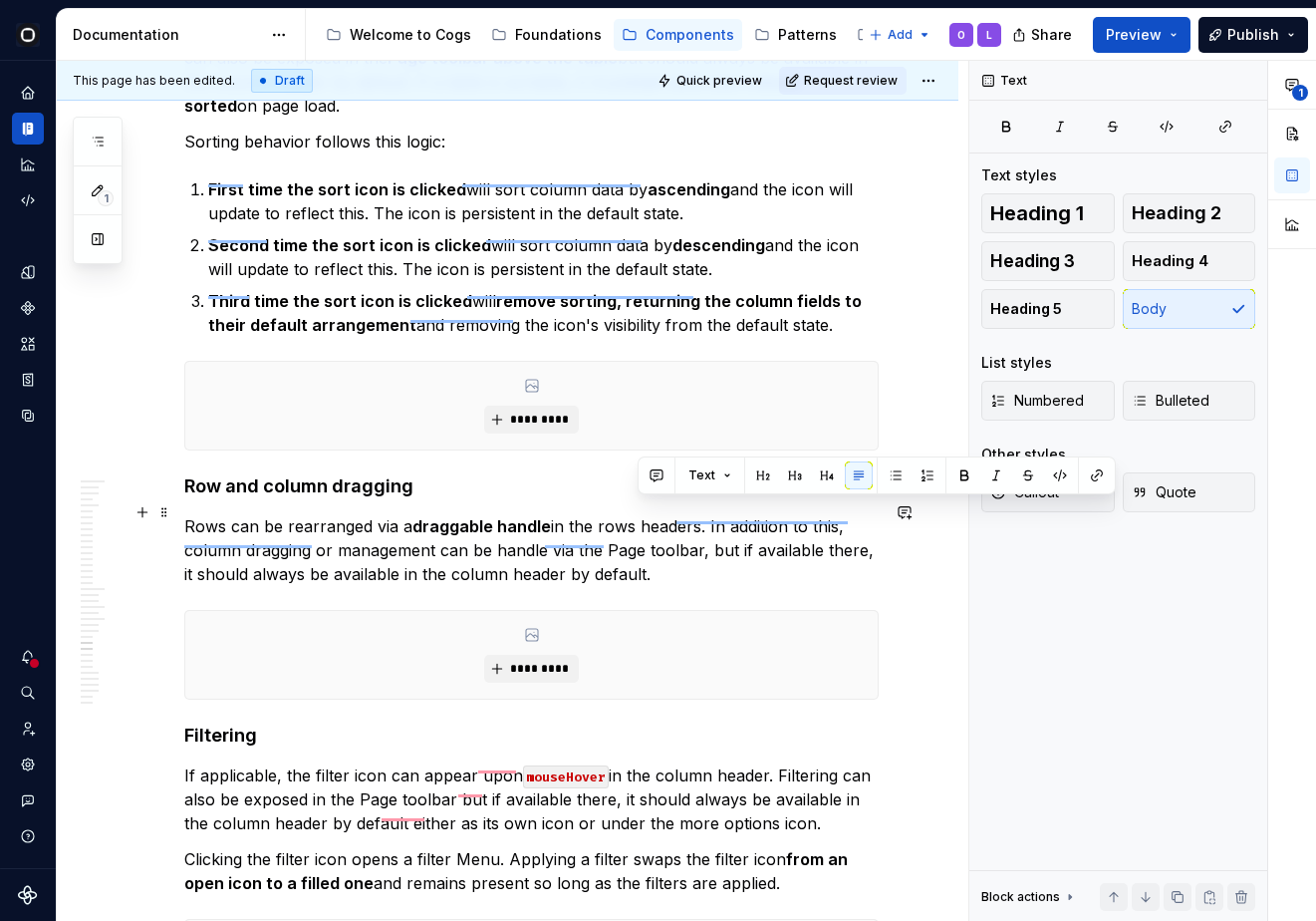 drag, startPoint x: 708, startPoint y: 509, endPoint x: 742, endPoint y: 565, distance: 65.51336 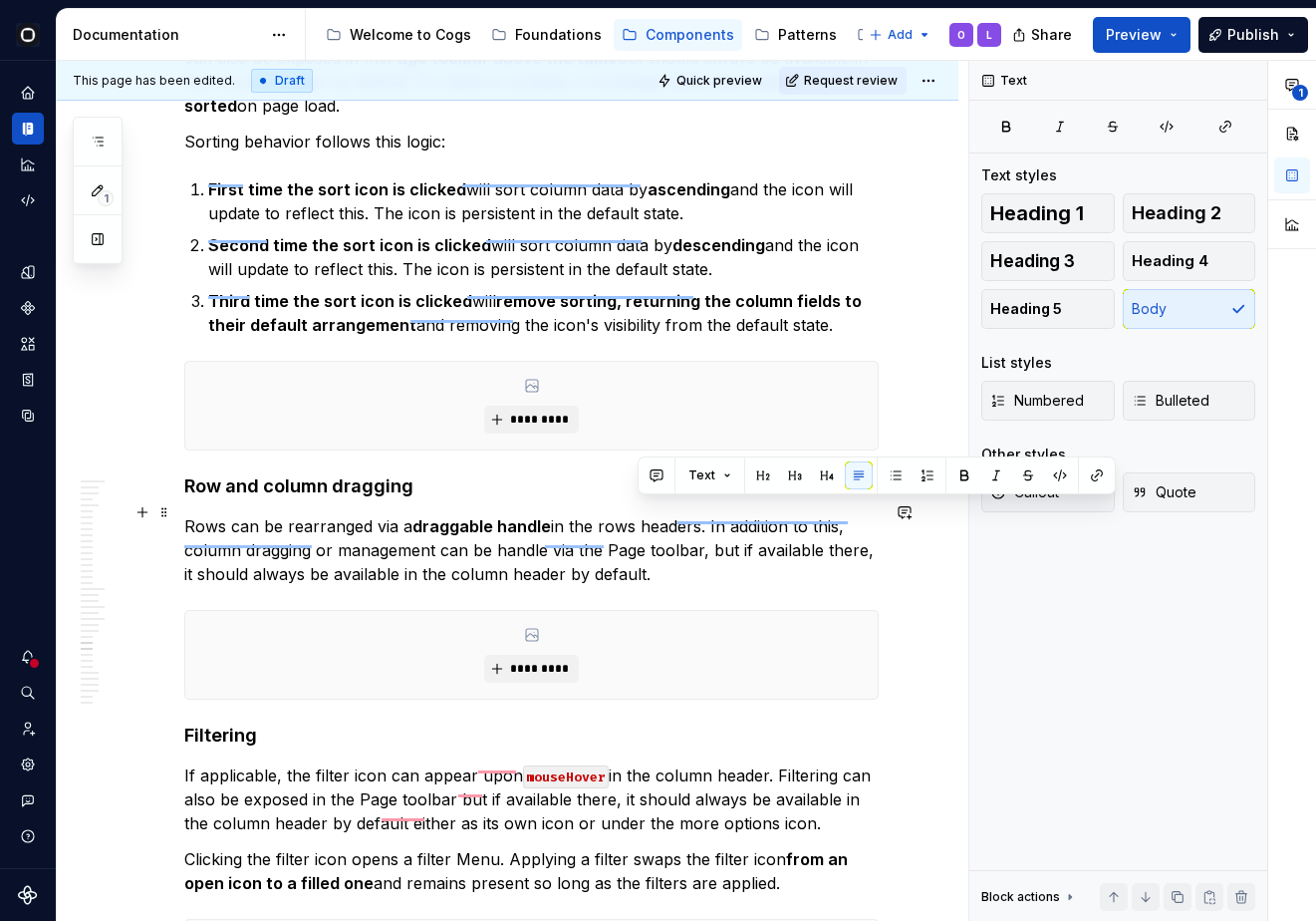 click on "Rows can be rearranged via a  draggable handle  in the rows headers. In addition to this, column dragging or management can be handle via the Page toolbar, but if available there, it should always be available in the column header by default." at bounding box center (531, 550) 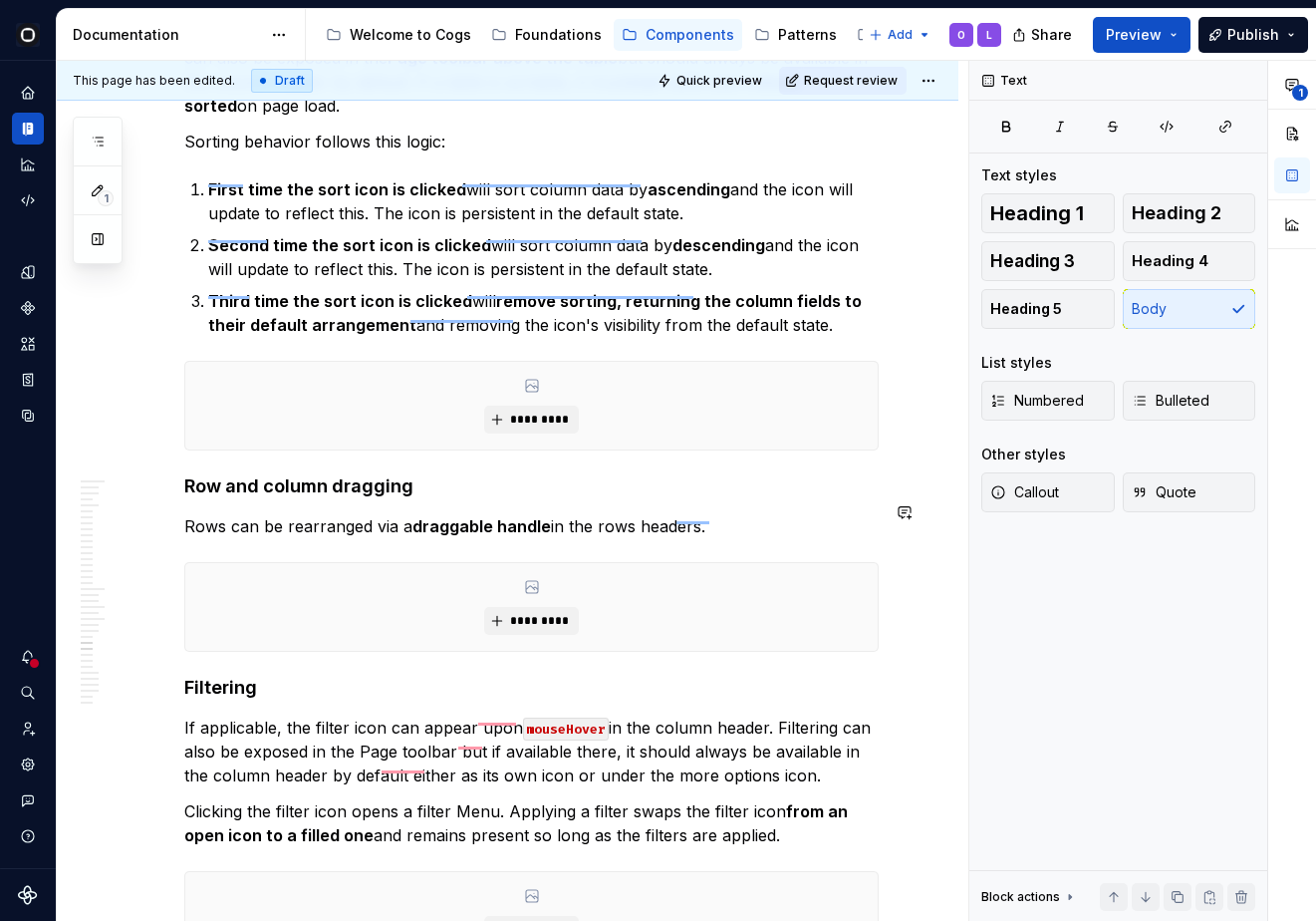 click on "**********" at bounding box center [531, -2464] 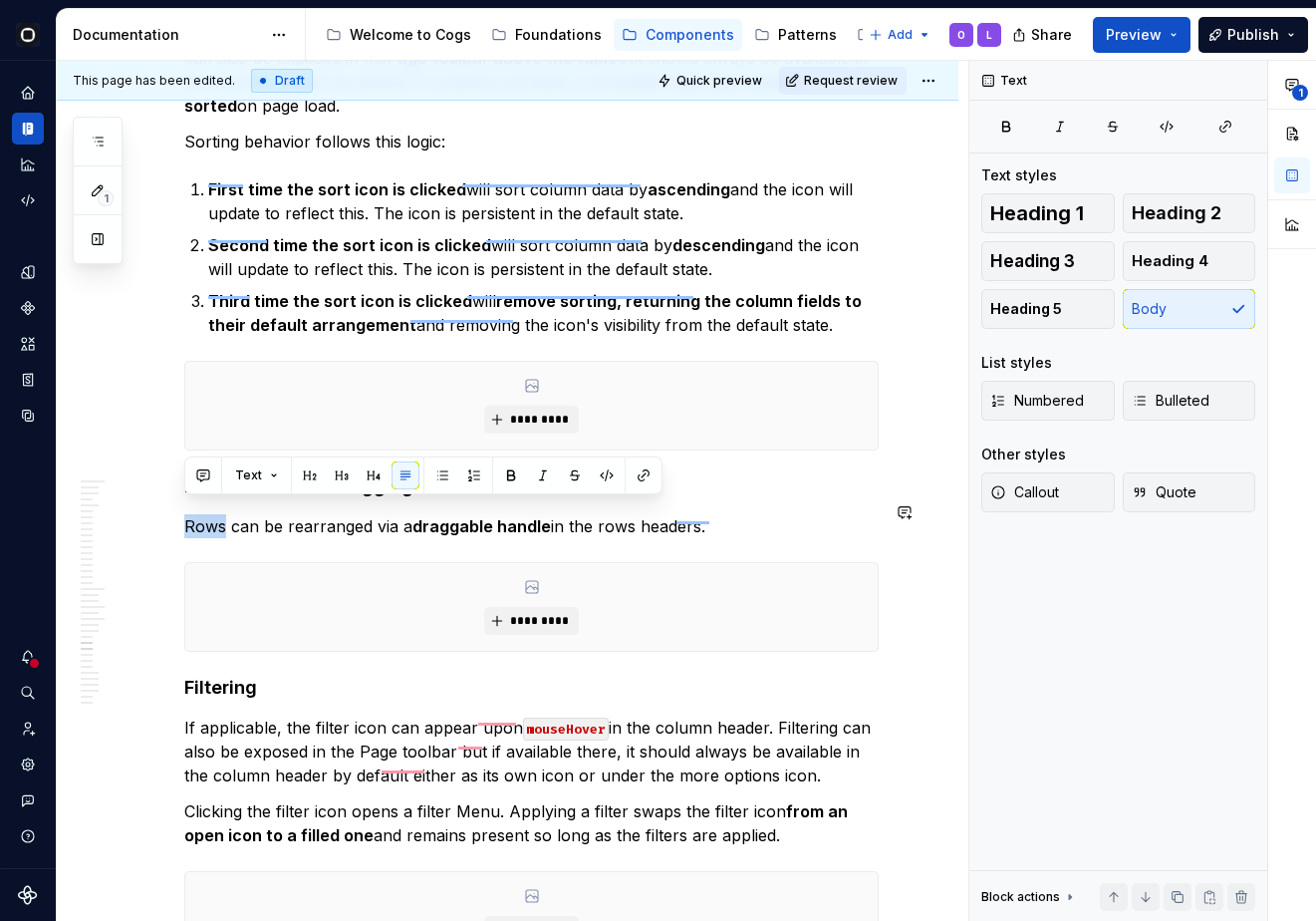 click on "**********" at bounding box center (531, -2464) 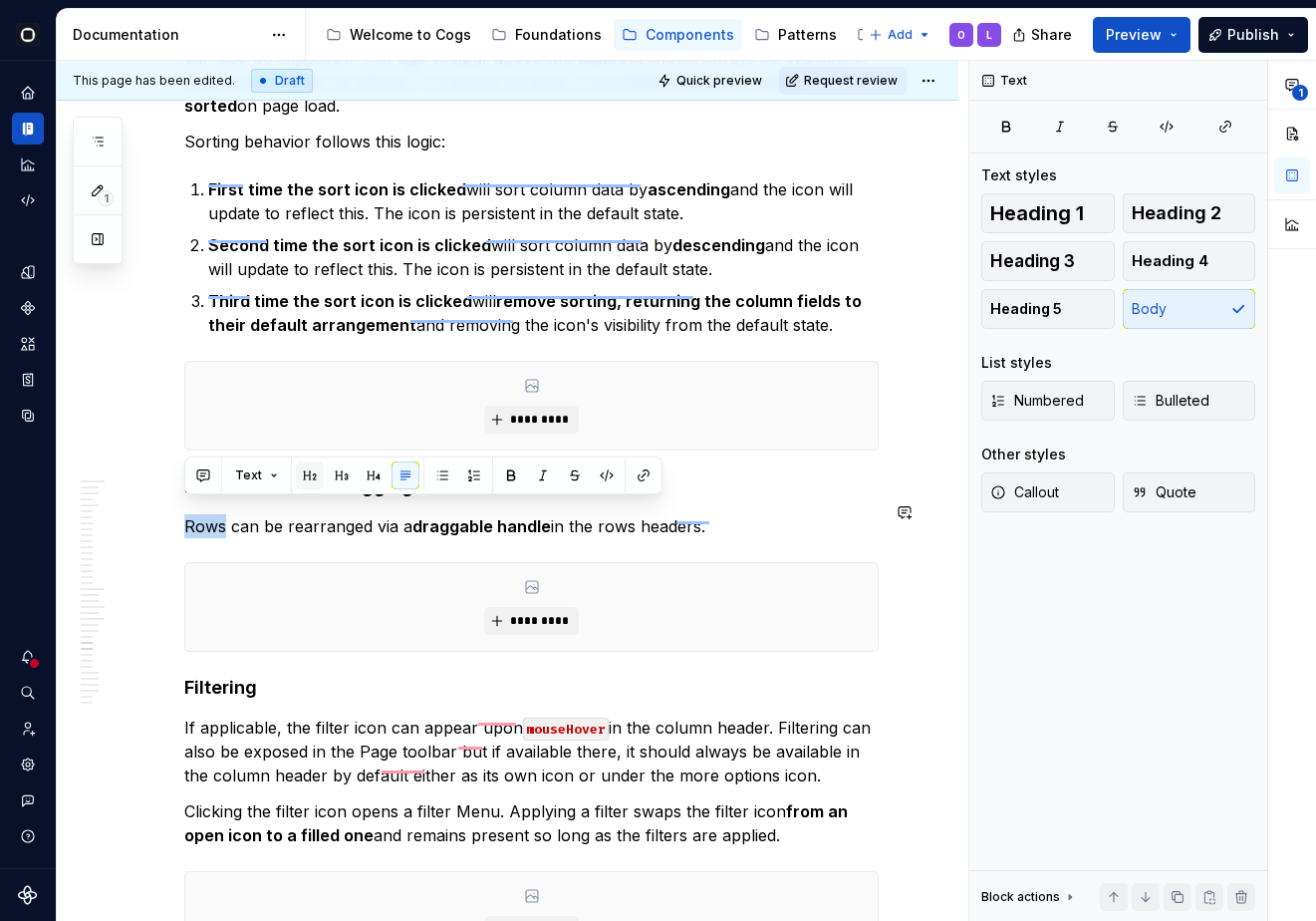 click at bounding box center (310, 475) 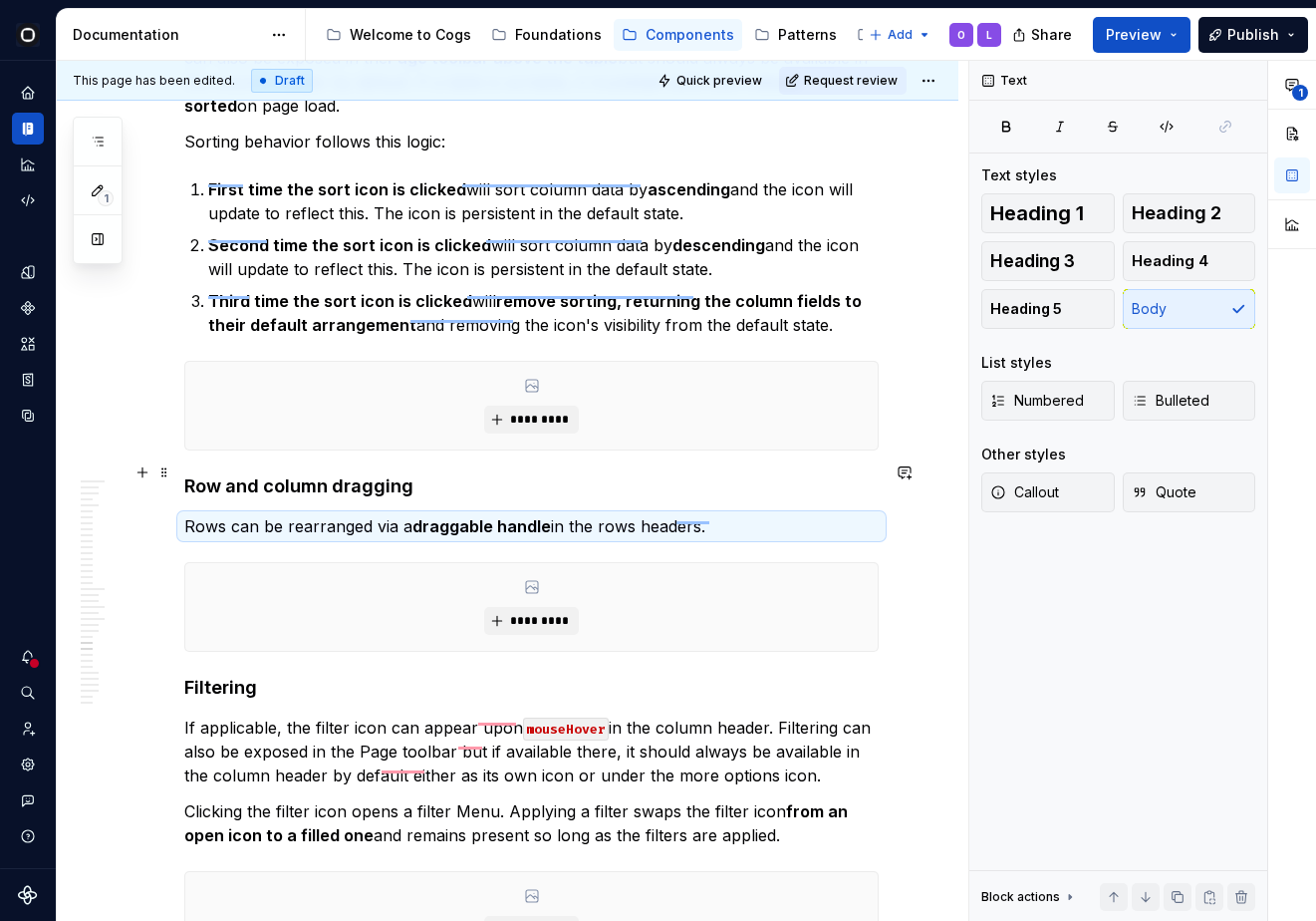 click on "Row and column dragging" at bounding box center (531, 486) 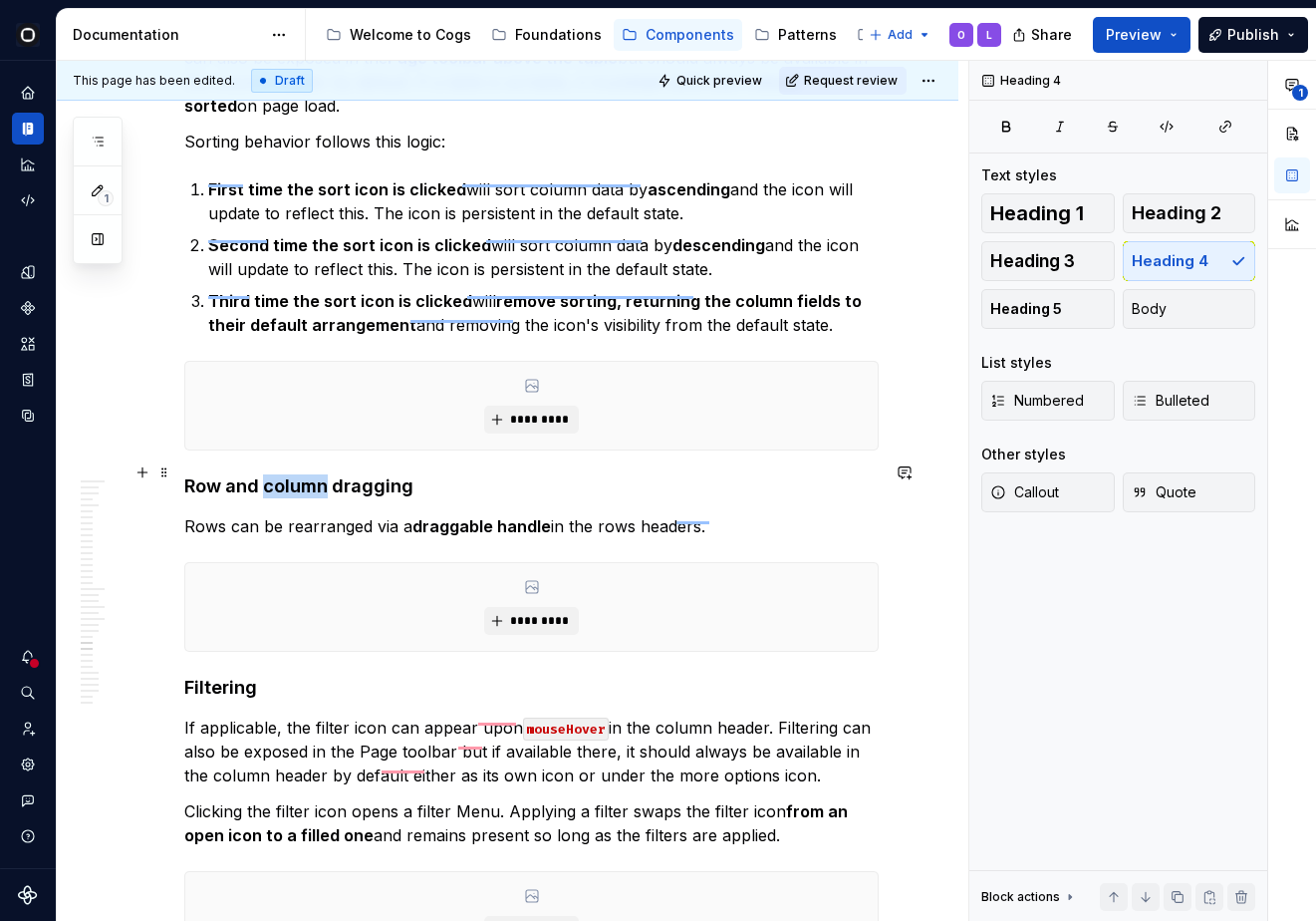 click on "Row and column dragging" at bounding box center [531, 486] 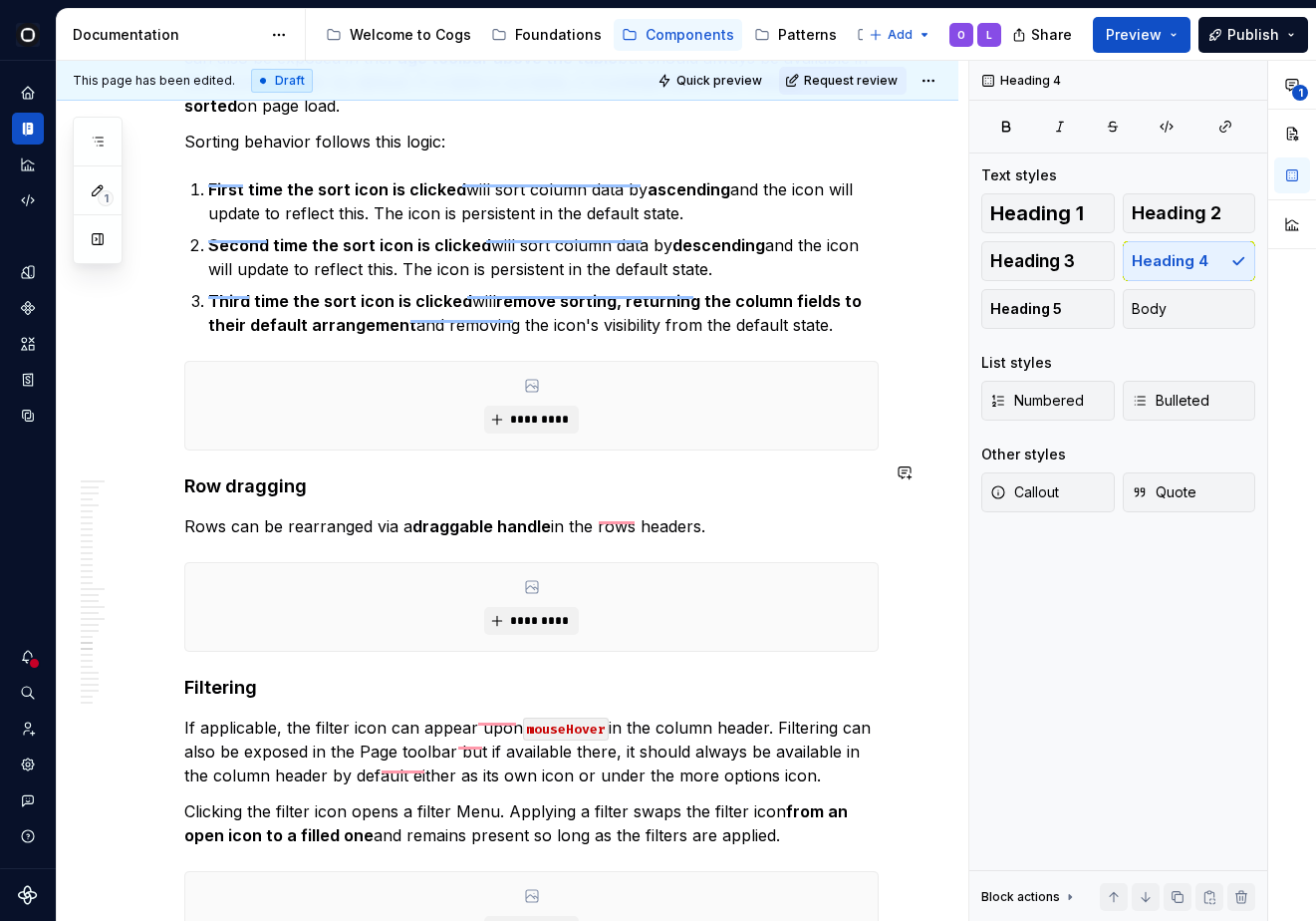 scroll, scrollTop: 8501, scrollLeft: 0, axis: vertical 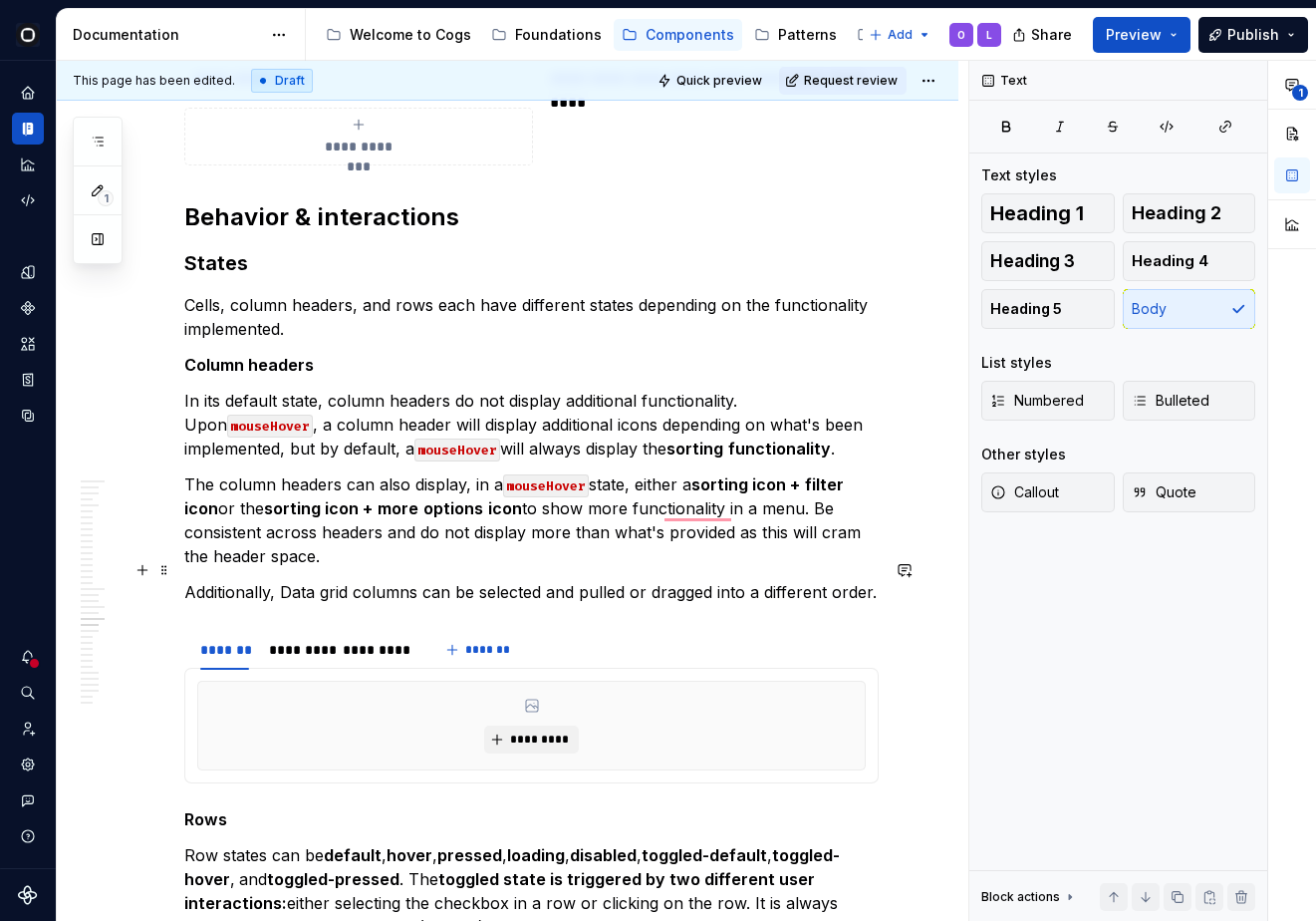 click on "Additionally, Data grid columns can be selected and pulled or dragged into a different order." at bounding box center [531, 592] 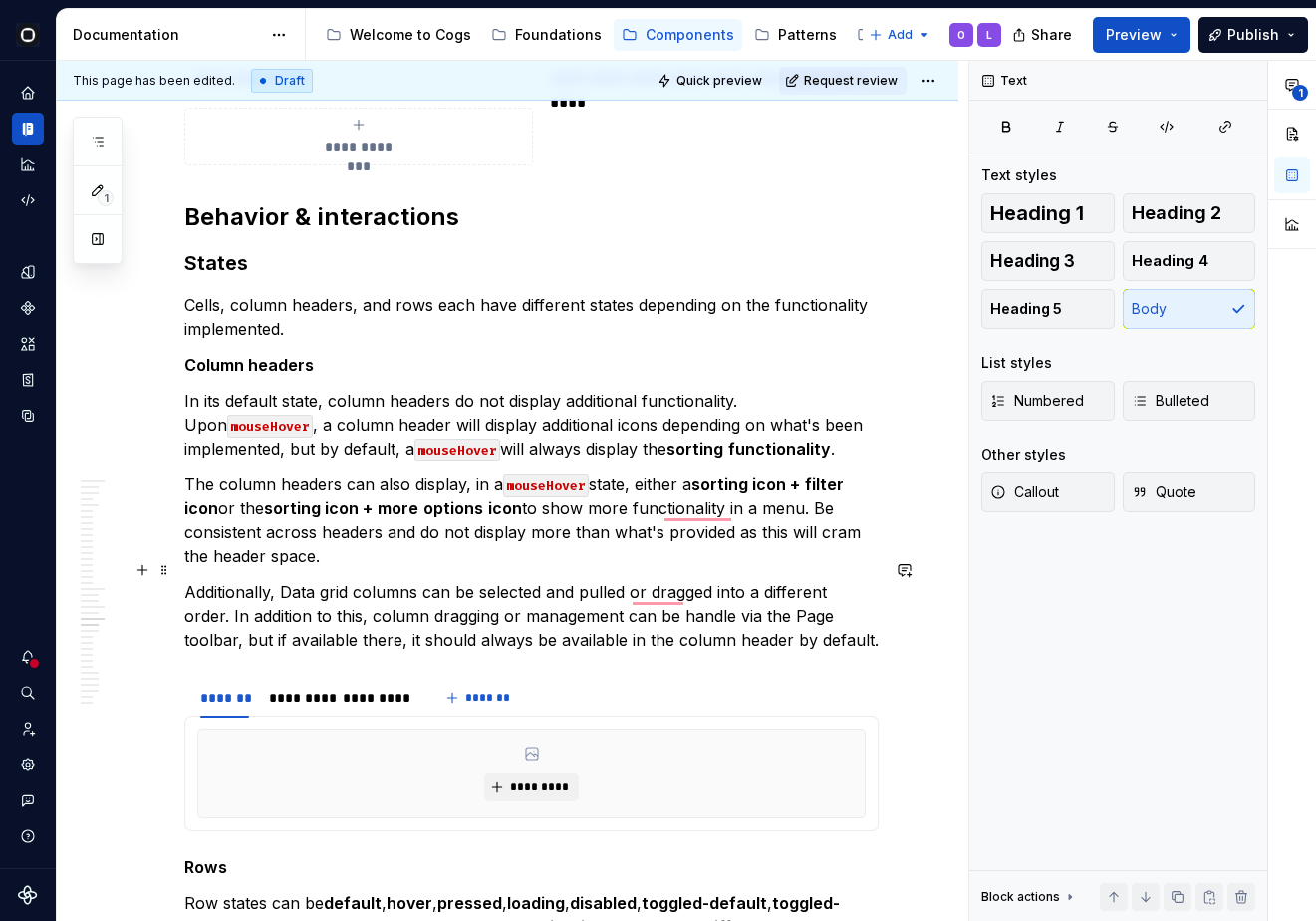 click on "Additionally, Data grid columns can be selected and pulled or dragged into a different order. In addition to this, column dragging or management can be handle via the Page toolbar, but if available there, it should always be available in the column header by default." at bounding box center (531, 616) 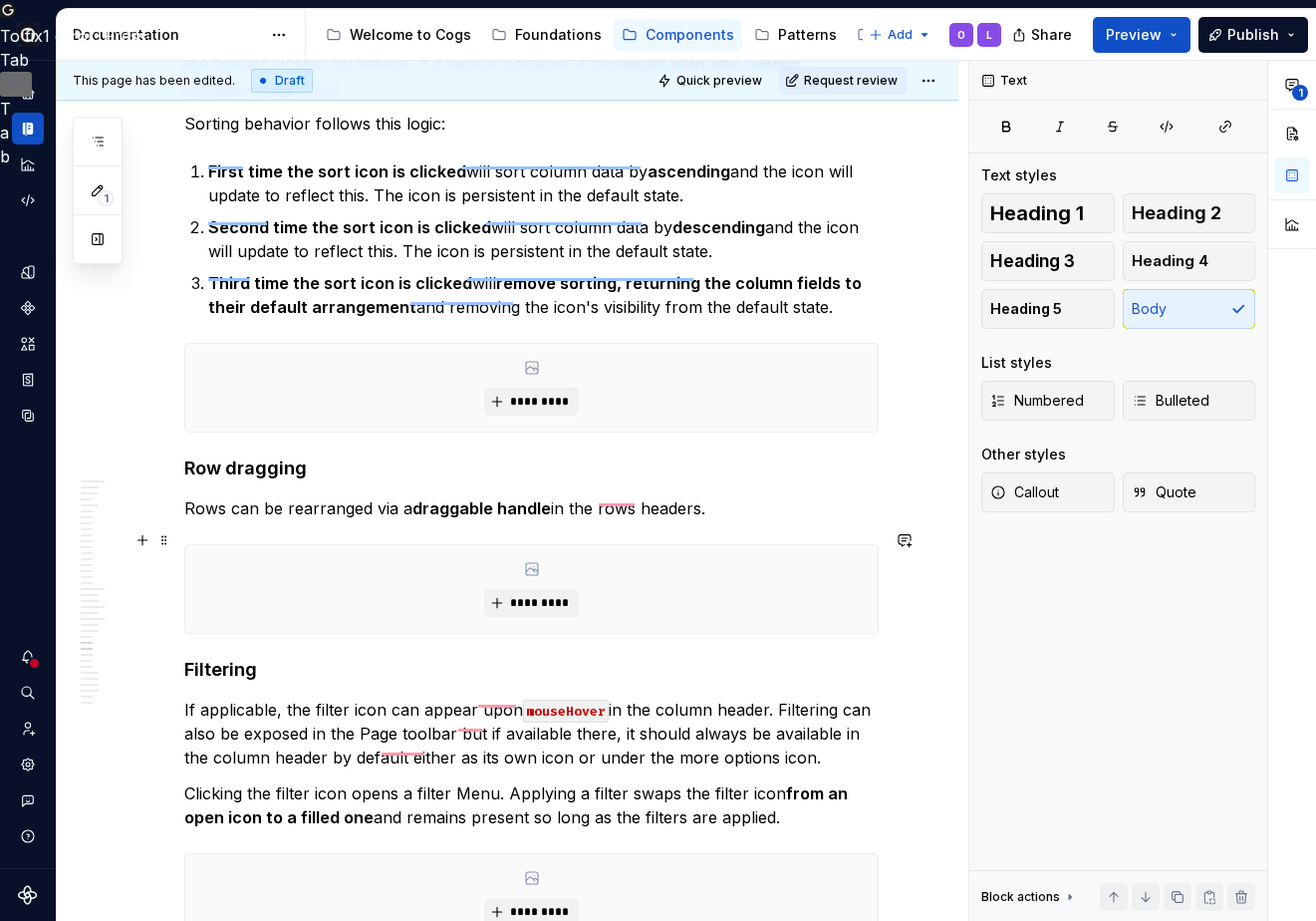 click on "*********" at bounding box center (531, 589) 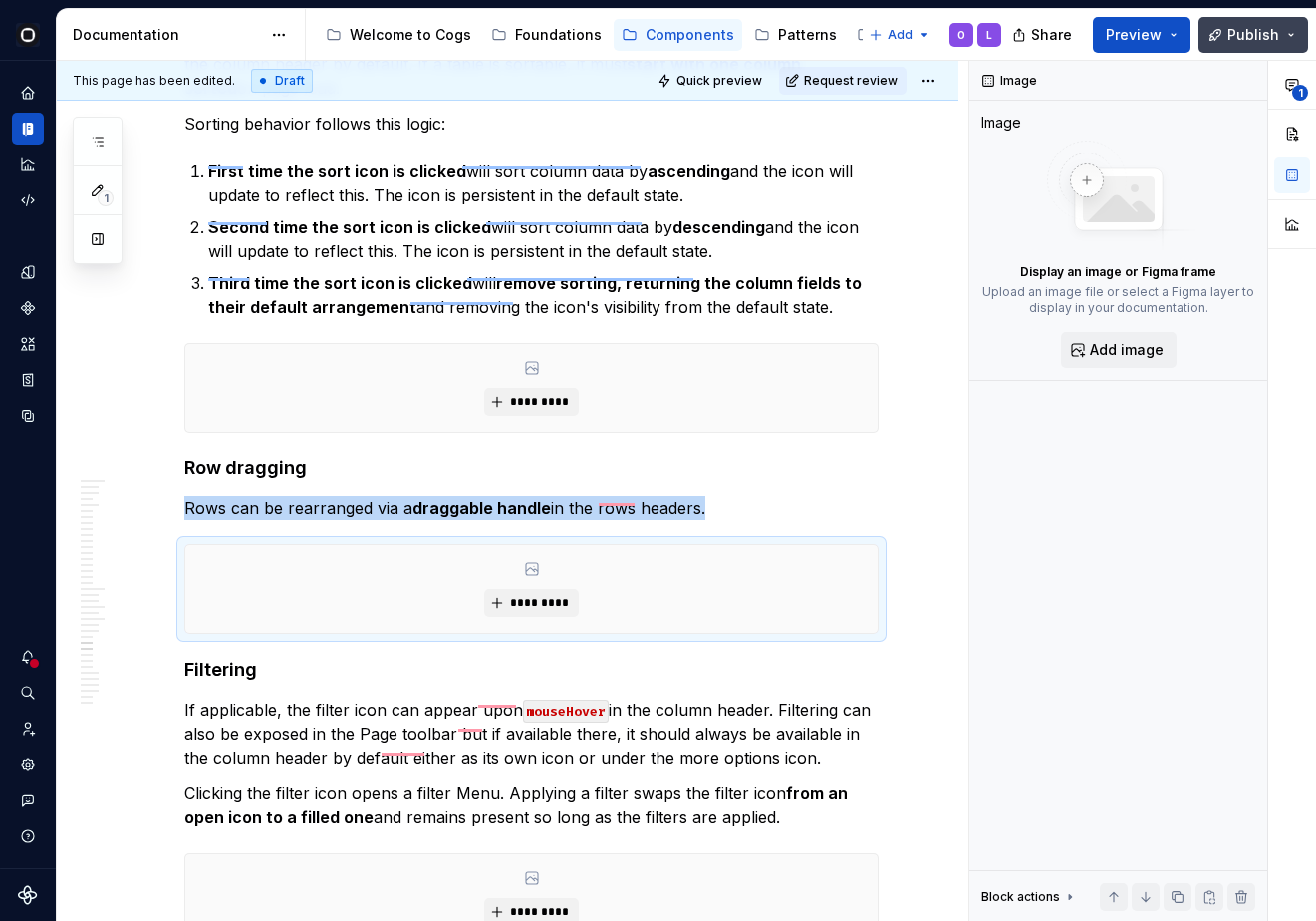 scroll, scrollTop: 9118, scrollLeft: 0, axis: vertical 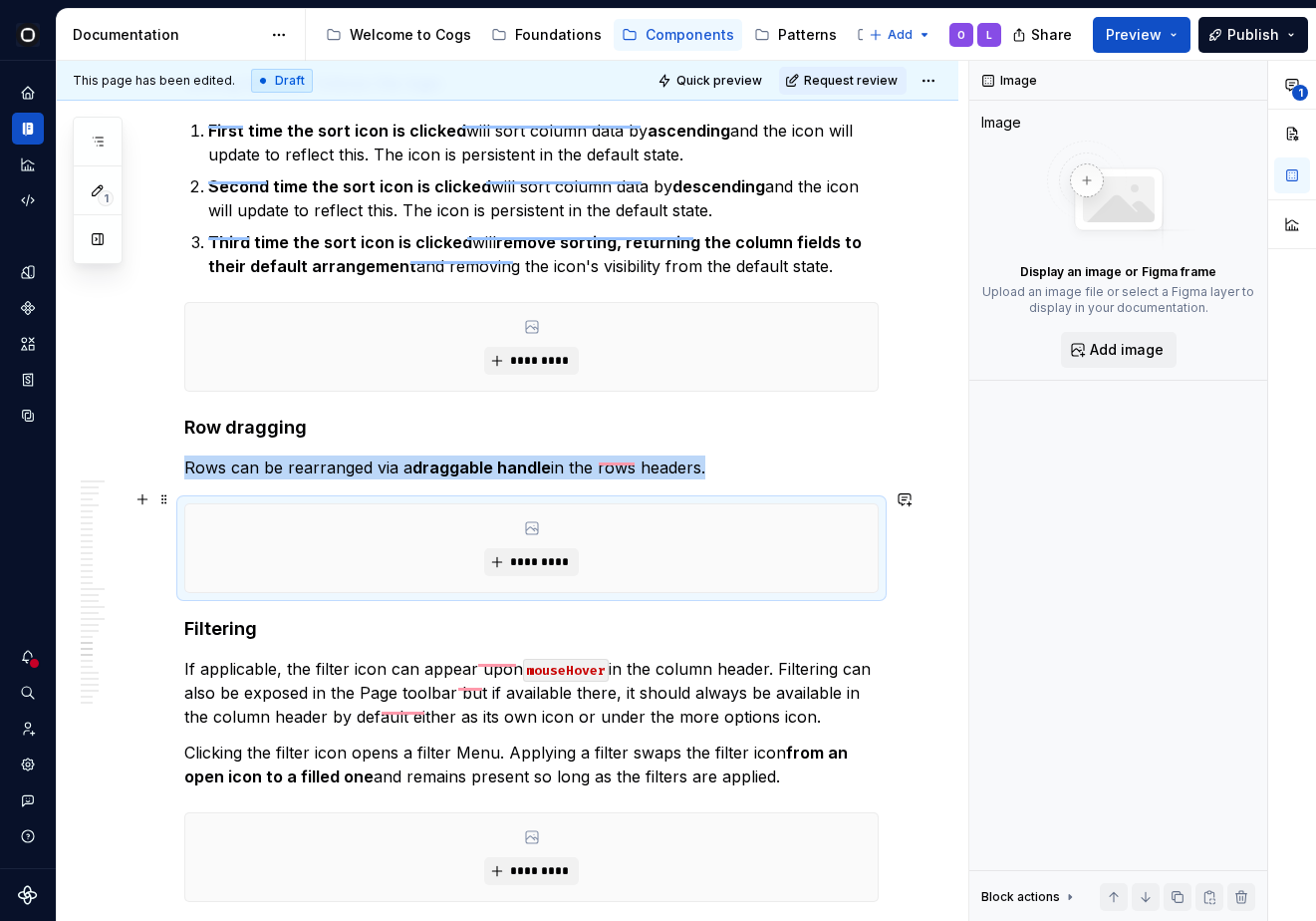 click on "**********" at bounding box center (507, -2421) 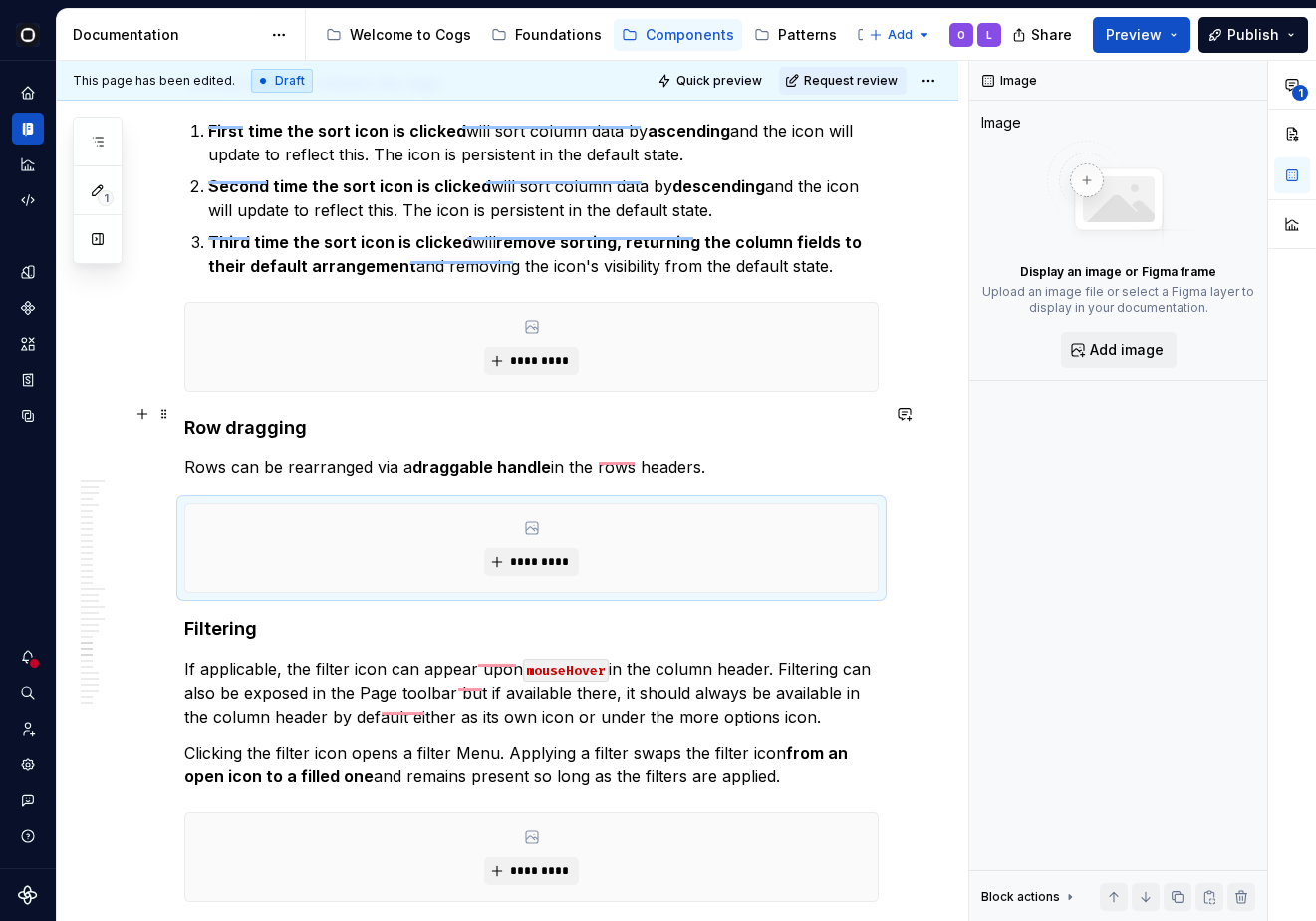 click on "Row dragging" at bounding box center (531, 428) 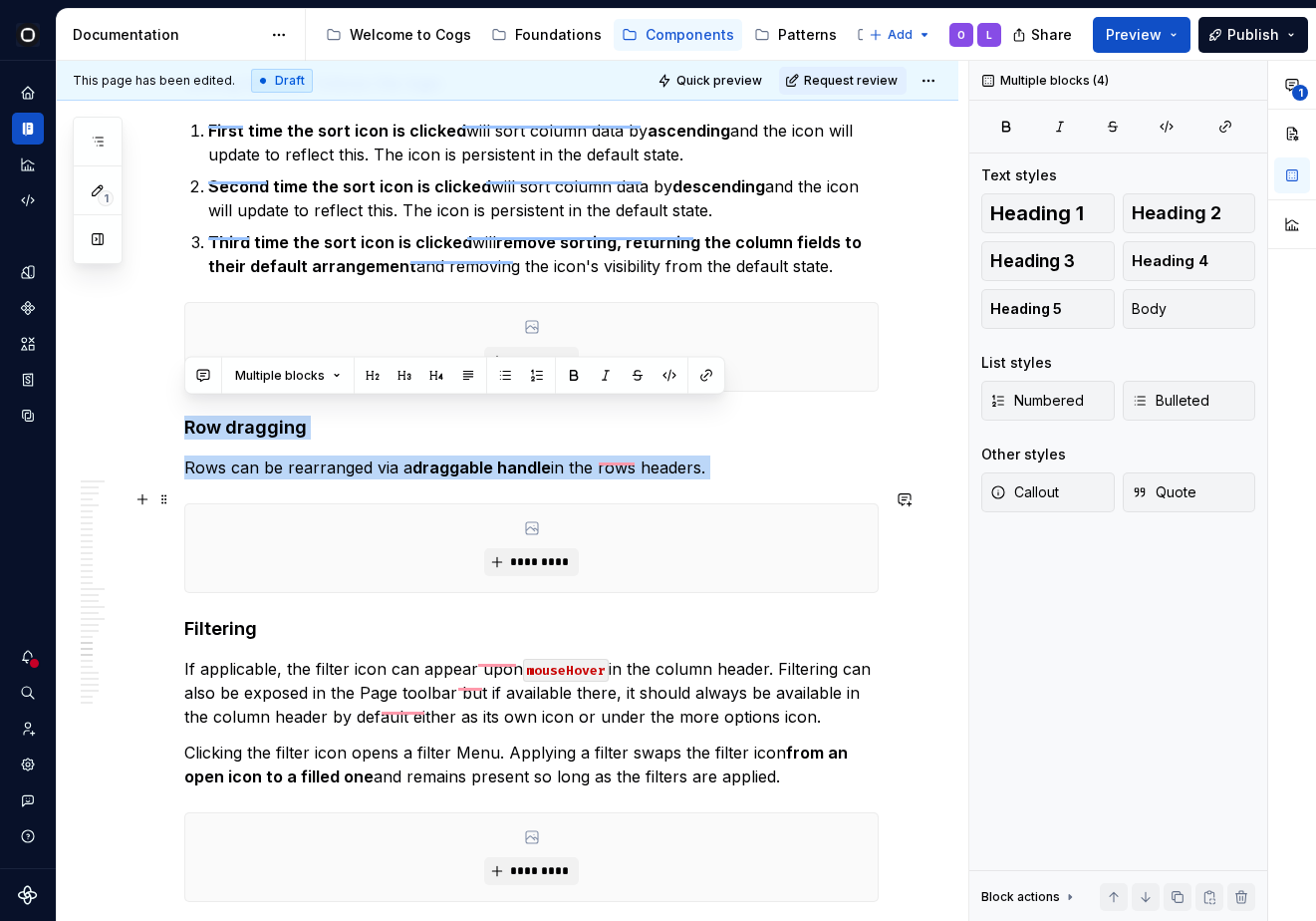 drag, startPoint x: 183, startPoint y: 414, endPoint x: 848, endPoint y: 581, distance: 685.6486 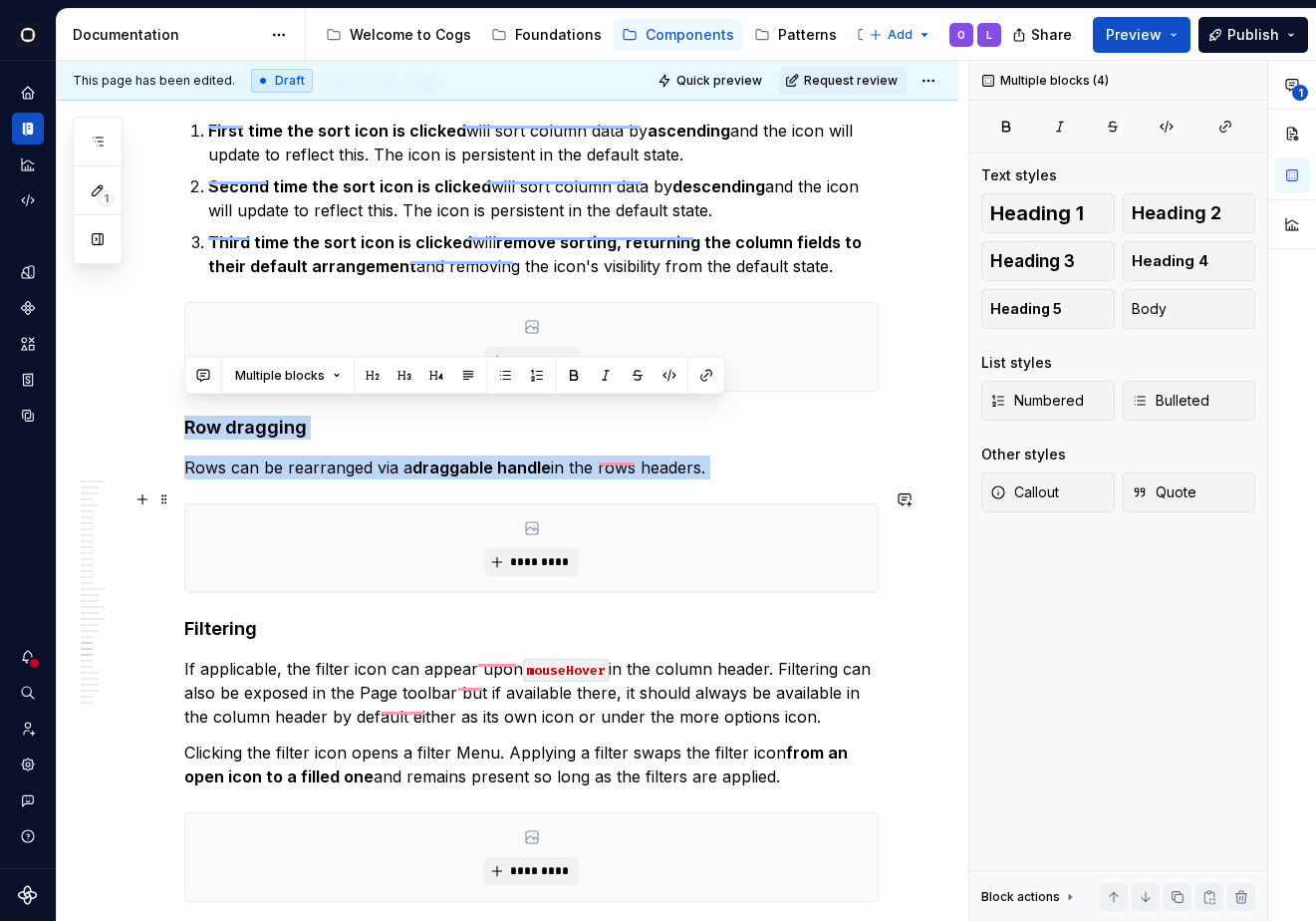 click on "**********" at bounding box center (531, -2547) 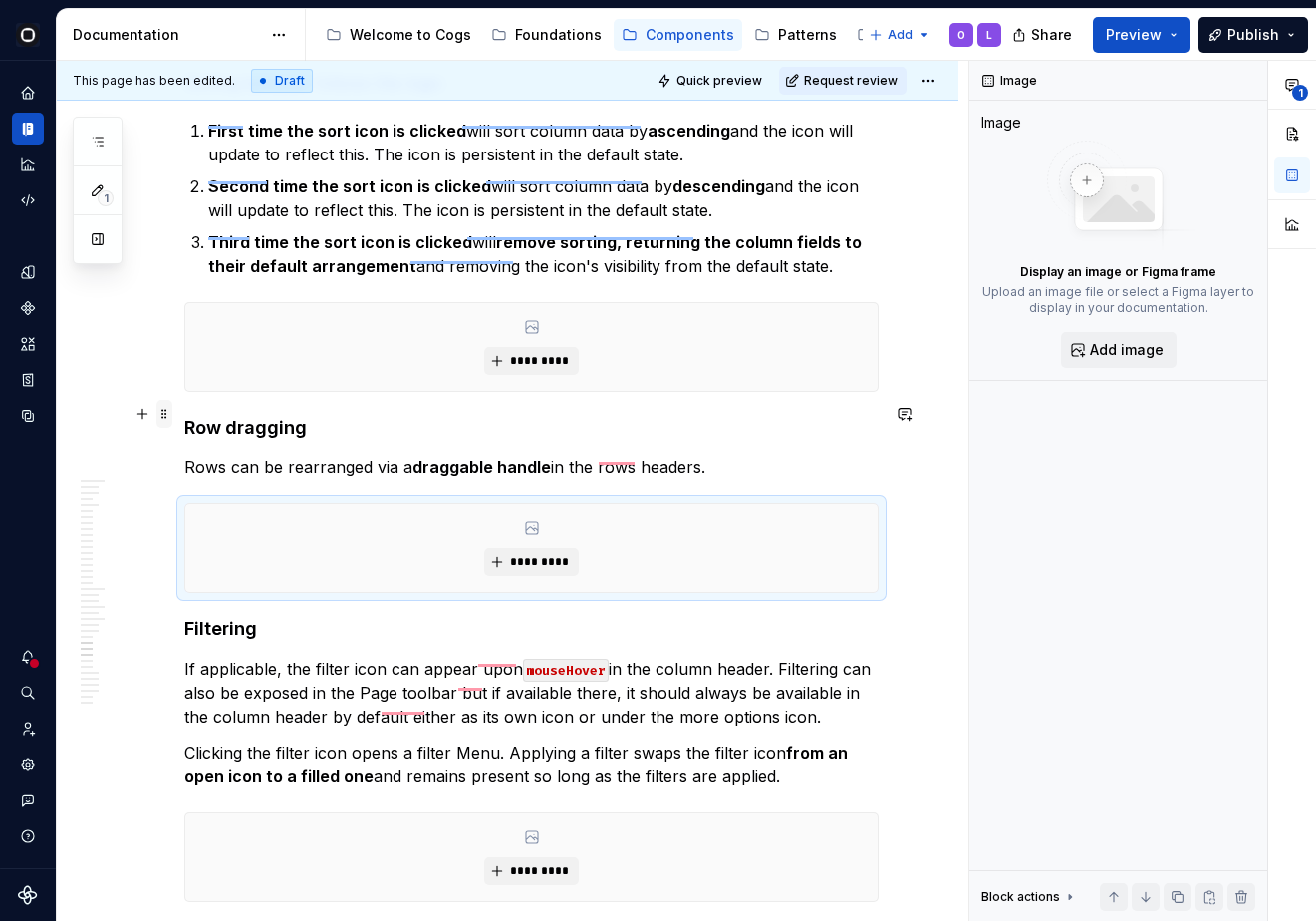 click at bounding box center [164, 414] 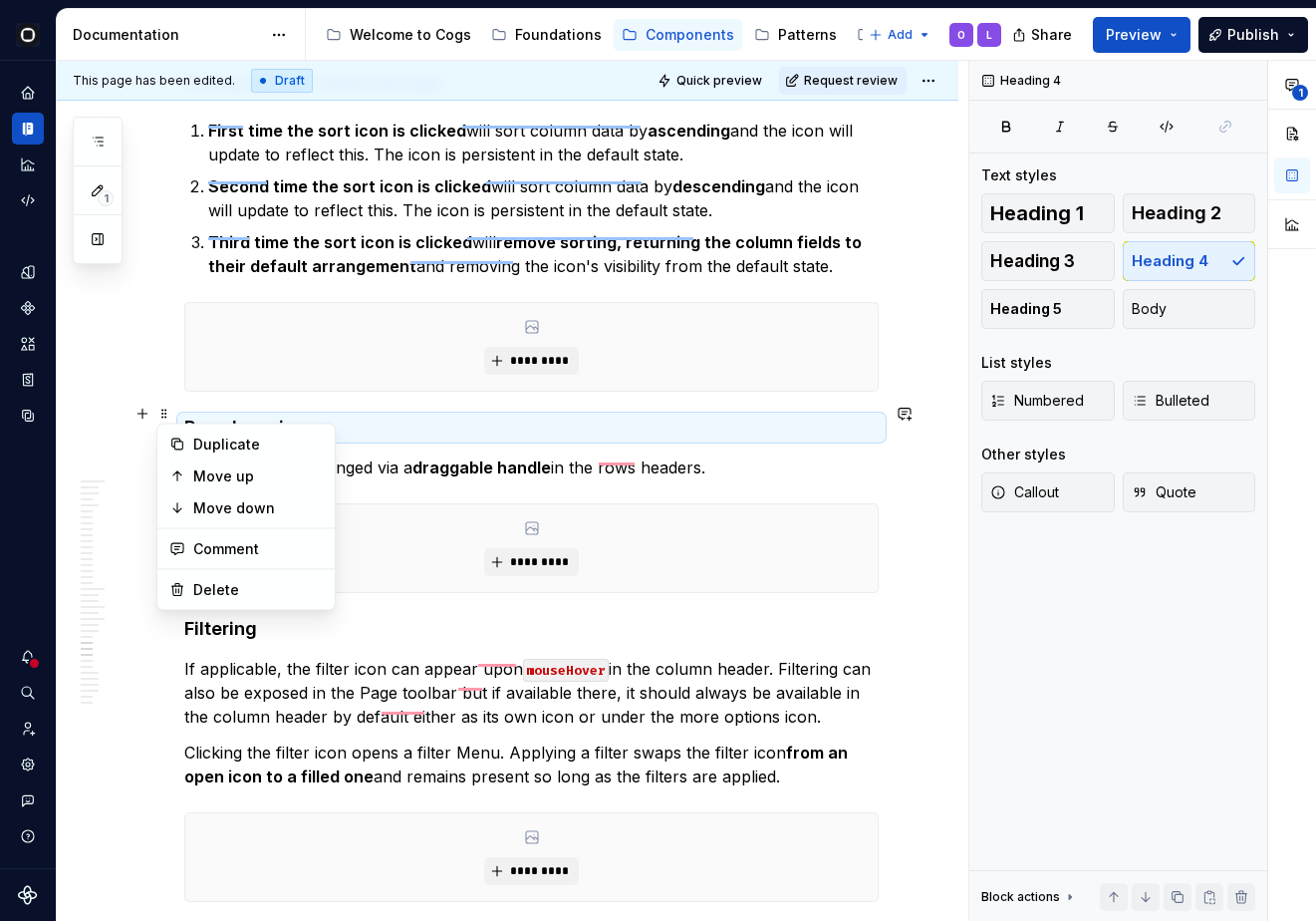 click on "Row dragging" at bounding box center (531, 428) 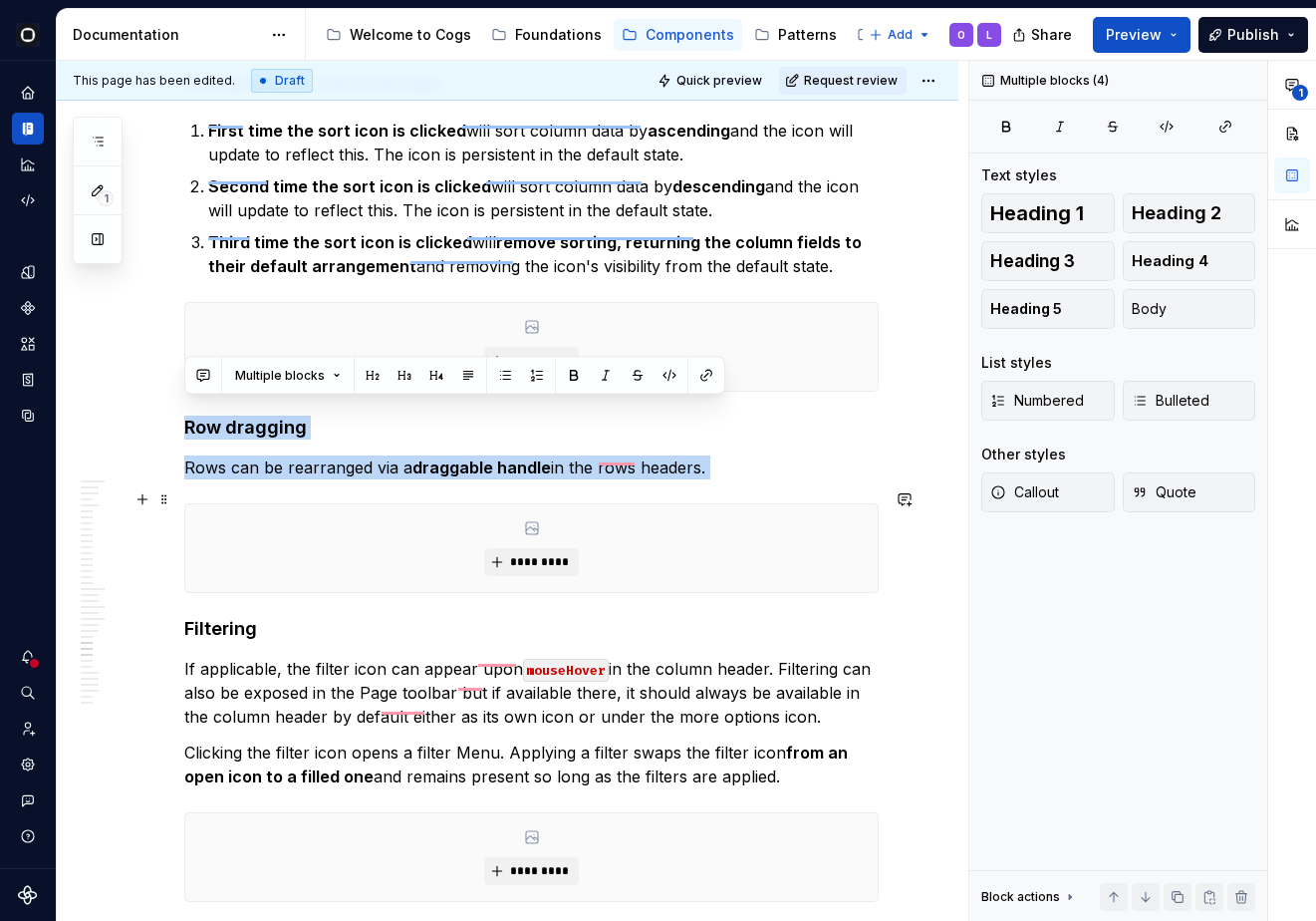 drag, startPoint x: 185, startPoint y: 418, endPoint x: 310, endPoint y: 511, distance: 155.80116 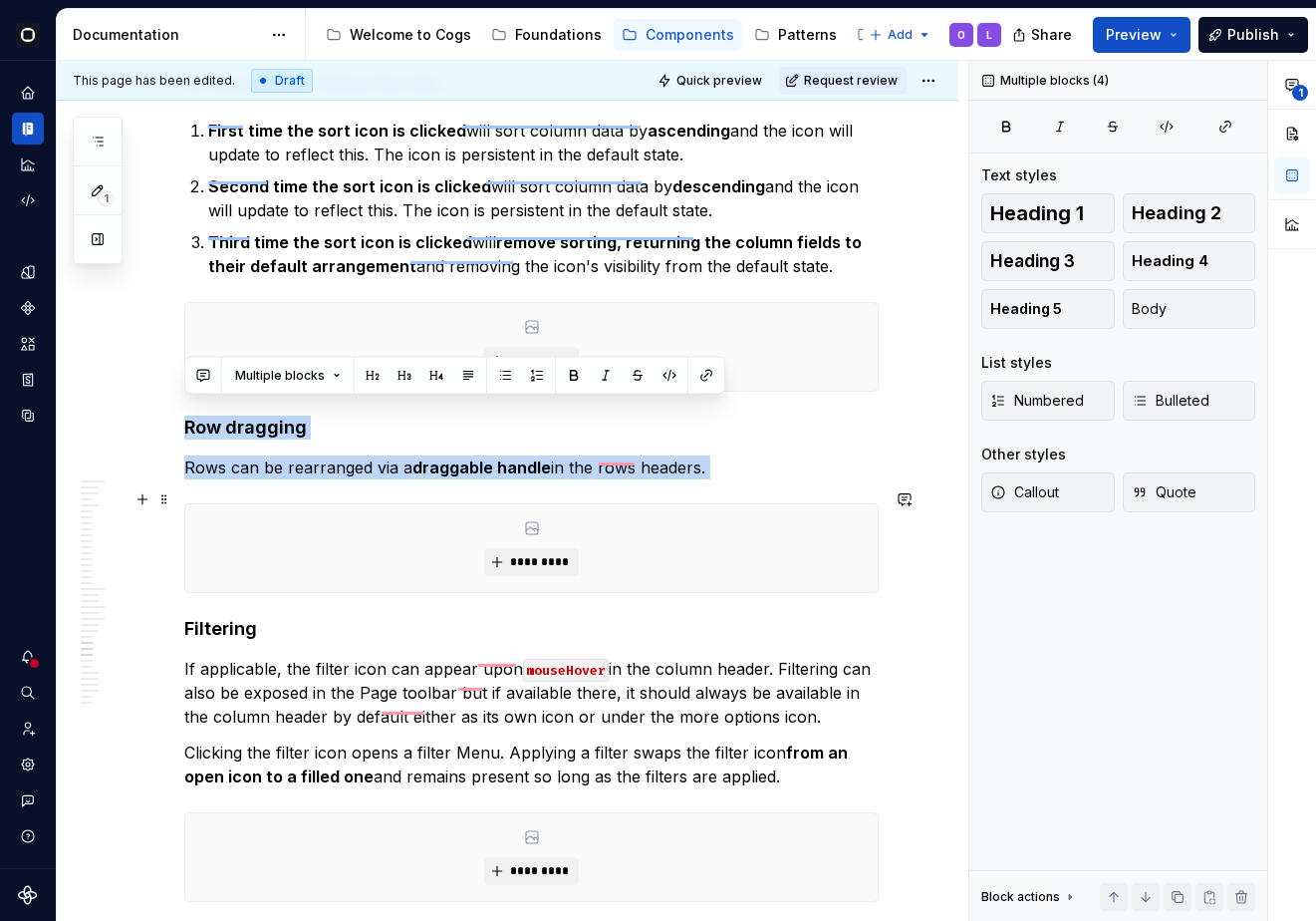 click on "**********" at bounding box center (531, -2547) 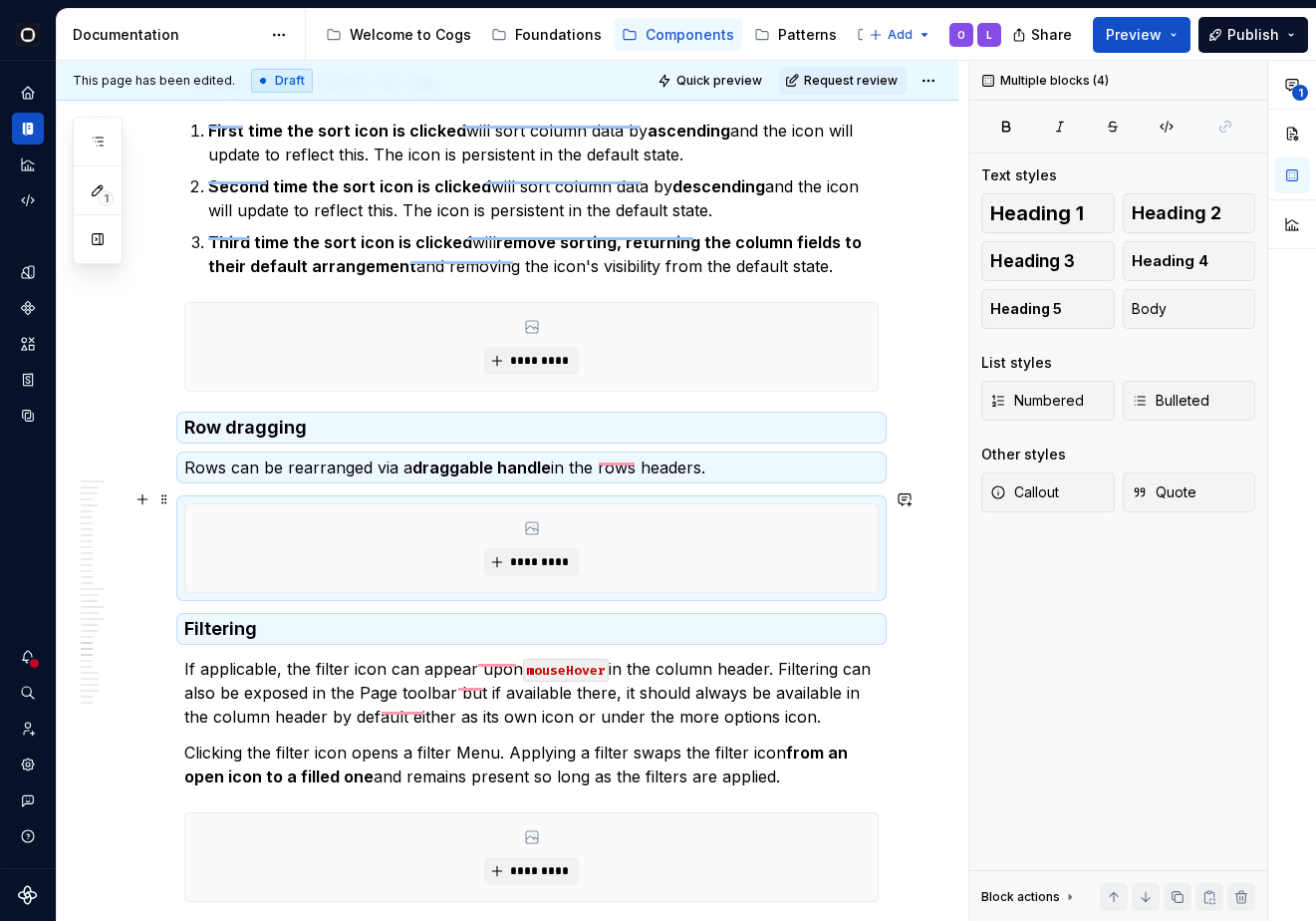 click on "*********" at bounding box center [531, 548] 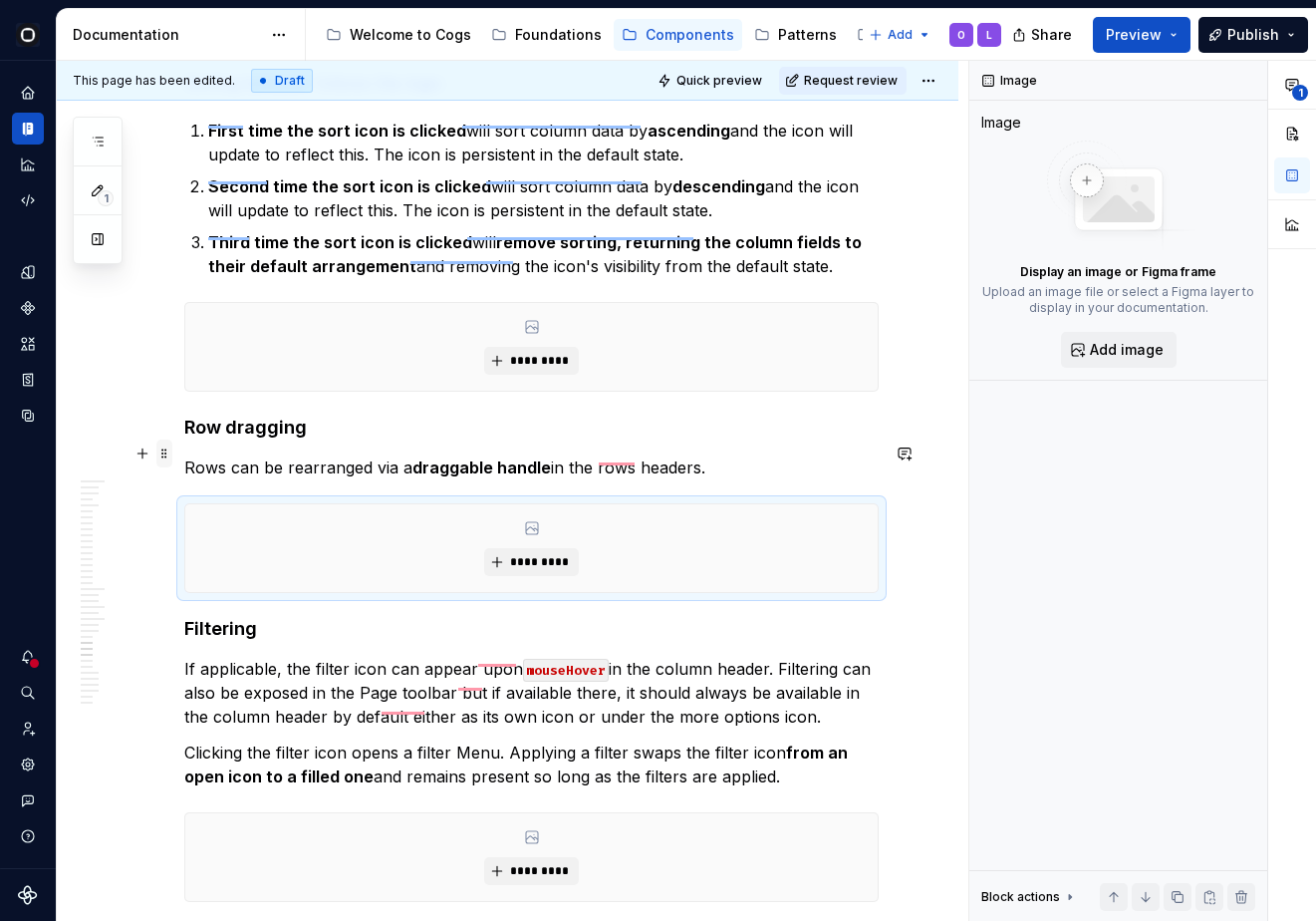 click at bounding box center (164, 454) 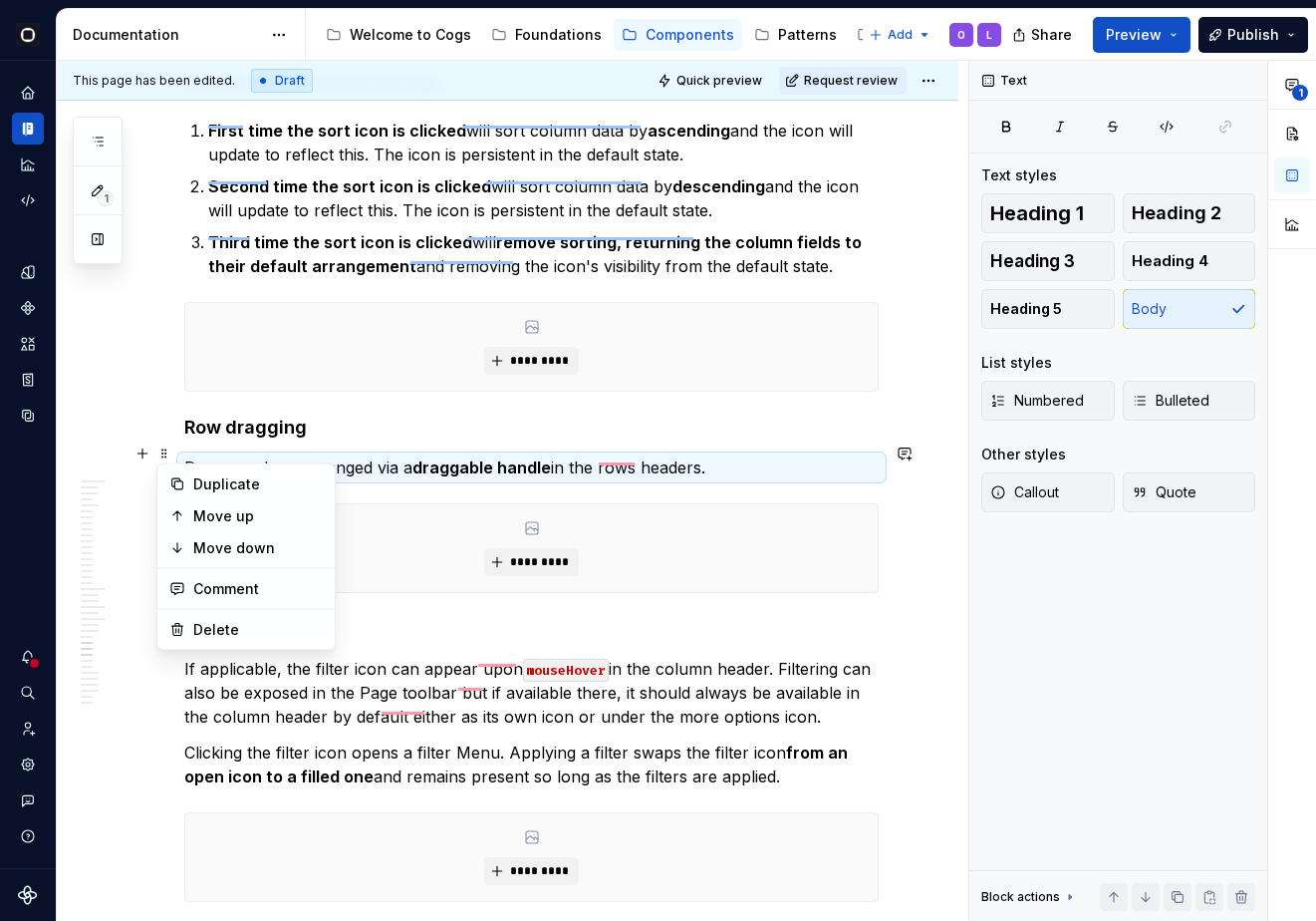 click on "This page has been edited. Draft Quick preview Request review Table Tables help display structured data that allows users to compare, scan, sort and perform actions on large amounts of information. Edit header Overview Content Playground Code Accessibility Usage When to use When to use something else Data grid vs Index table Best practices Use column headers to capture default interactions Minimize the number of columns Adapt column widths when necessary Keep column headers short Don't use a single column to show multiple pieces of data Order rows intuitively  Visually communicate when data is related Keep cell content concise Align content appropriately  Help the user understand why cell data is missing Use “skeleton” placeholders to indicate loading content Use pagination to accommodate tables with a large dataset Consider small screens Anatomy Size Type Placement & alignment Cell alignment Behavior & interactions States Column header controls Sorting Row dragging Filtering Pinning columns Overflow Menu" at bounding box center [512, 491] 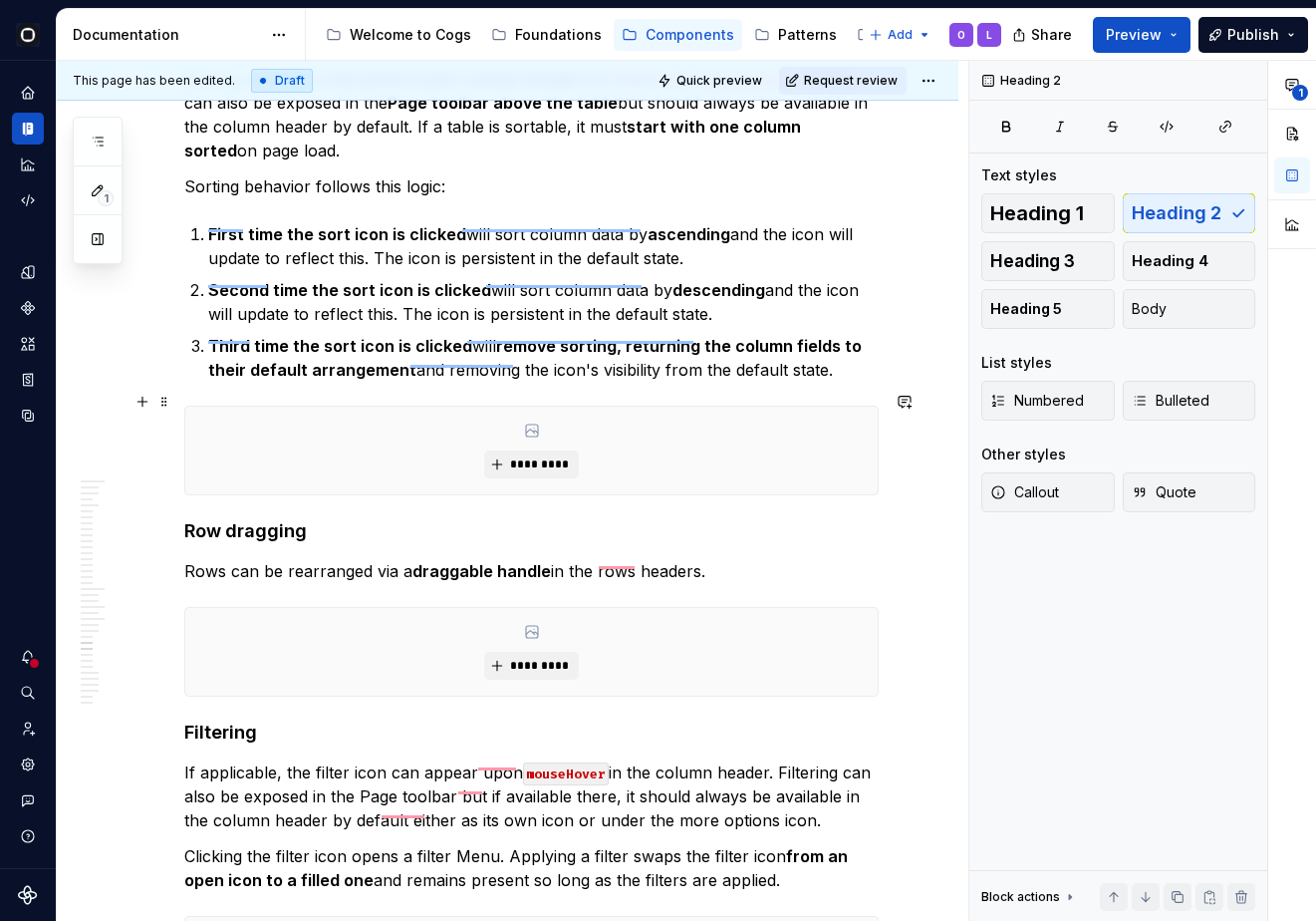 click on "*********" at bounding box center (531, 451) 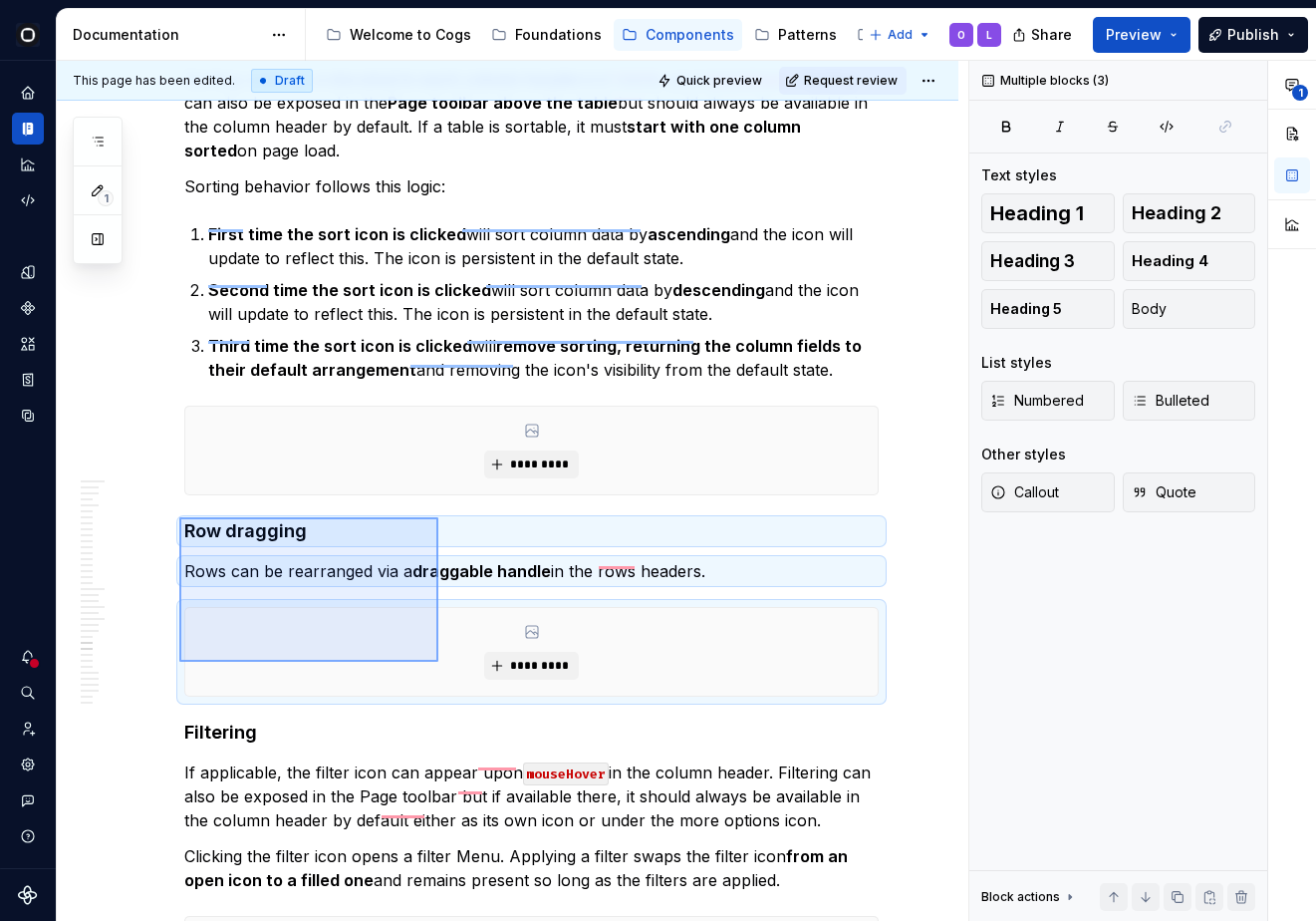 drag, startPoint x: 179, startPoint y: 517, endPoint x: 438, endPoint y: 662, distance: 296.82655 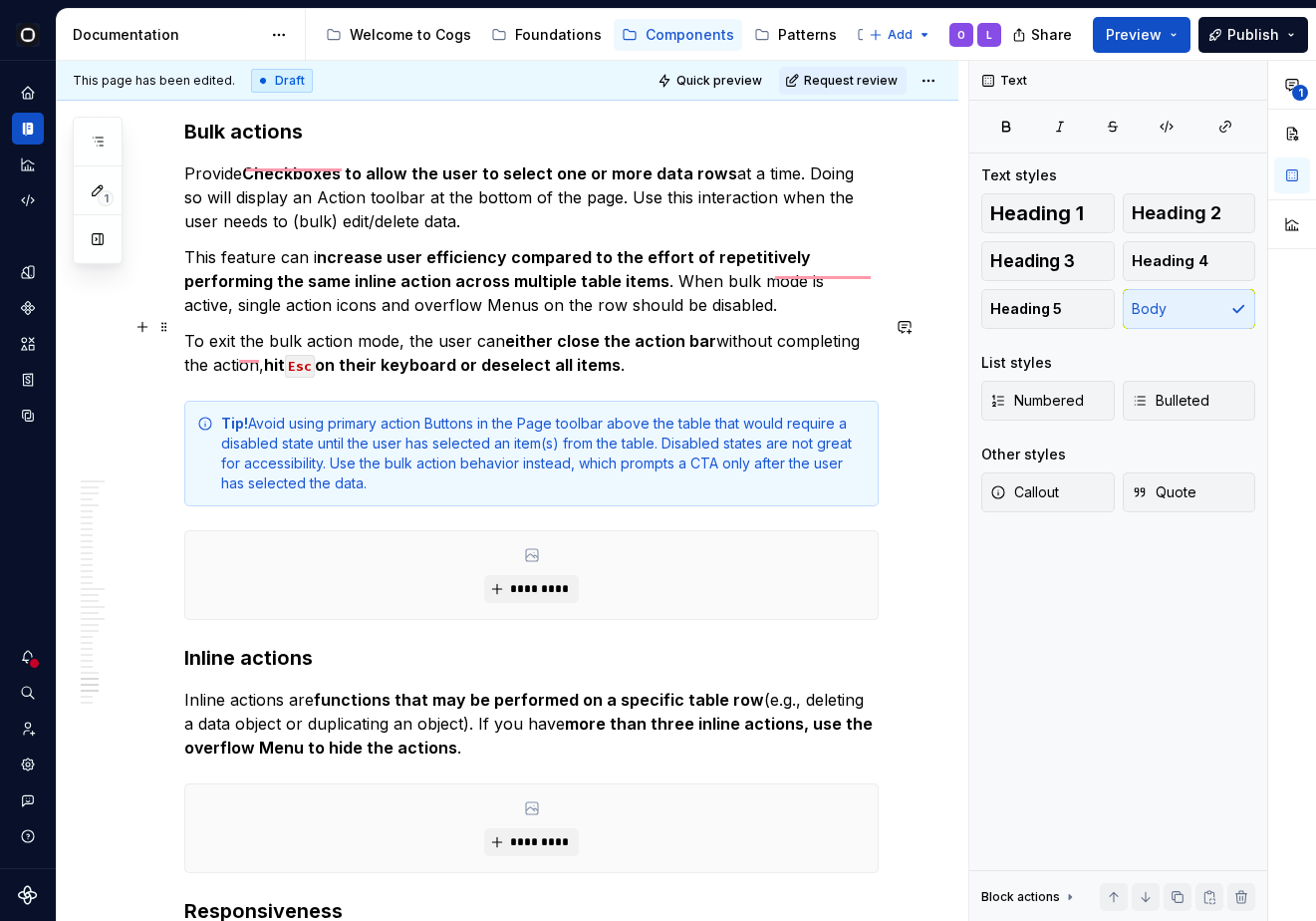 click on "**********" at bounding box center [531, -4613] 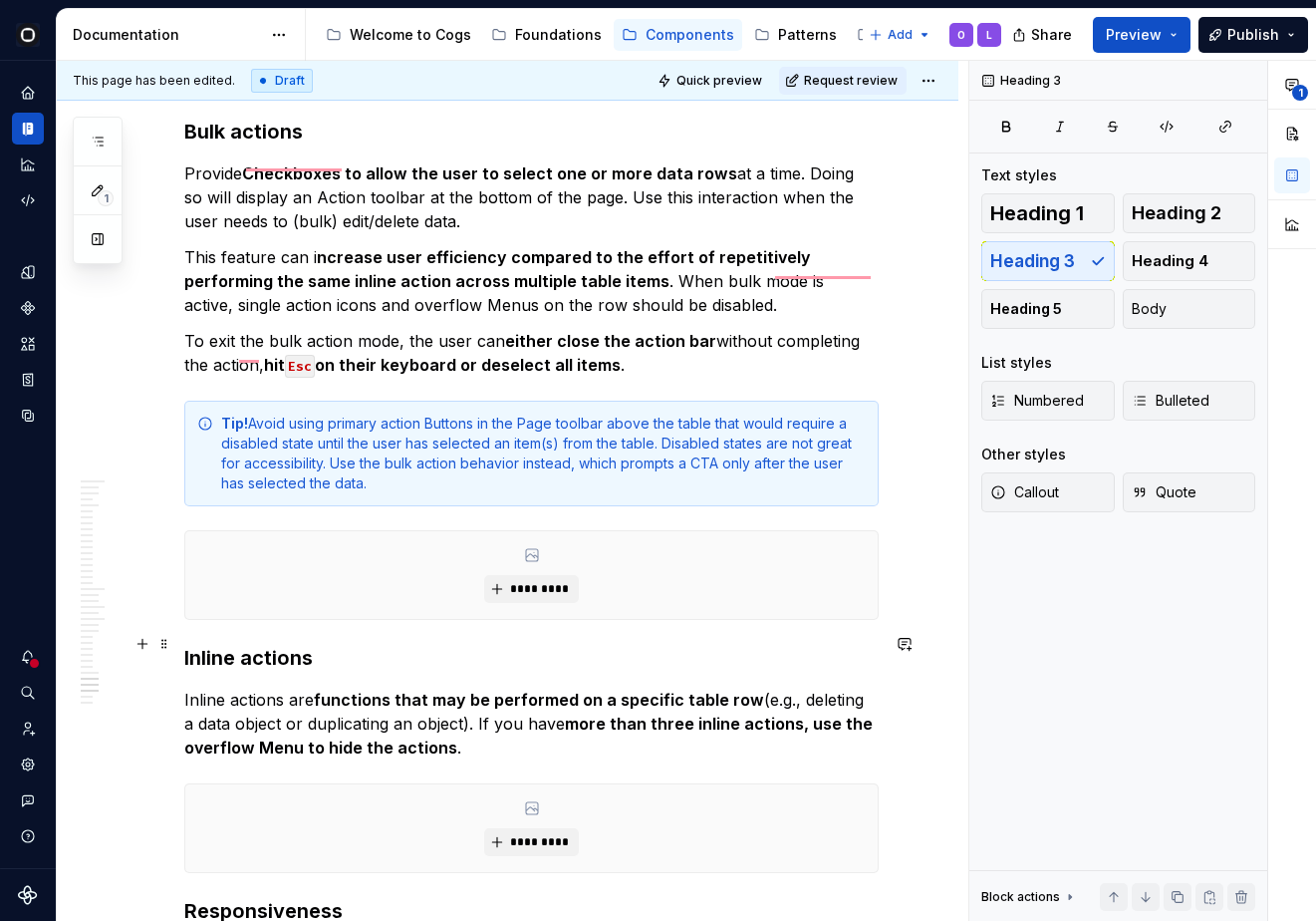 click on "Inline actions" at bounding box center (531, 658) 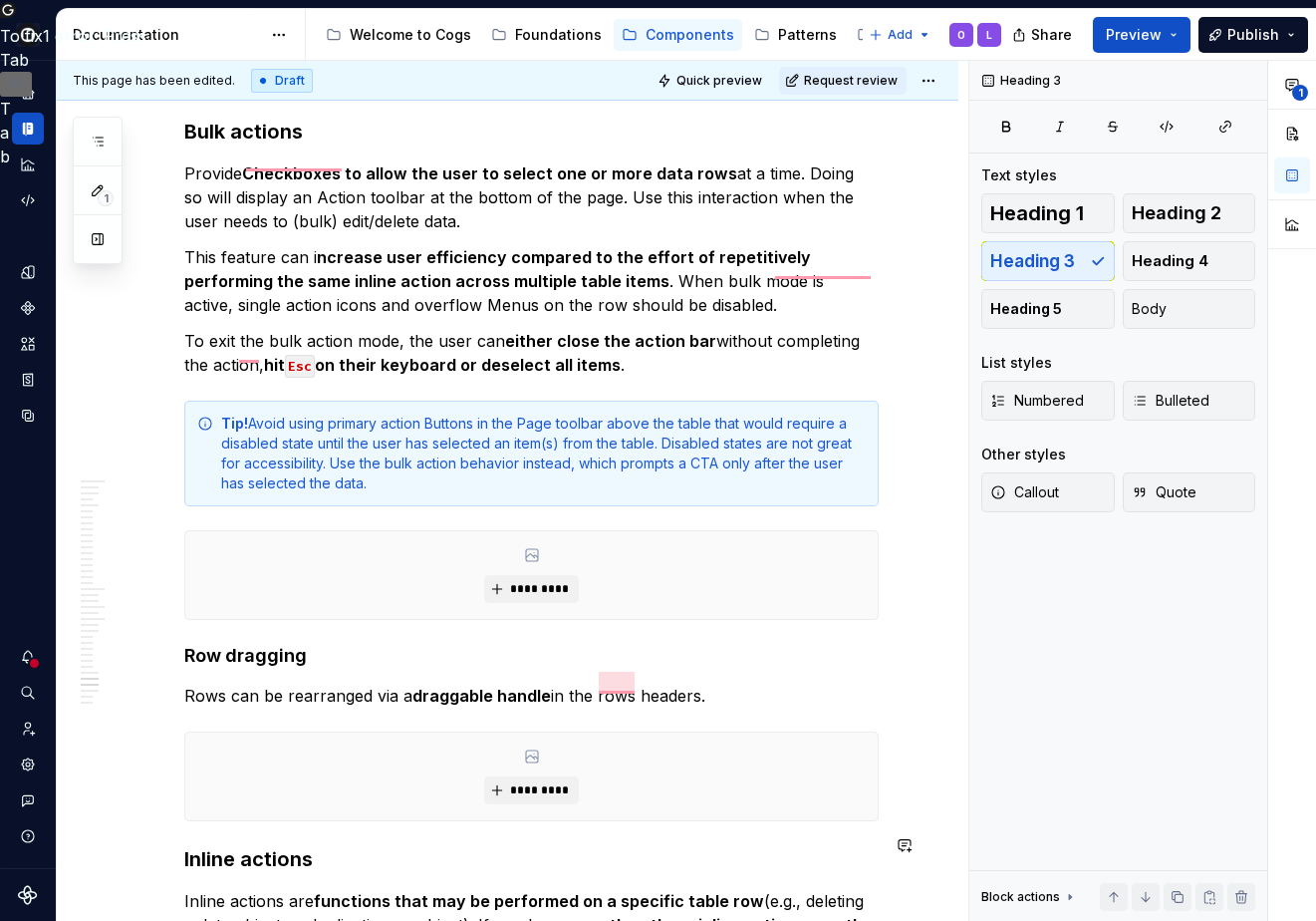click on "**********" at bounding box center (531, -4512) 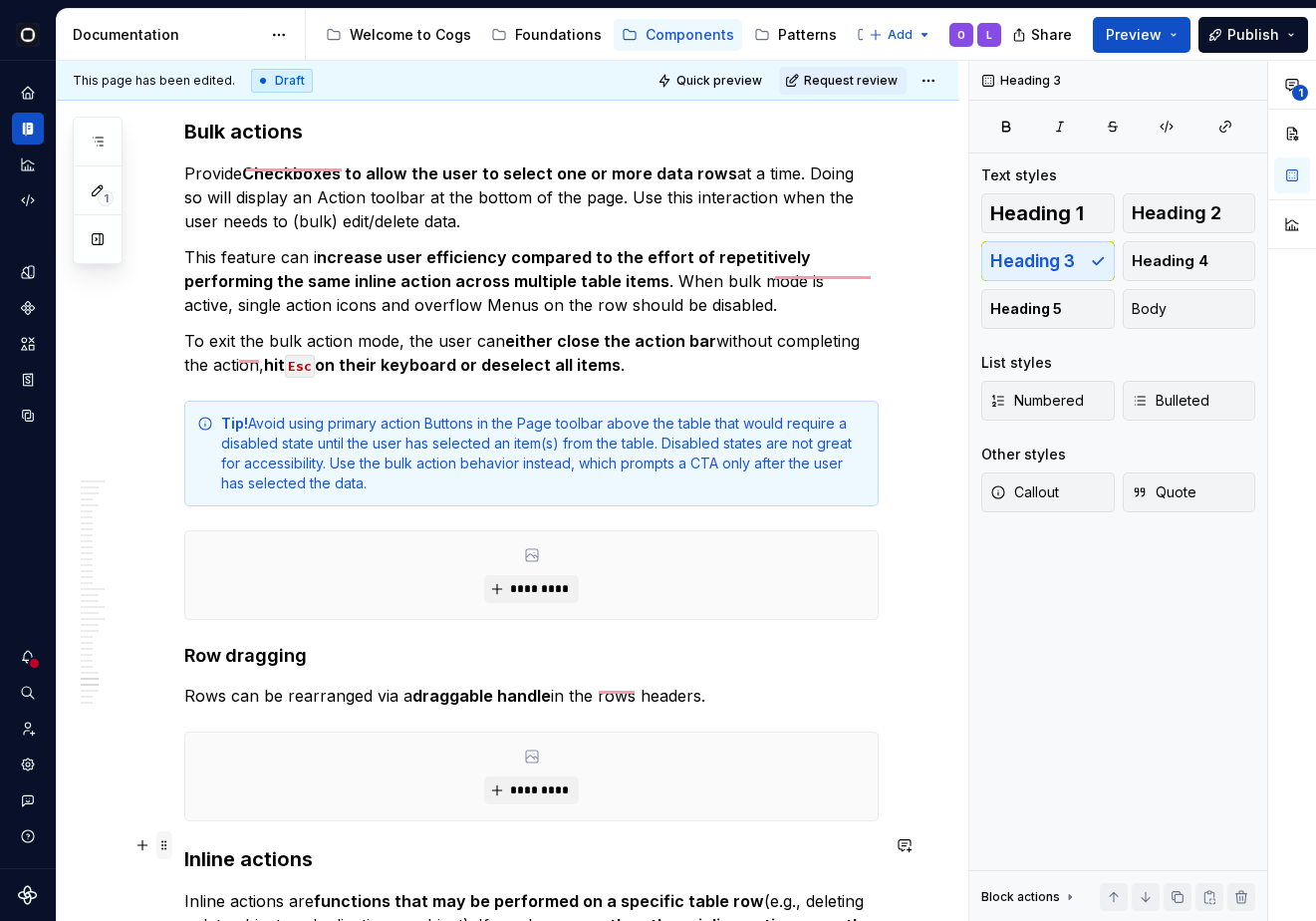 click at bounding box center (164, 845) 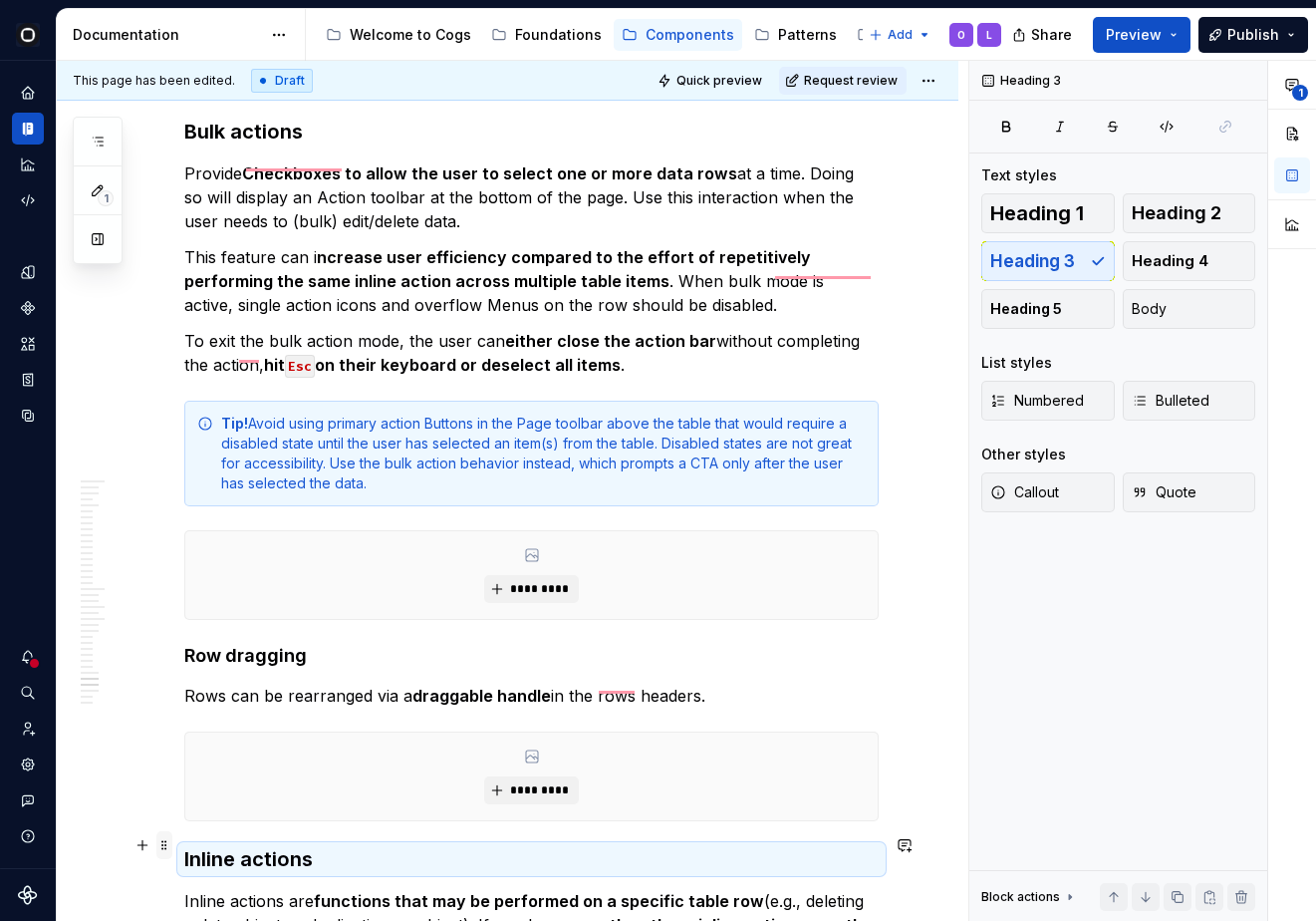 click at bounding box center [164, 845] 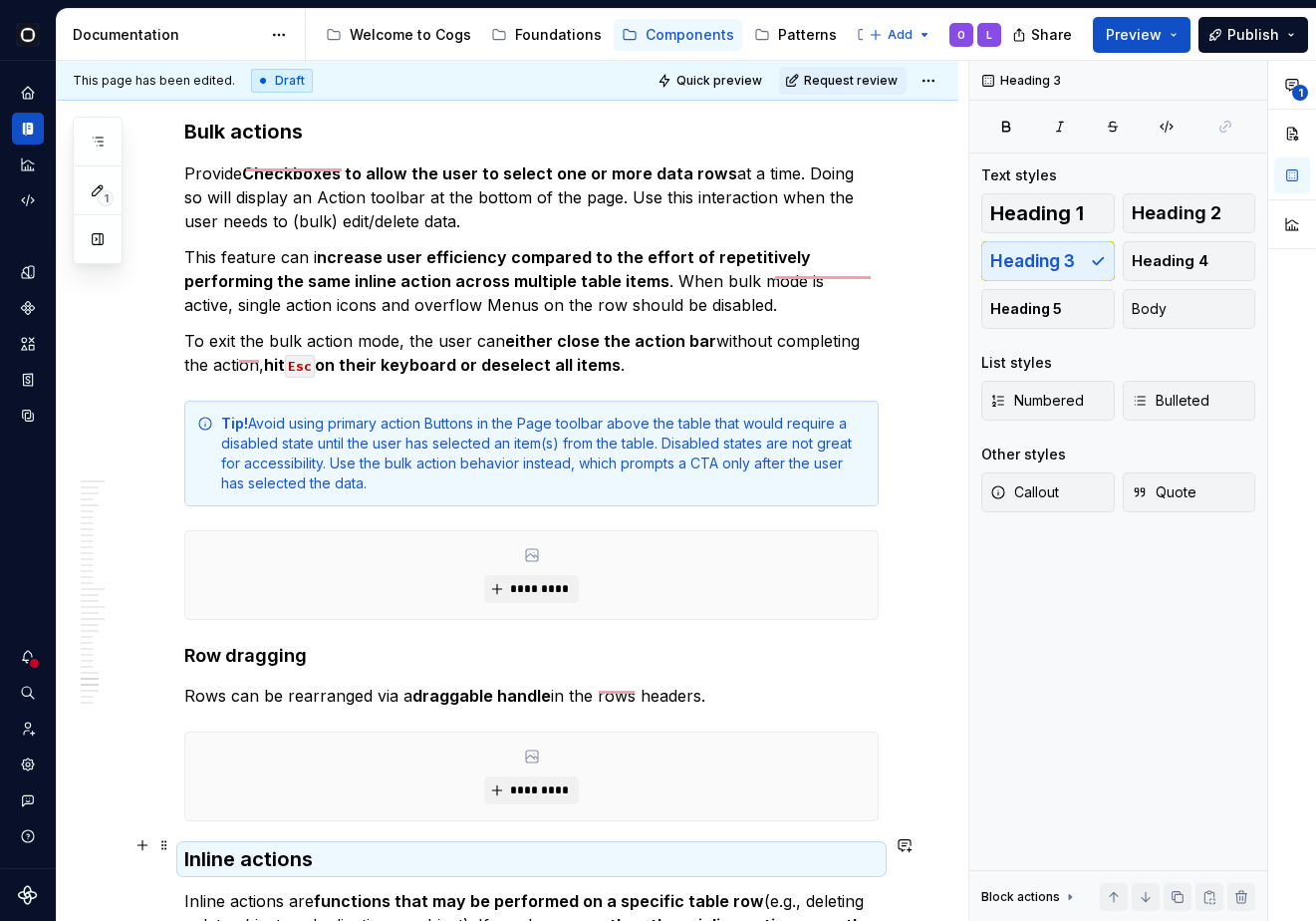 click on "Inline actions" at bounding box center (531, 859) 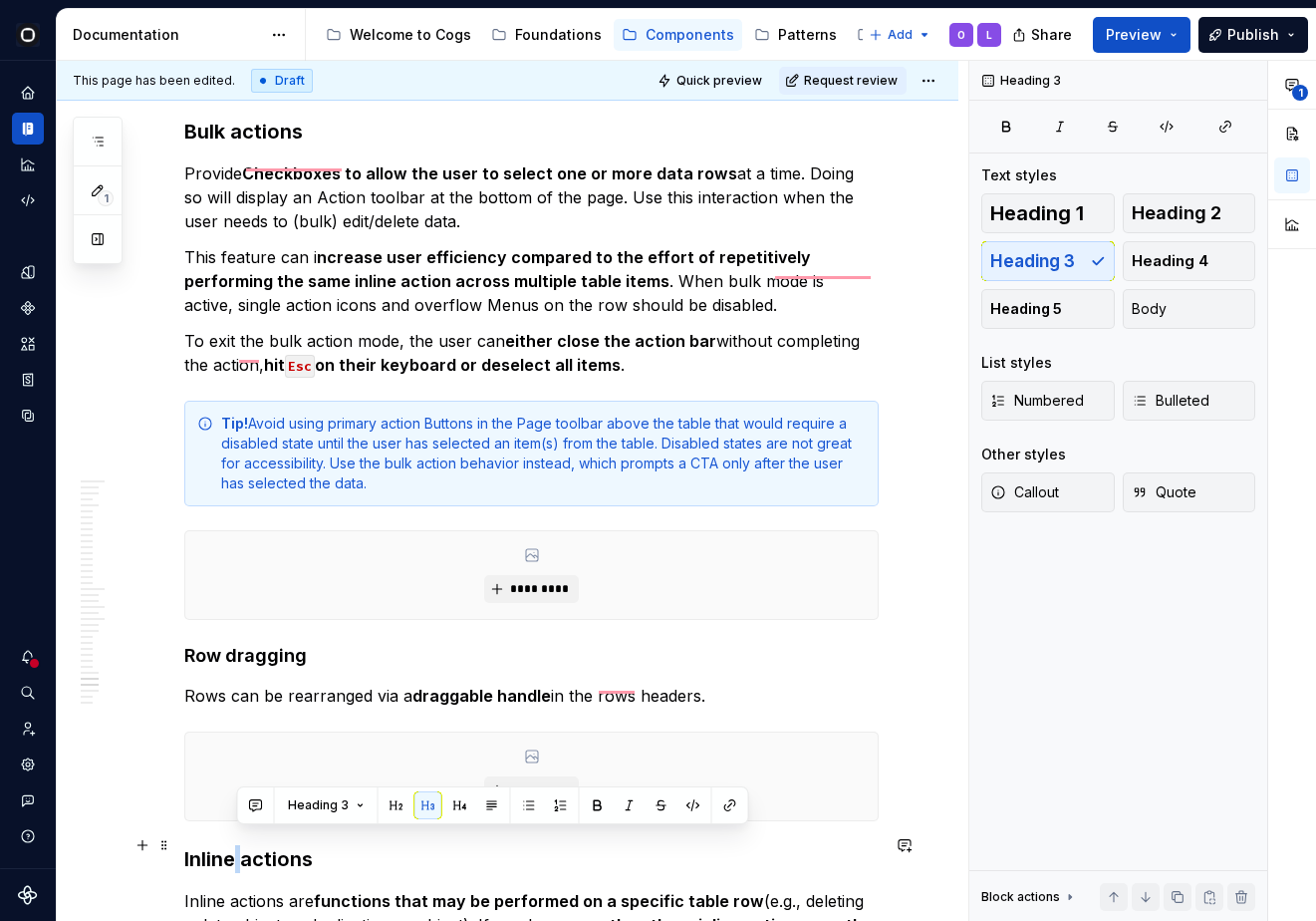 click on "Inline actions" at bounding box center [531, 859] 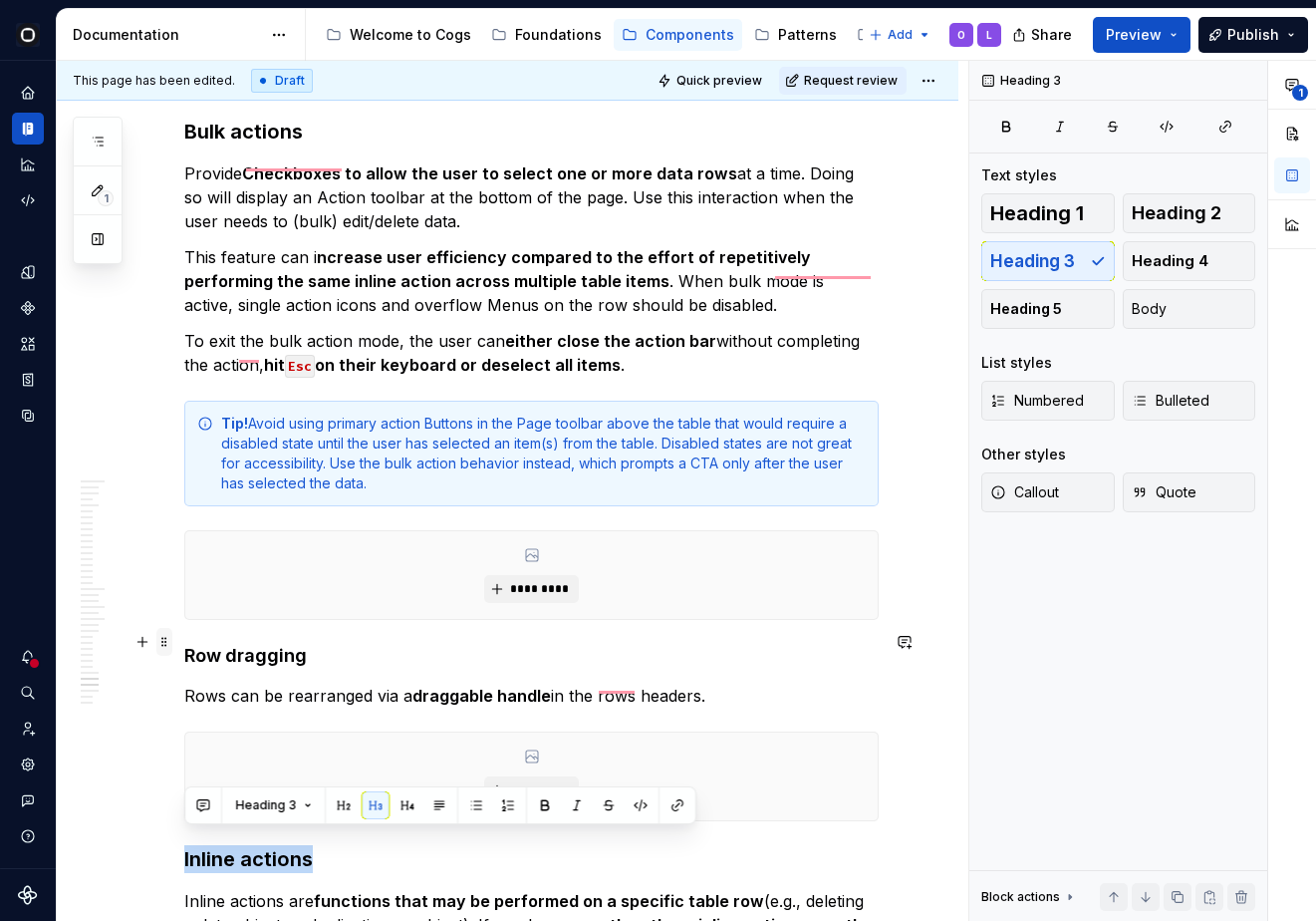 click at bounding box center [164, 642] 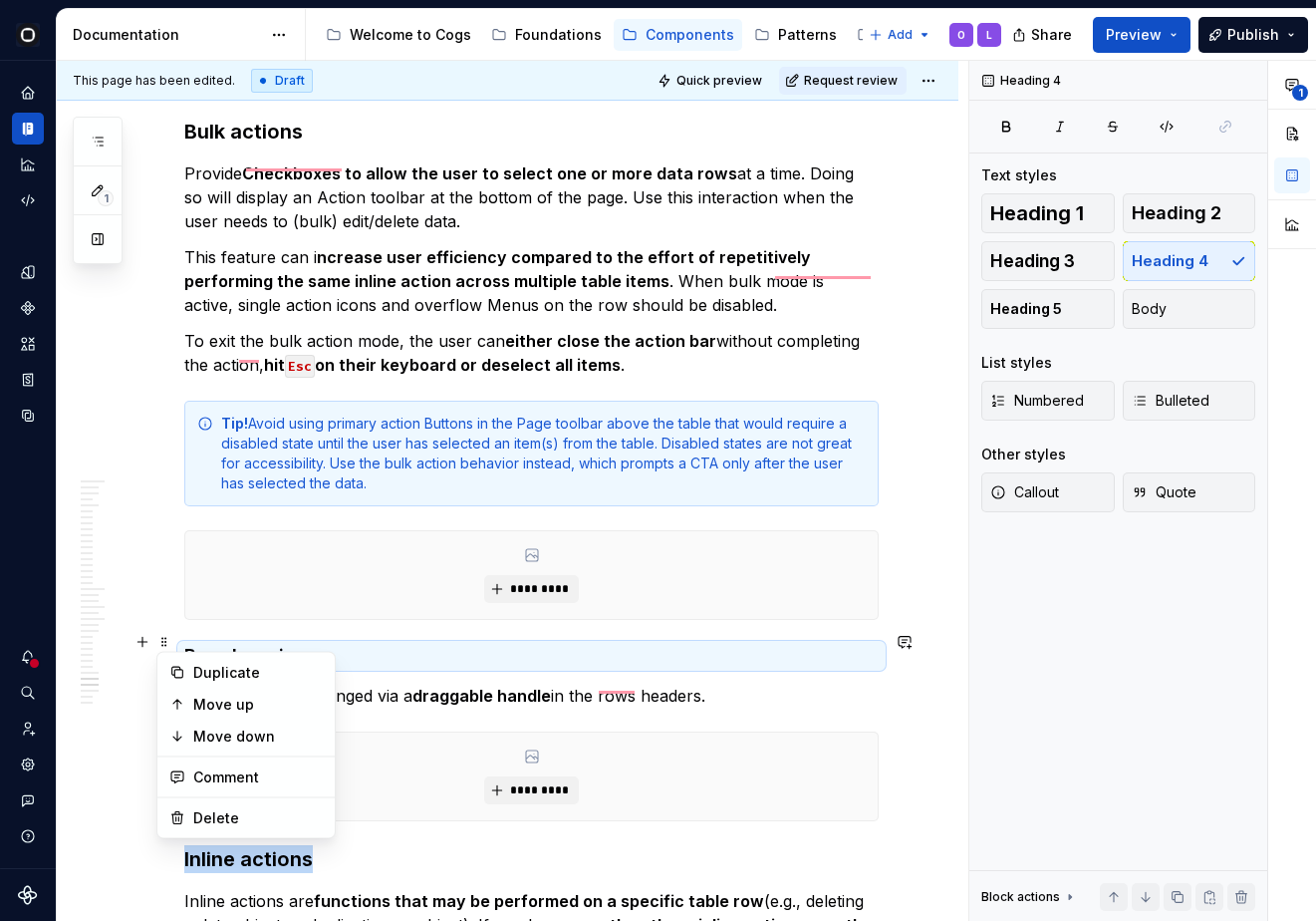 click on "Row dragging" at bounding box center [531, 656] 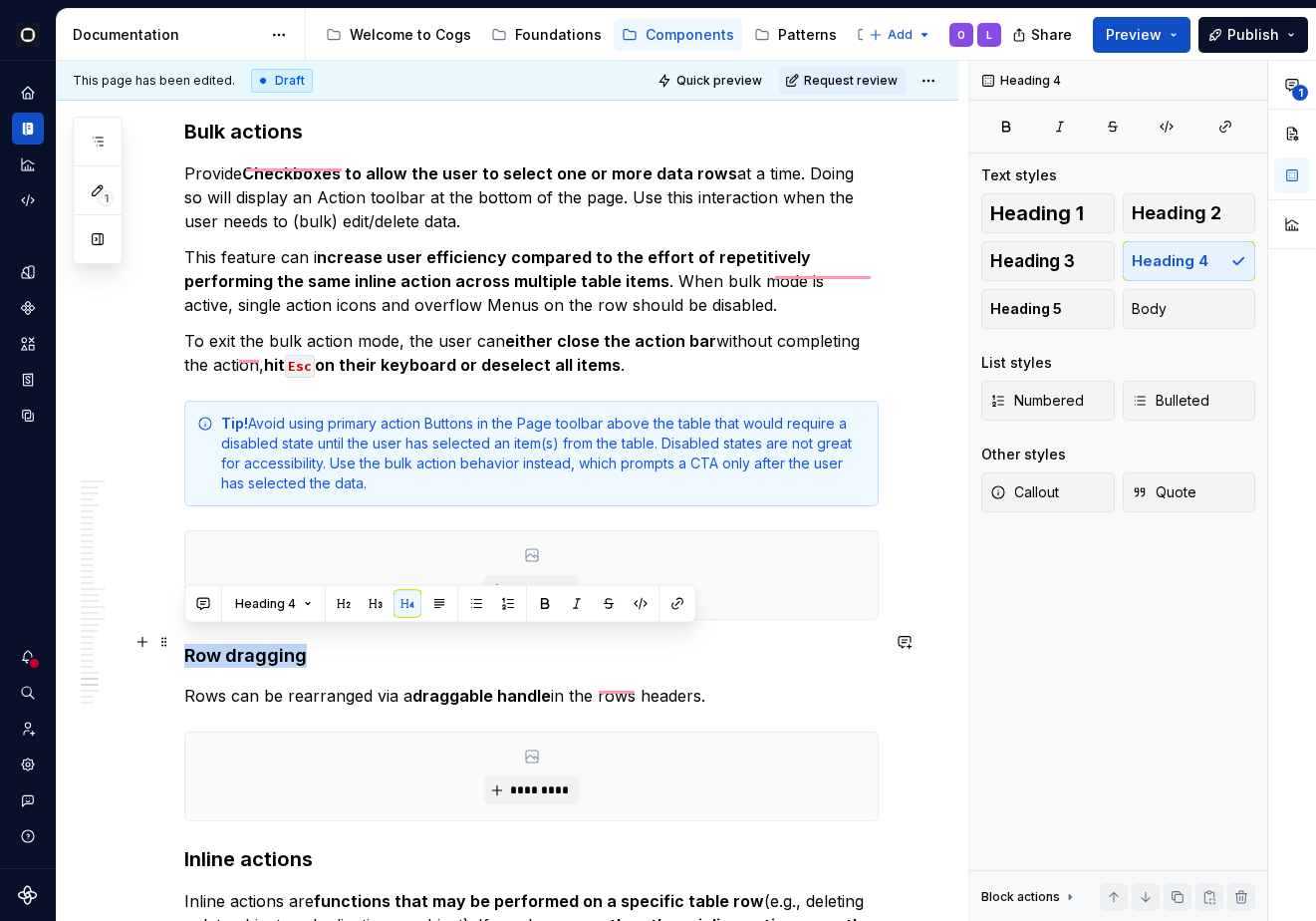 drag, startPoint x: 188, startPoint y: 640, endPoint x: 389, endPoint y: 639, distance: 201.00249 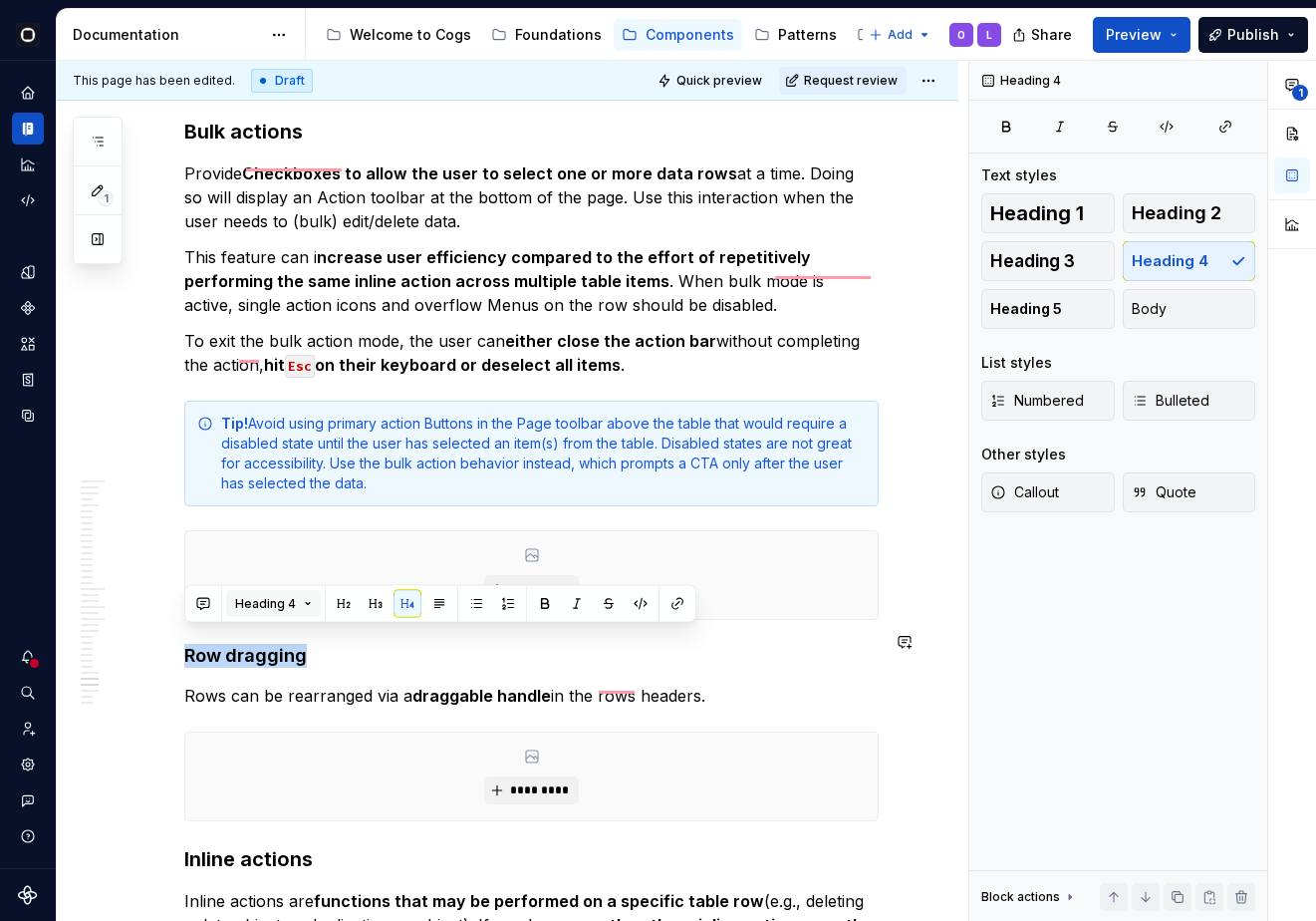 click on "Heading 4" at bounding box center [265, 604] 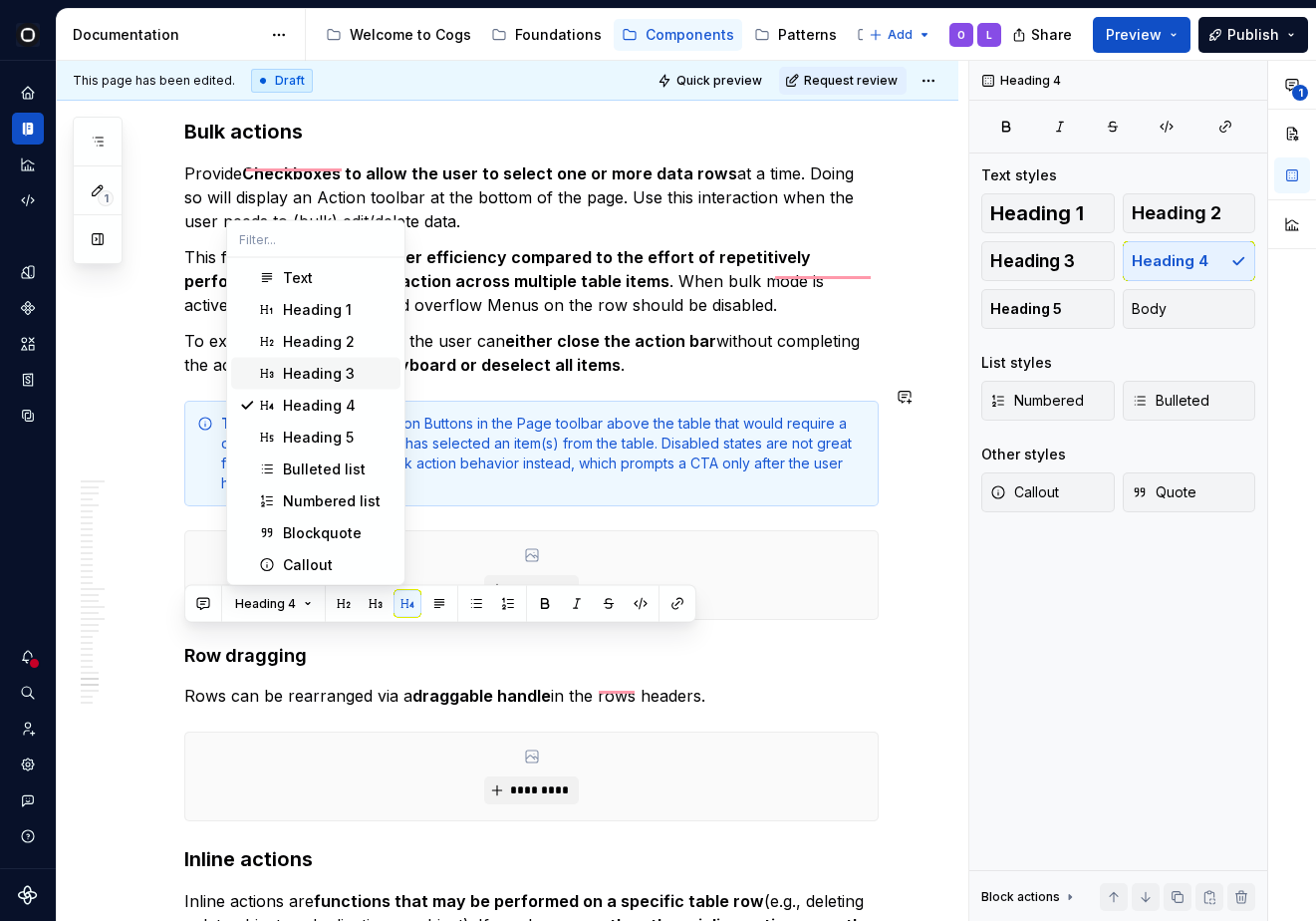 click on "Heading 3" at bounding box center (319, 374) 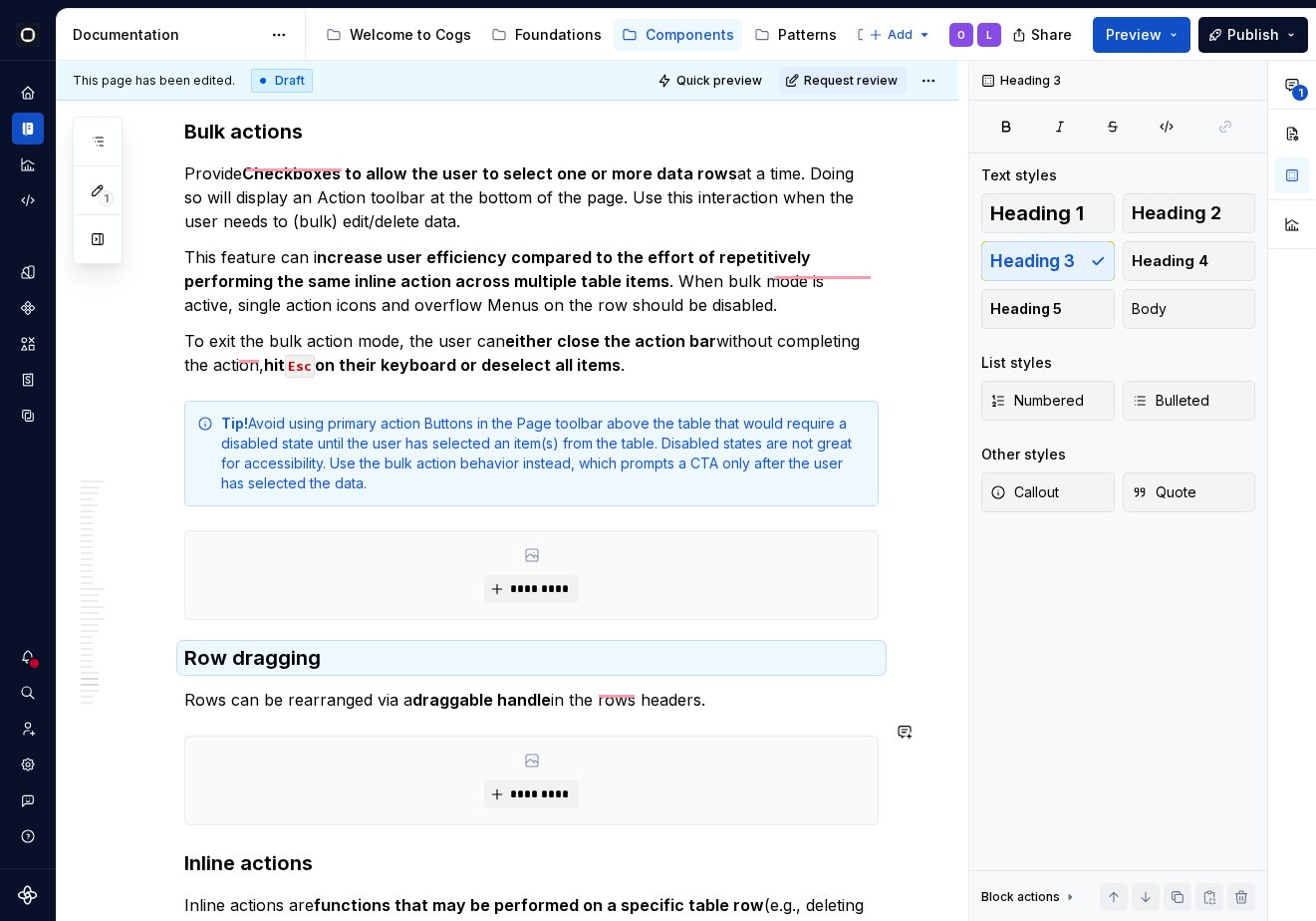 click on "Rows can be rearranged via a  draggable handle  in the rows headers." at bounding box center (531, 700) 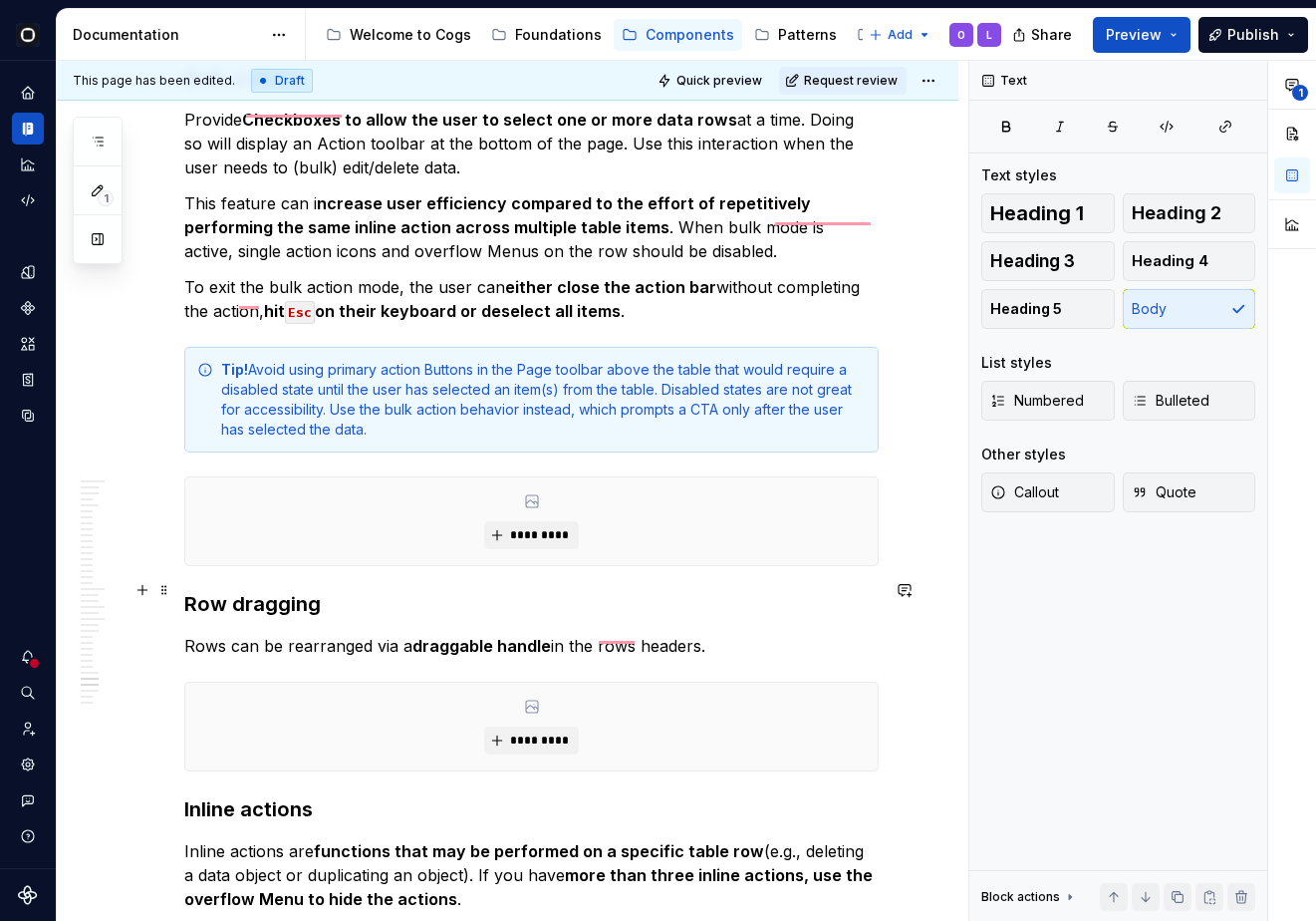 click on "Row dragging" at bounding box center [531, 604] 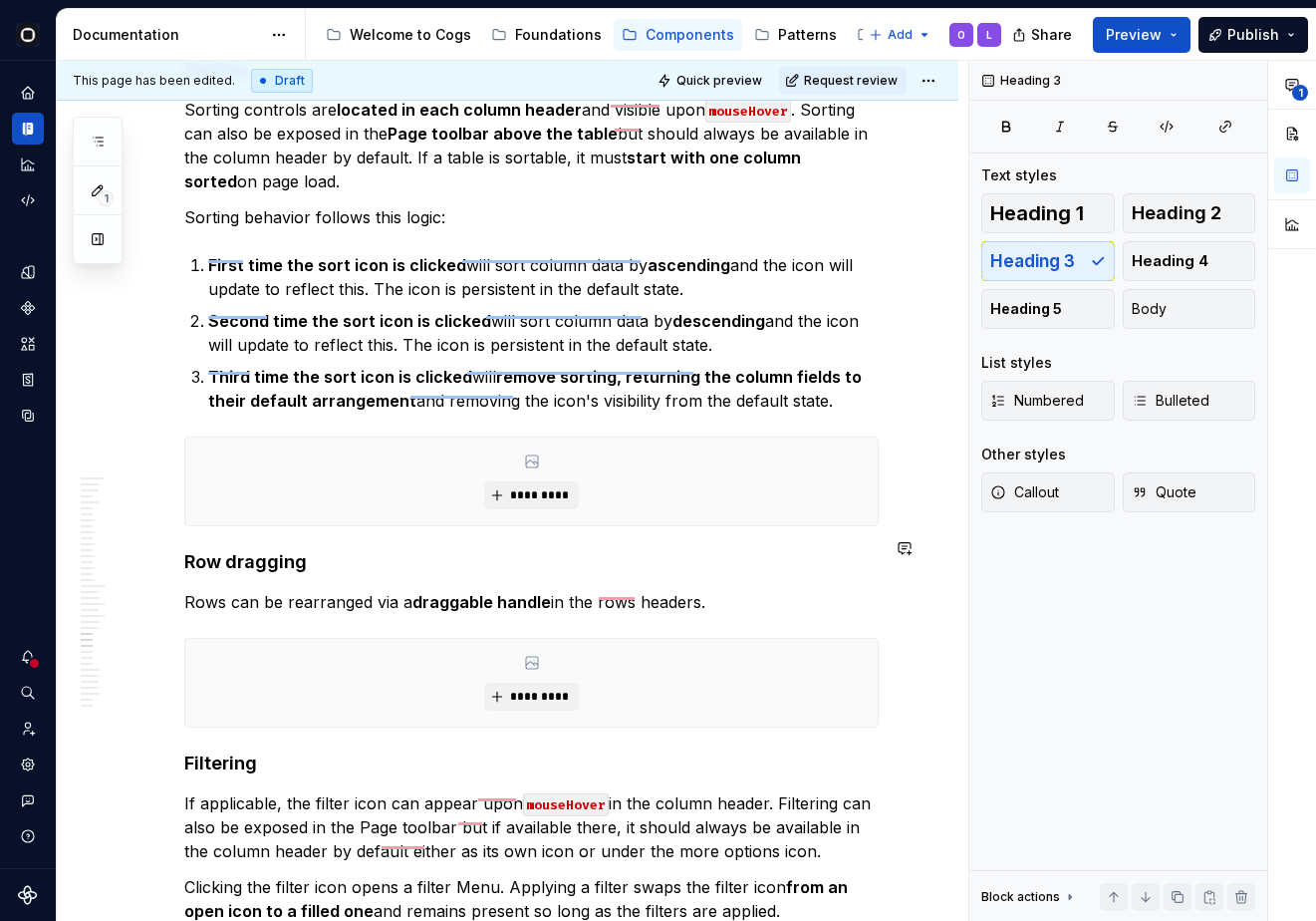 click on "Row dragging" at bounding box center (531, 562) 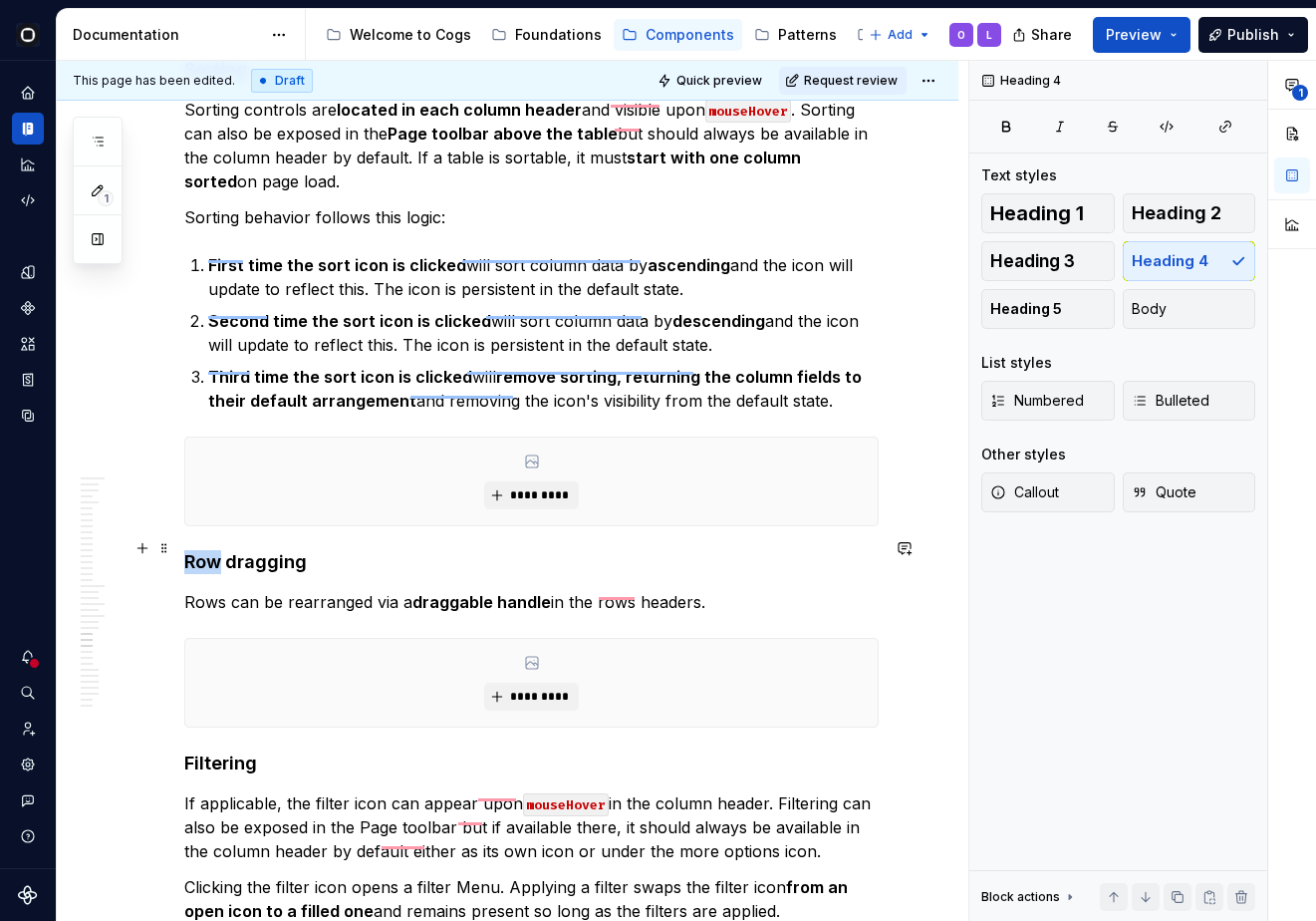 click on "Row dragging" at bounding box center (531, 562) 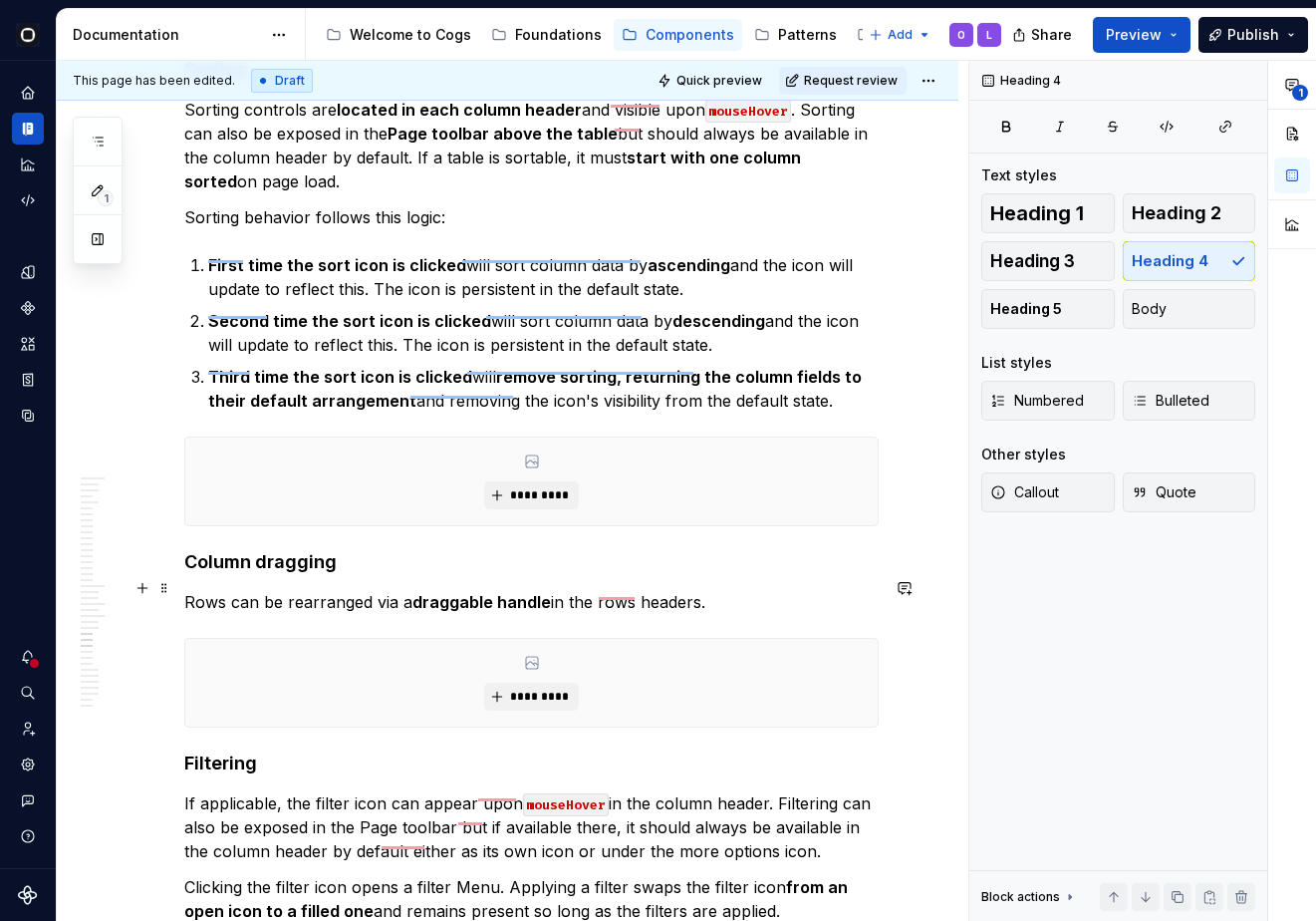 click on "Rows can be rearranged via a  draggable handle  in the rows headers." at bounding box center [531, 602] 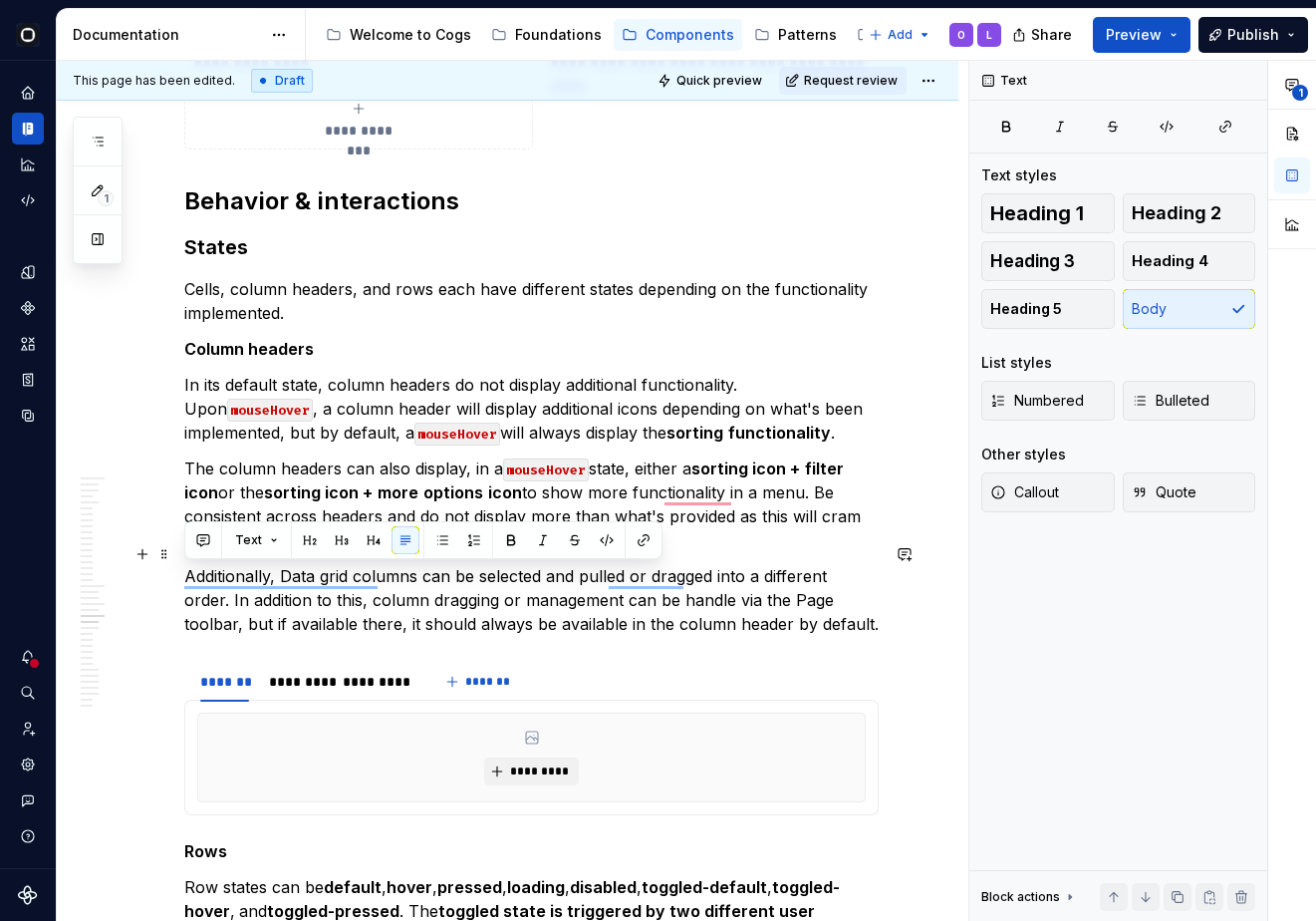 drag, startPoint x: 805, startPoint y: 603, endPoint x: 157, endPoint y: 571, distance: 648.78964 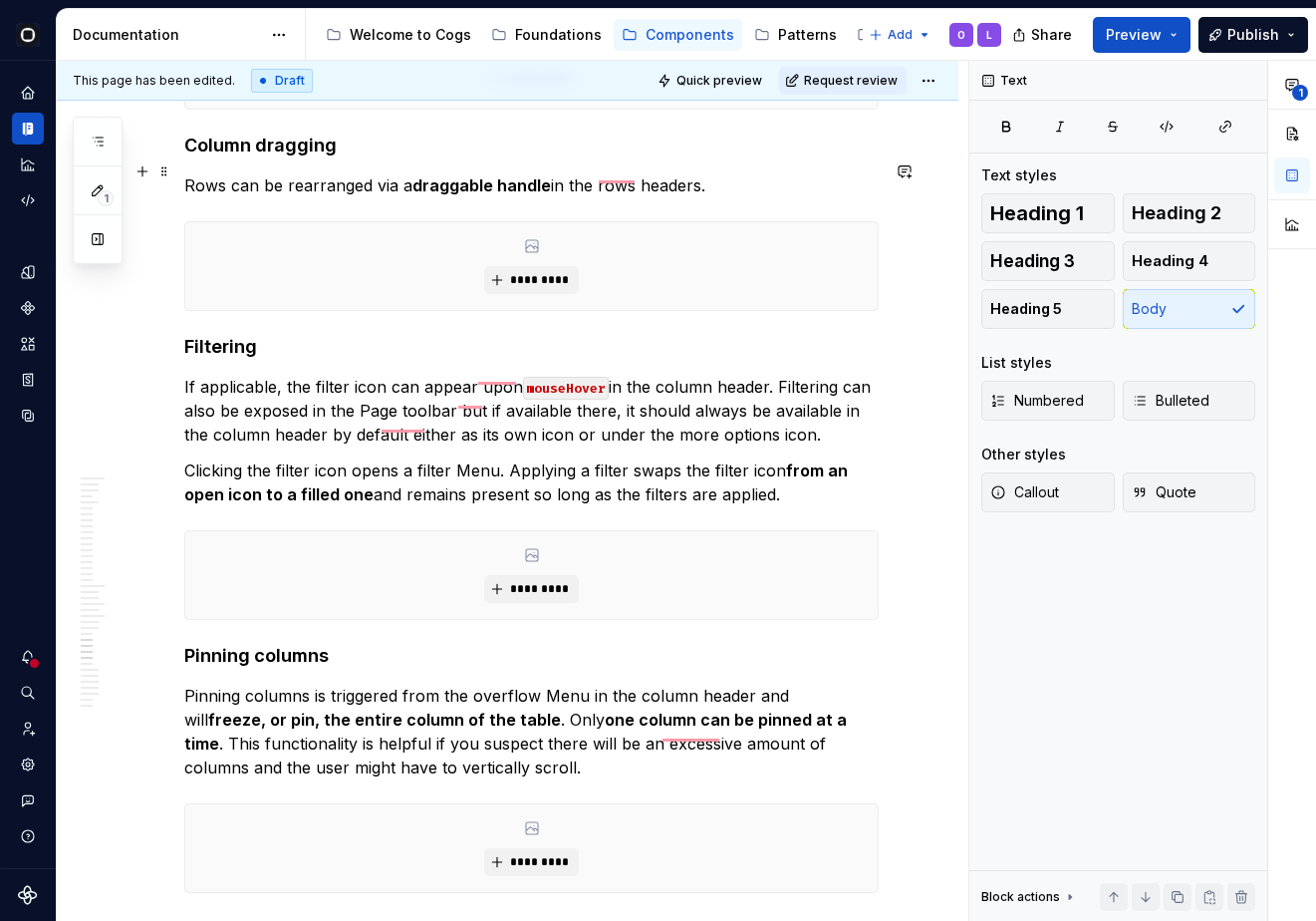 click on "Rows can be rearranged via a  draggable handle  in the rows headers." at bounding box center [531, 185] 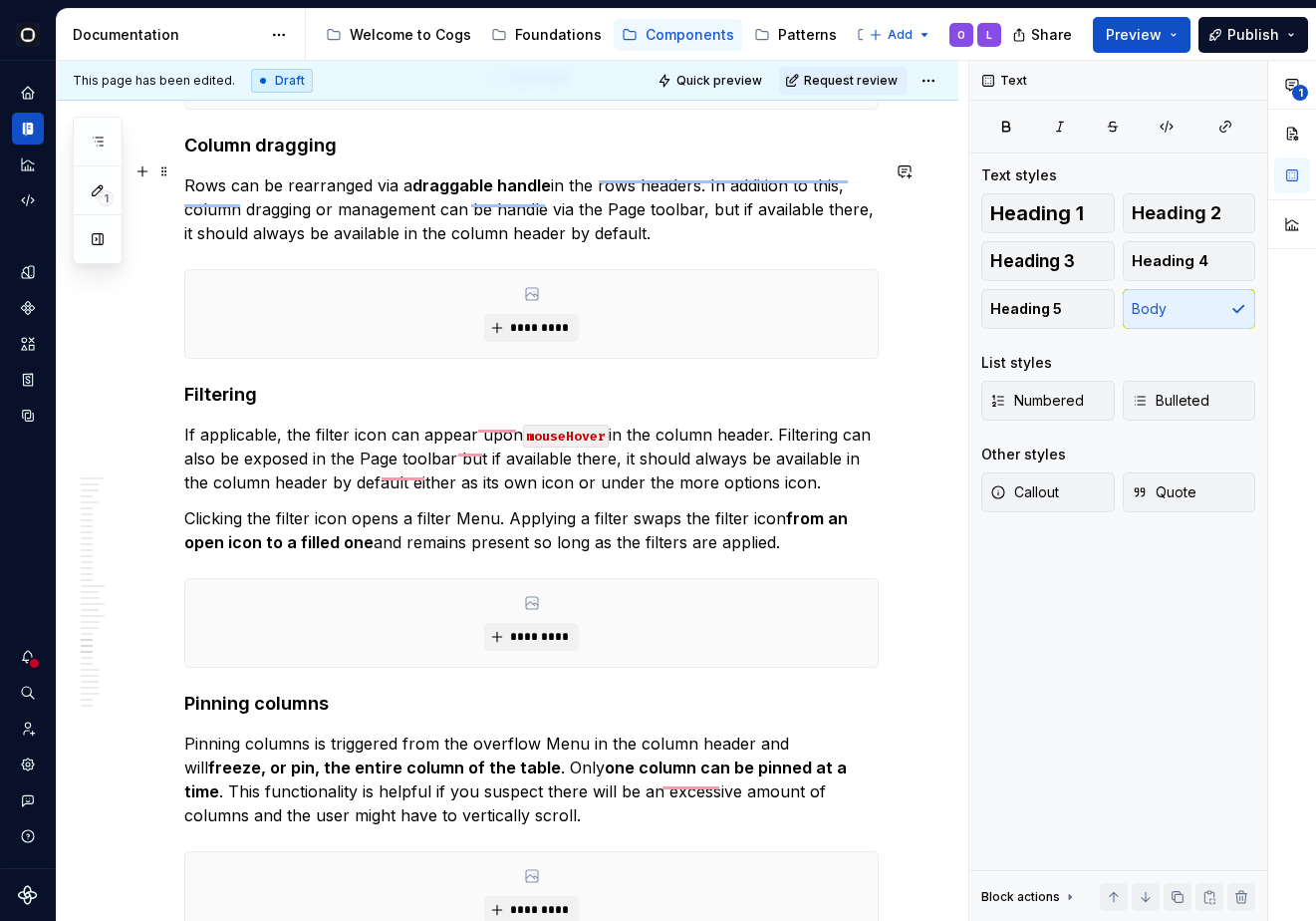 click on "Rows can be rearranged via a  draggable handle  in the rows headers. In addition to this, column dragging or management can be handle via the Page toolbar, but if available there, it should always be available in the column header by default." at bounding box center (531, 209) 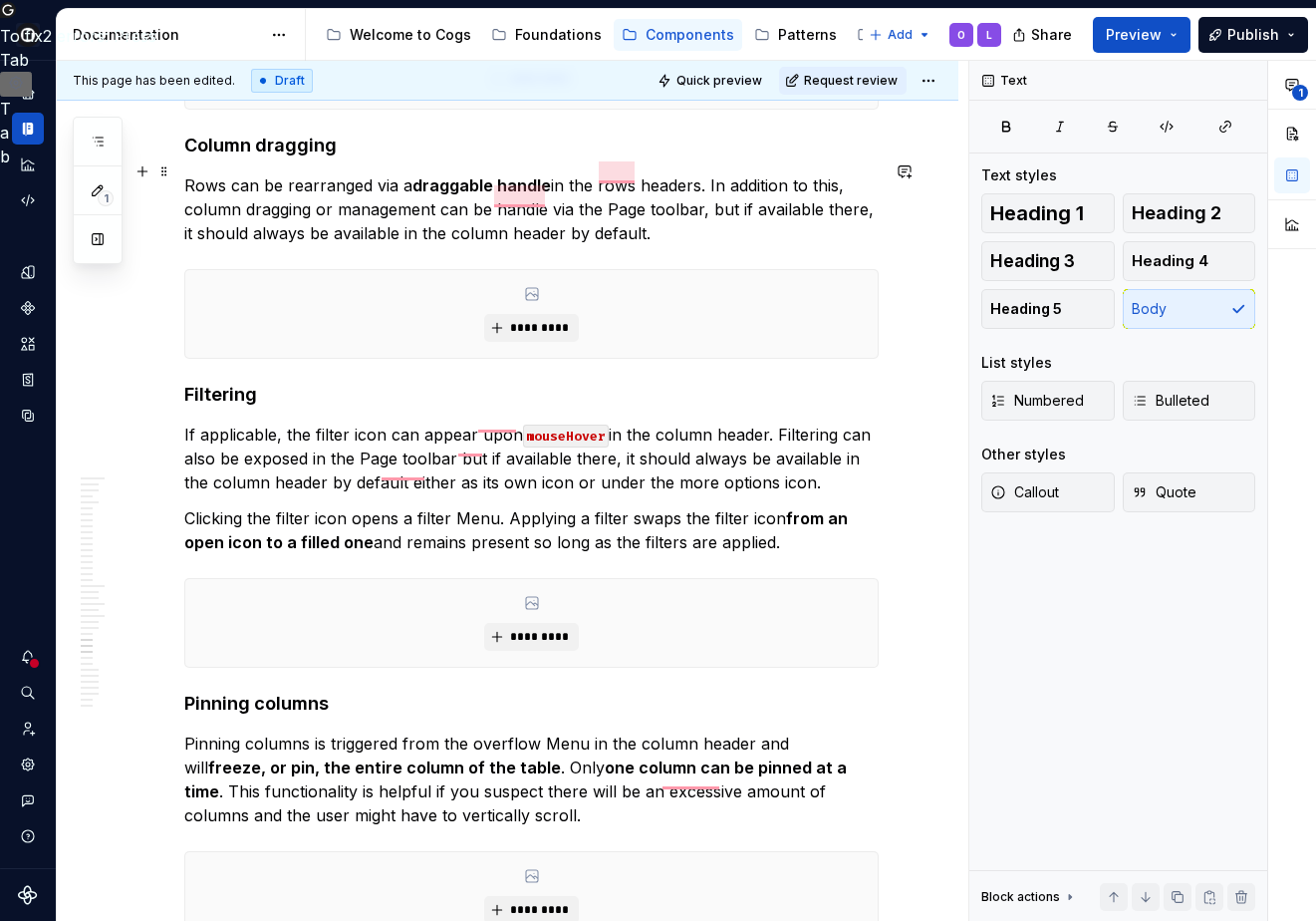 click on "Rows can be rearranged via a  draggable handle  in the rows headers. In addition to this, column dragging or management can be handle via the Page toolbar, but if available there, it should always be available in the column header by default." at bounding box center [531, 209] 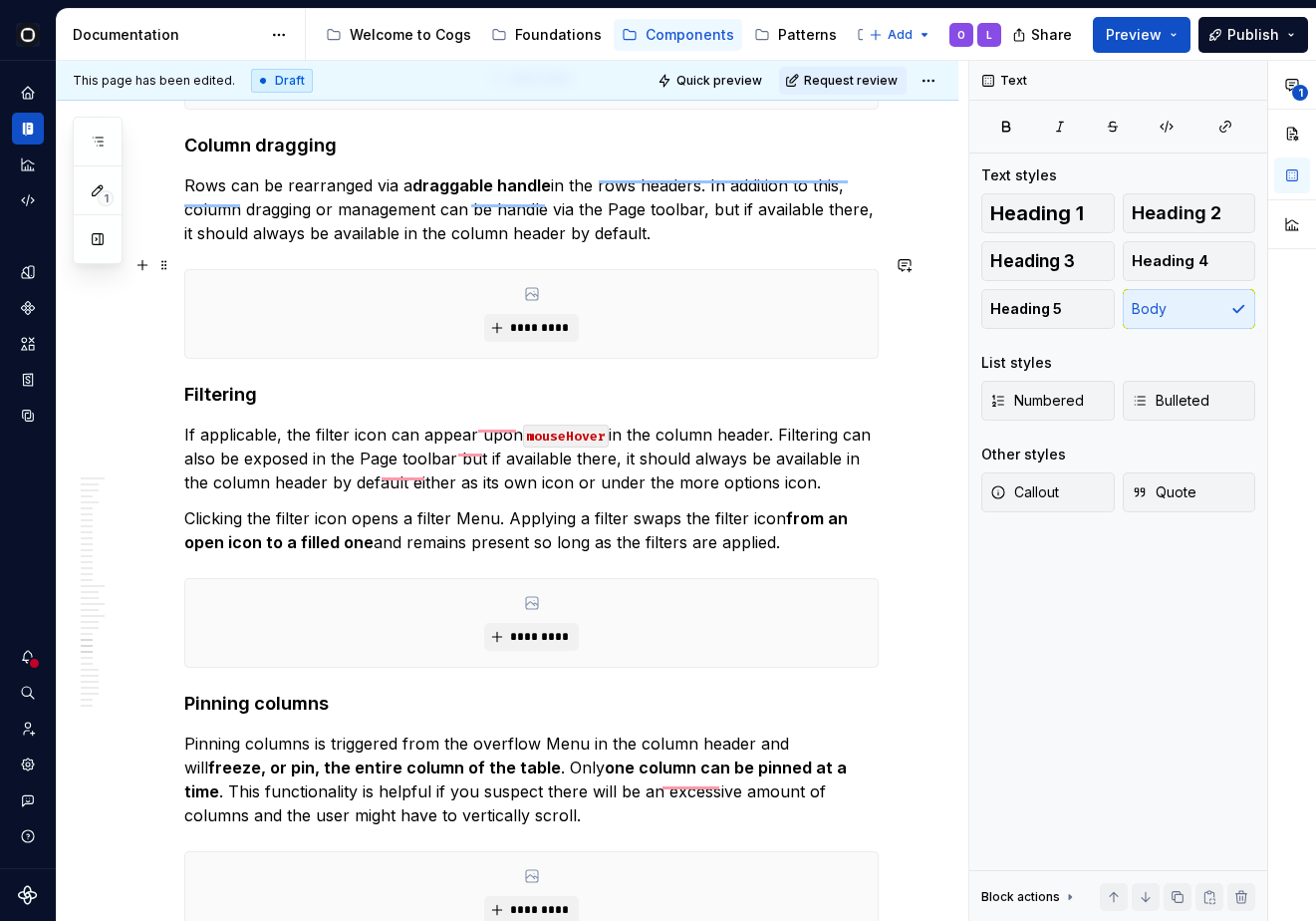 scroll, scrollTop: 9070, scrollLeft: 0, axis: vertical 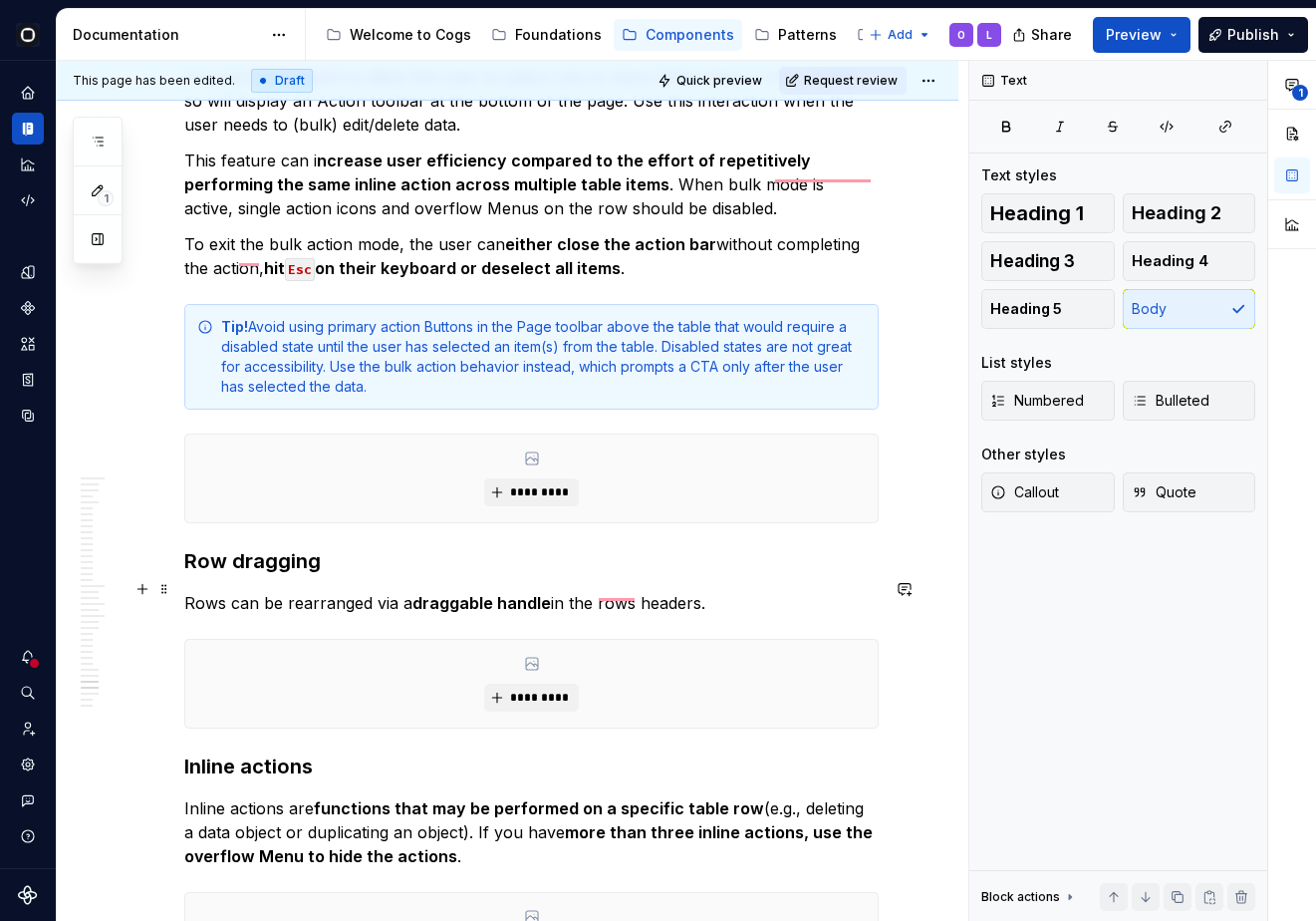 click on "Rows can be rearranged via a  draggable handle  in the rows headers." at bounding box center (531, 603) 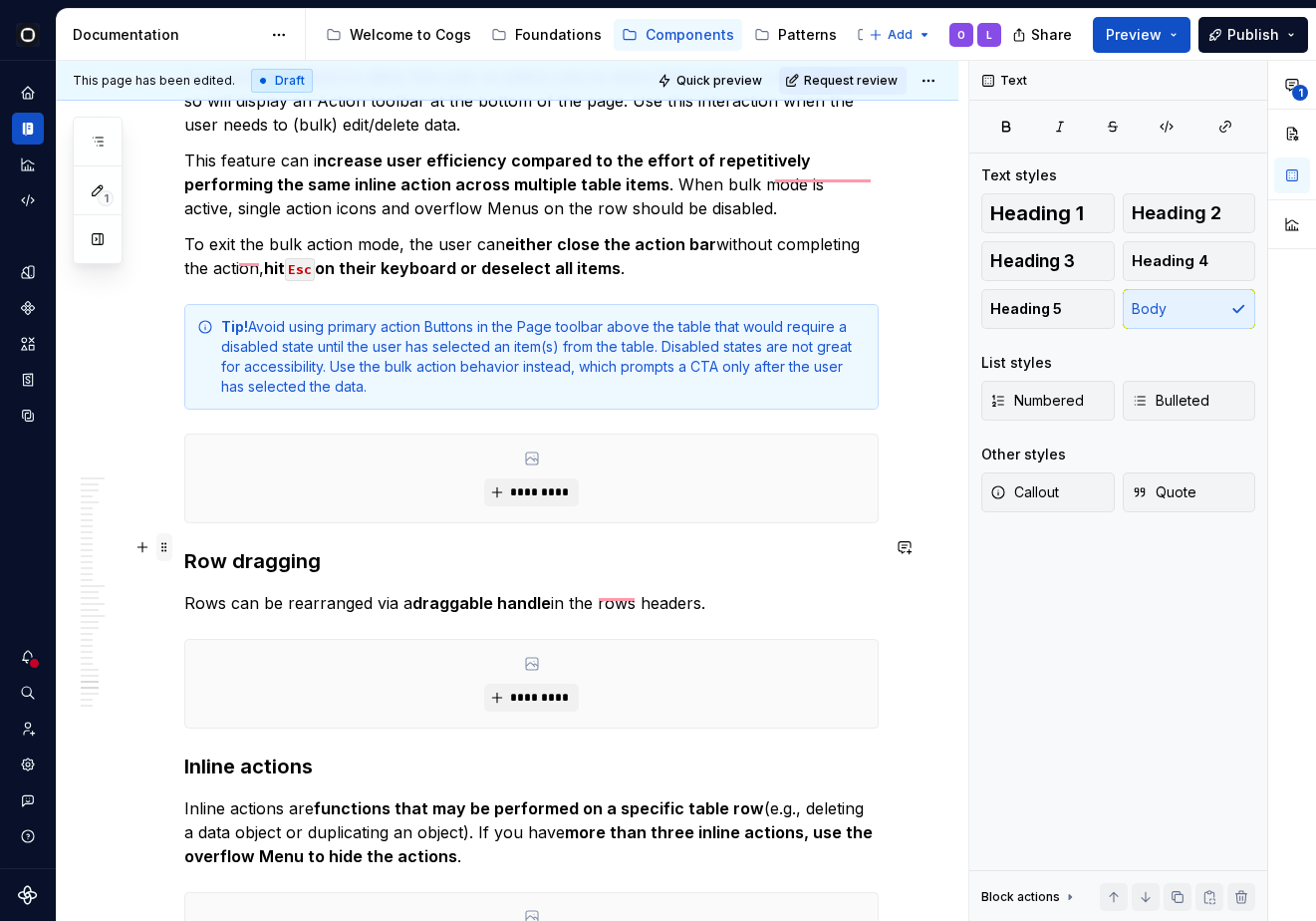 click at bounding box center (164, 547) 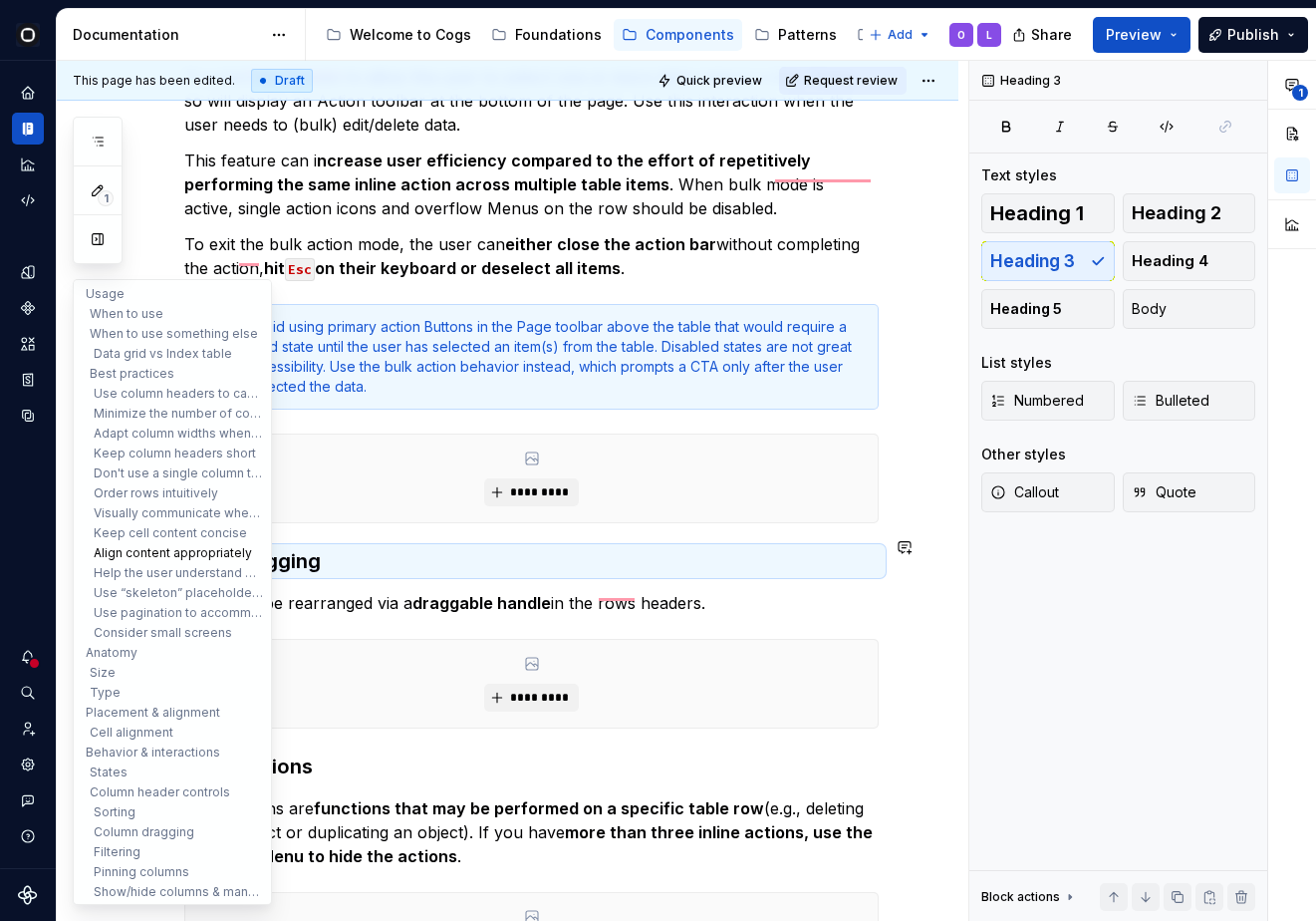 click on "Align content appropriately" at bounding box center (172, 553) 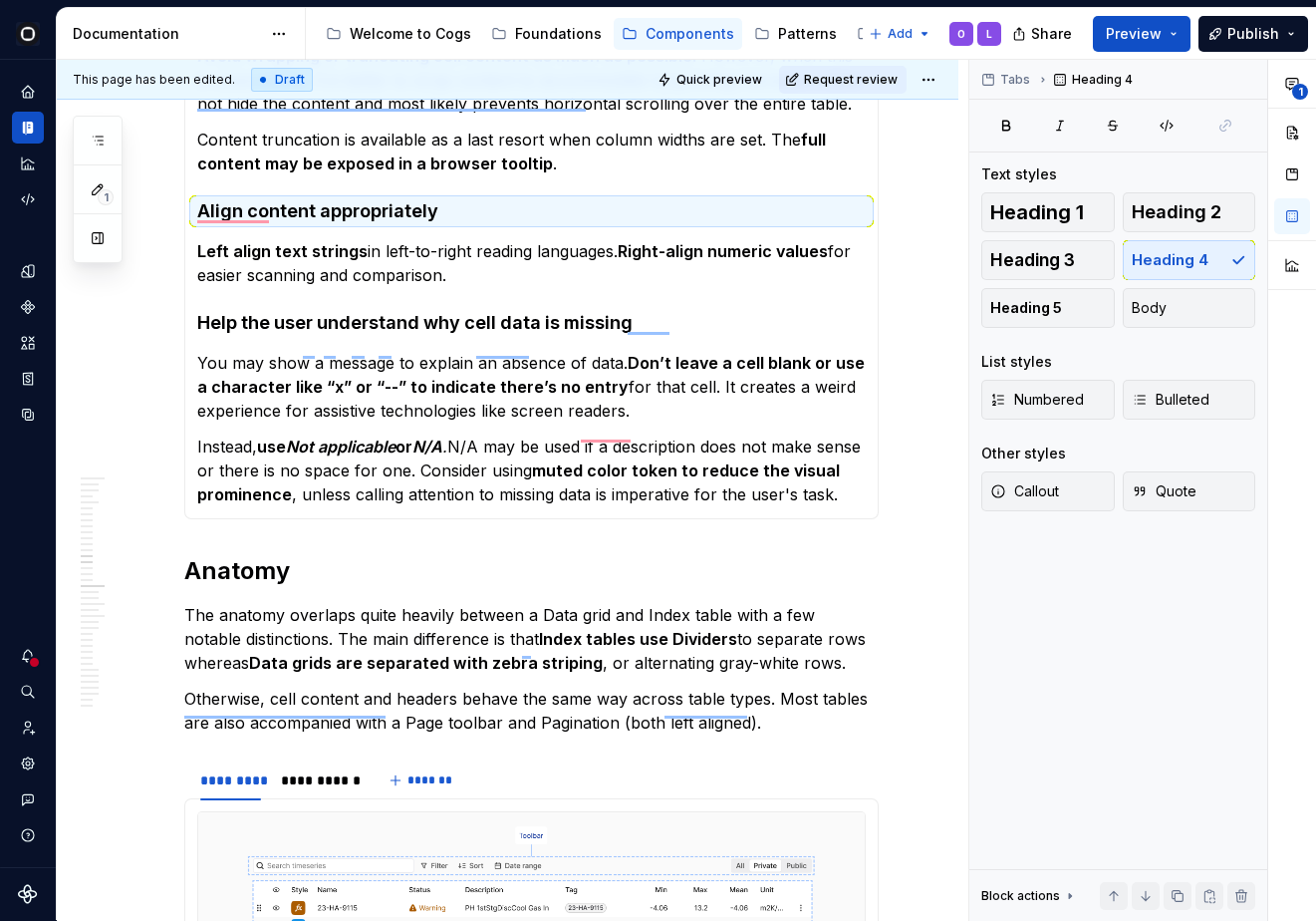 click on "**********" at bounding box center (531, 3614) 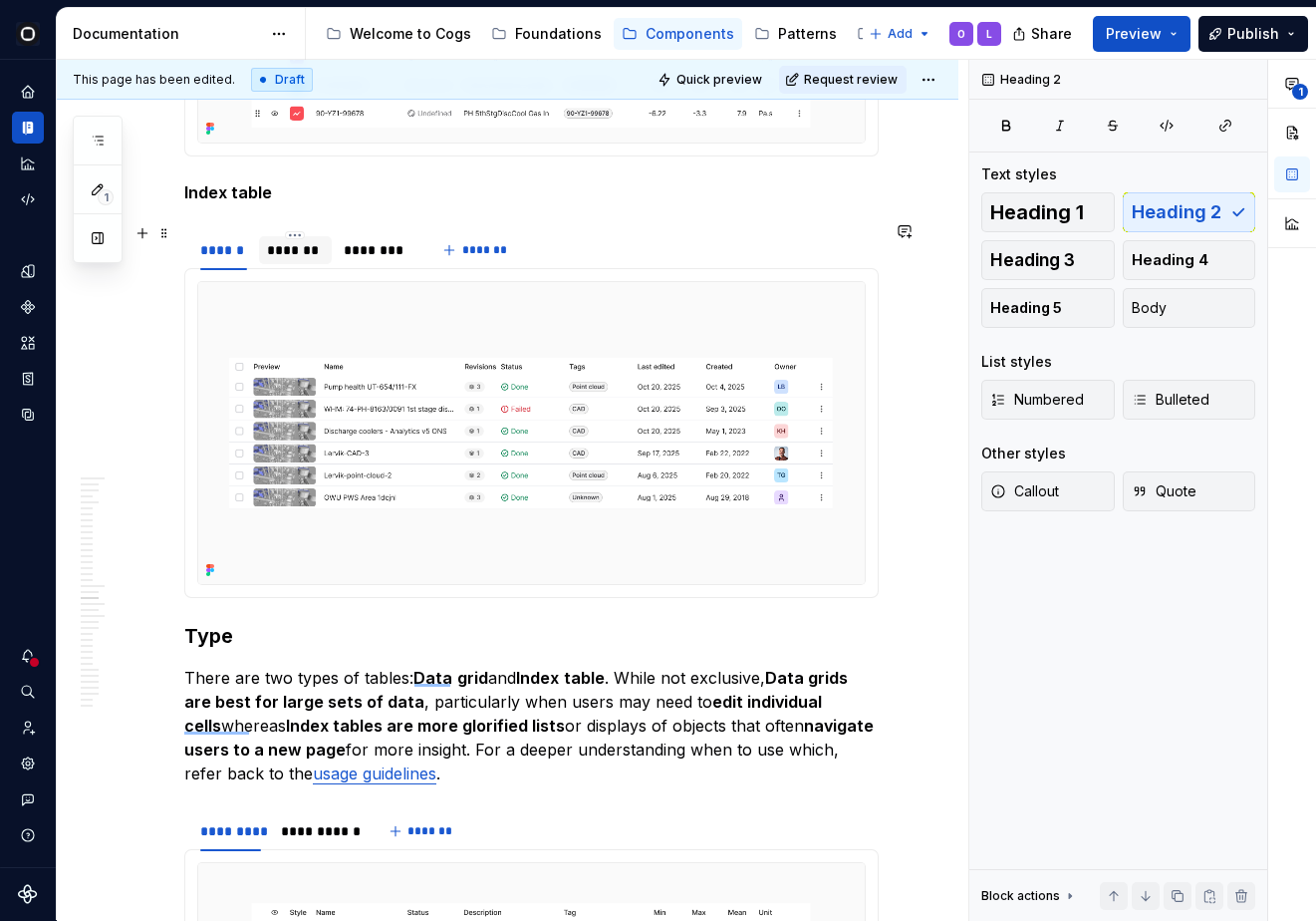 click on "*******" at bounding box center [295, 250] 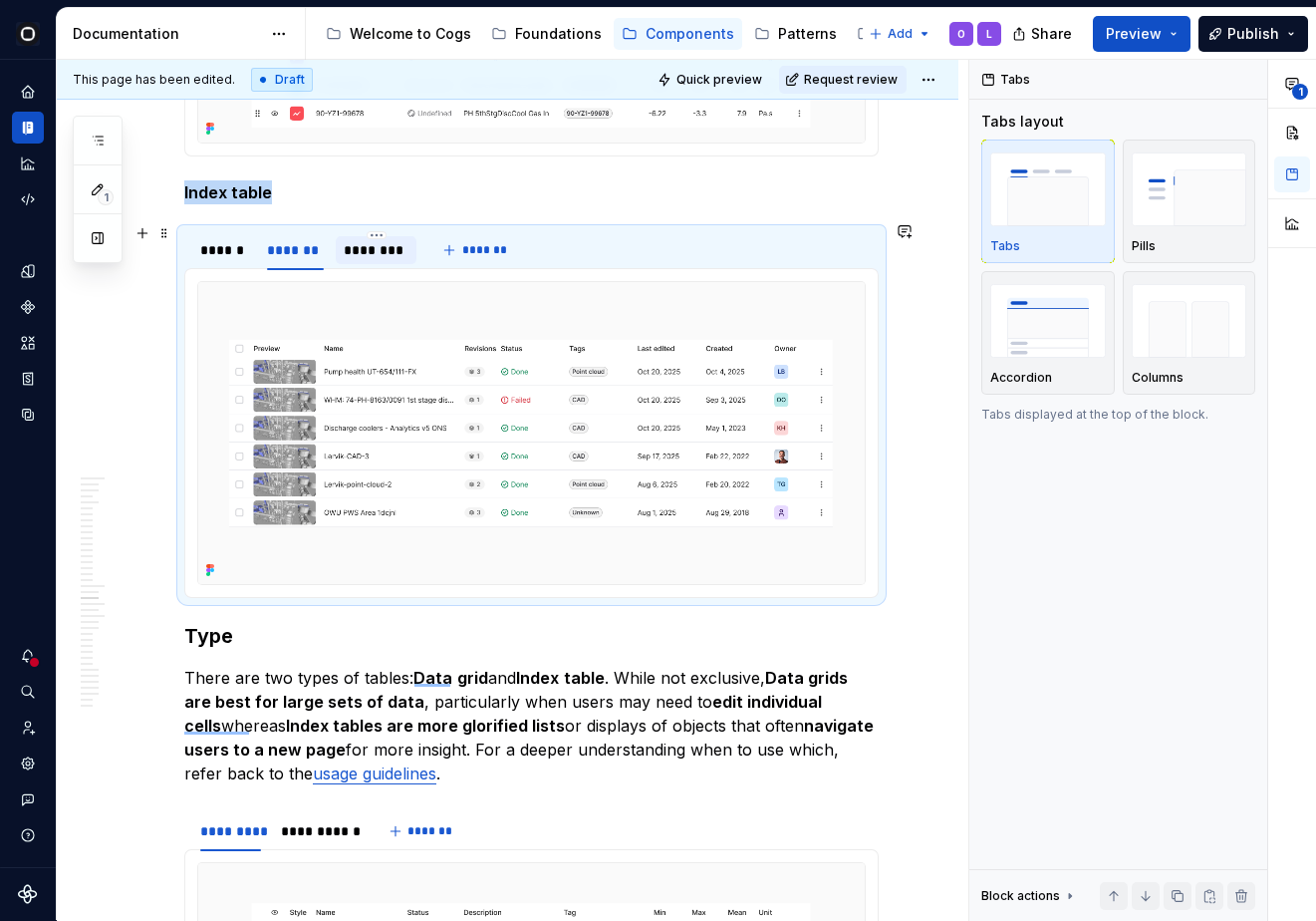click on "********" at bounding box center [377, 250] 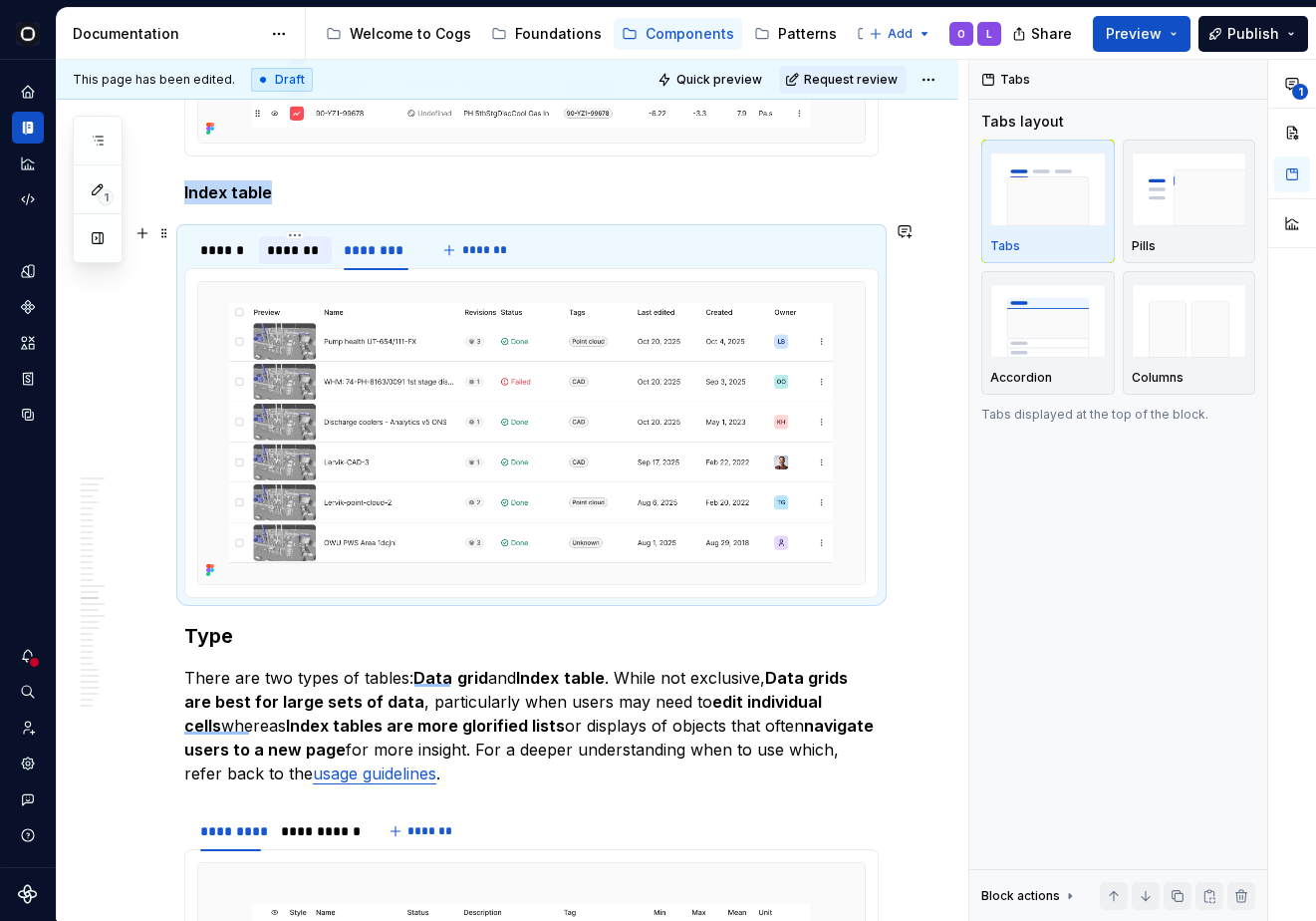 click on "*******" at bounding box center (295, 250) 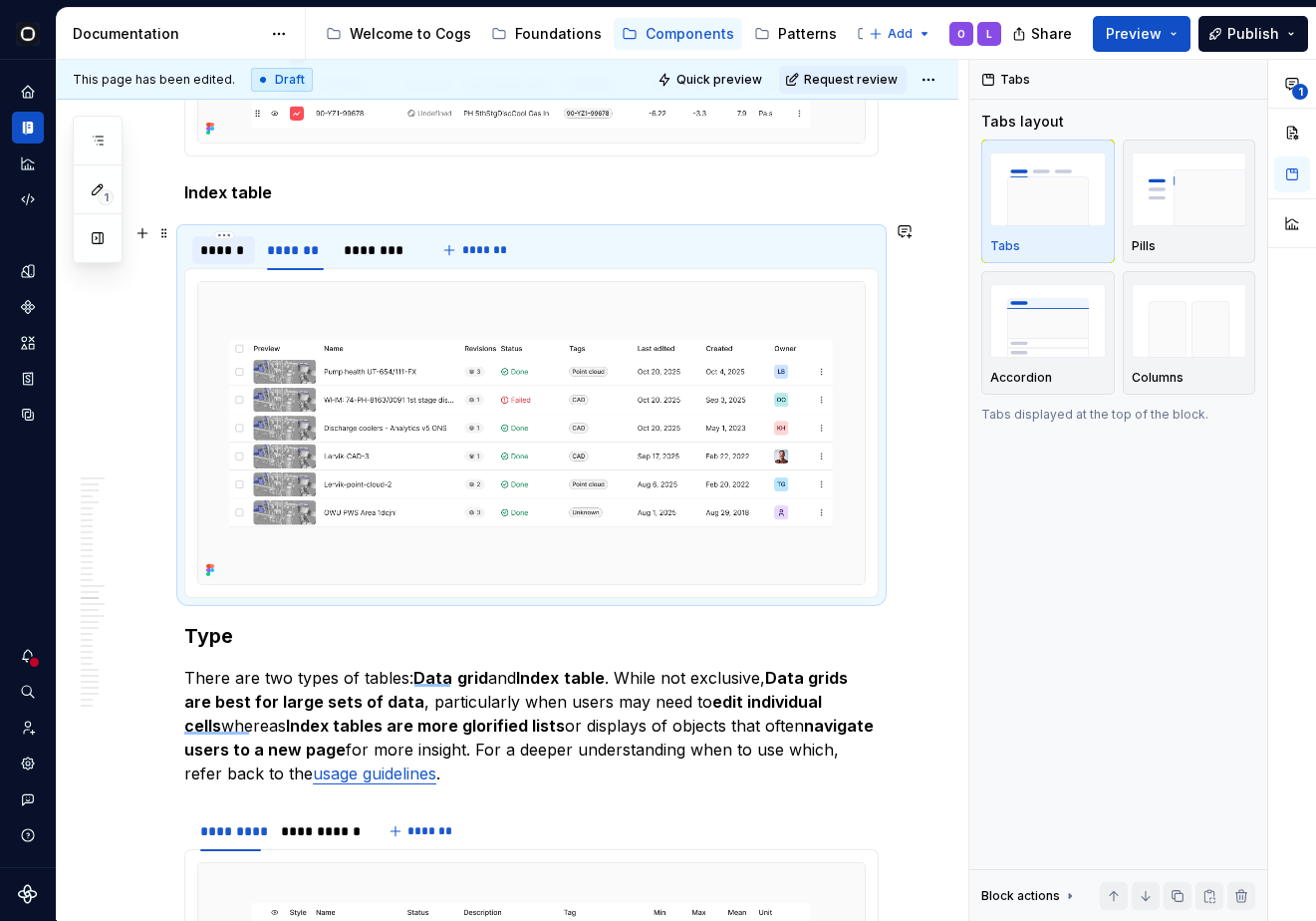 click on "******" at bounding box center (223, 250) 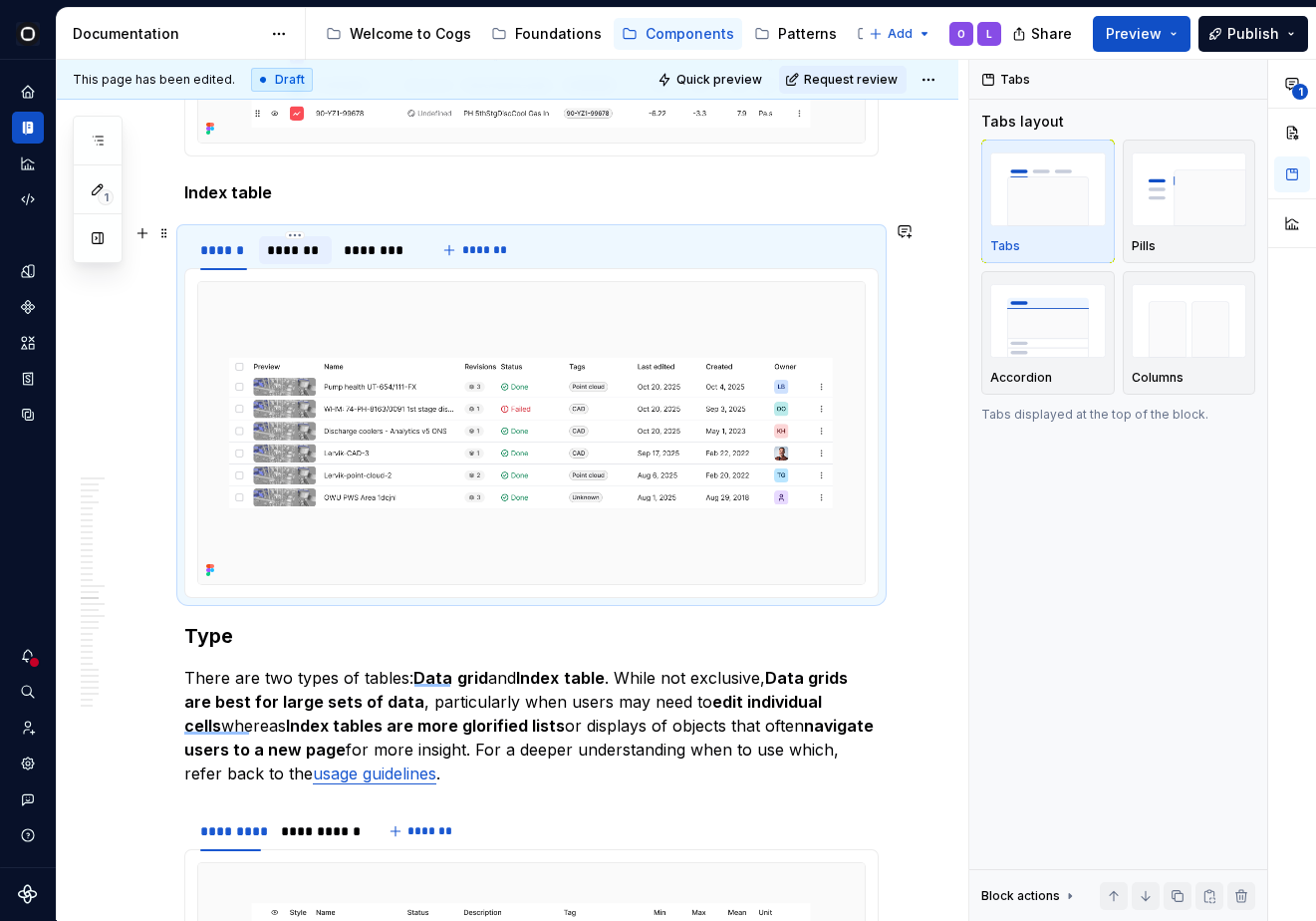 click on "*******" at bounding box center [295, 250] 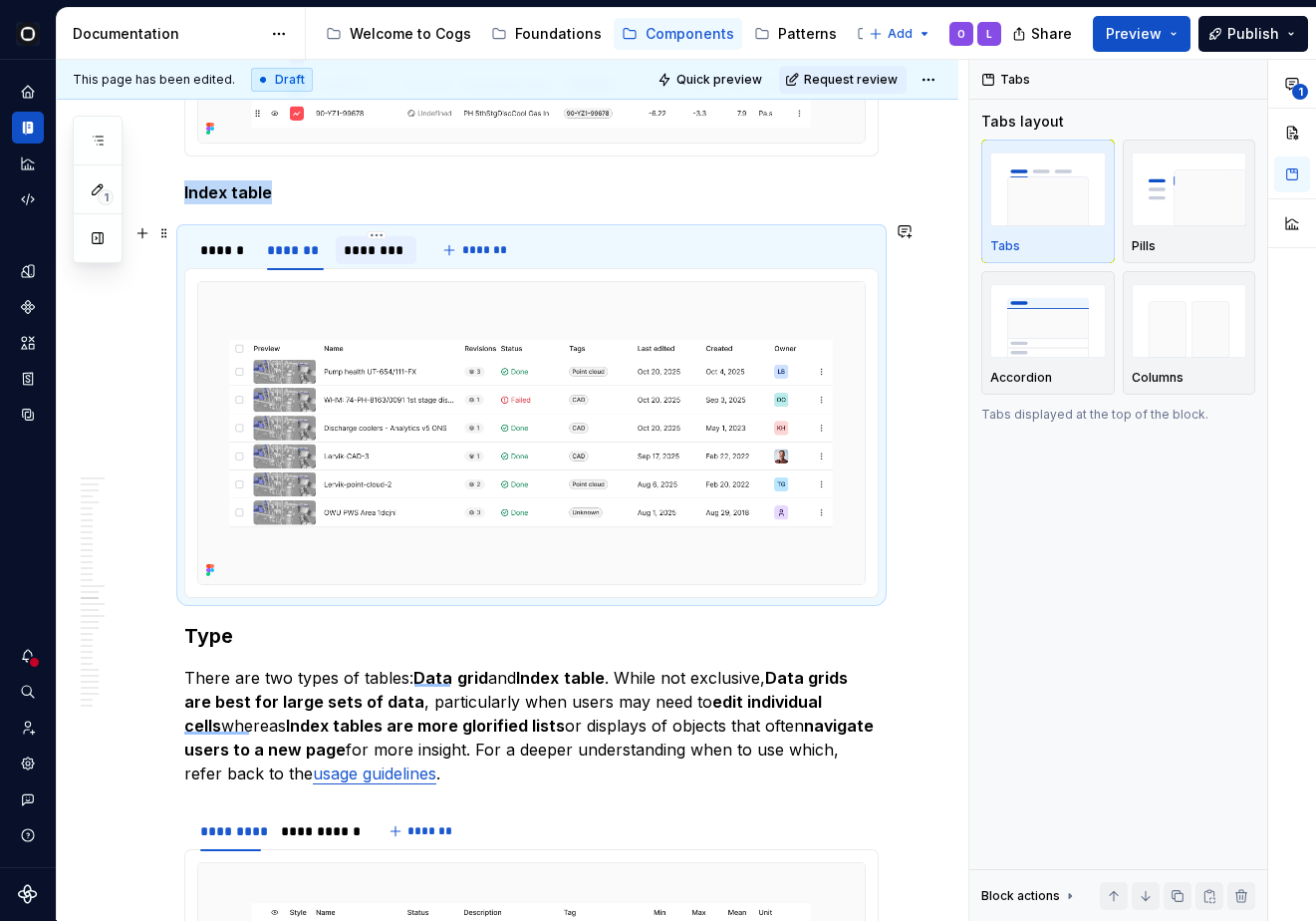 click on "********" at bounding box center [377, 250] 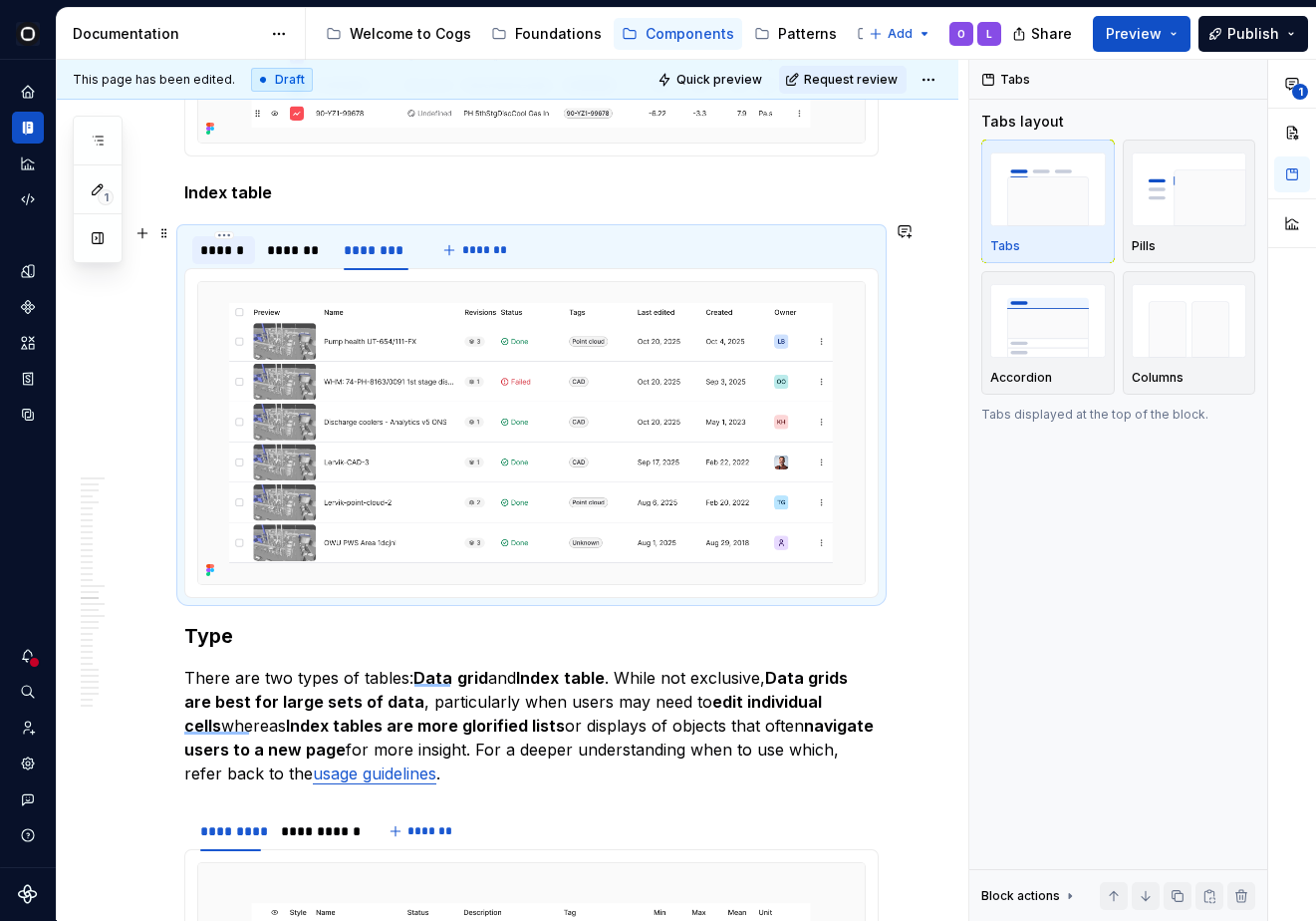 click on "******" at bounding box center (223, 250) 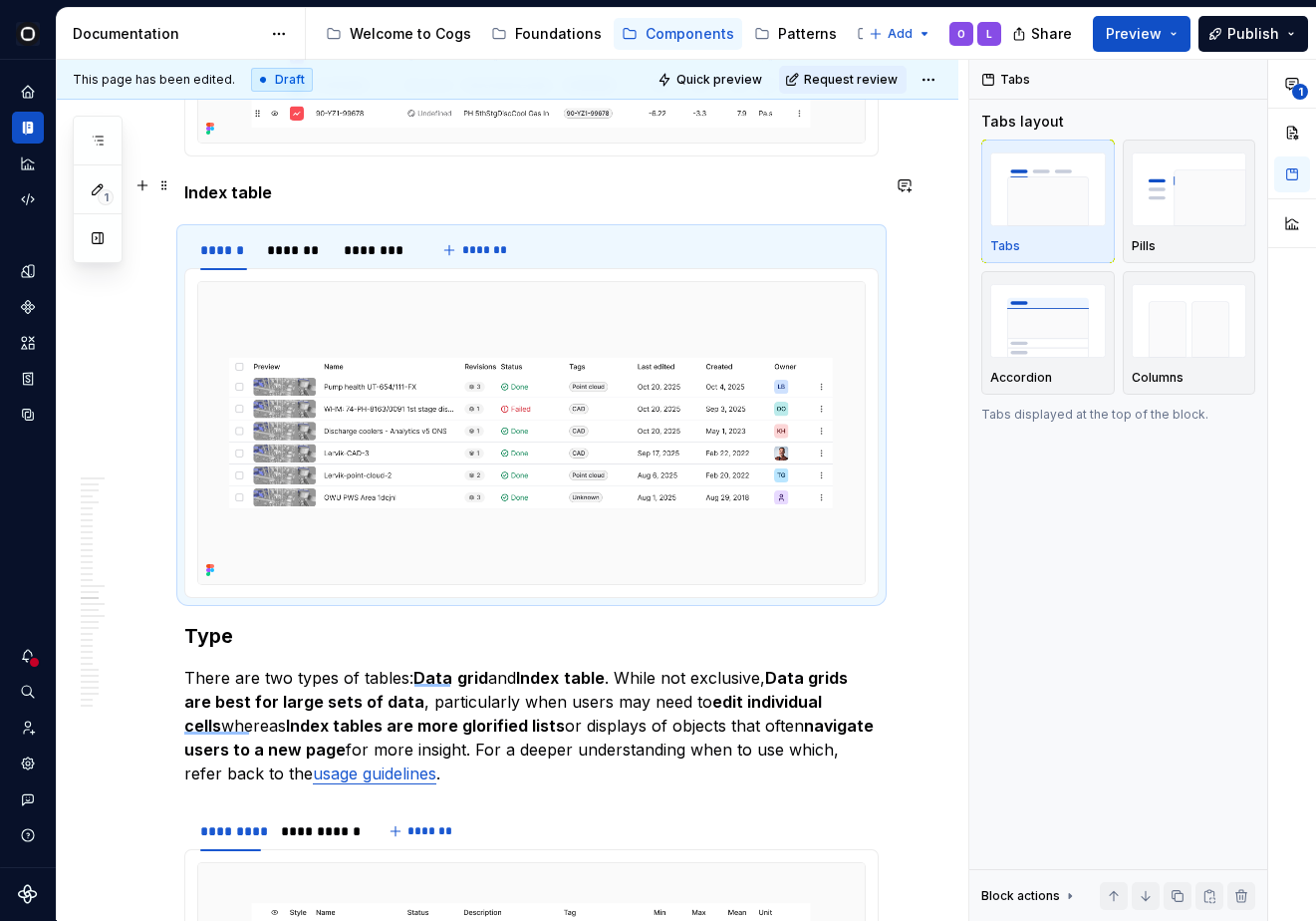 click on "Index table" at bounding box center [228, 192] 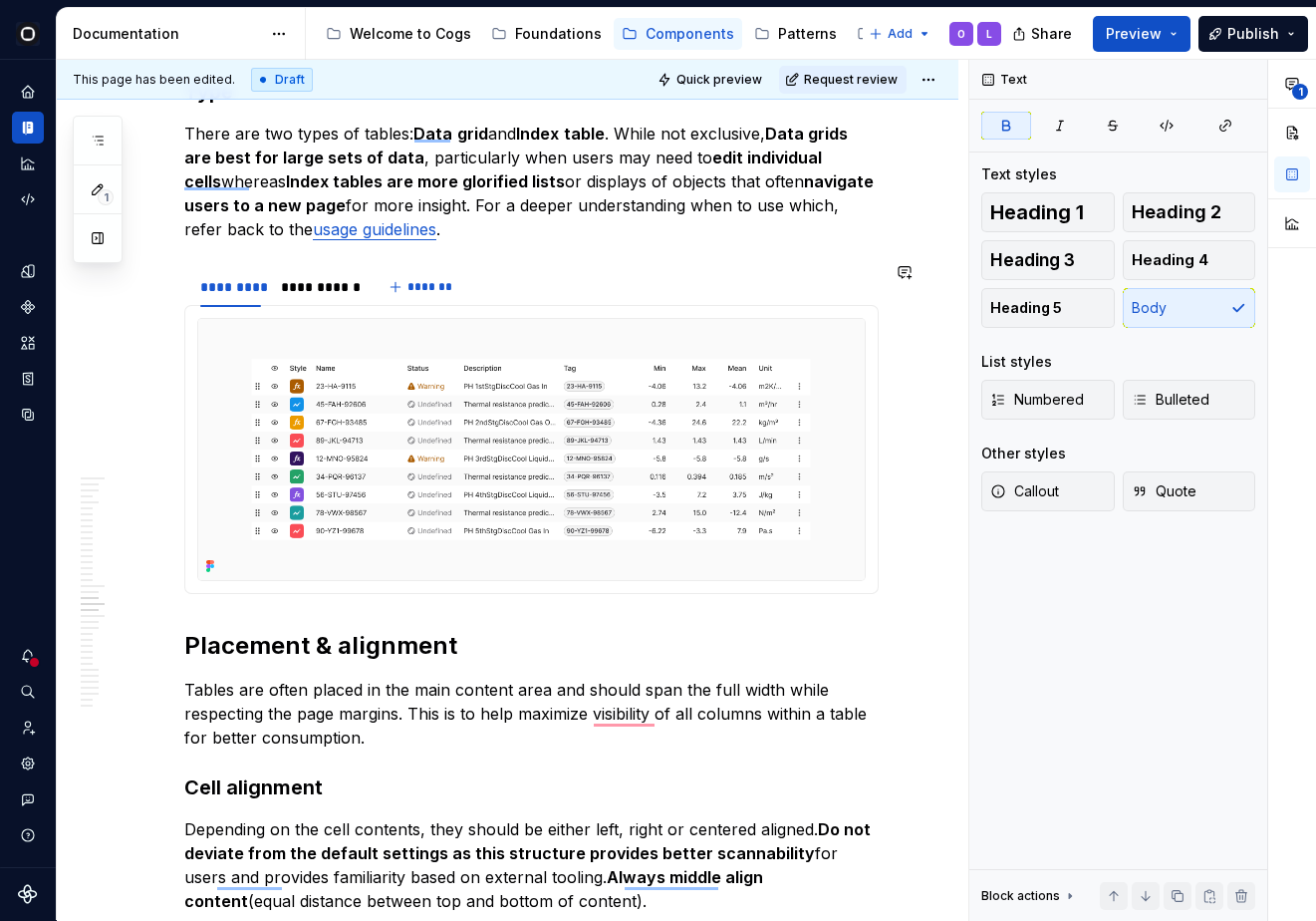 click on "**********" at bounding box center (531, 430) 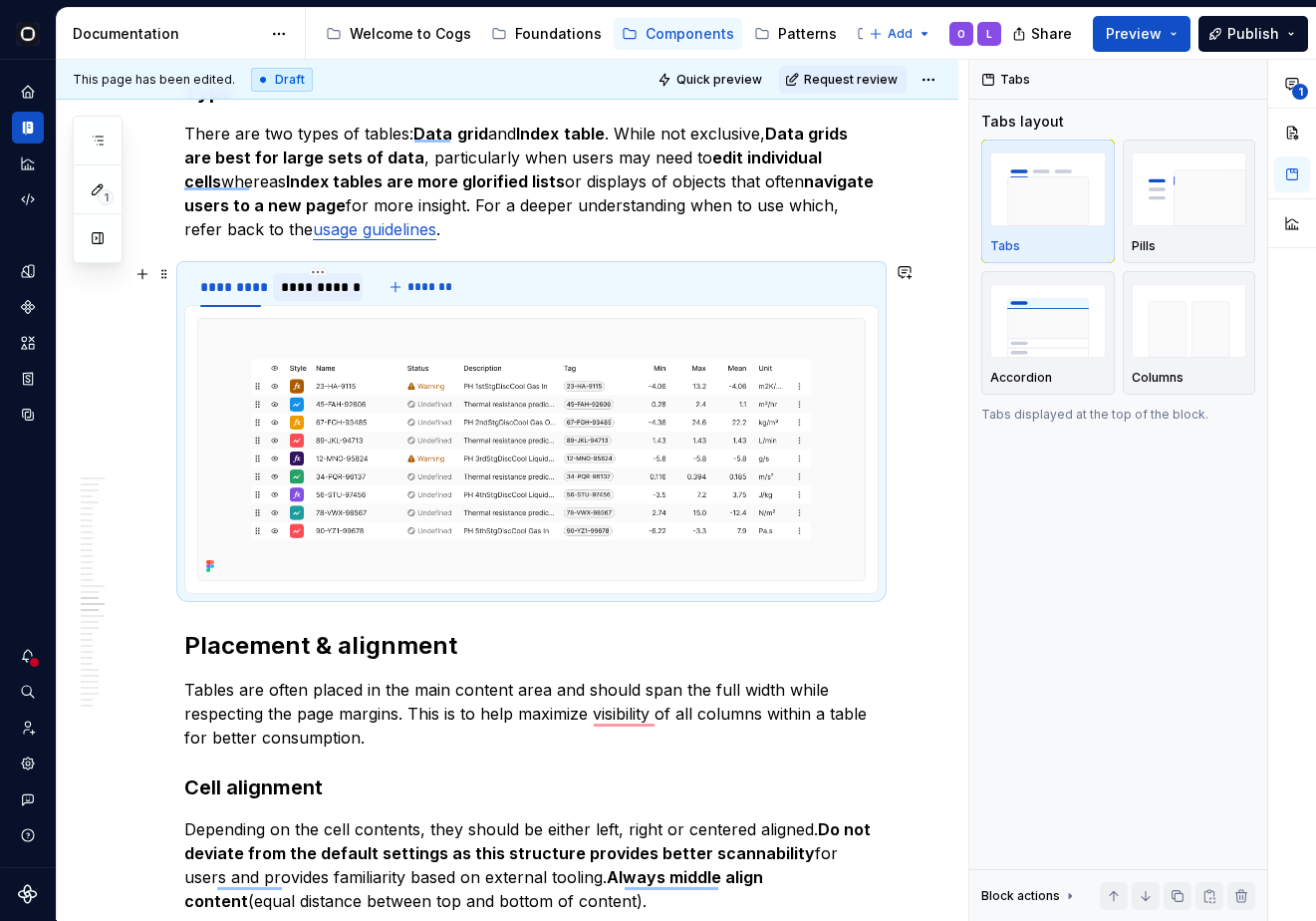 click on "**********" at bounding box center [318, 287] 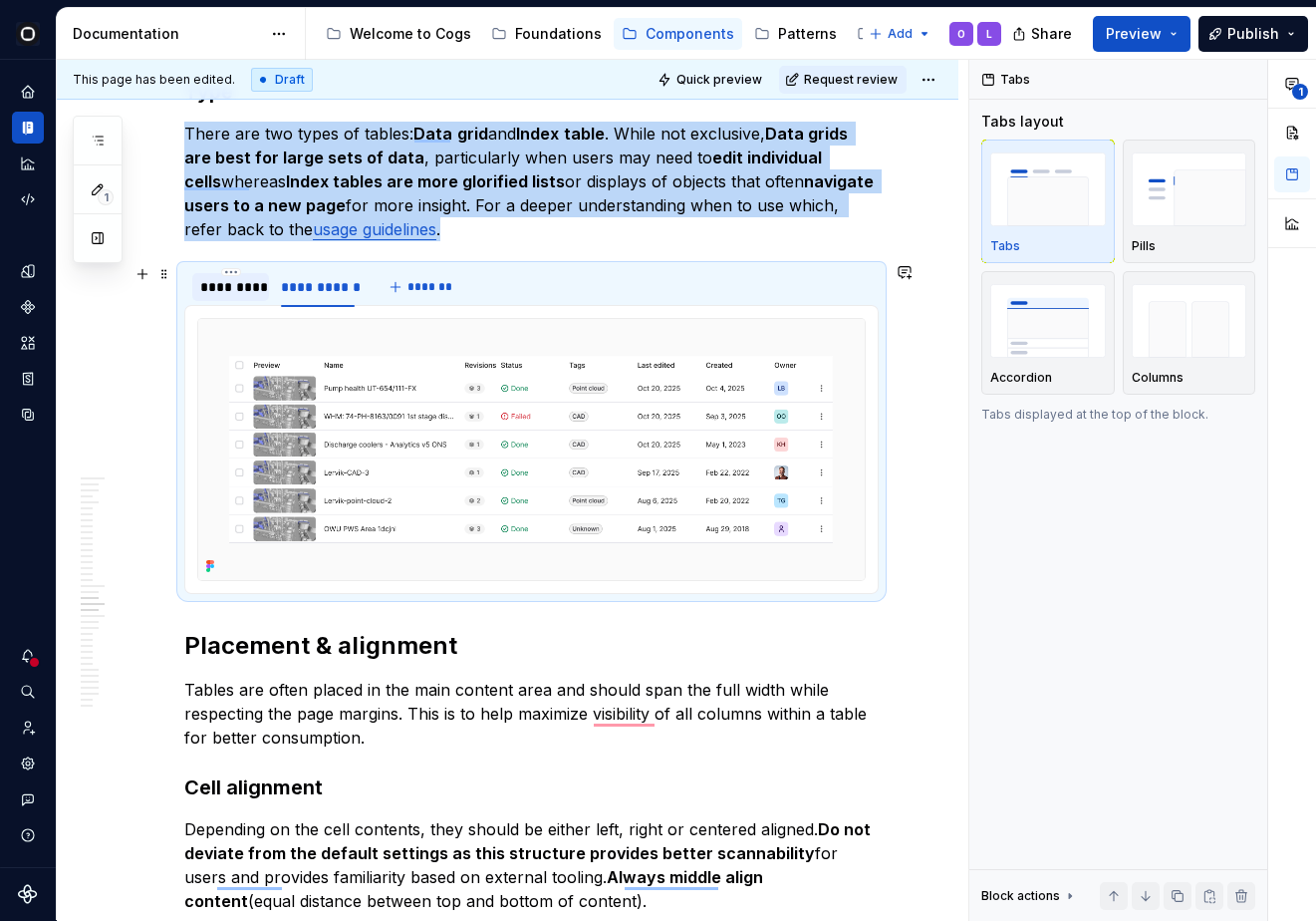 click on "*********" at bounding box center (230, 287) 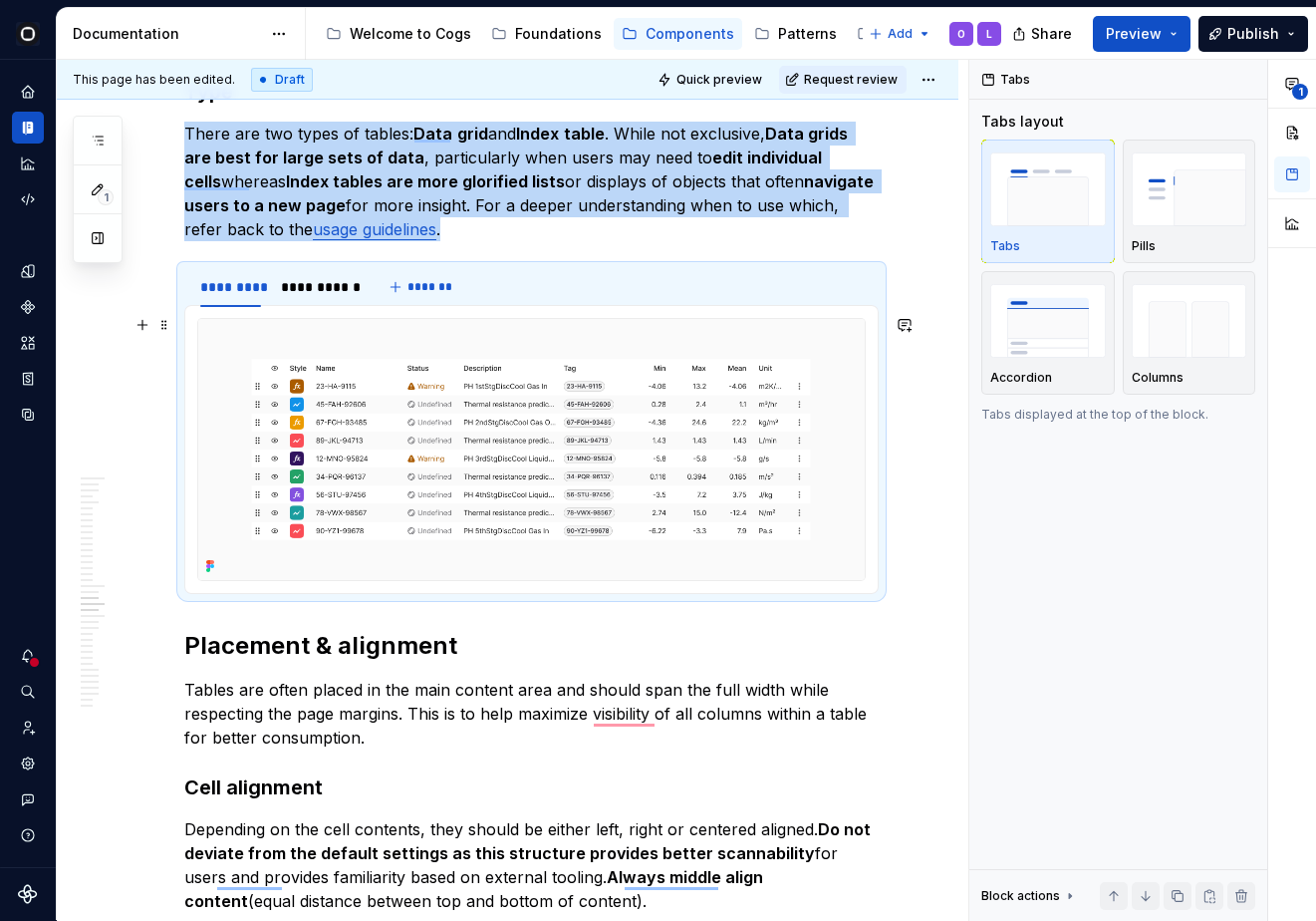 click on "**********" at bounding box center [507, 1491] 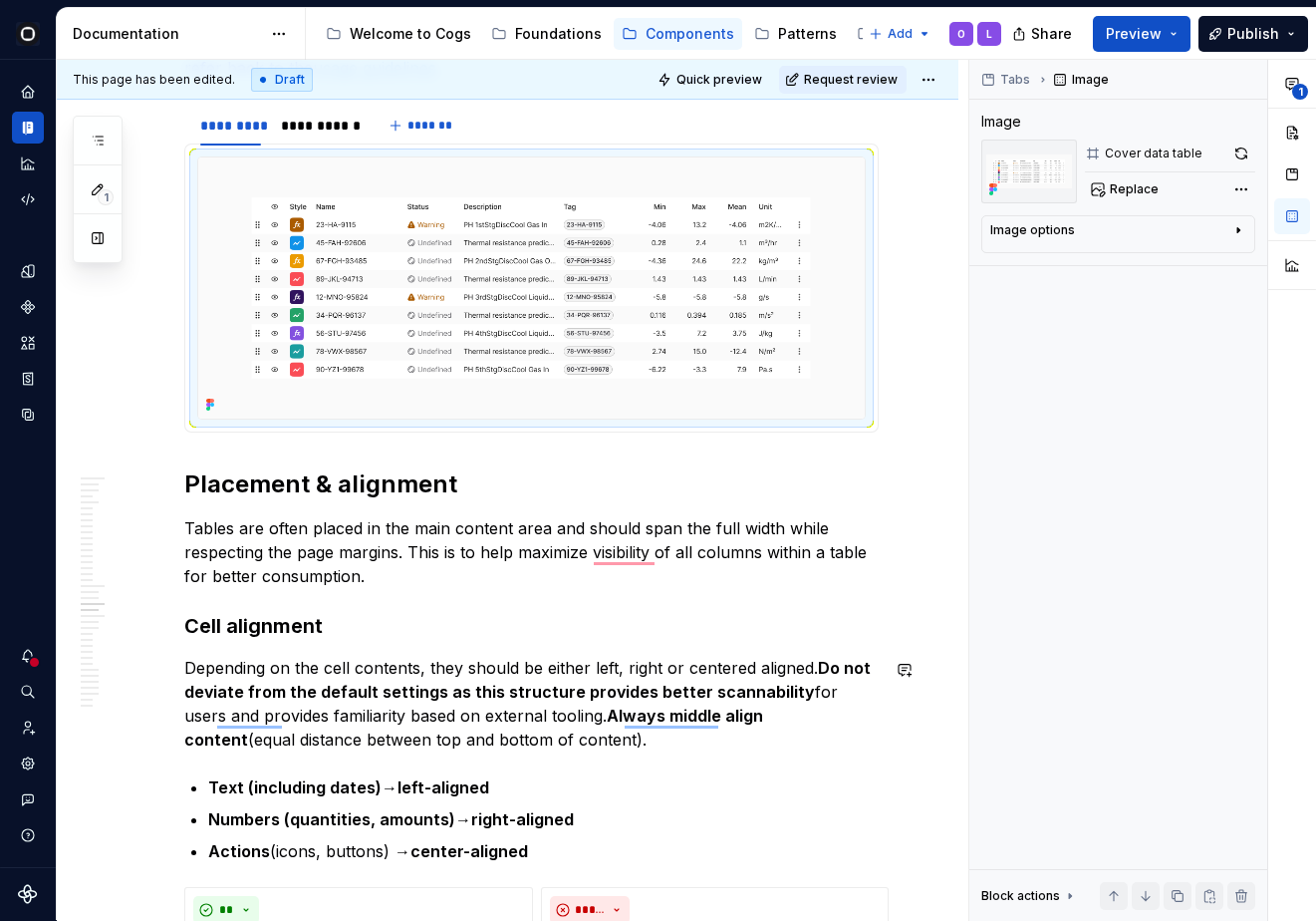 click on "Cell alignment" at bounding box center (531, 626) 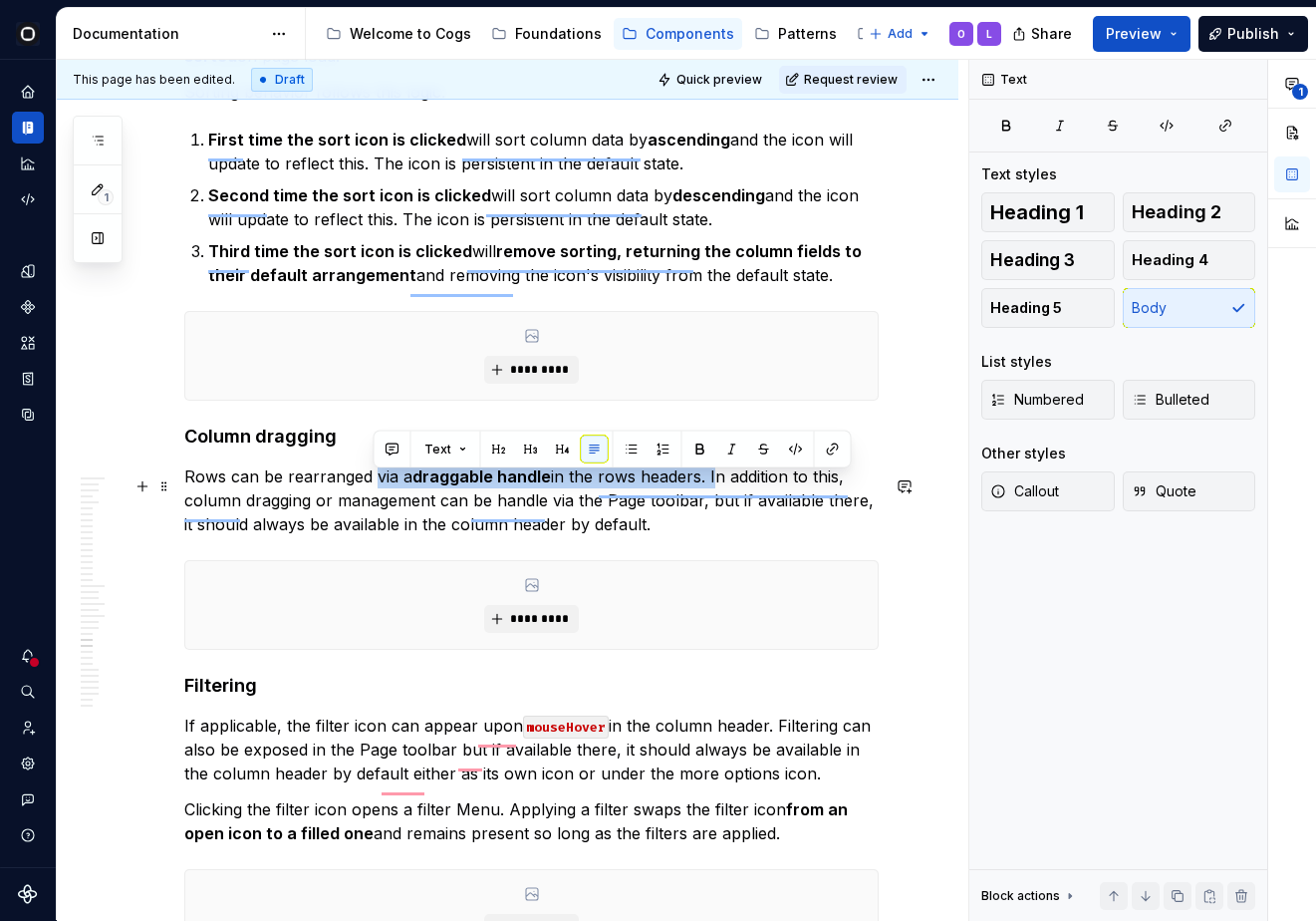 drag, startPoint x: 711, startPoint y: 482, endPoint x: 373, endPoint y: 481, distance: 338.00148 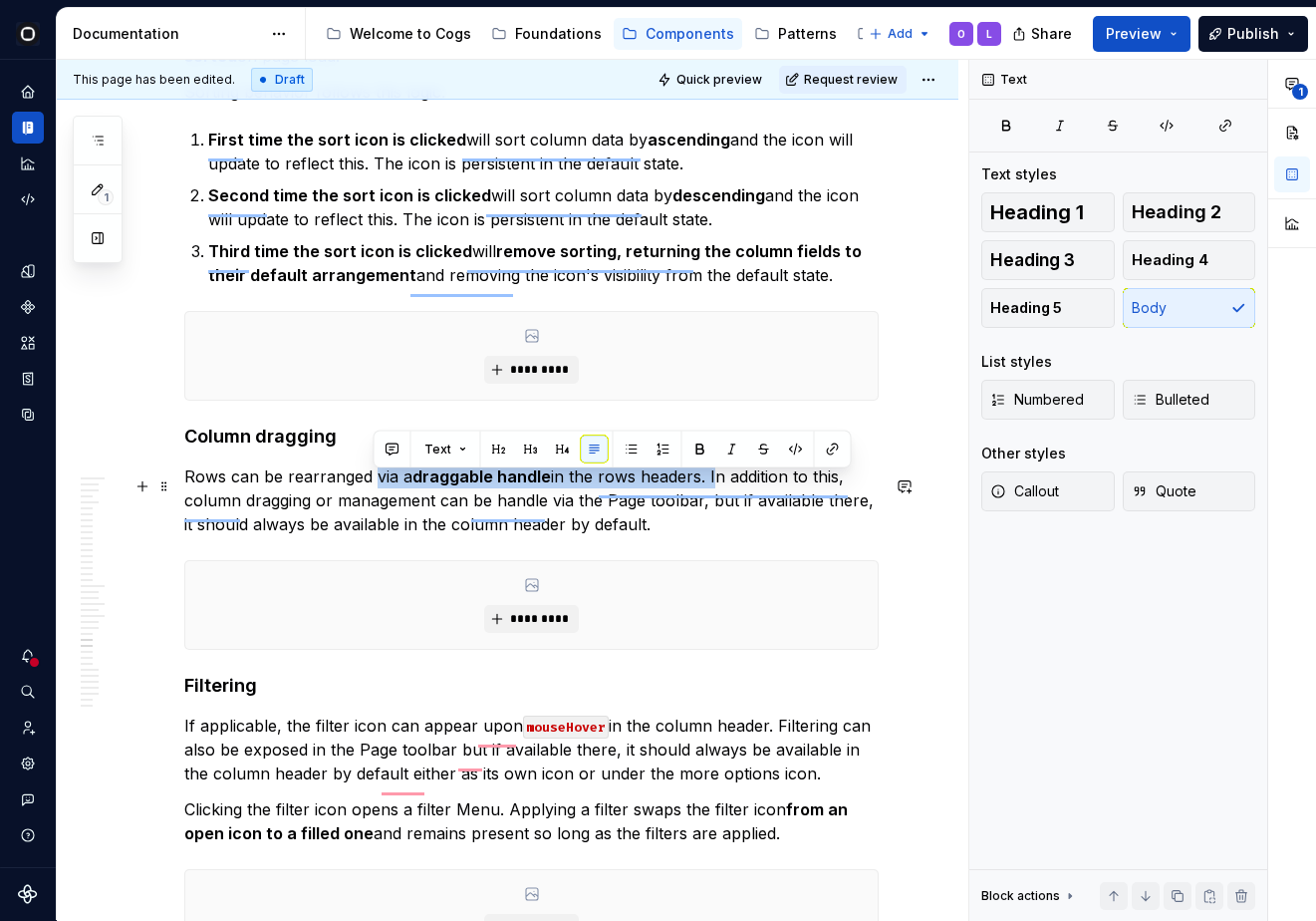 click on "Rows can be rearranged via a  draggable handle  in the rows headers. In addition to this, column dragging or management can be handle via the Page toolbar, but if available there, it should always be available in the column header by default." at bounding box center [531, 500] 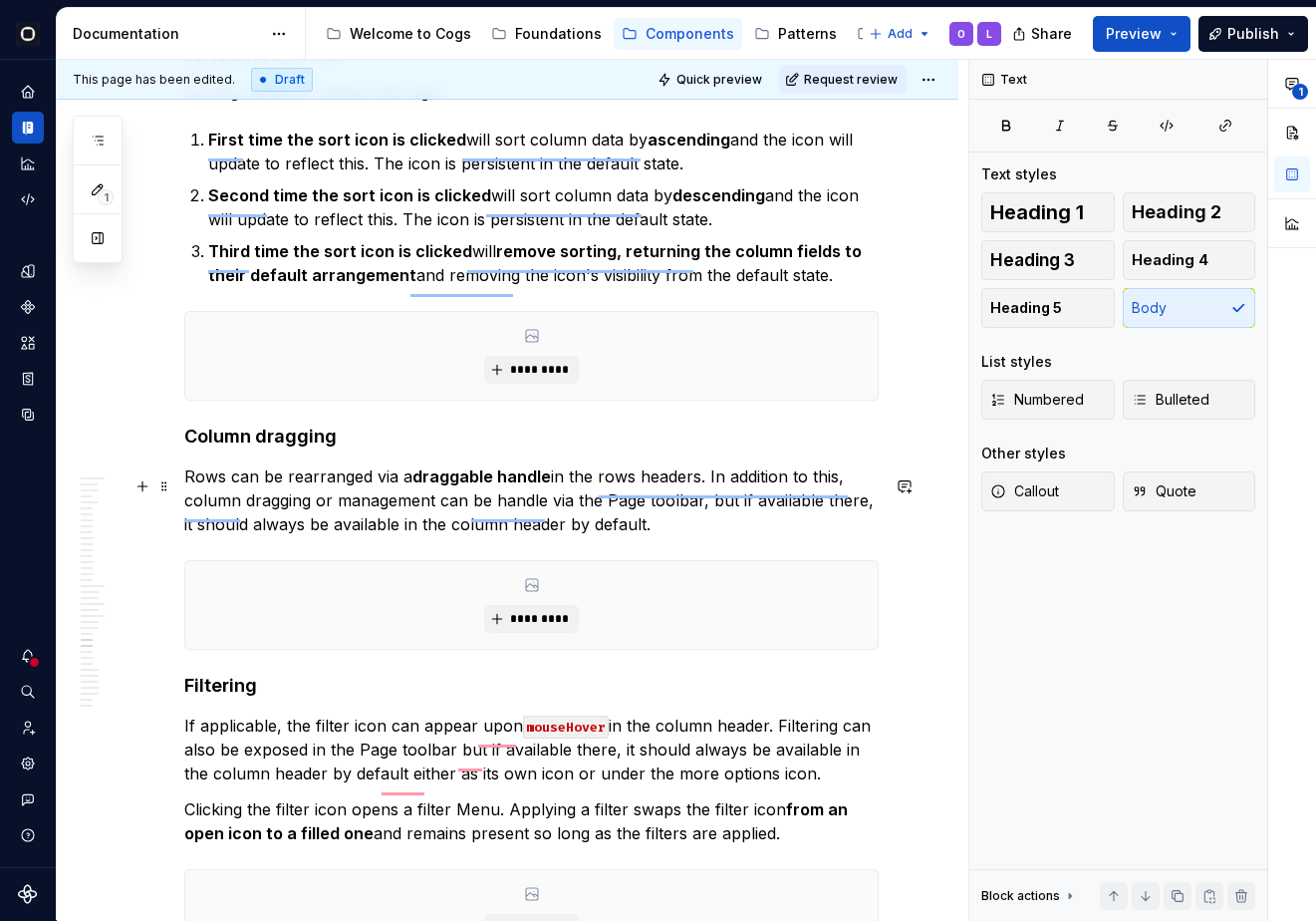 click on "Rows can be rearranged via a  draggable handle  in the rows headers. In addition to this, column dragging or management can be handle via the Page toolbar, but if available there, it should always be available in the column header by default." at bounding box center [531, 500] 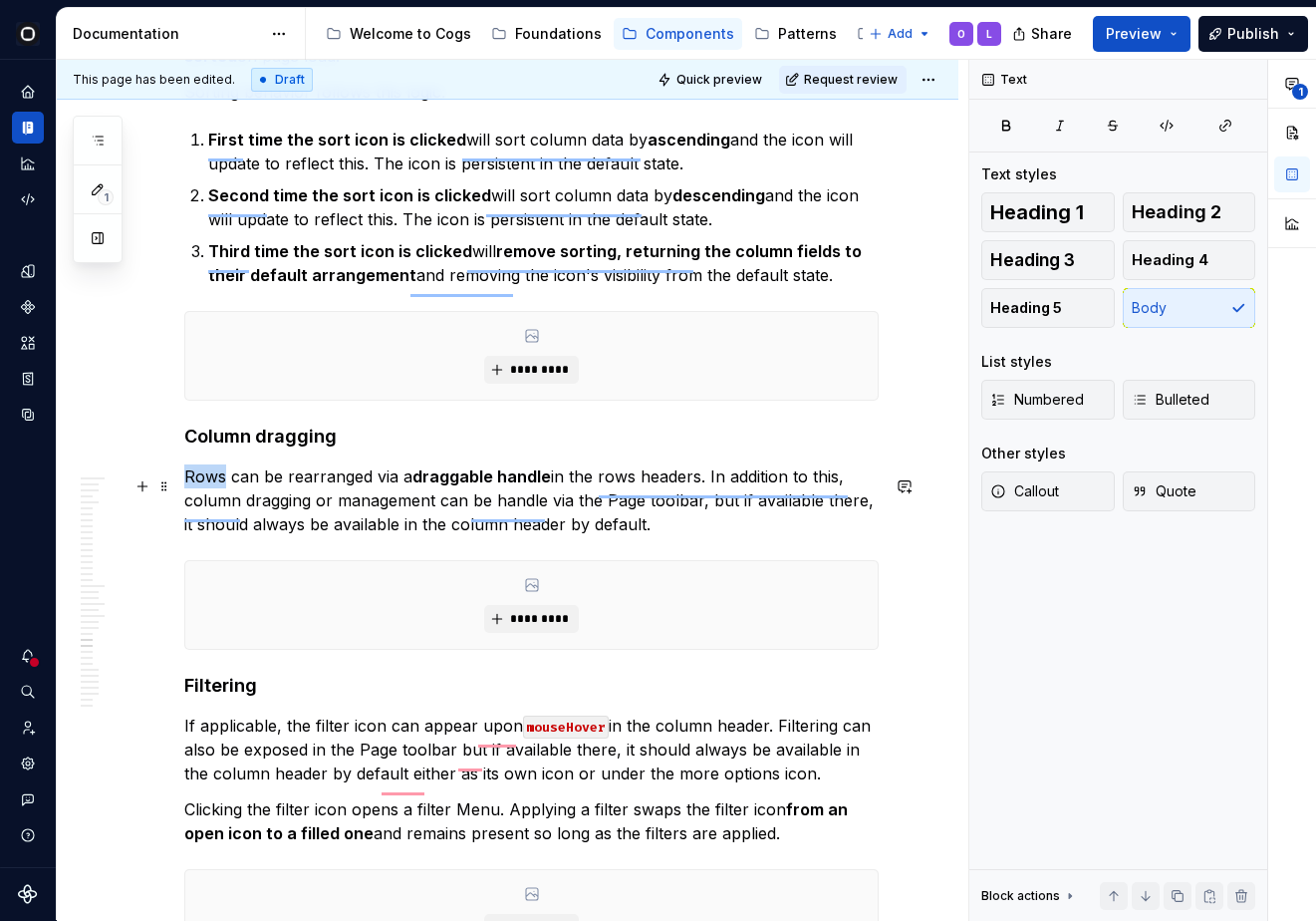 click on "Rows can be rearranged via a  draggable handle  in the rows headers. In addition to this, column dragging or management can be handle via the Page toolbar, but if available there, it should always be available in the column header by default." at bounding box center [531, 500] 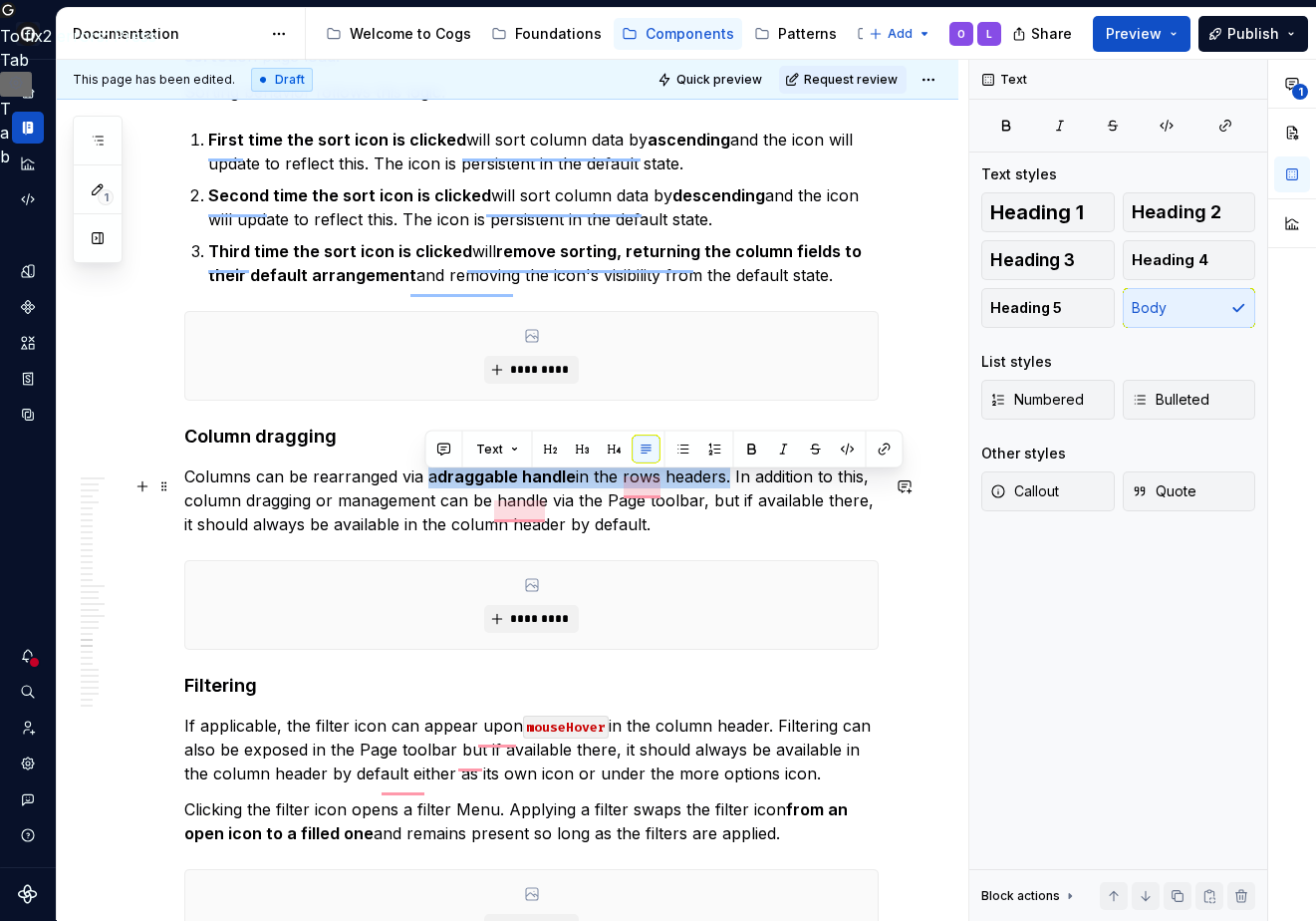 drag, startPoint x: 423, startPoint y: 489, endPoint x: 726, endPoint y: 479, distance: 303.16497 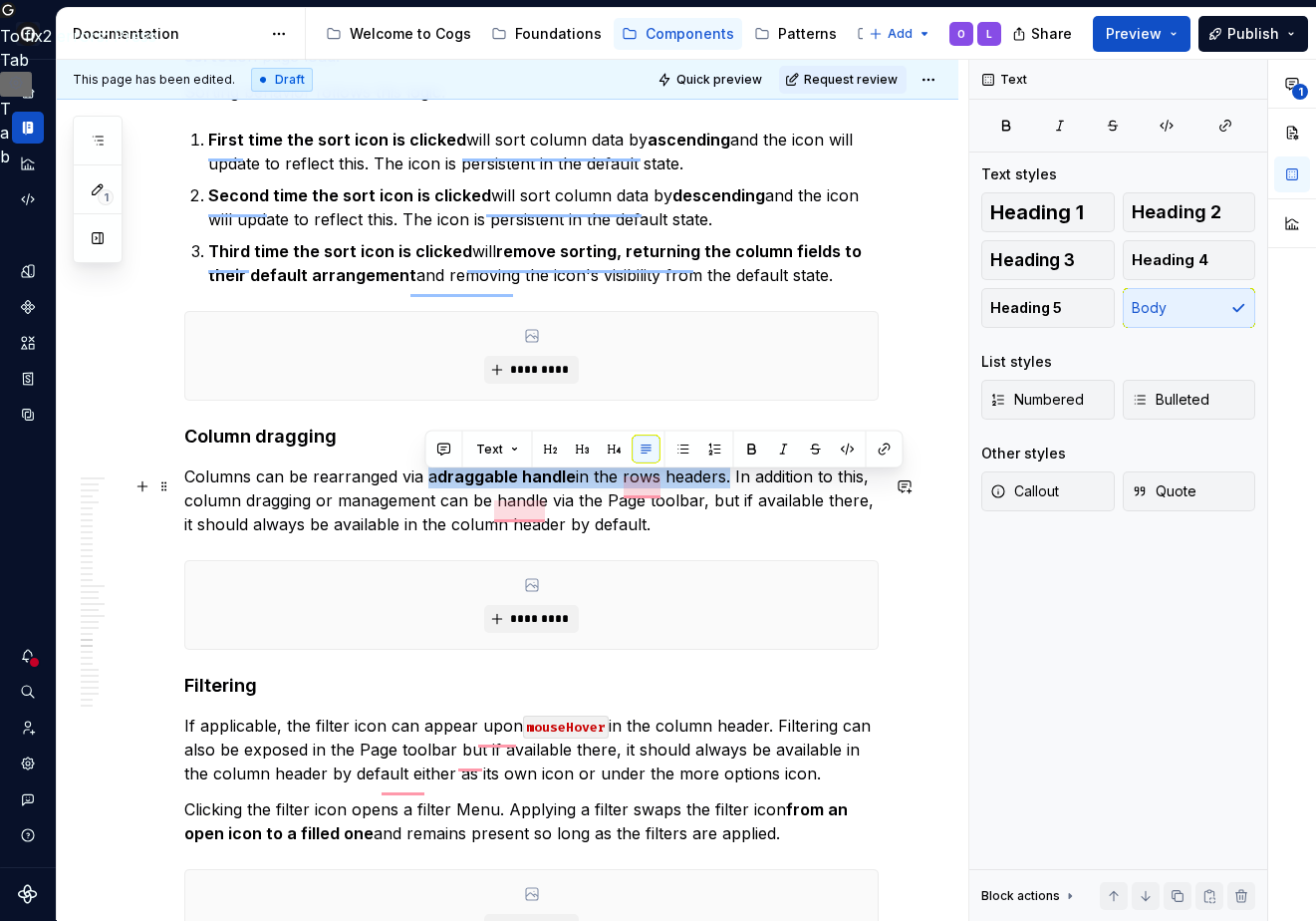 click on "Columns can be rearranged via a  draggable handle  in the rows headers. In addition to this, column dragging or management can be handle via the Page toolbar, but if available there, it should always be available in the column header by default." at bounding box center [531, 500] 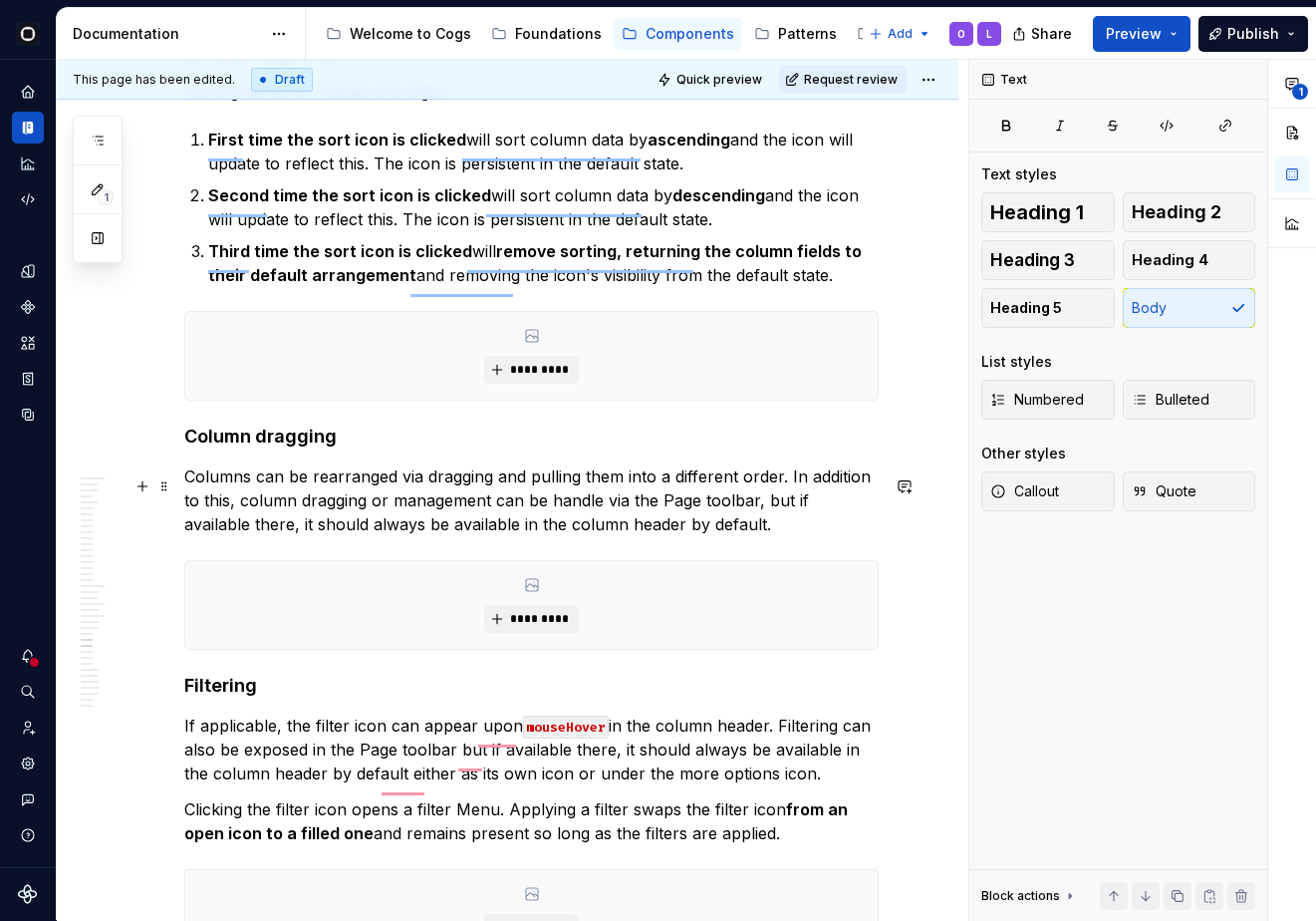 click on "Columns can be rearranged via dragging and pulling them into a different order. In addition to this, column dragging or management can be handle via the Page toolbar, but if available there, it should always be available in the column header by default." at bounding box center (531, 500) 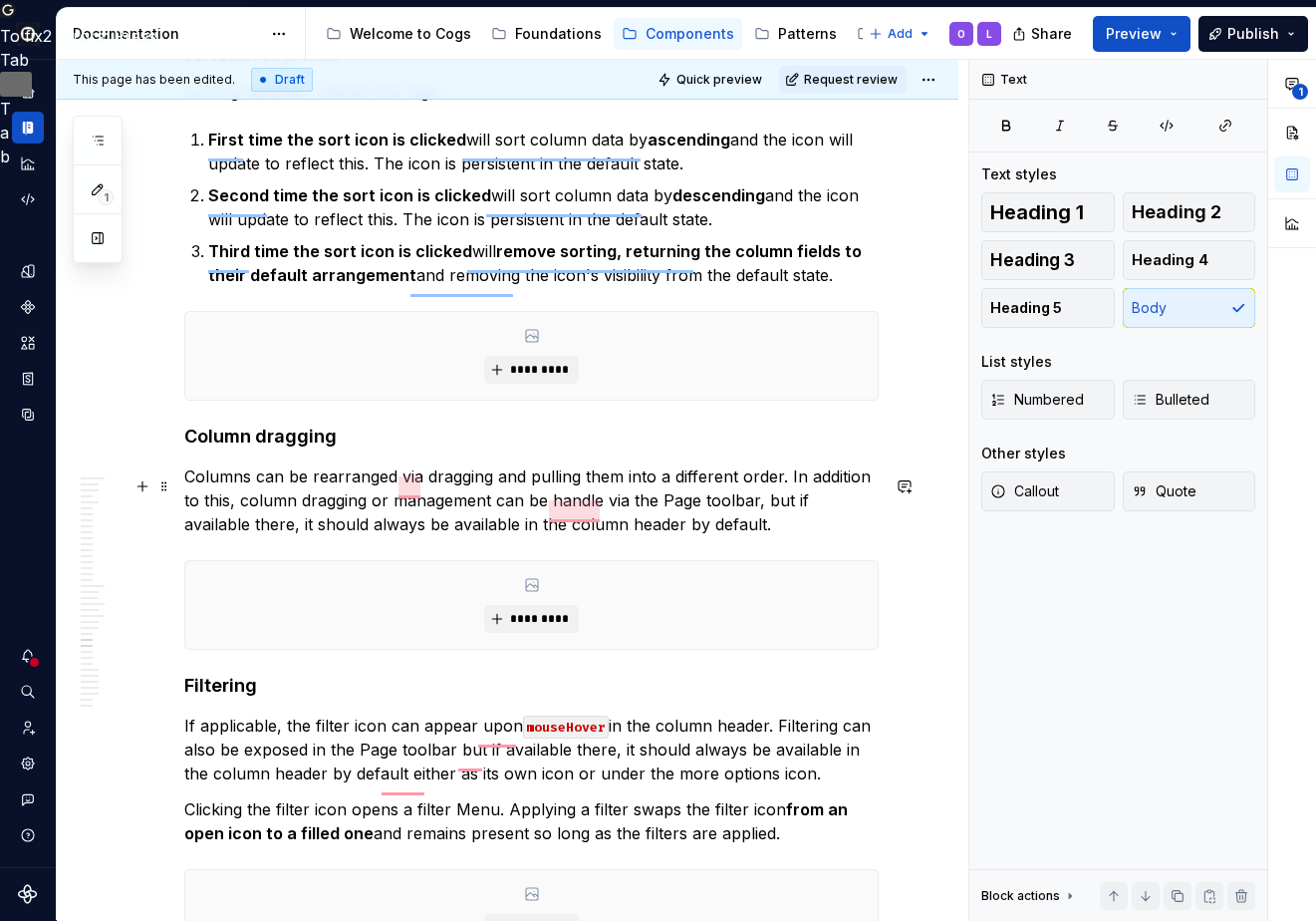 click on "Columns can be rearranged via dragging and pulling them into a different order. In addition to this, column dragging or management can be handle via the Page toolbar, but if available there, it should always be available in the column header by default." at bounding box center [531, 500] 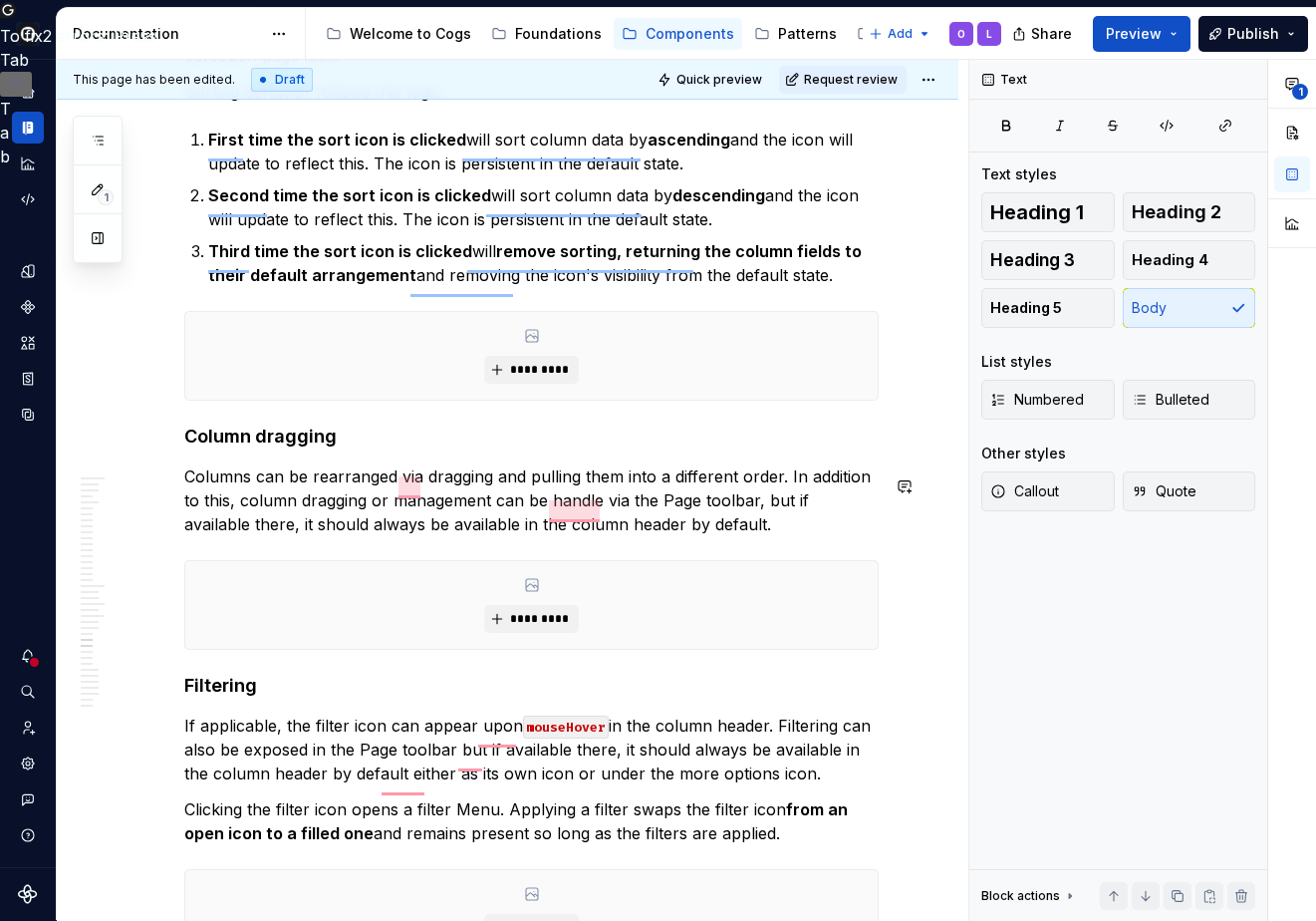 scroll, scrollTop: 8711, scrollLeft: 0, axis: vertical 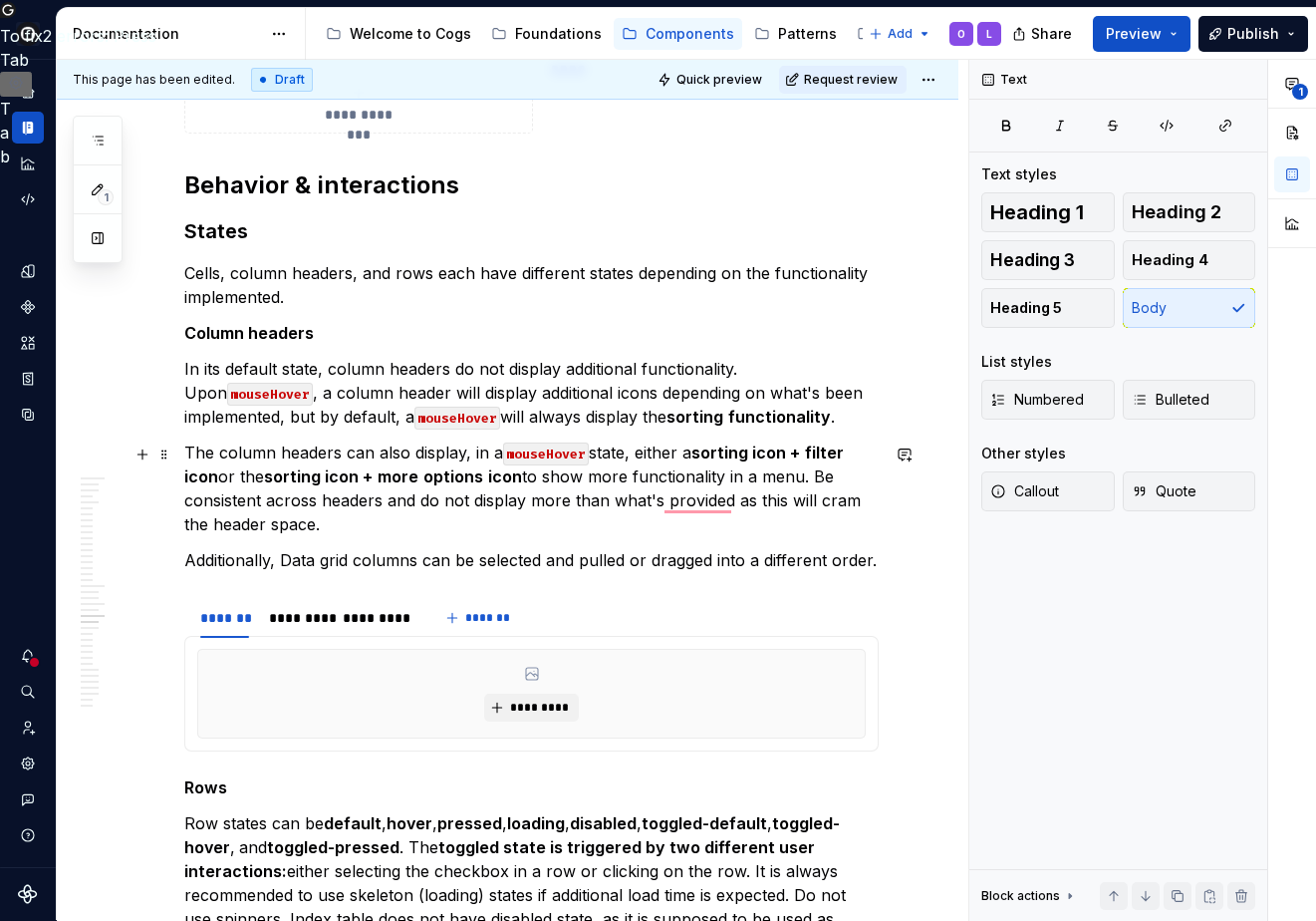 click on "The column headers can also display, in a  mouseHover  state, either a  sorting icon +   filter   icon  or the  sorting icon +   more   options   icon  to show more functionality in a menu. Be consistent across headers and do not display more than what's provided as this will cram the header space." at bounding box center [531, 488] 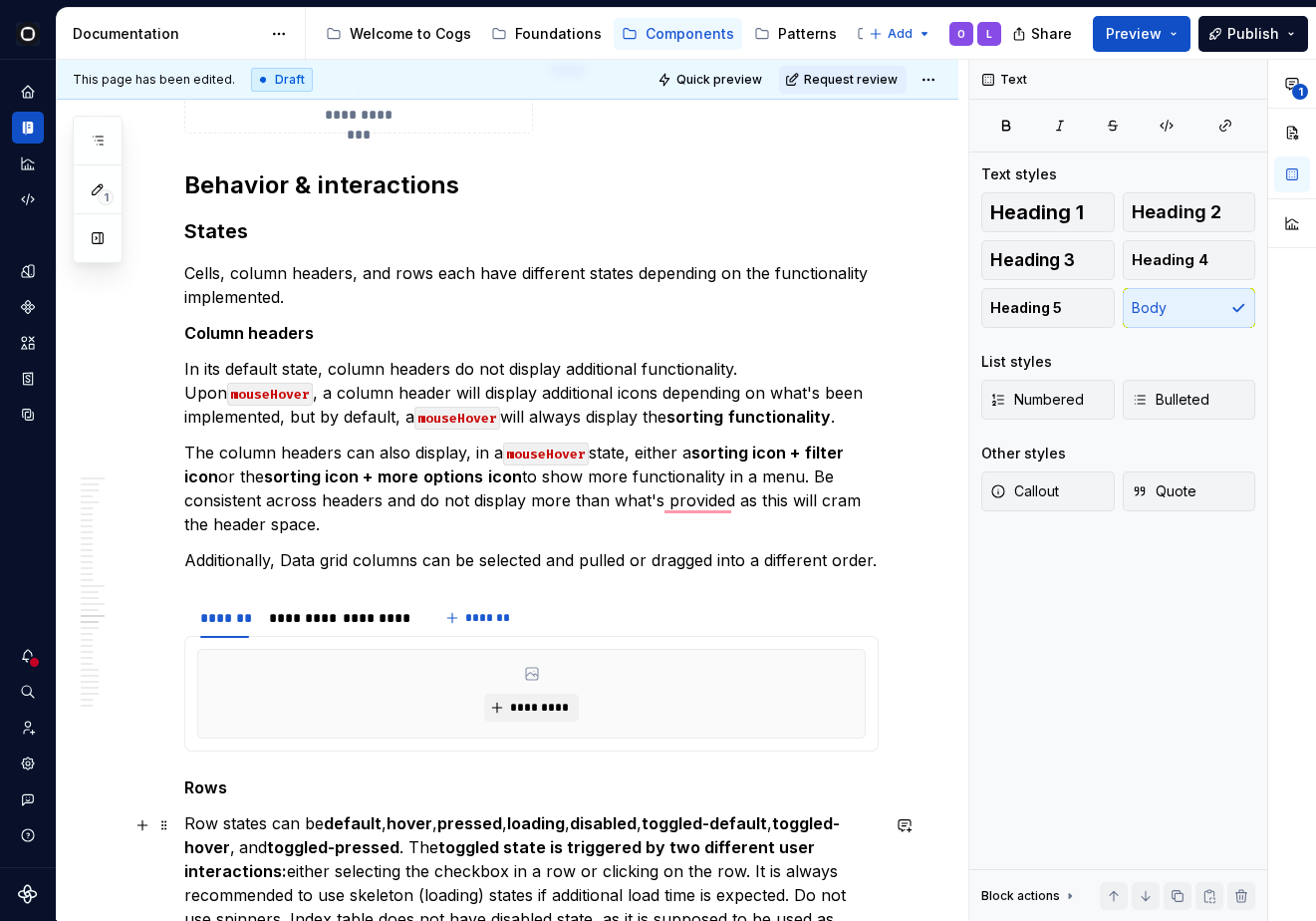 click on "Row states can be  default ,  hover ,  pressed ,  loading ,  disabled ,  toggled-default ,  toggled-hover ,   and  toggled-pressed . The  toggled state is triggered by two different user interactions:  either selecting the checkbox in a row or clicking on the row. It is always recommended to use skeleton (loading) states if additional load time is expected. Do not use spinners. Index table does not have disabled state, as it is supposed to be used as navigation. As for data grid, it does not have disabled state, as it is read-only by default." at bounding box center (531, 883) 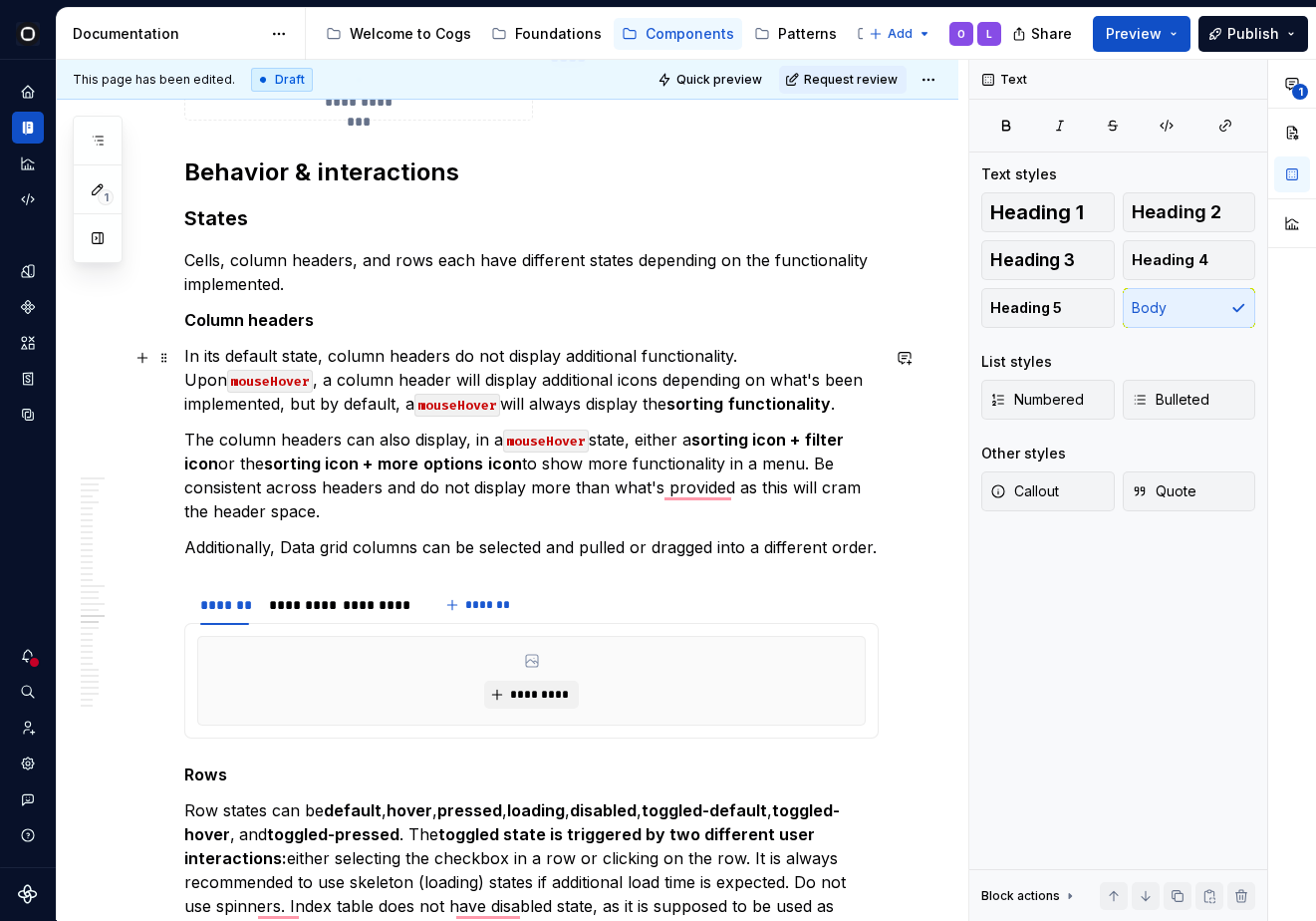 click on "In its default state, column headers do not display additional functionality. Upon  mouseHover , a column header will display additional icons depending on what's been implemented, but by default, a  mouseHover  will always display the  sorting   functionality ." at bounding box center [531, 380] 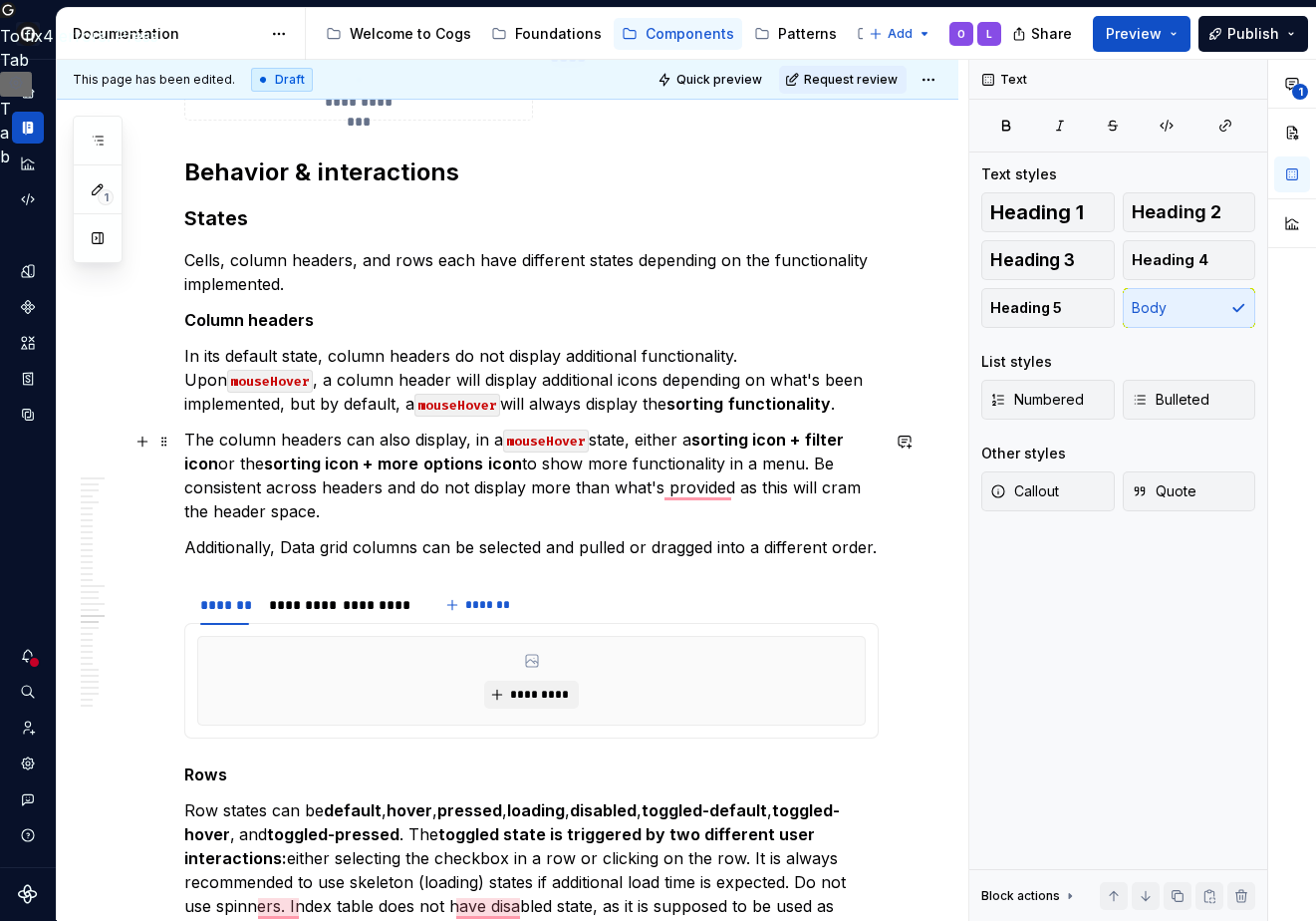 click on "The column headers can also display, in a  mouseHover  state, either a  sorting icon +   filter   icon  or the  sorting icon +   more   options   icon  to show more functionality in a menu. Be consistent across headers and do not display more than what's provided as this will cram the header space." at bounding box center [531, 475] 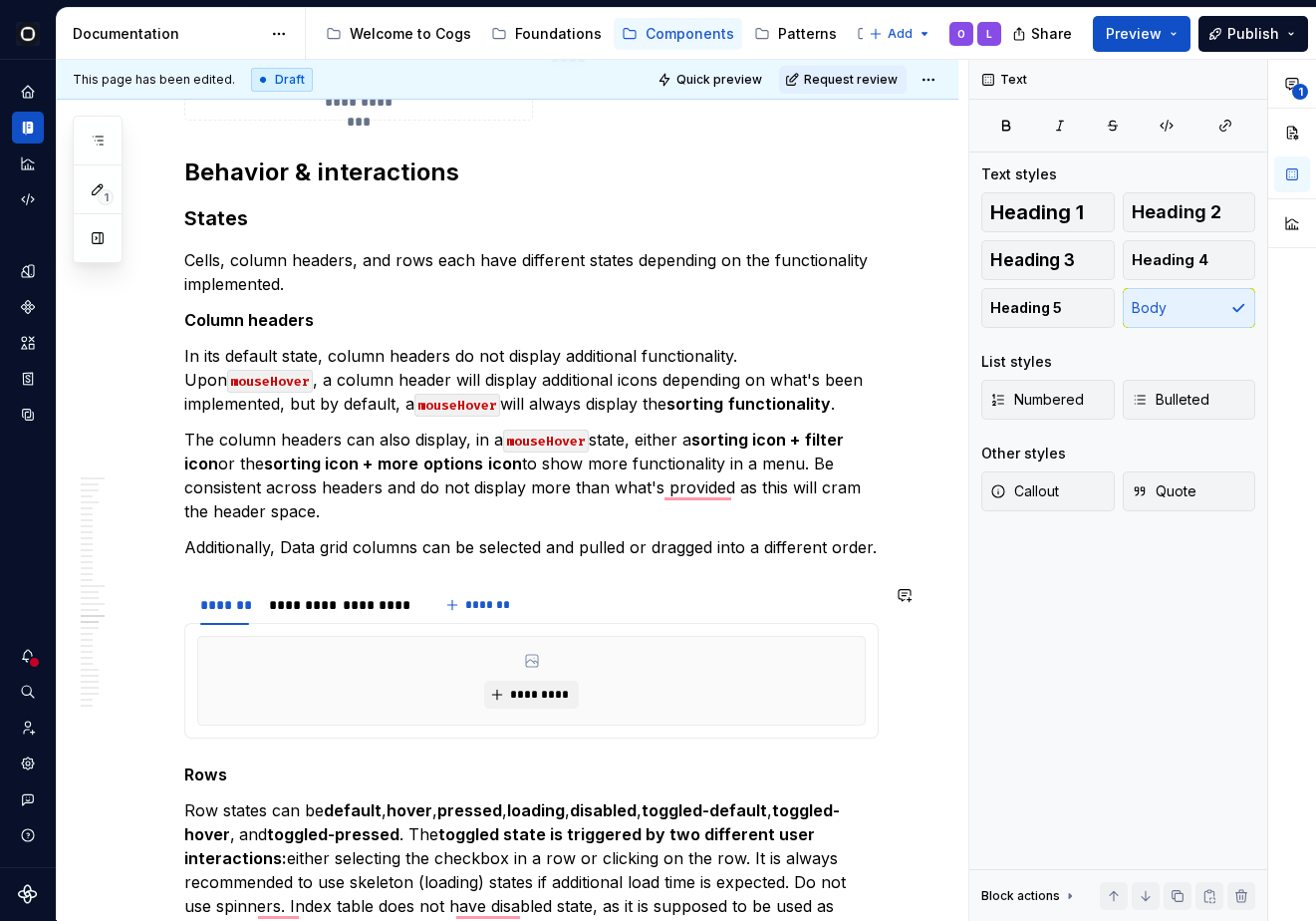 scroll, scrollTop: 6868, scrollLeft: 0, axis: vertical 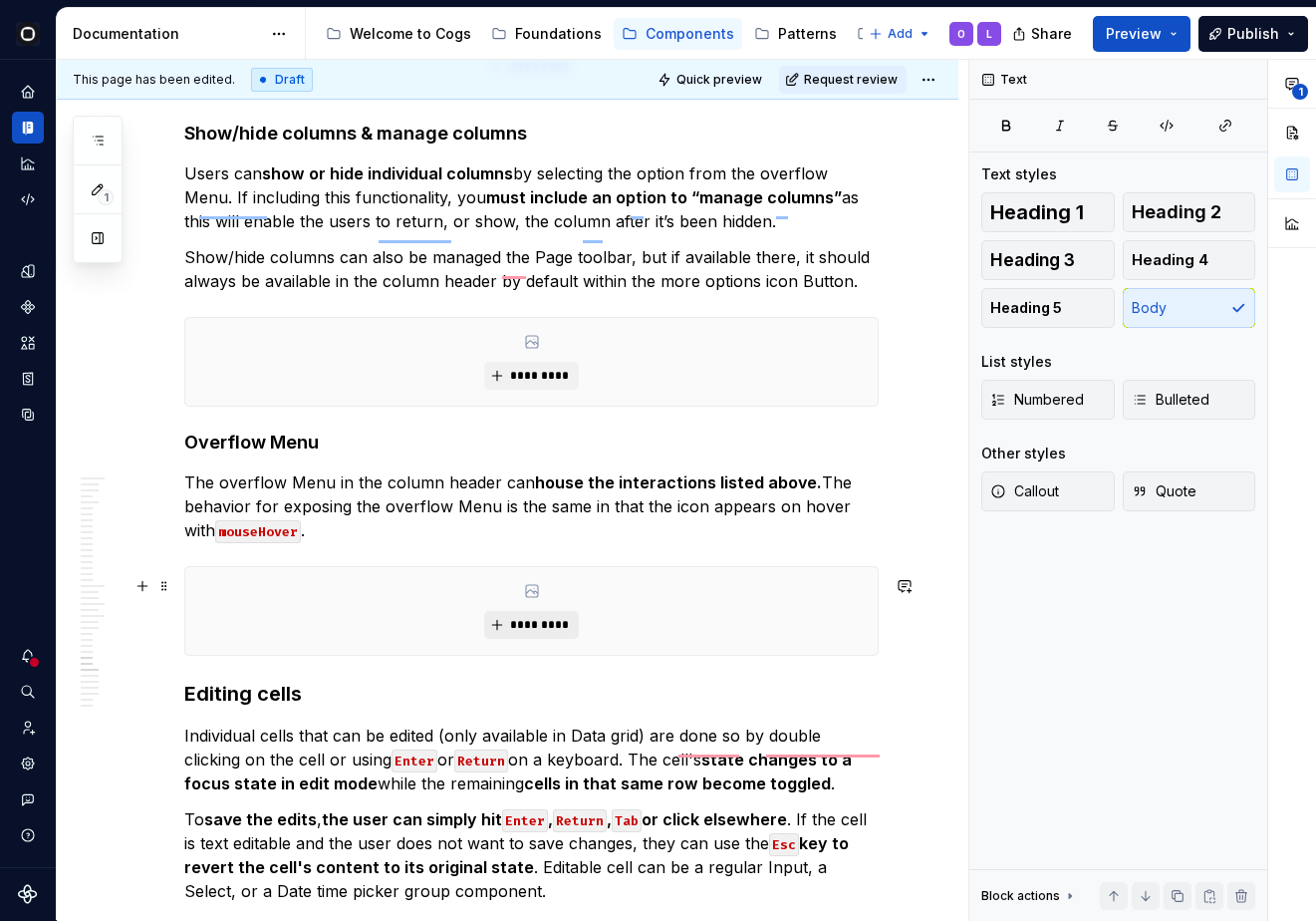 click on "*********" at bounding box center (539, 625) 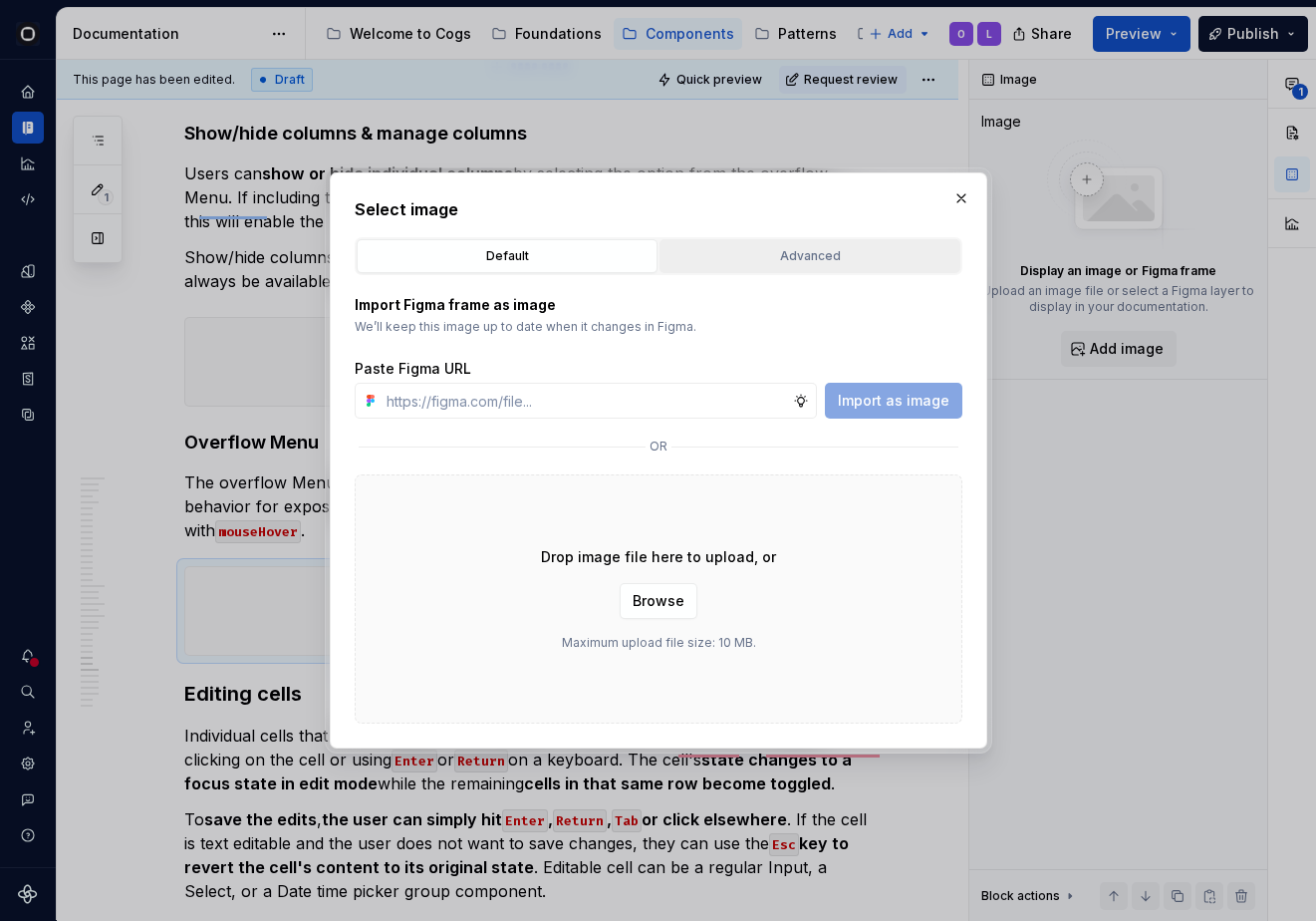 click on "Advanced" at bounding box center [810, 256] 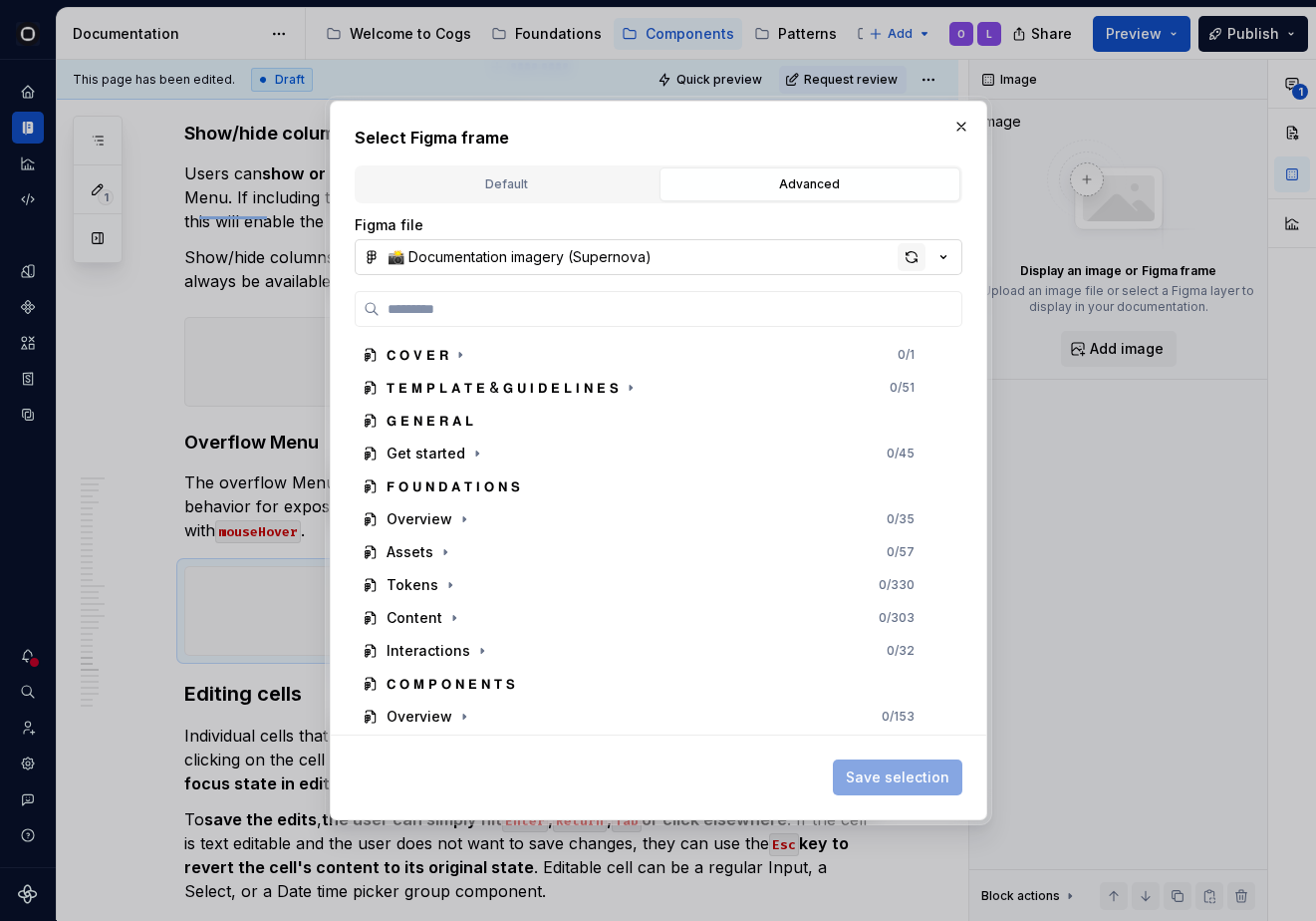 click at bounding box center (912, 257) 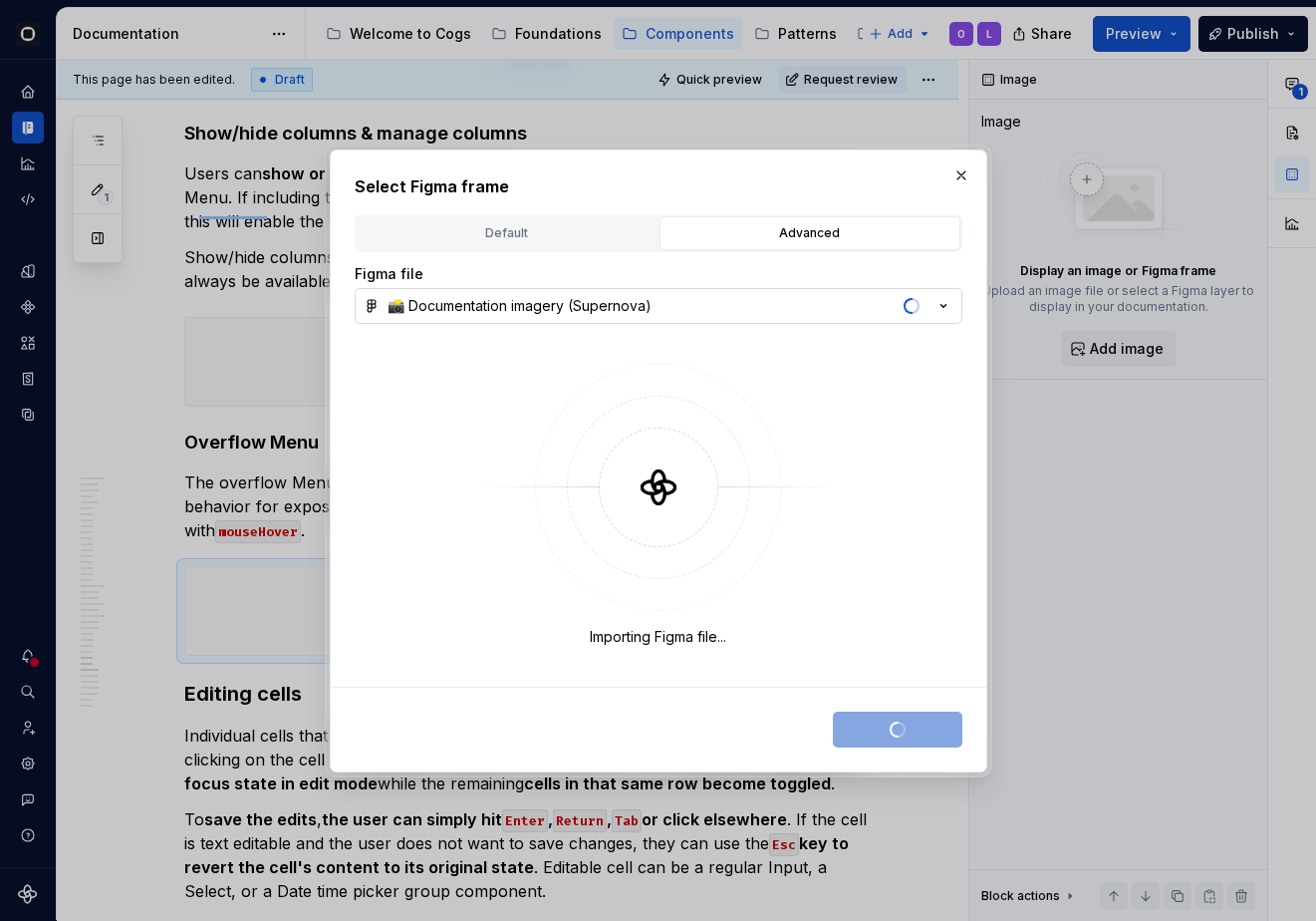 click on "Select Figma frame Default Advanced Import Figma frame as image We’ll keep this image up to date when it changes in Figma. Paste Figma URL Import as image or Drop image file here to upload, or Browse Maximum upload file size: 10 MB. Figma file 📸 Documentation imagery (Supernova) Importing Figma file... Save selection" at bounding box center [658, 460] 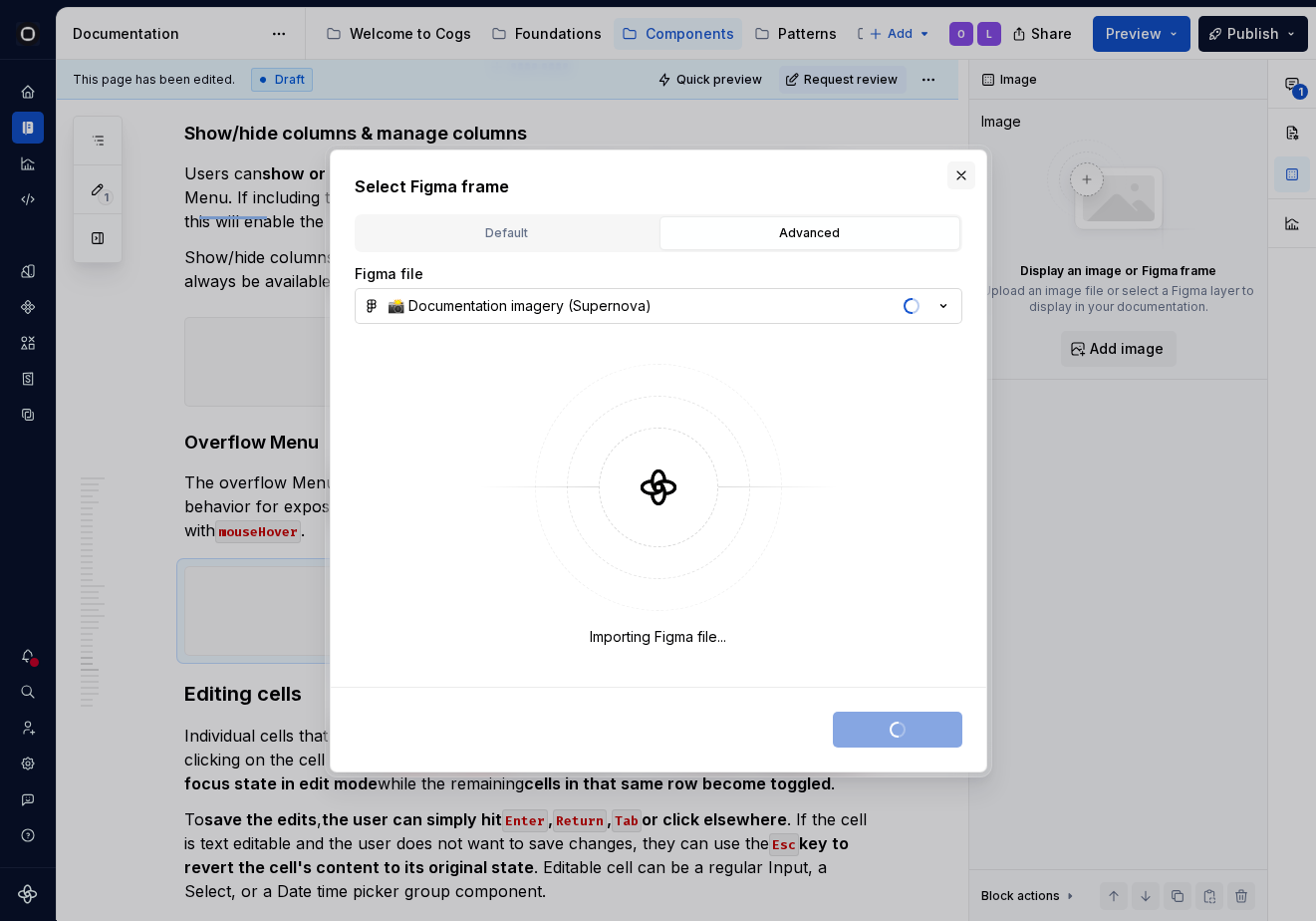 click at bounding box center (961, 175) 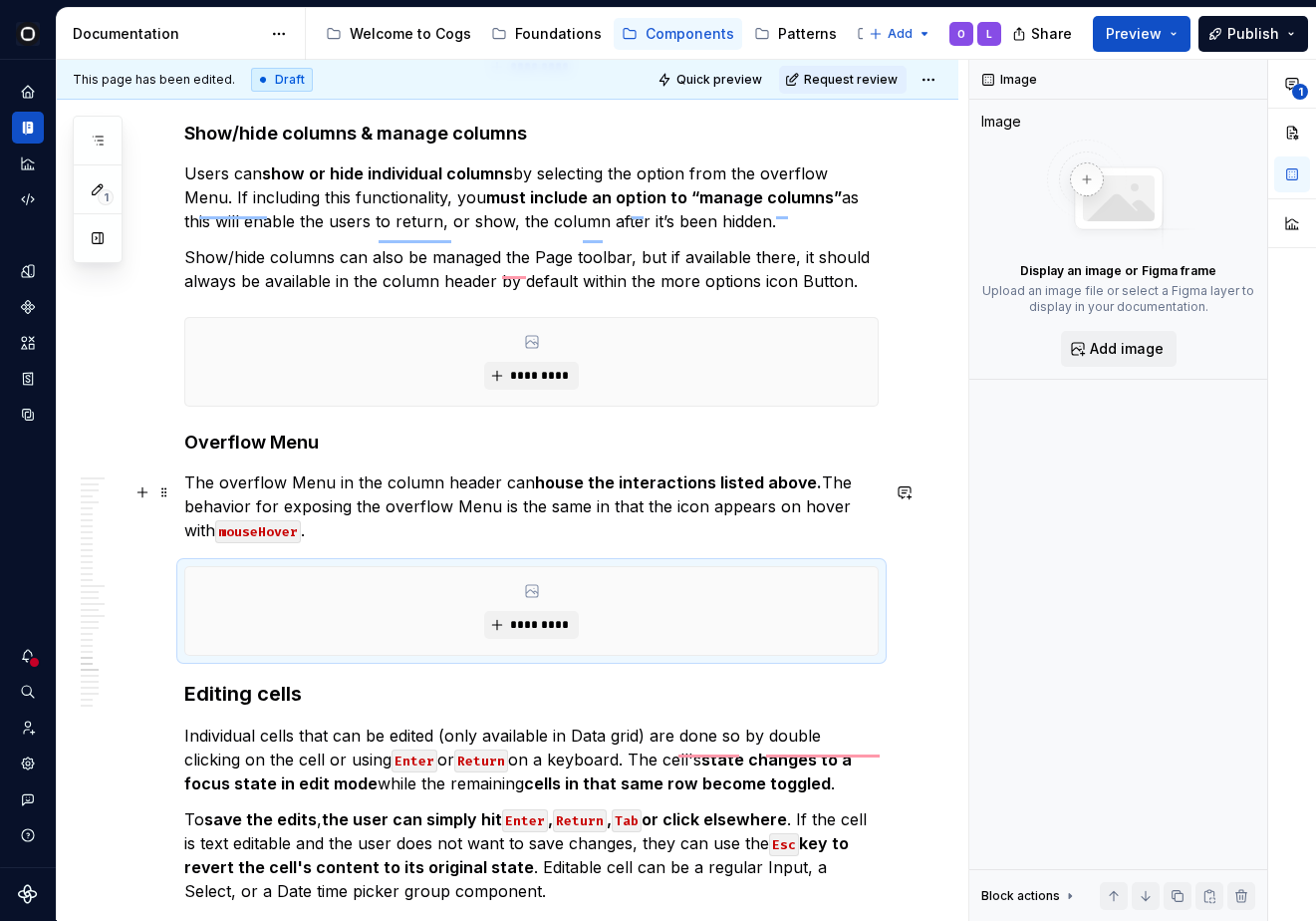 scroll, scrollTop: 9338, scrollLeft: 0, axis: vertical 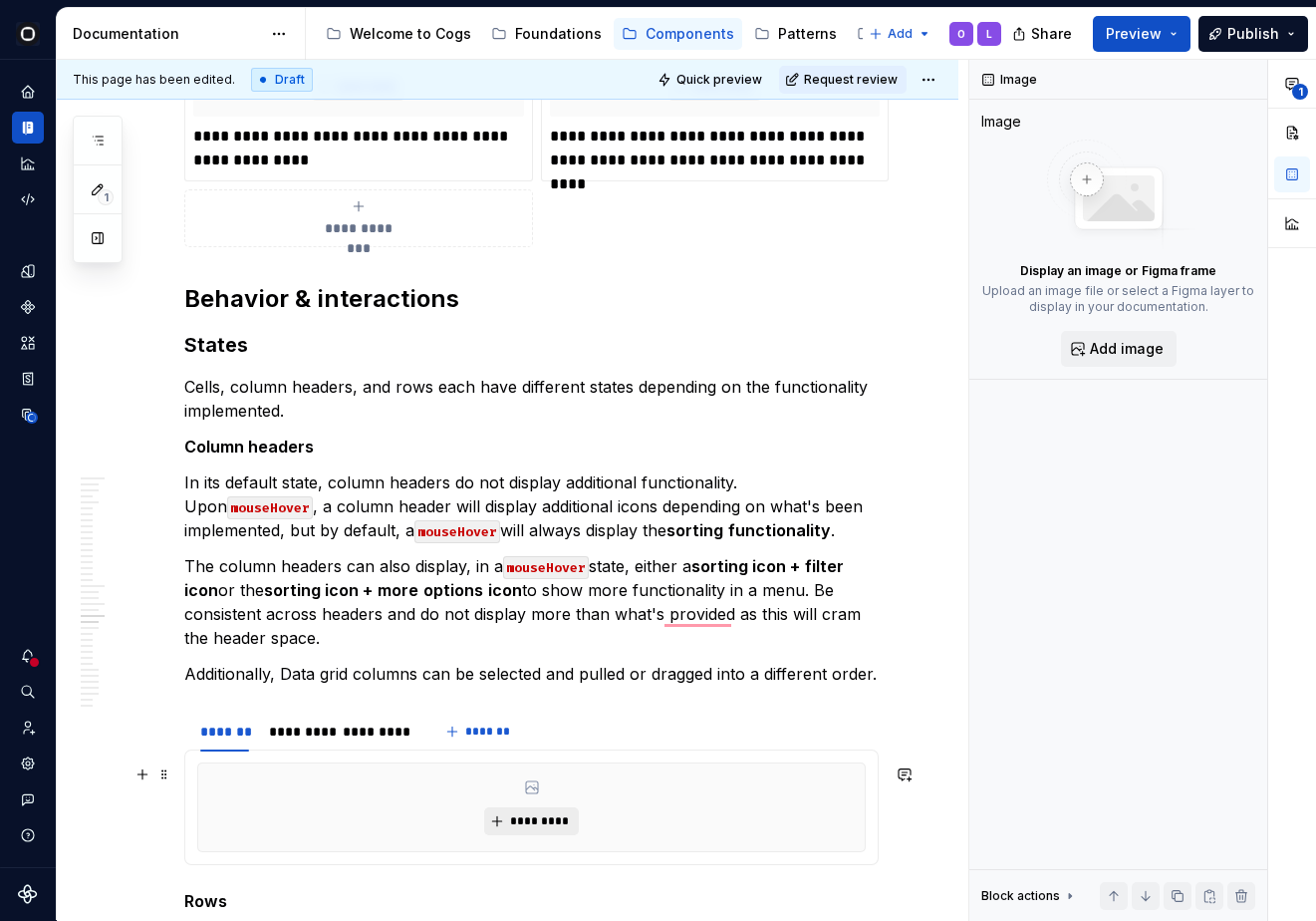 click on "*********" at bounding box center [531, 821] 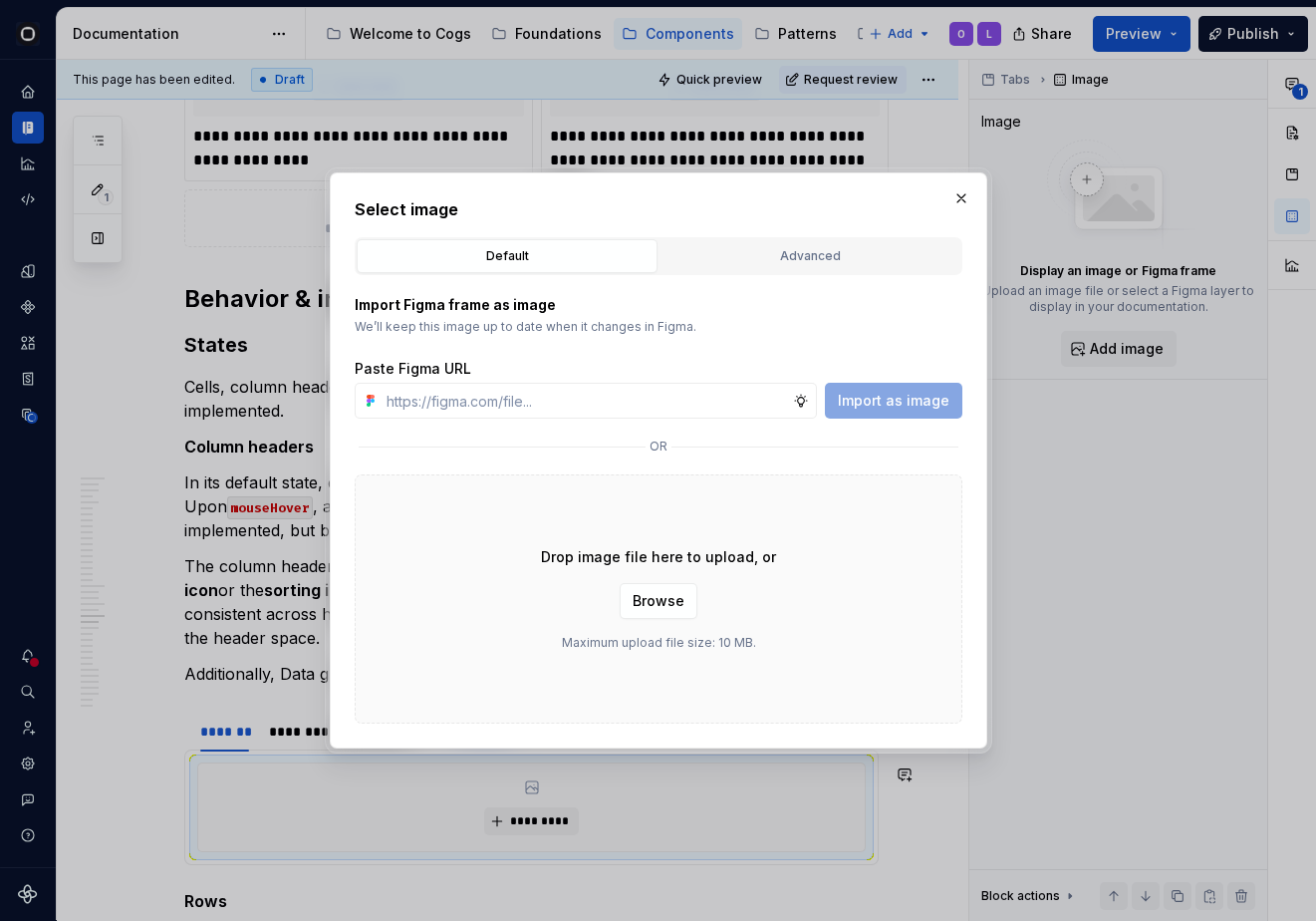 click on "Default Advanced" at bounding box center [658, 256] 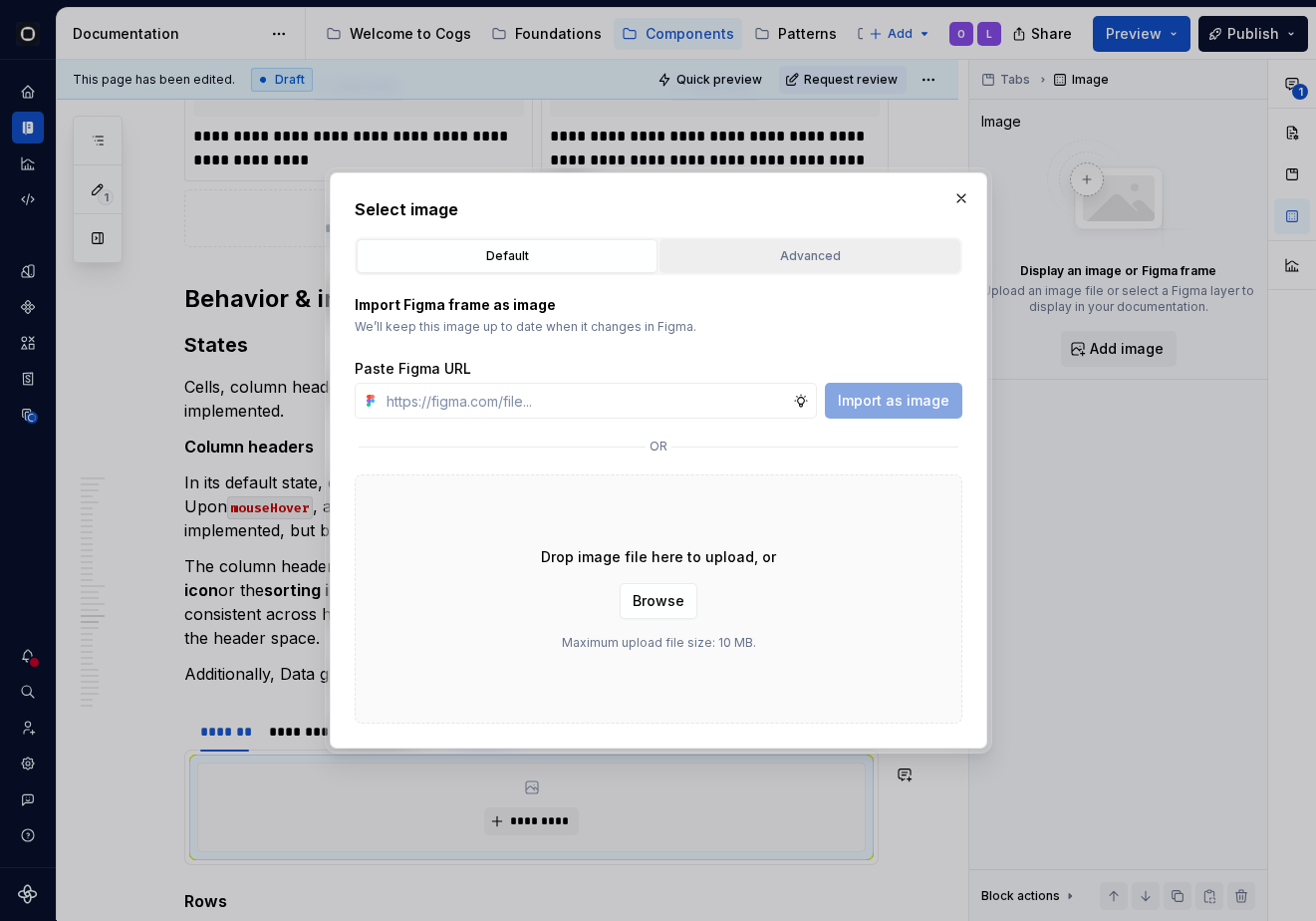click on "Advanced" at bounding box center (810, 256) 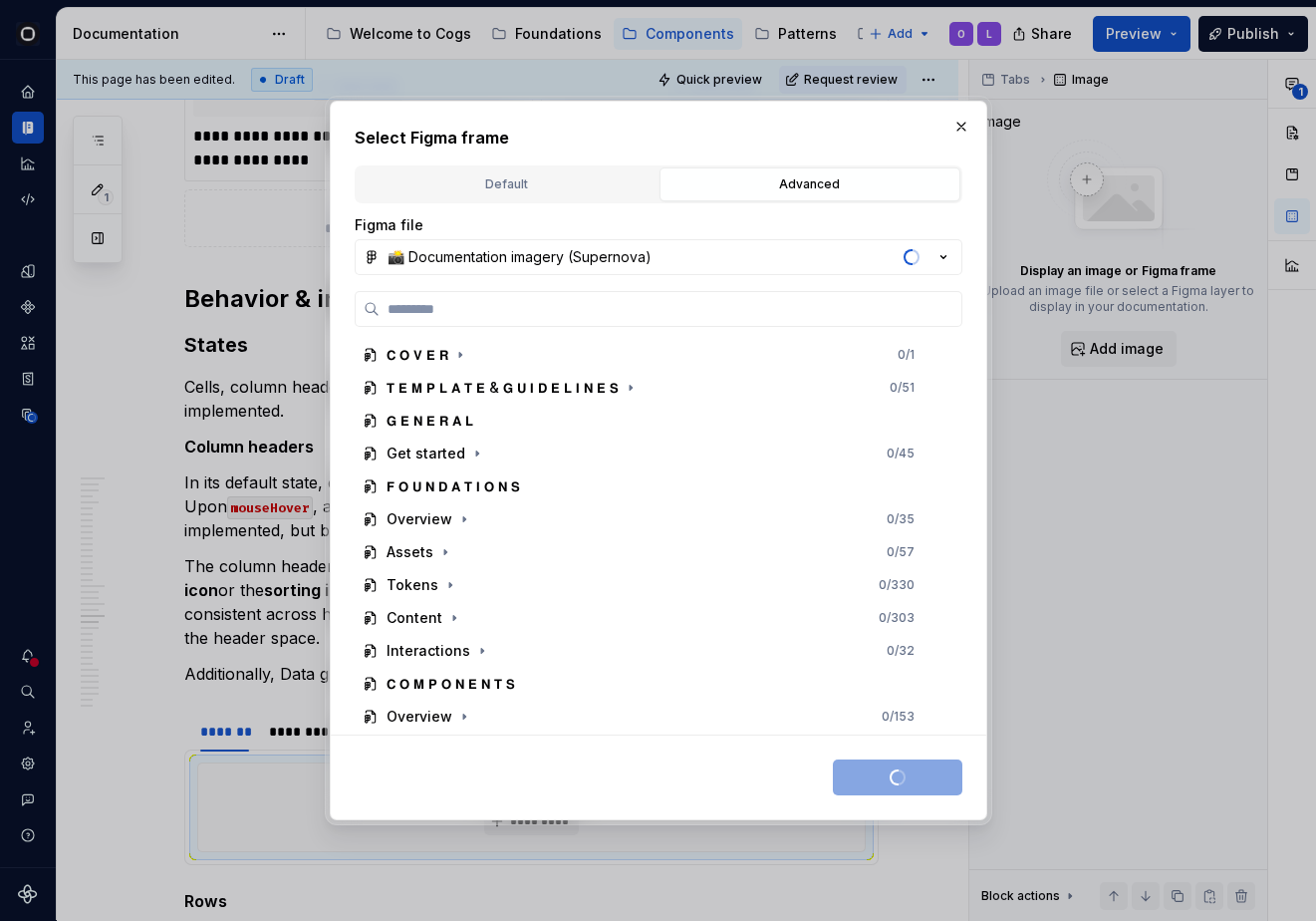 click on "Figma file 📸 Documentation imagery (Supernova) 𝗖 𝗢 𝗩 𝗘 𝗥 0 / 1 𝗧 𝗘 𝗠 𝗣 𝗟 𝗔 𝗧 𝗘  &  𝗚 𝗨 𝗜 𝗗 𝗘 𝗟 𝗜 𝗡 𝗘 𝗦  0 / 51 𝗚 𝗘 𝗡 𝗘 𝗥 𝗔 𝗟 Get started 0 / 45 𝗙 𝗢 𝗨 𝗡 𝗗 𝗔 𝗧 𝗜 𝗢 𝗡 𝗦 Overview 0 / 35 Assets 0 / 57 Tokens 0 / 330 Content 0 / 303 Interactions 0 / 32 𝗖 𝗢 𝗠 𝗣 𝗢 𝗡 𝗘 𝗡 𝗧 𝗦 Overview 0 / 153 Accordion 0 / 28 Action list 0 / 27 Action toolbar 0 / 14 Autocomplete 0 / 66 Avatar 0 / 14 Banner 0 / 15 Breadcrumb 0 / 29 Button 0 / 65 Checkbox 0 / 25 Chips 0 / 76 Date calendar 0 / 21 Date time pickers 0 / 56 Divider 0 / 27 Dots 0 / 17 Empty state 0 / 32 File upload 0 / 49" at bounding box center [658, 474] 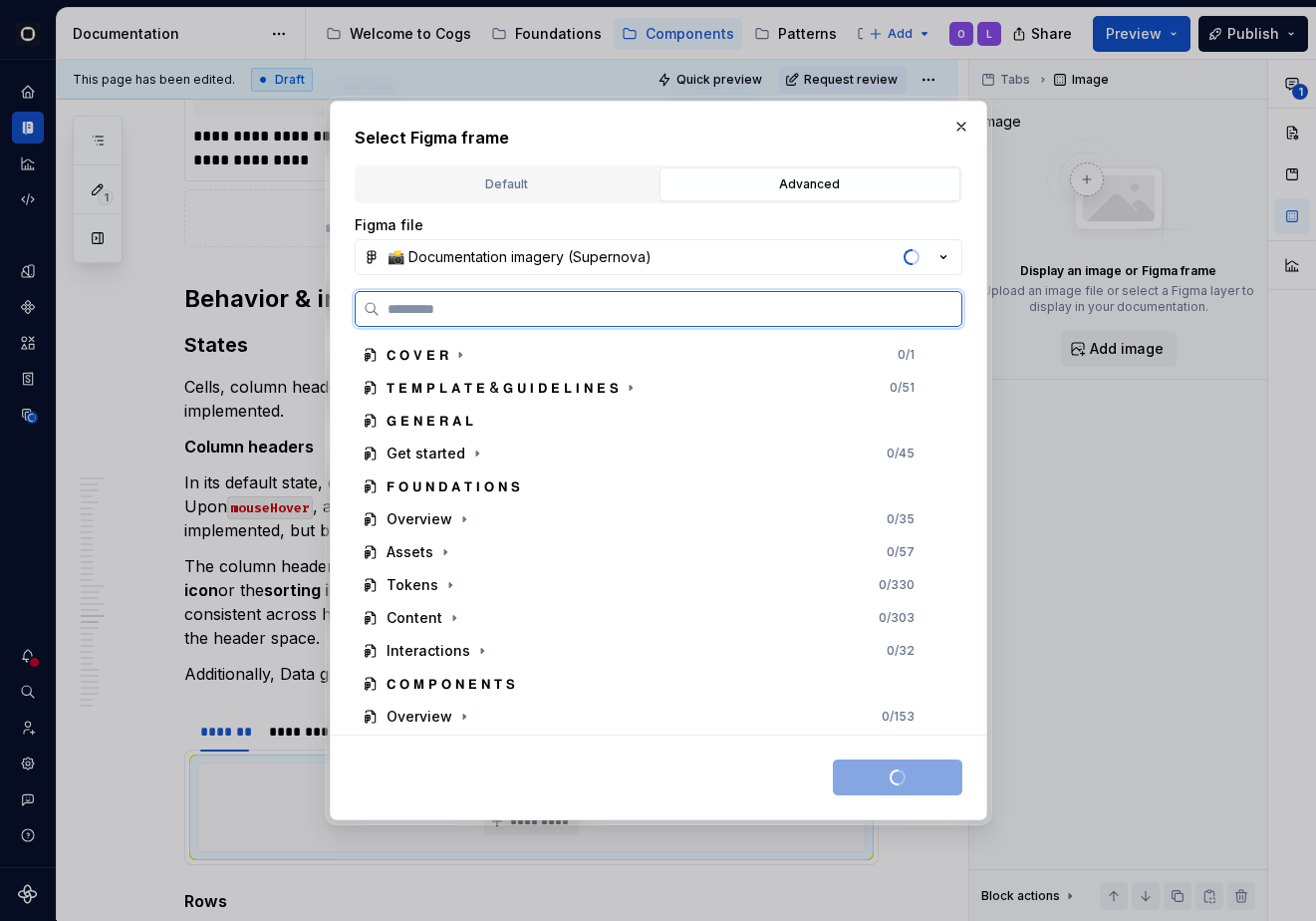 click at bounding box center [670, 309] 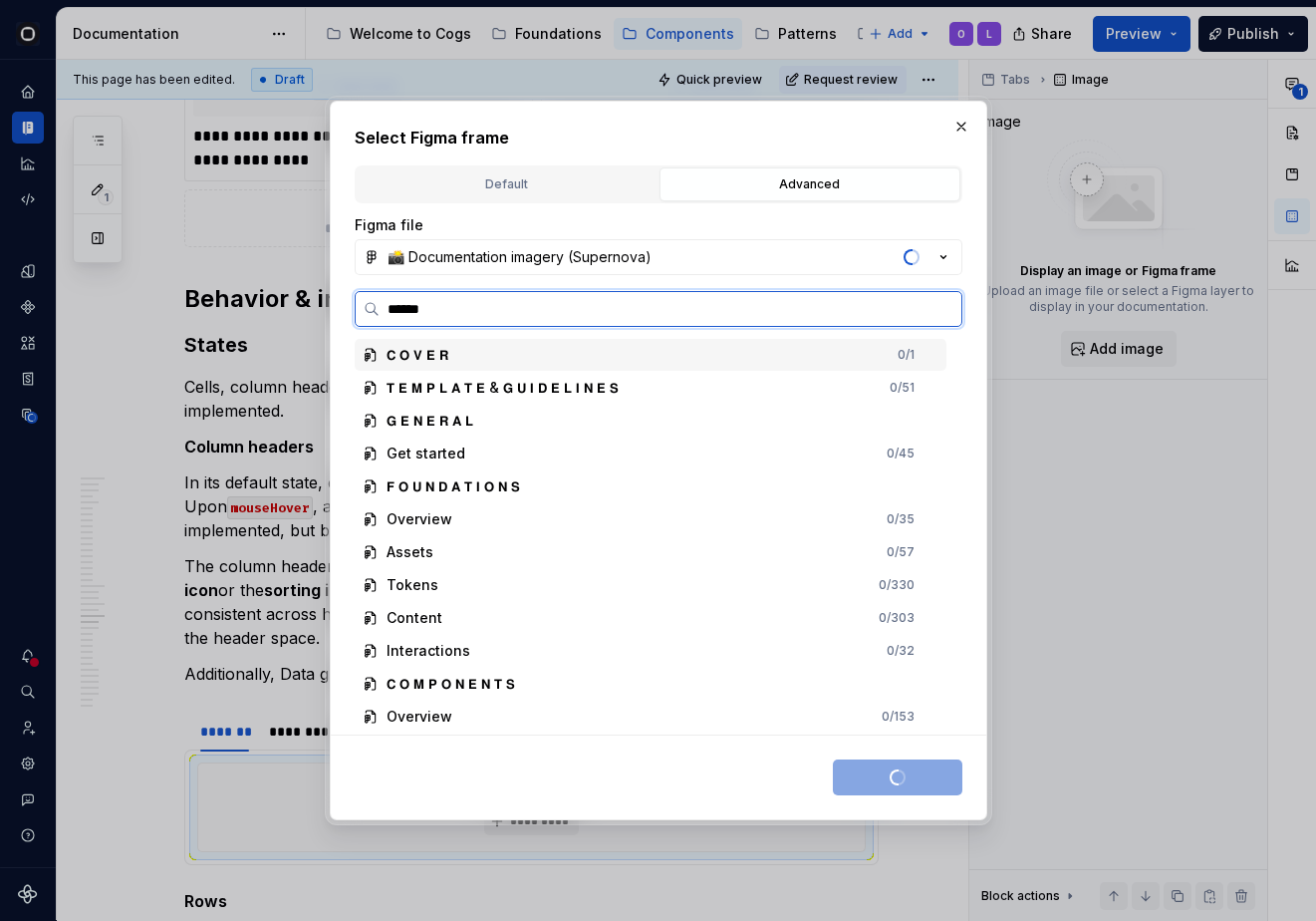 type on "*******" 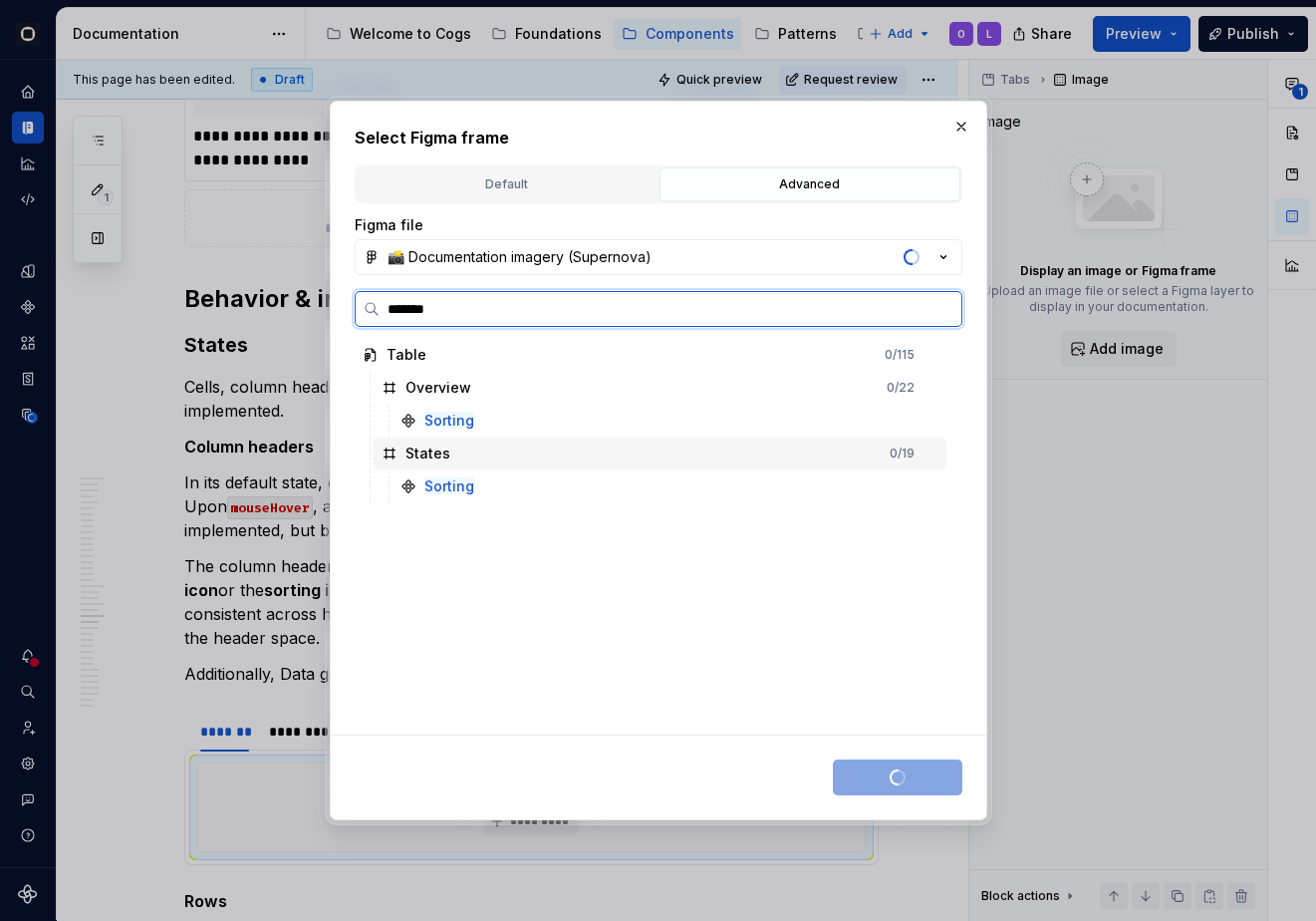 click on "Sorting" at bounding box center [669, 486] 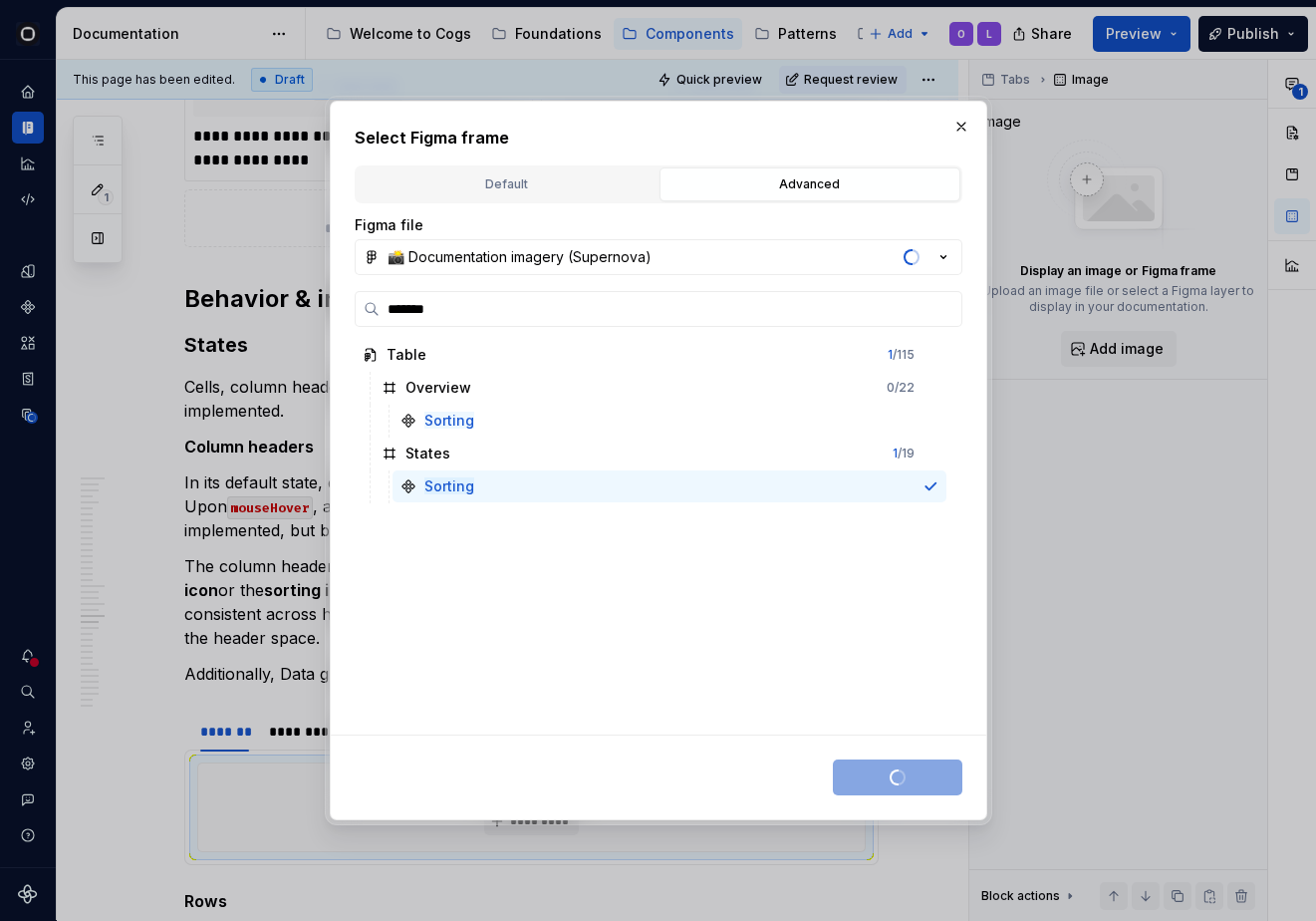 type on "*" 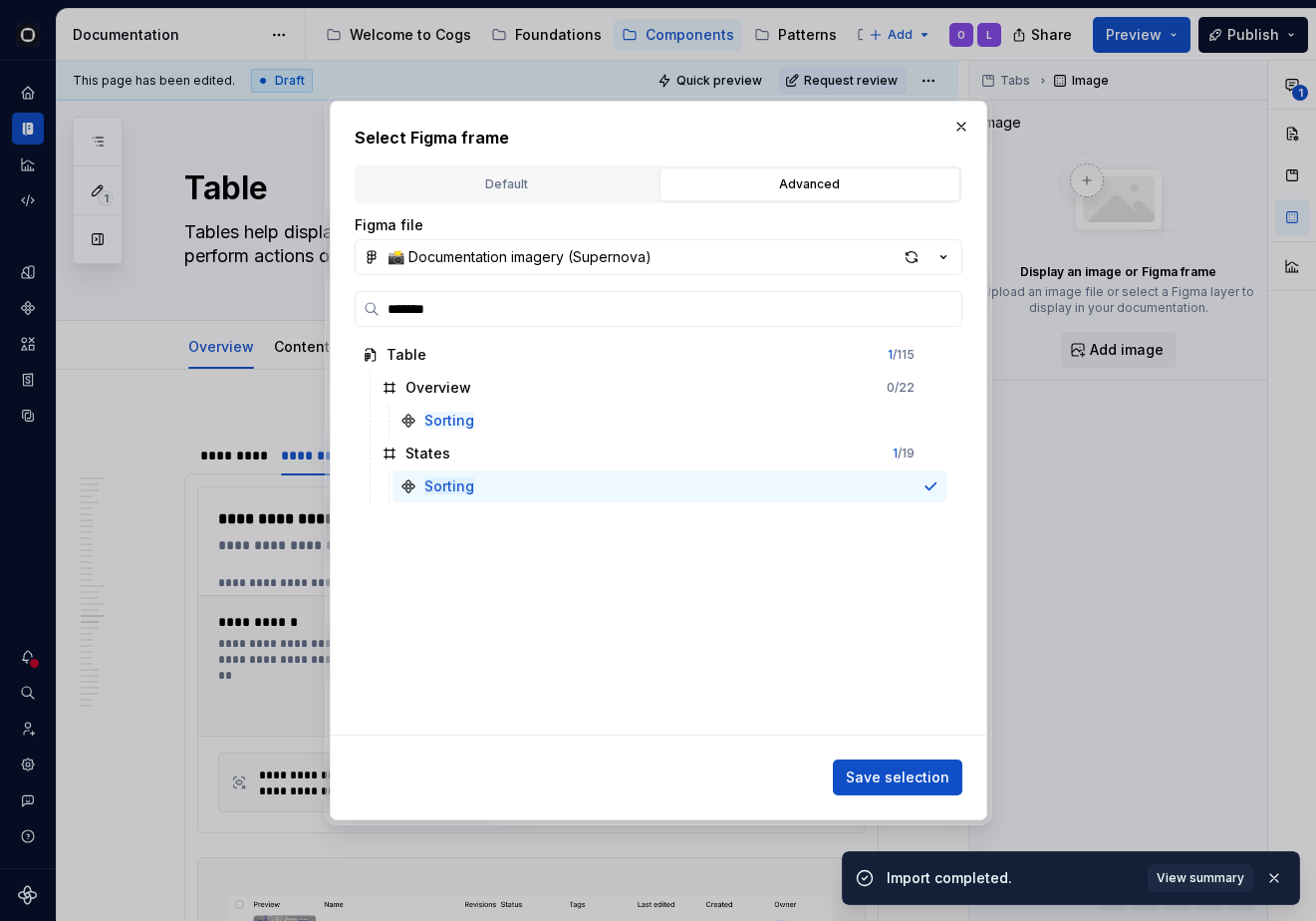 scroll, scrollTop: 0, scrollLeft: 0, axis: both 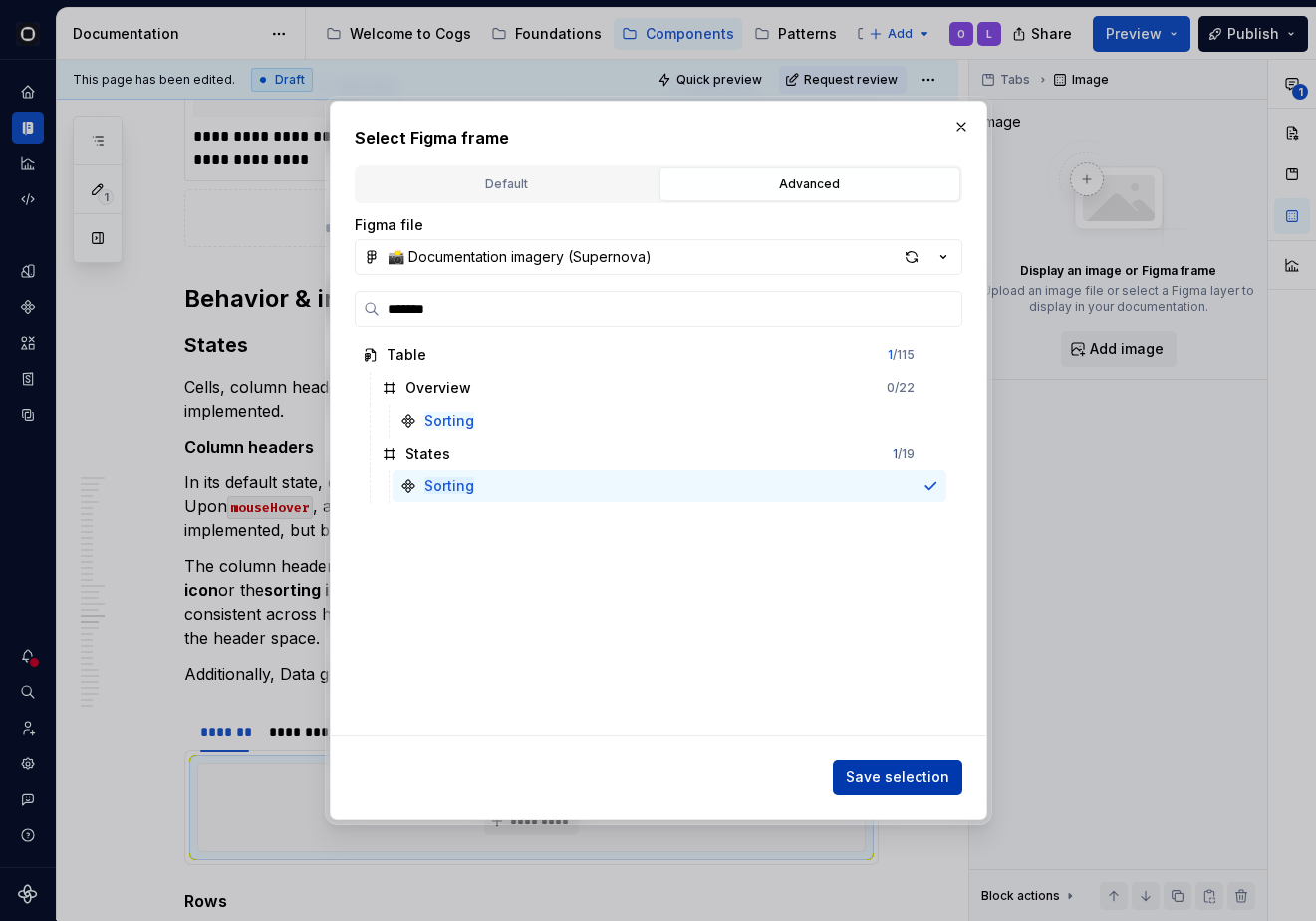 click on "Save selection" at bounding box center (898, 777) 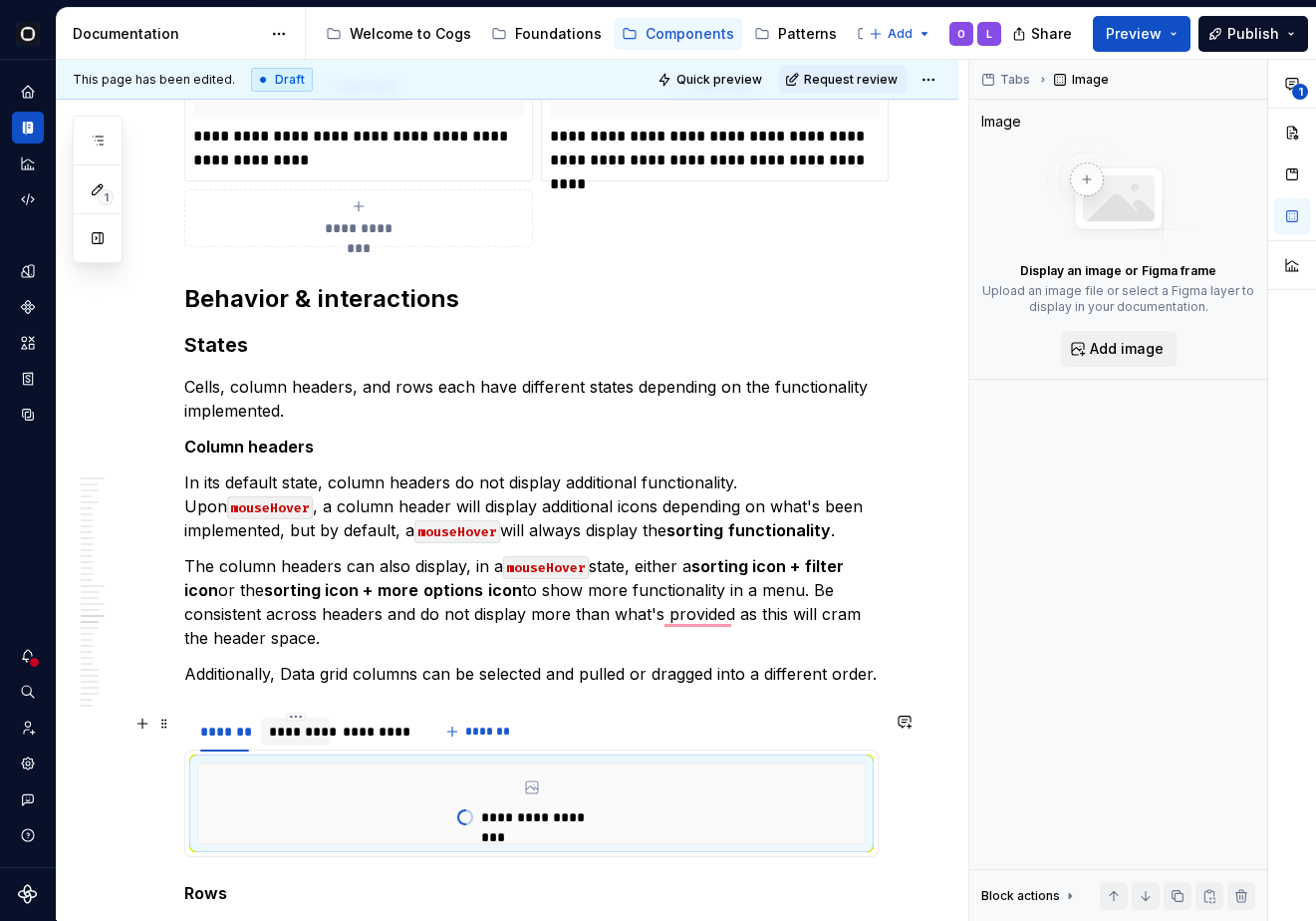 click on "*********" at bounding box center [296, 732] 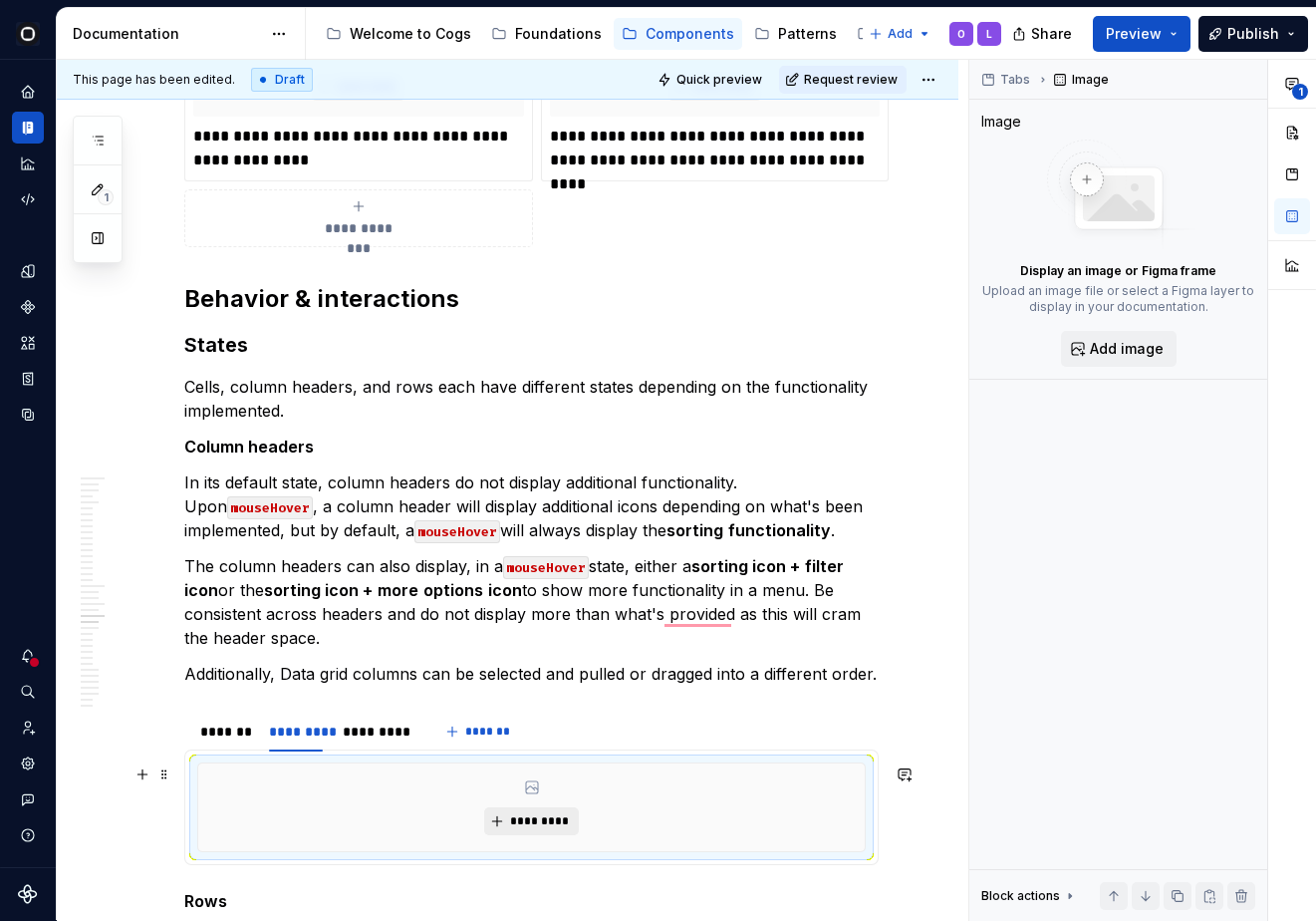 click on "*********" at bounding box center (531, 821) 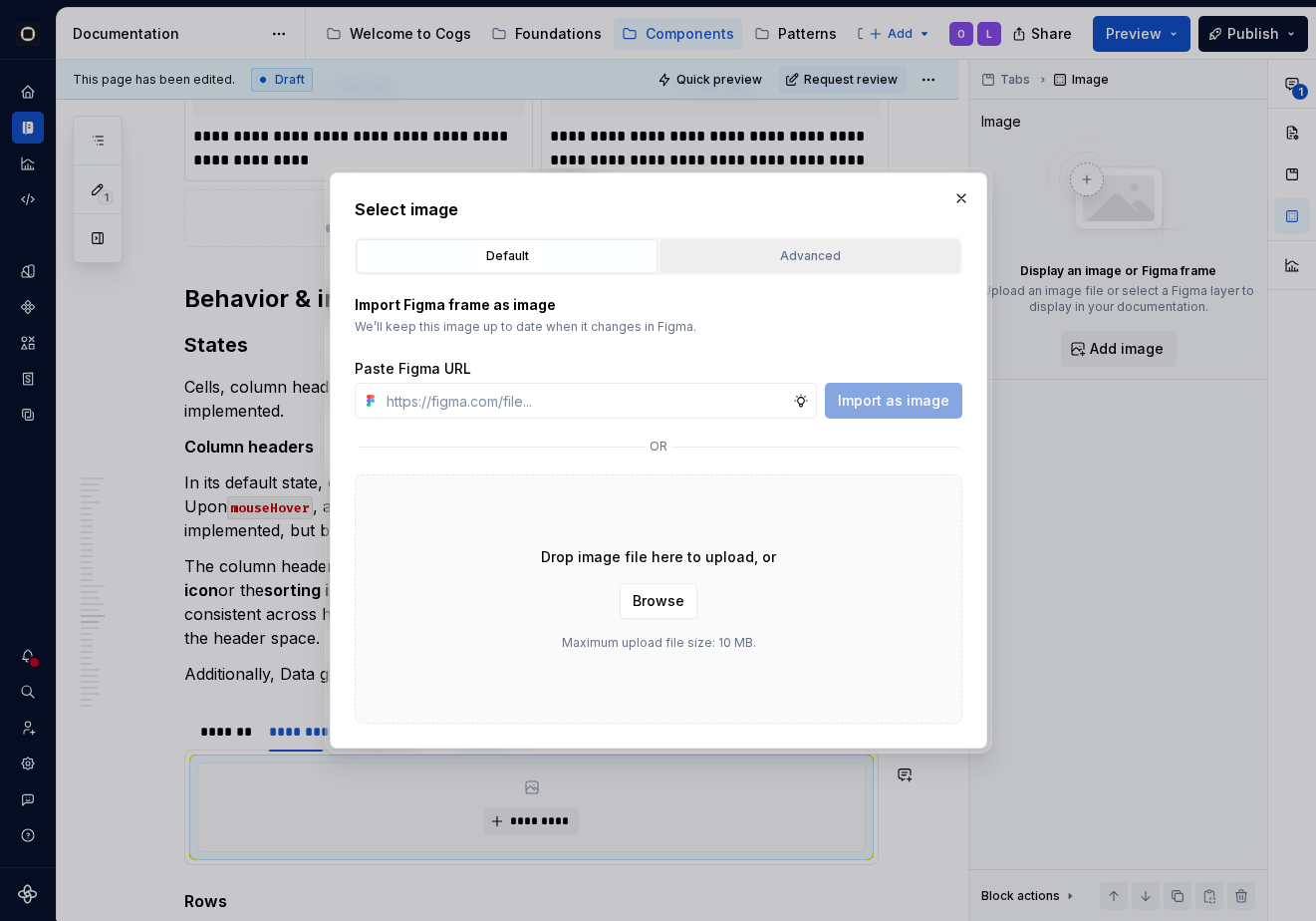 click on "Advanced" at bounding box center [810, 256] 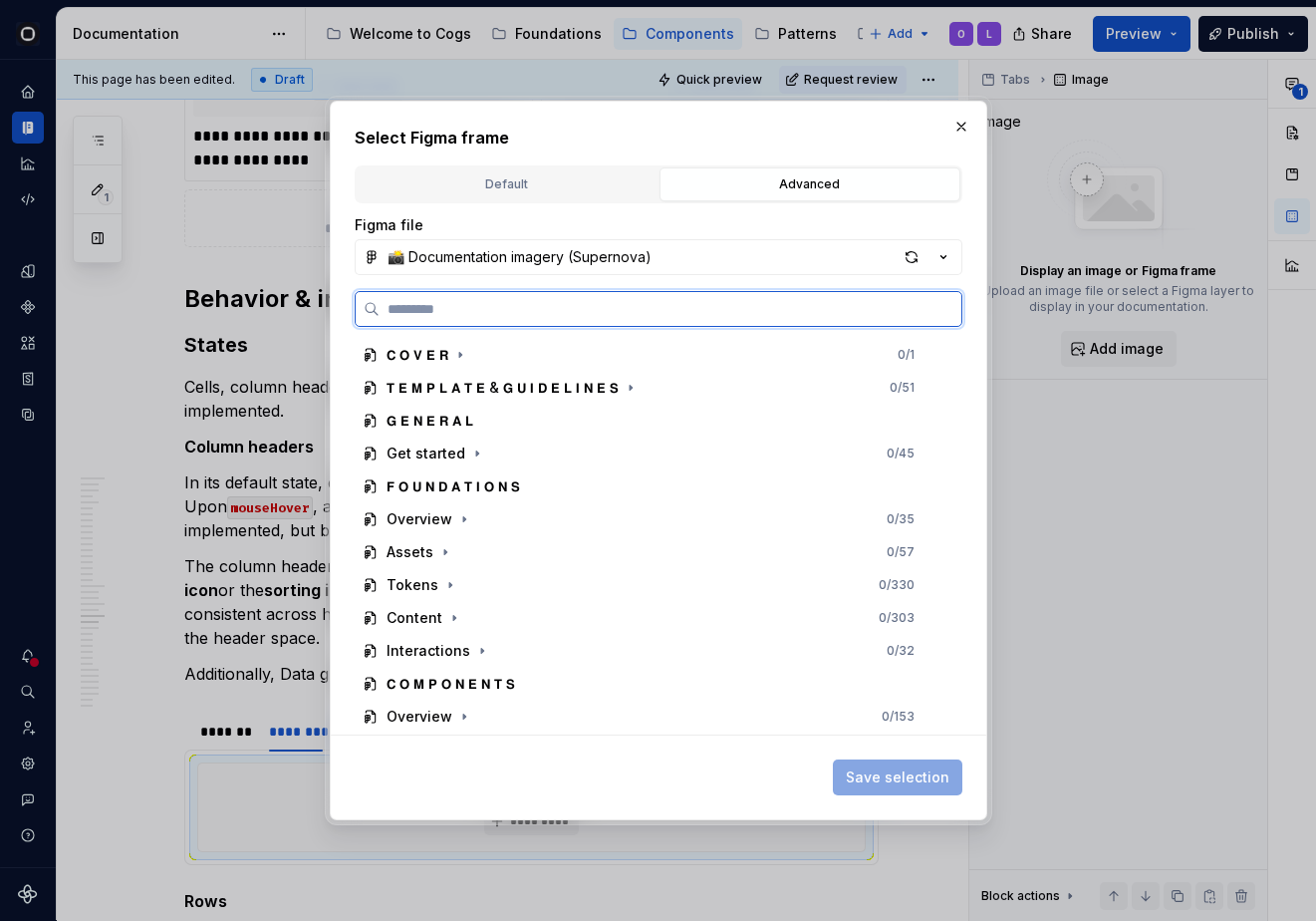 click at bounding box center [670, 309] 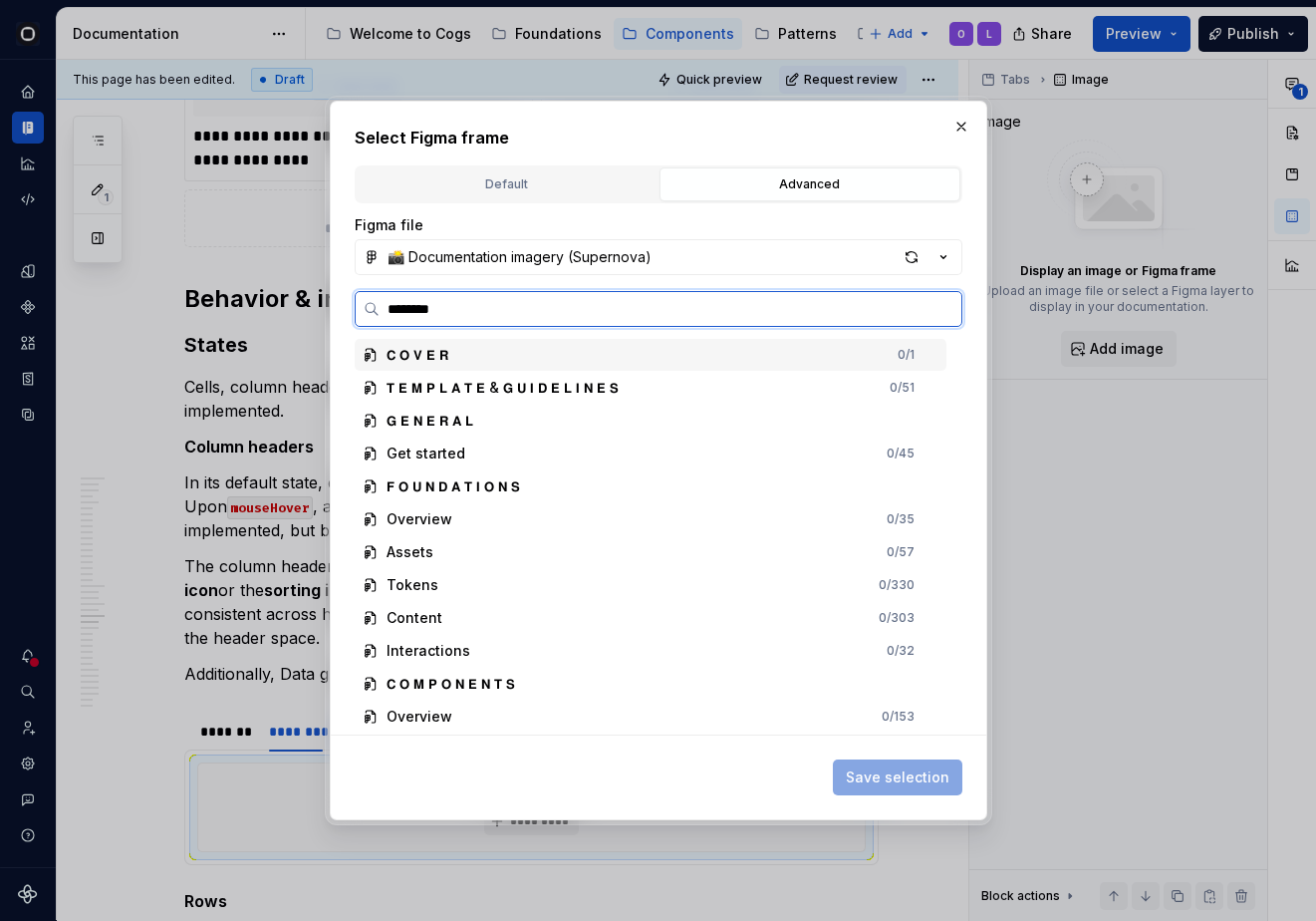 type on "*********" 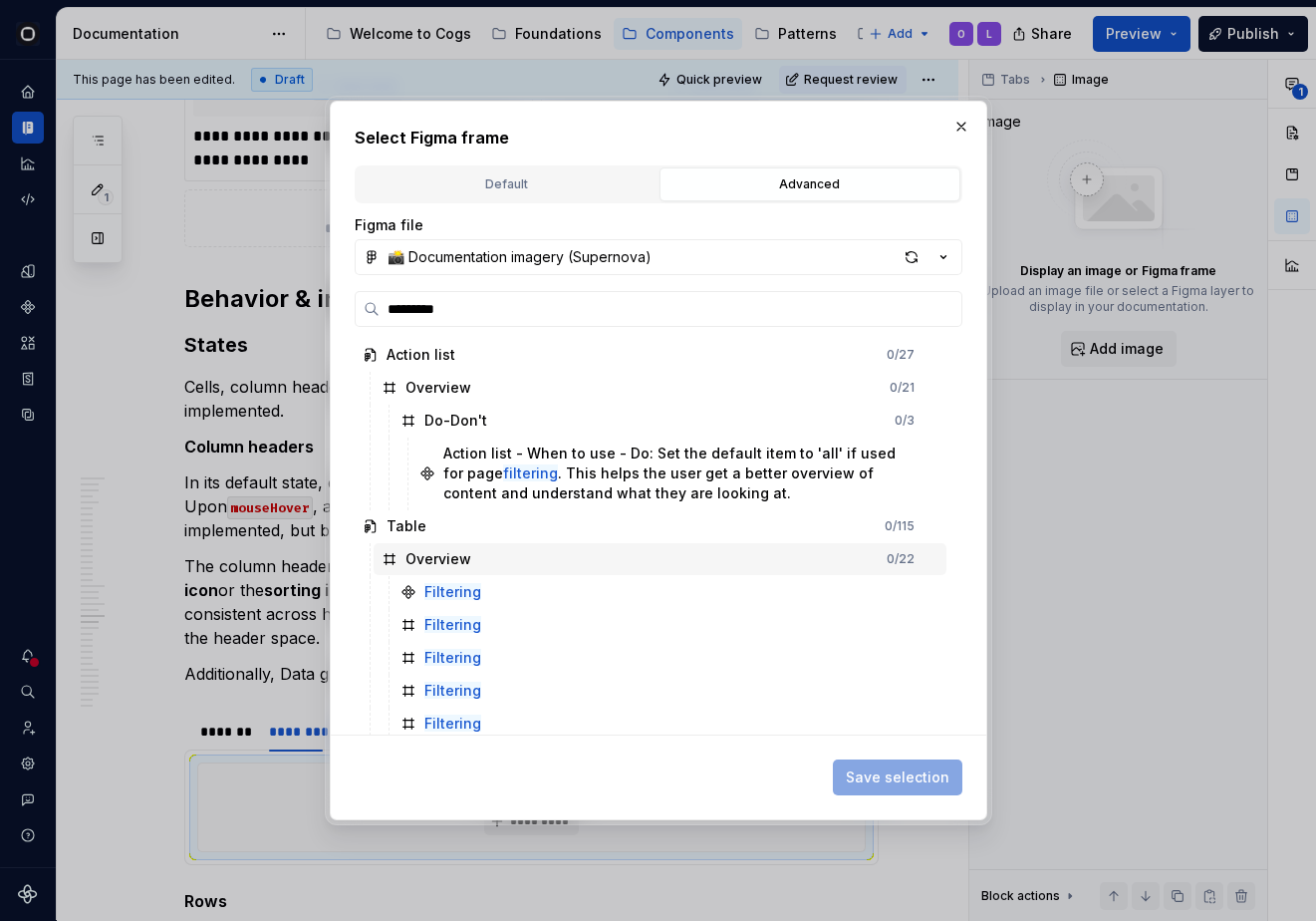 scroll, scrollTop: 202, scrollLeft: 0, axis: vertical 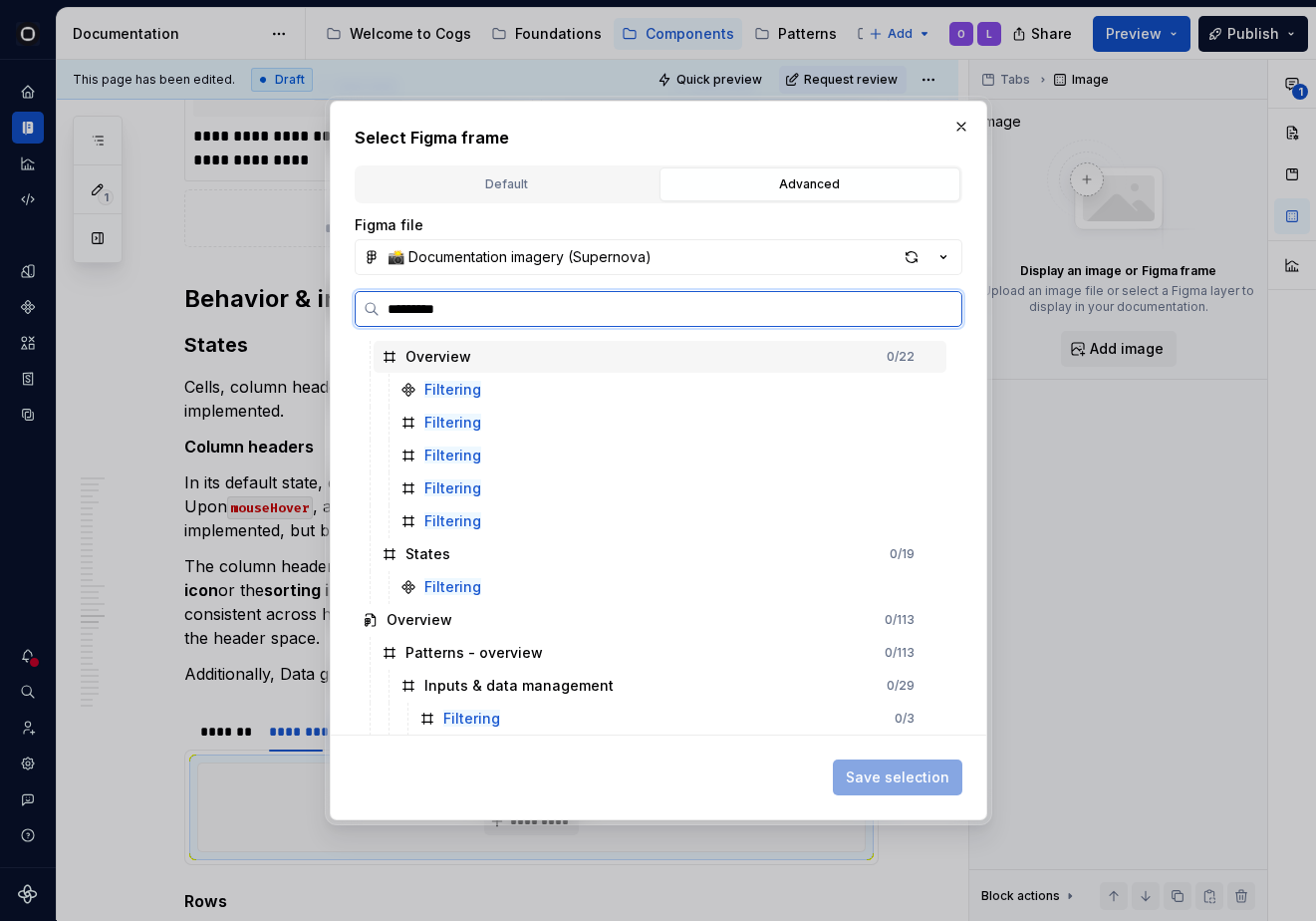 click on "Filtering" at bounding box center [669, 587] 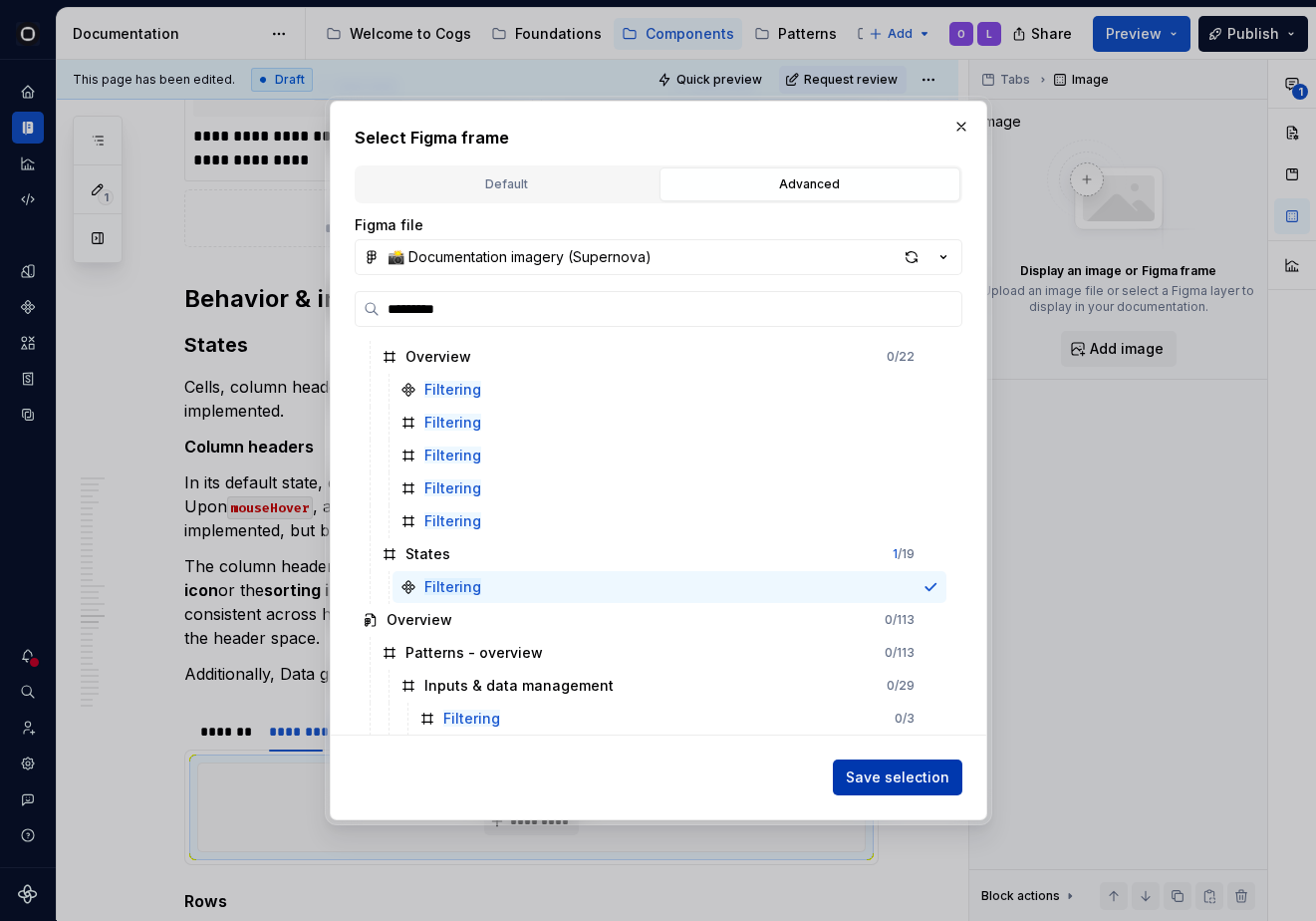 click on "Save selection" at bounding box center [898, 777] 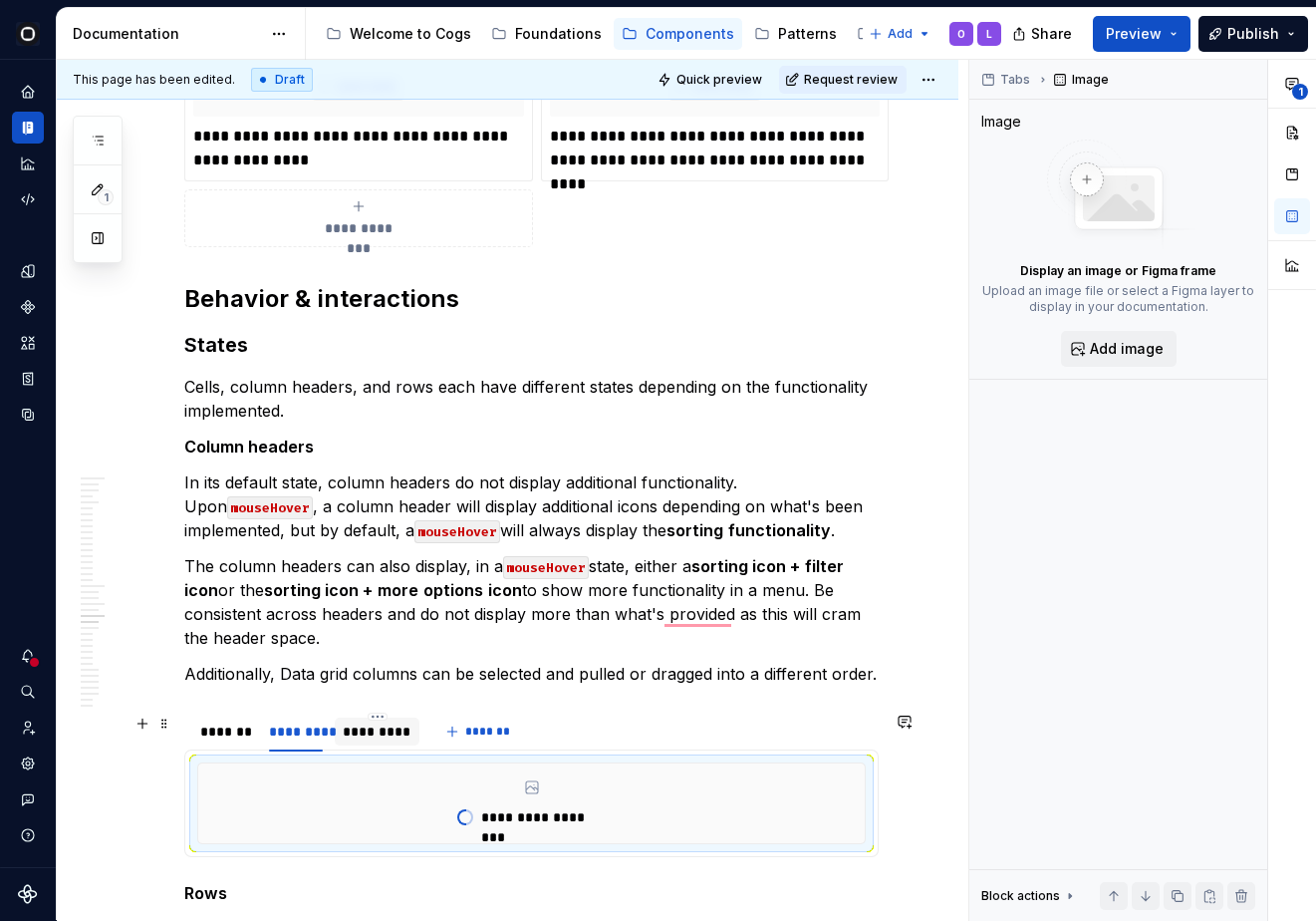 click on "*********" at bounding box center [377, 732] 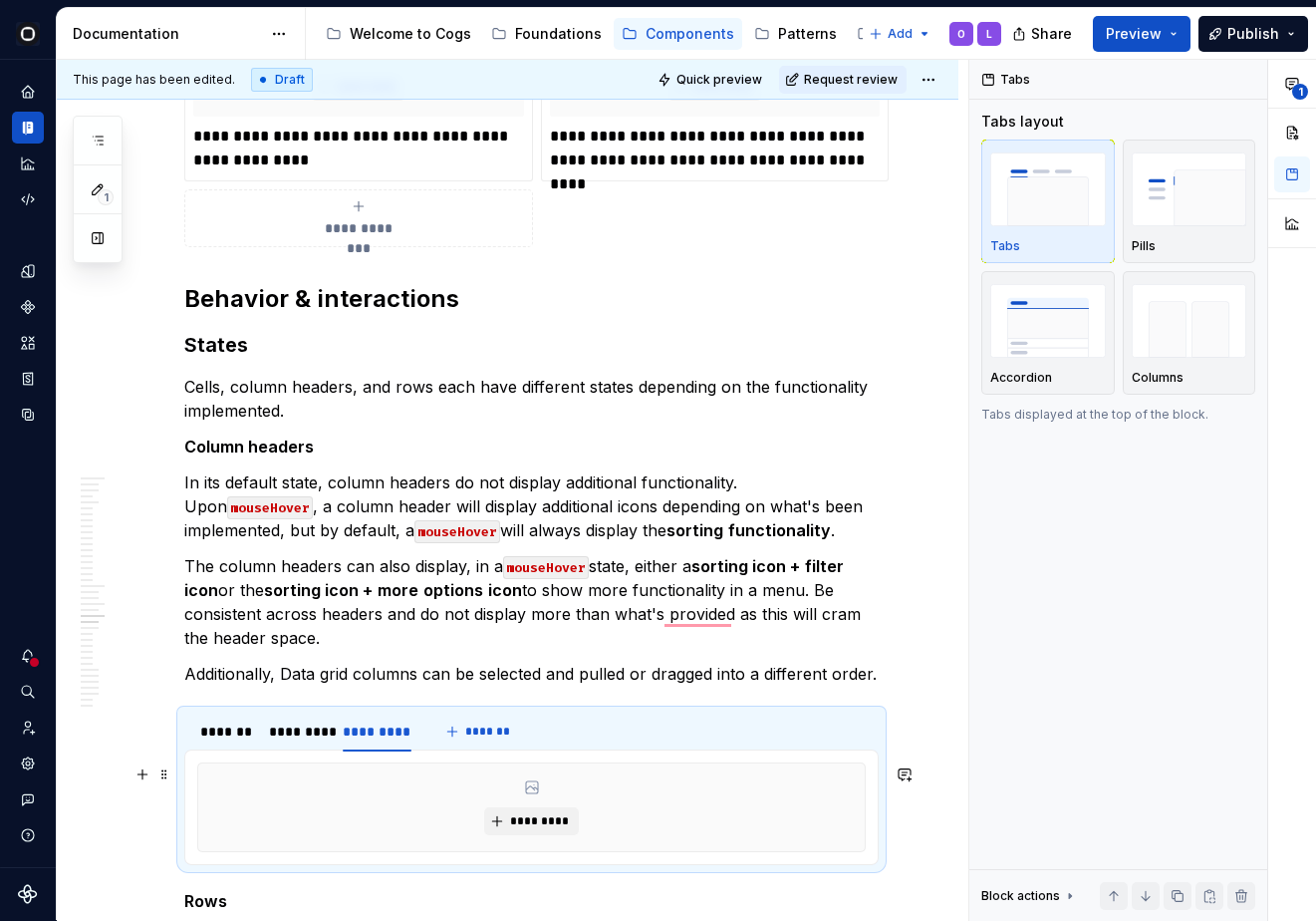 click on "*********" at bounding box center [531, 807] 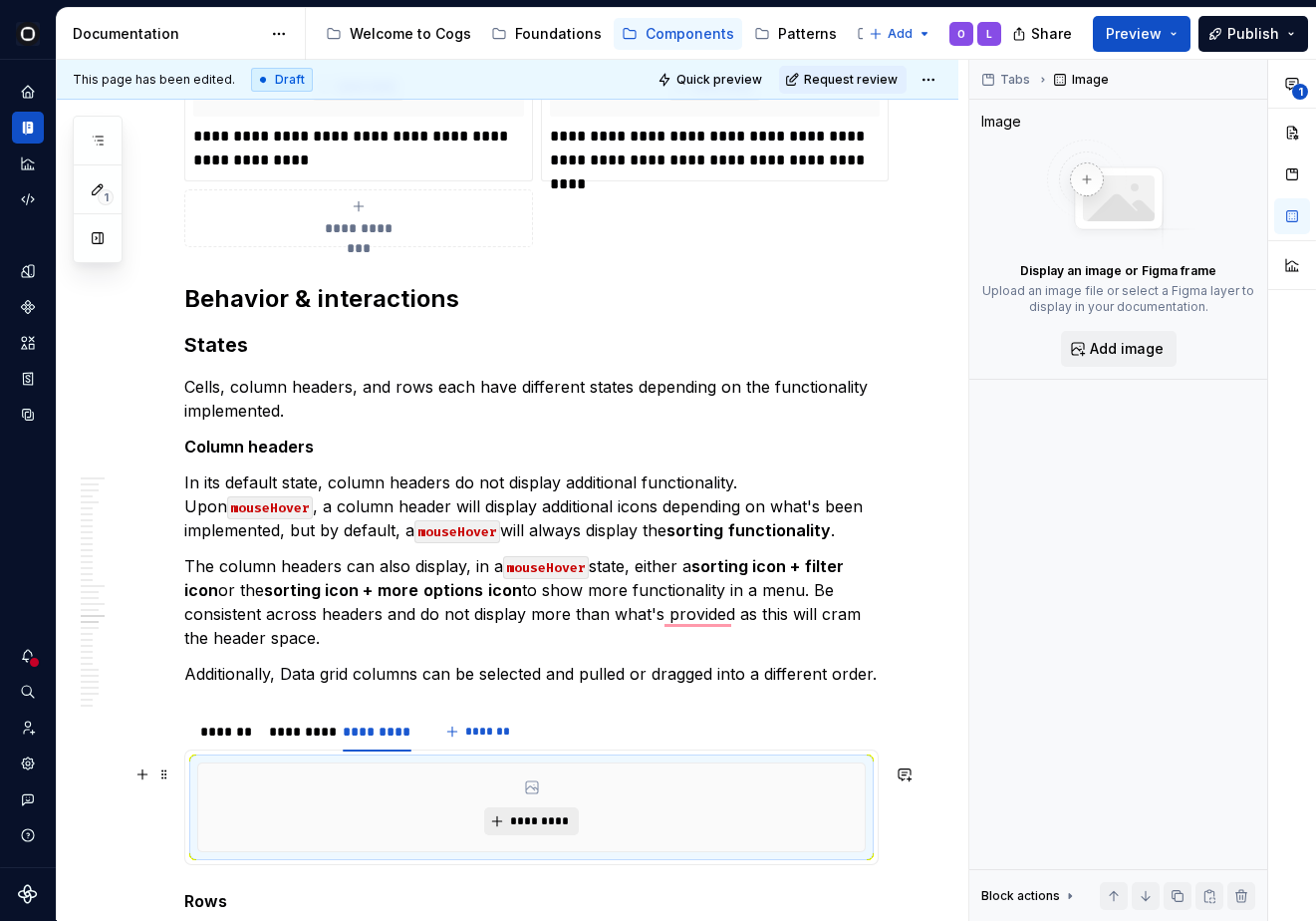 click on "*********" at bounding box center (531, 821) 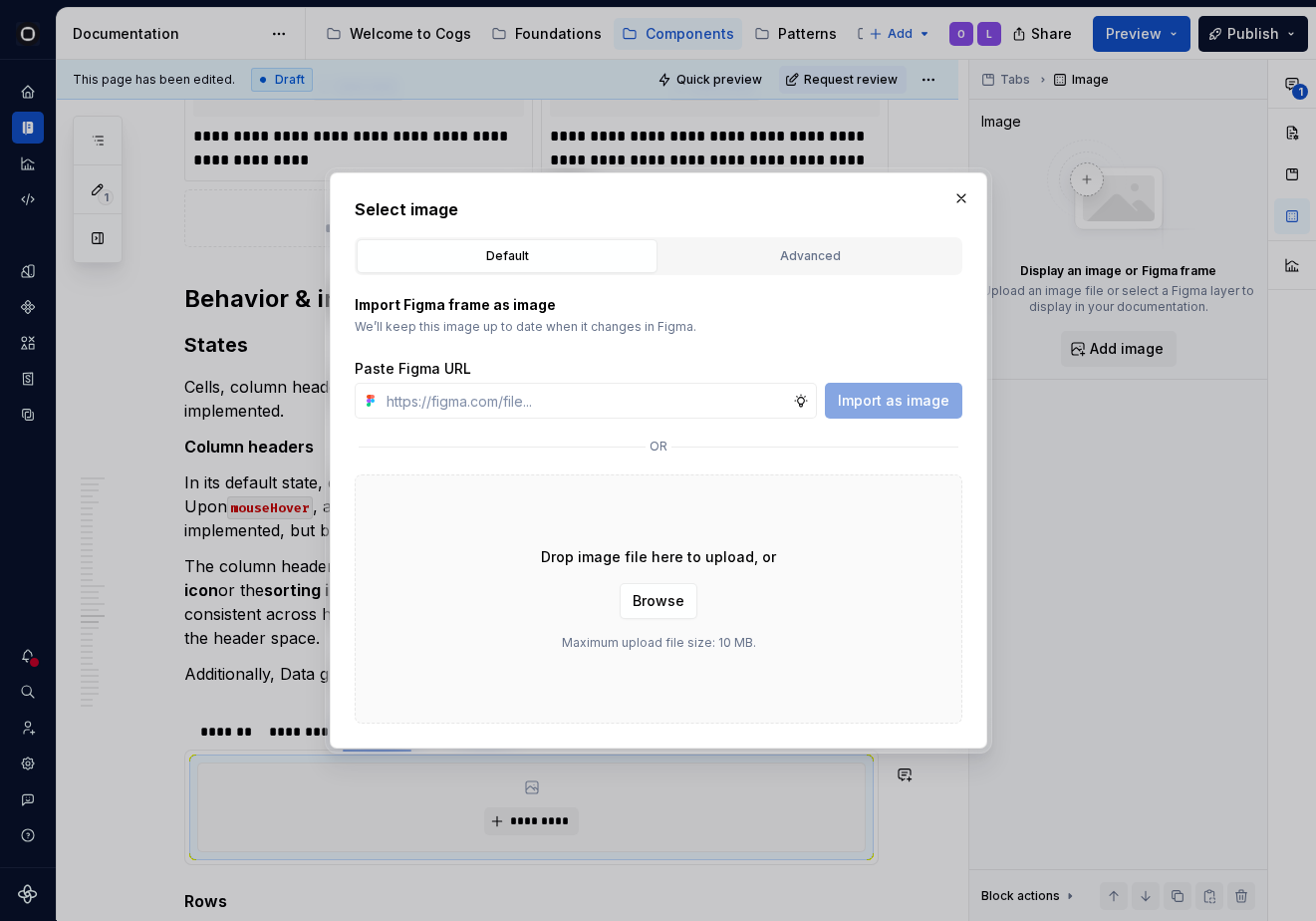 click on "Default Advanced" at bounding box center (658, 256) 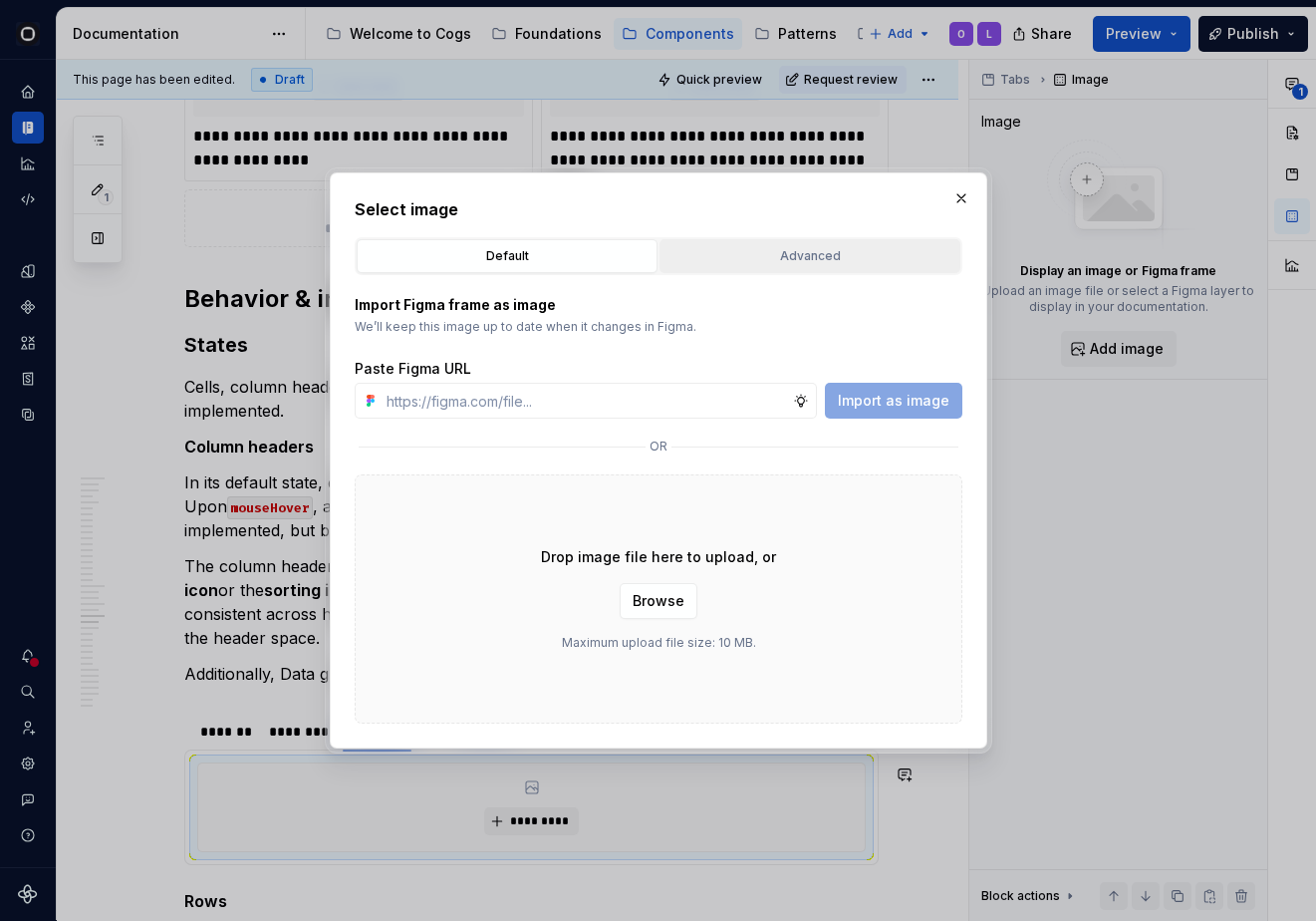 click on "Advanced" at bounding box center [810, 256] 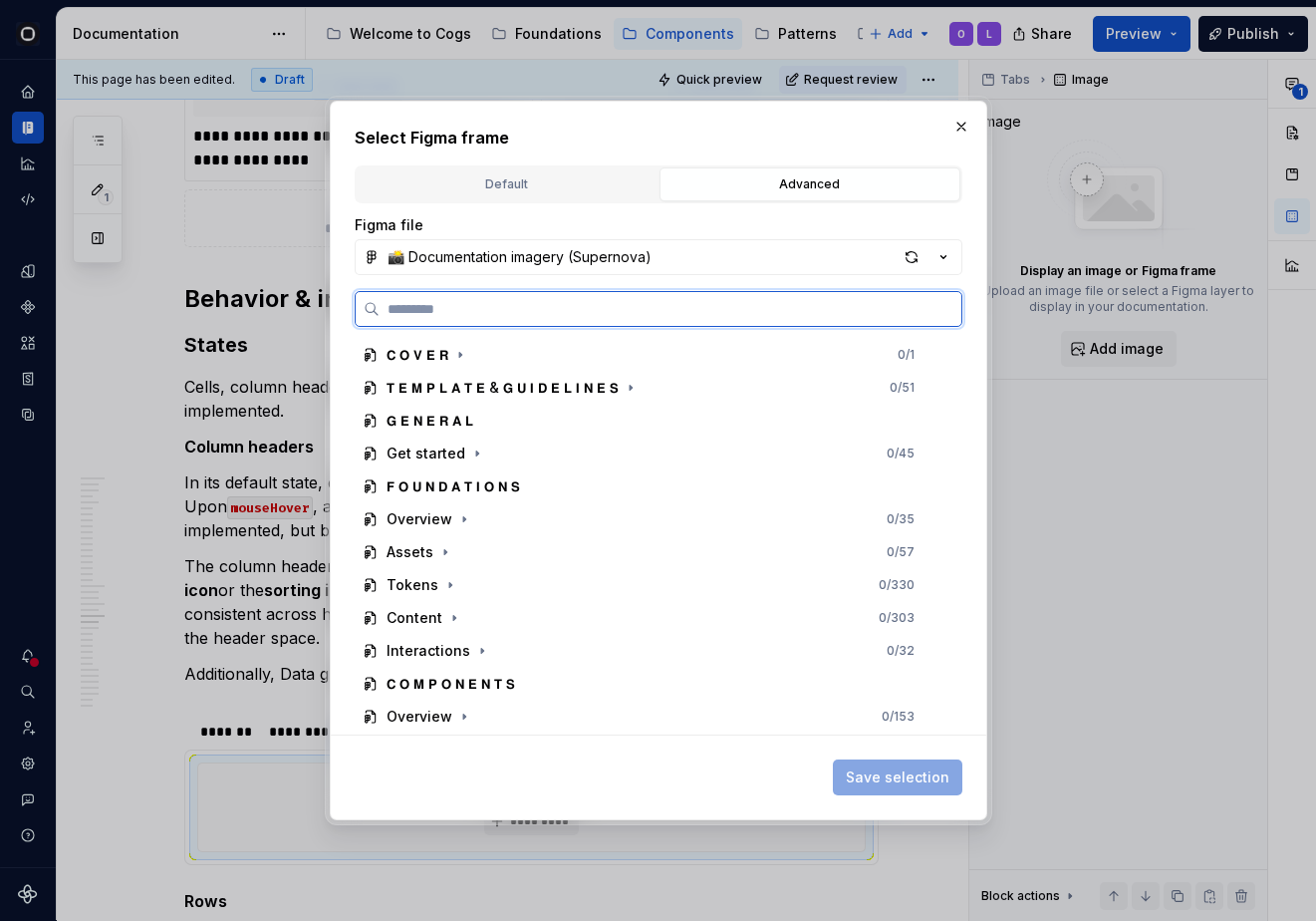 click at bounding box center (670, 309) 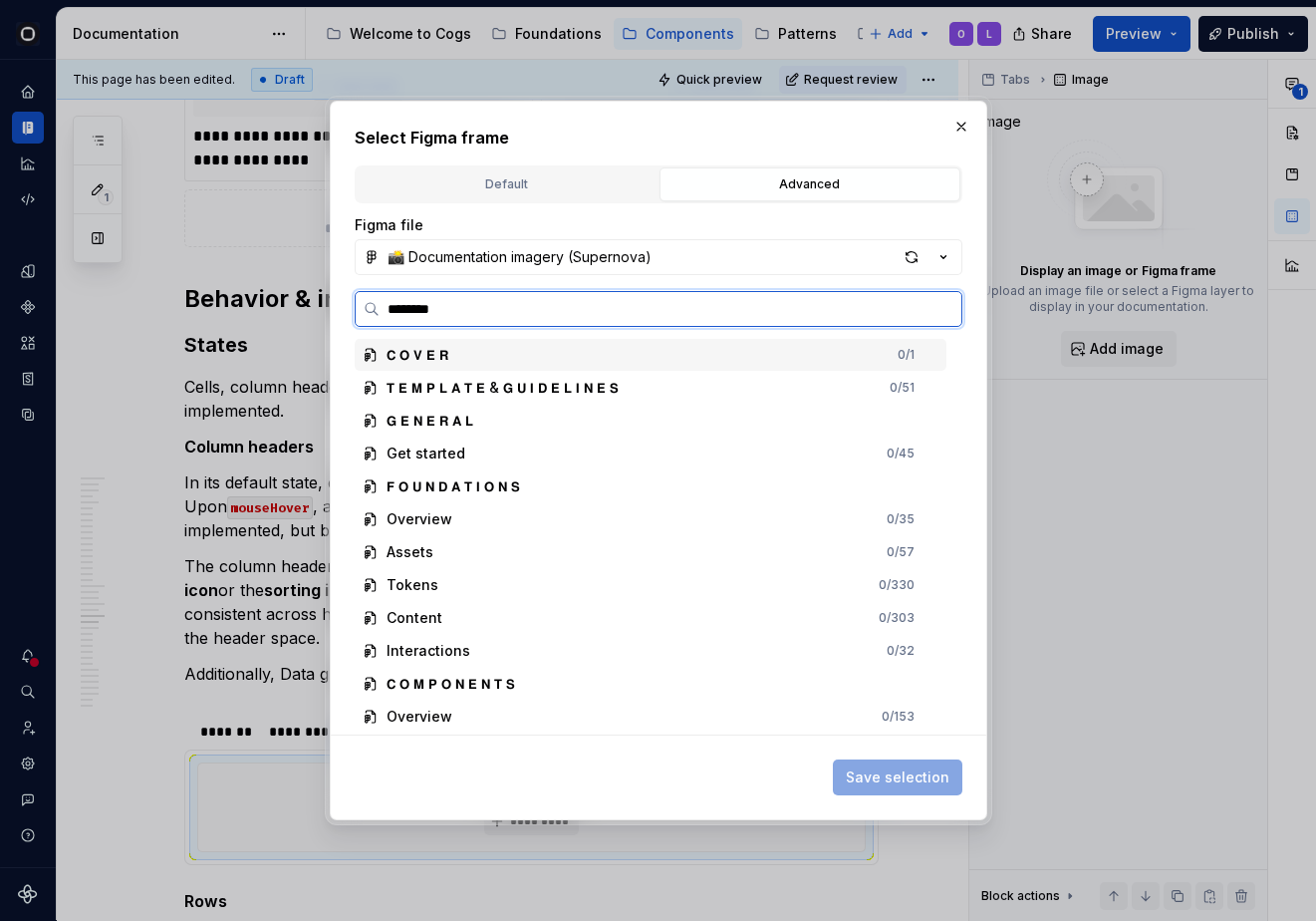 type on "*********" 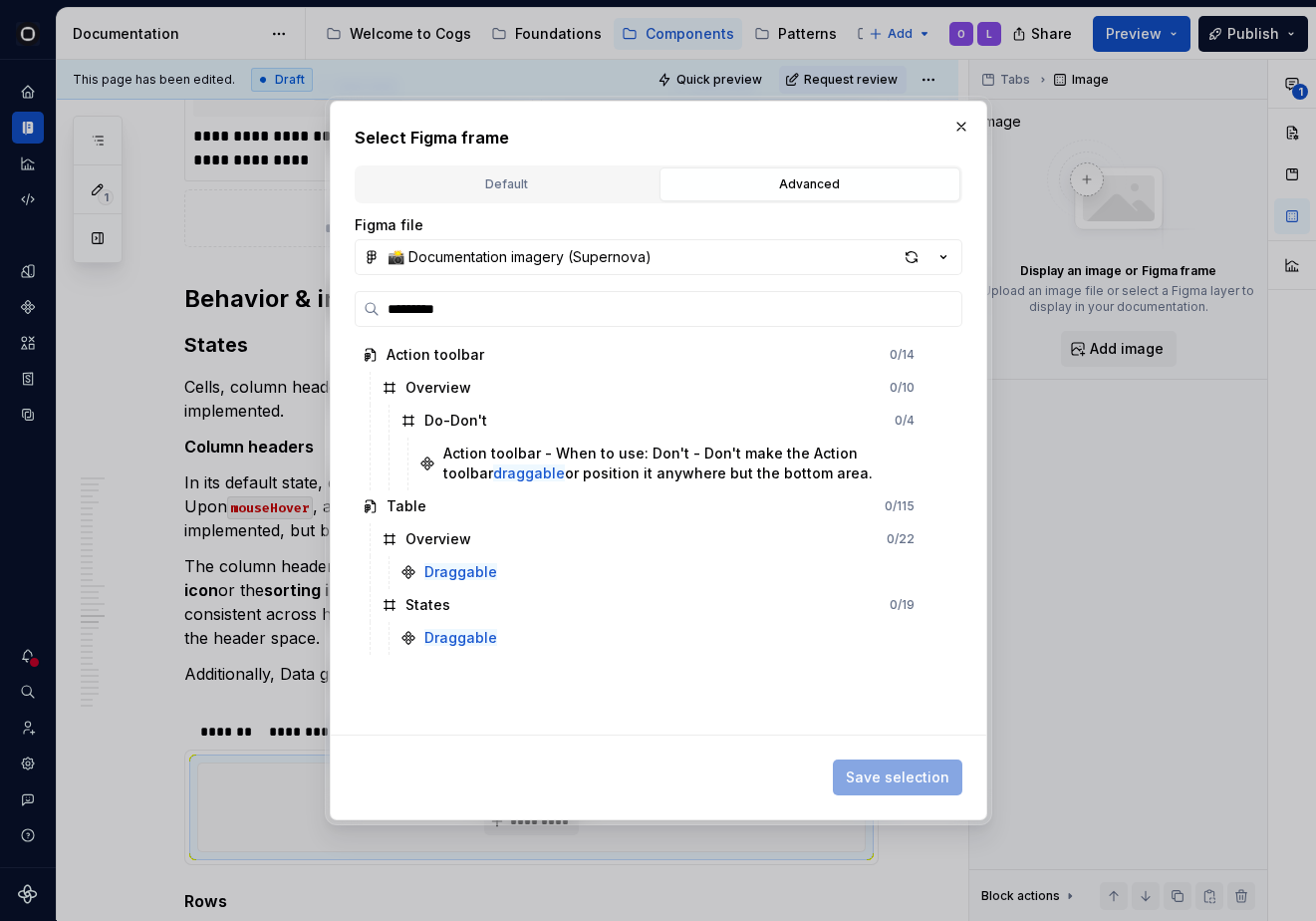 click on "Action toolbar 0 / 14 Overview 0 / 10 Do-Don't 0 / 4 Action toolbar - When to use: Don't - Don't make the Action toolbar  draggable  or position it anywhere but the bottom area. Table 0 / 115 Overview 0 / 22 Draggable States 0 / 19 Draggable" at bounding box center [653, 536] 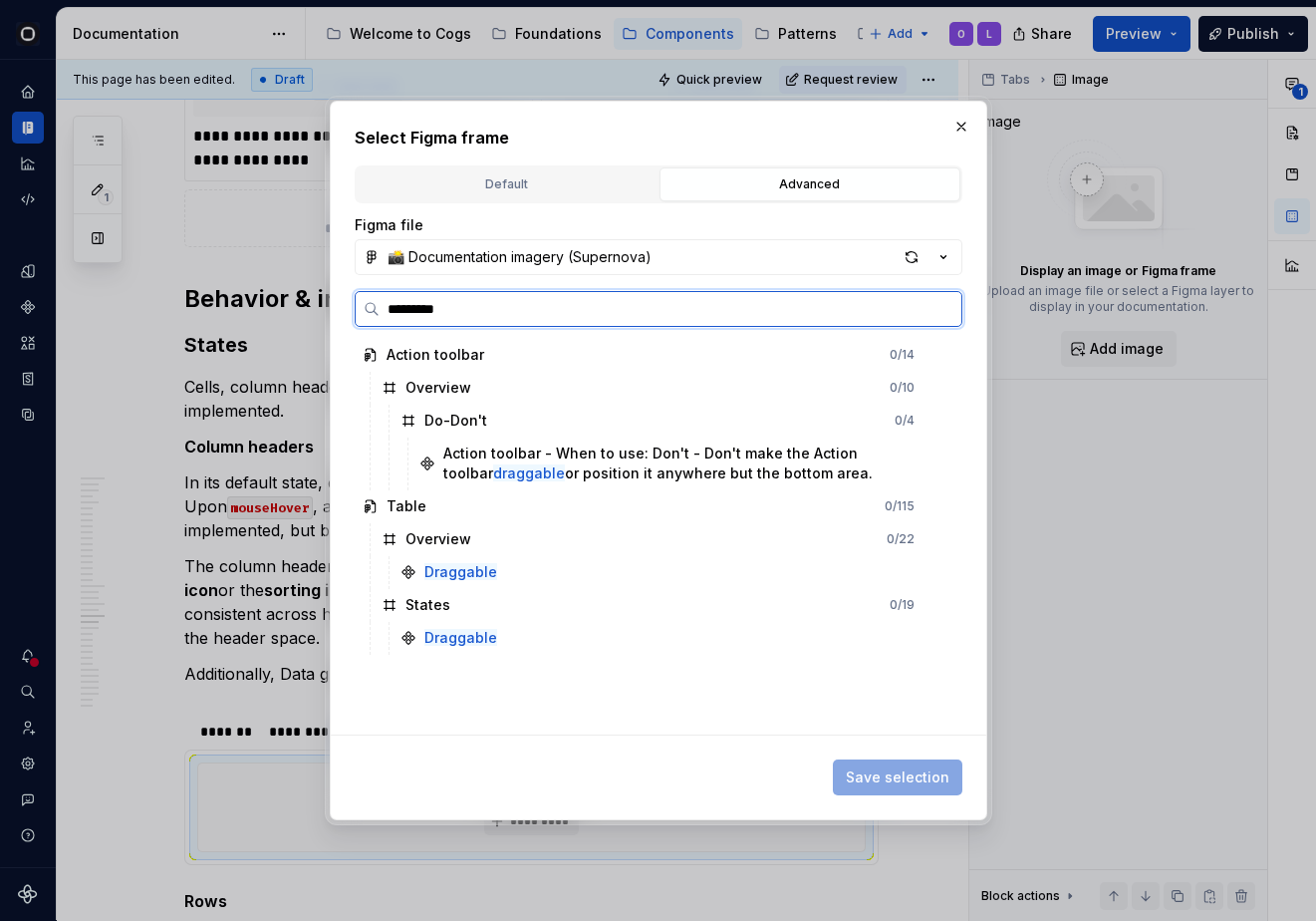 click on "Draggable" at bounding box center [669, 638] 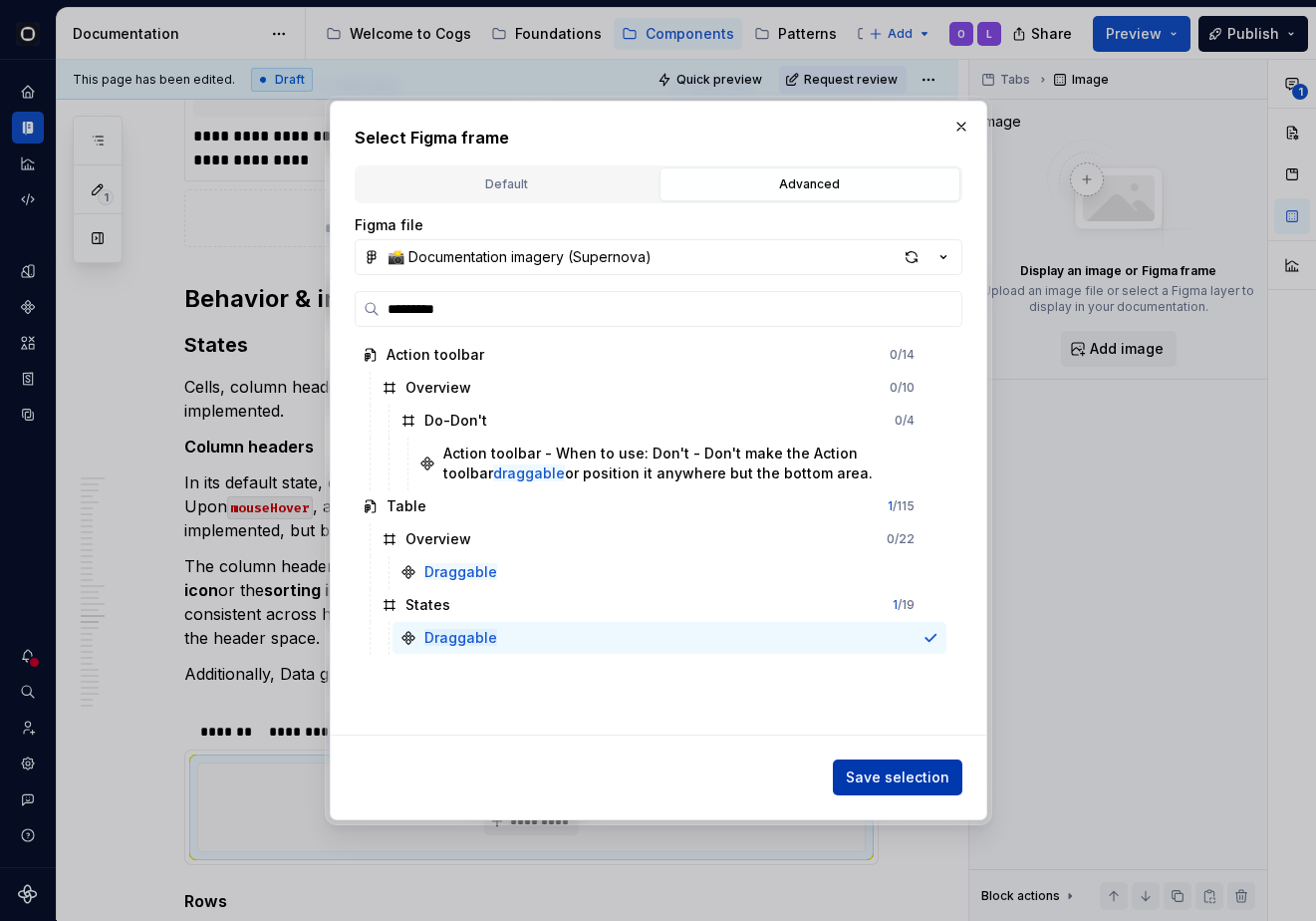 click on "Save selection" at bounding box center (898, 777) 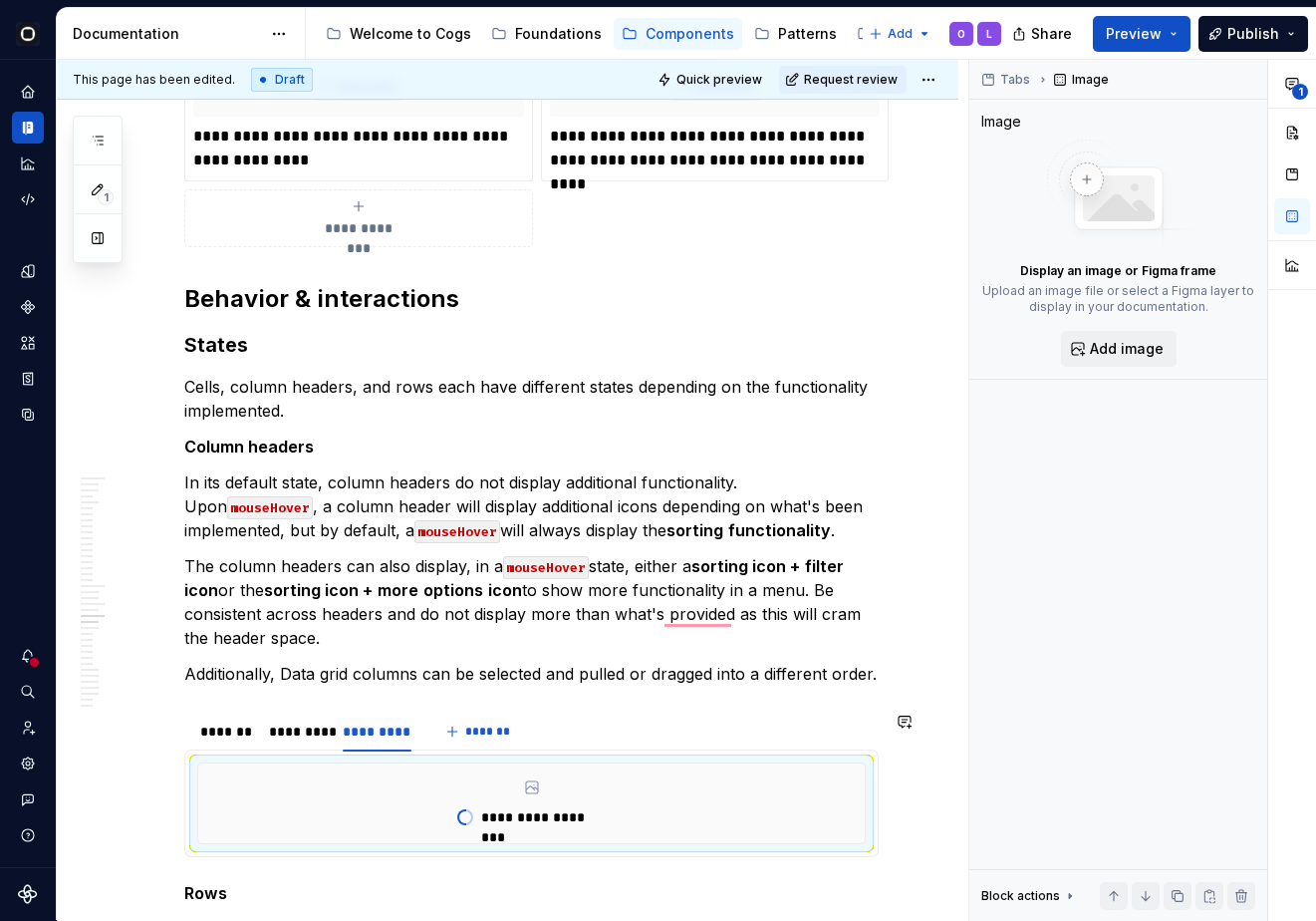 scroll, scrollTop: 7287, scrollLeft: 0, axis: vertical 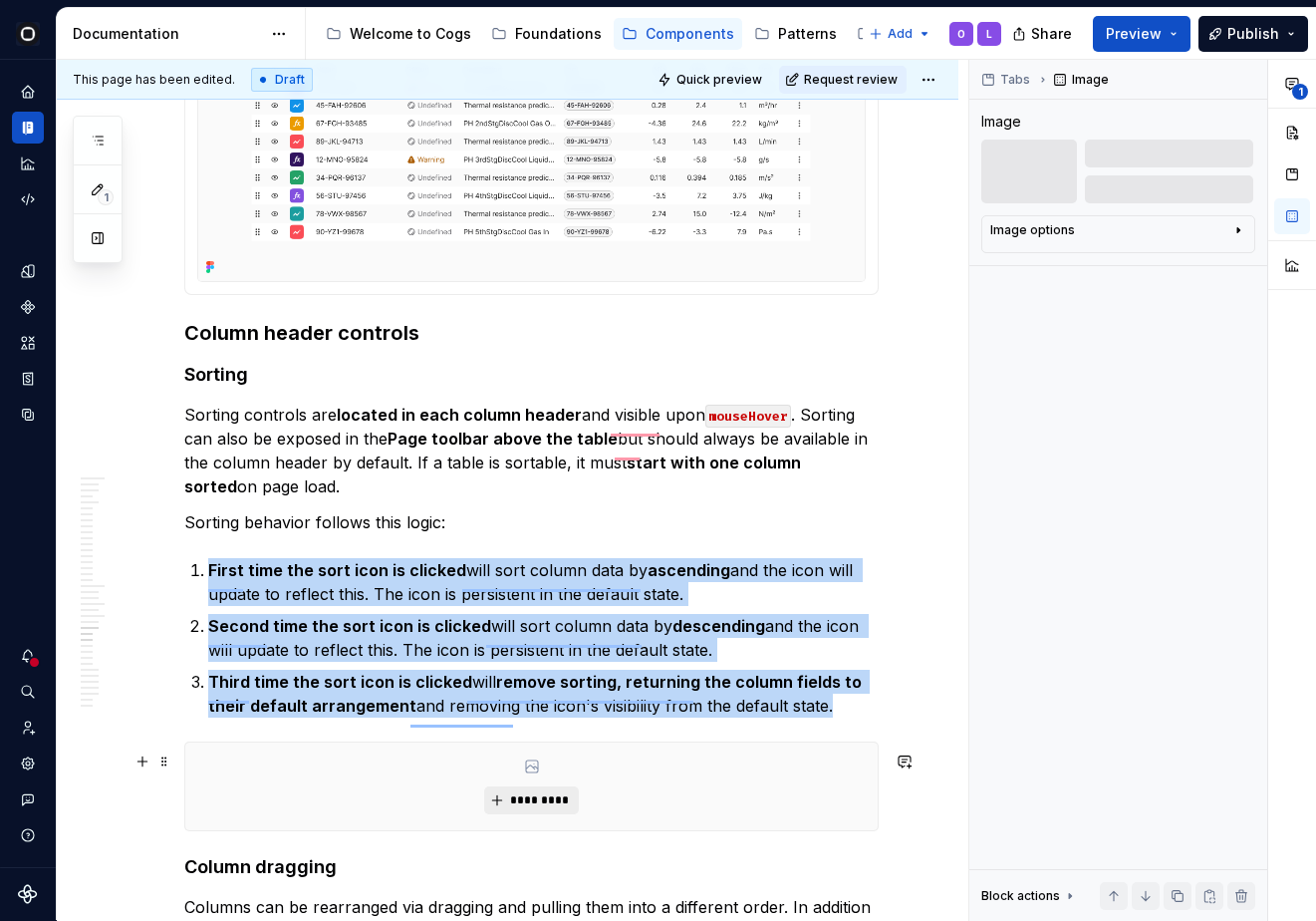 click on "*********" at bounding box center (539, 800) 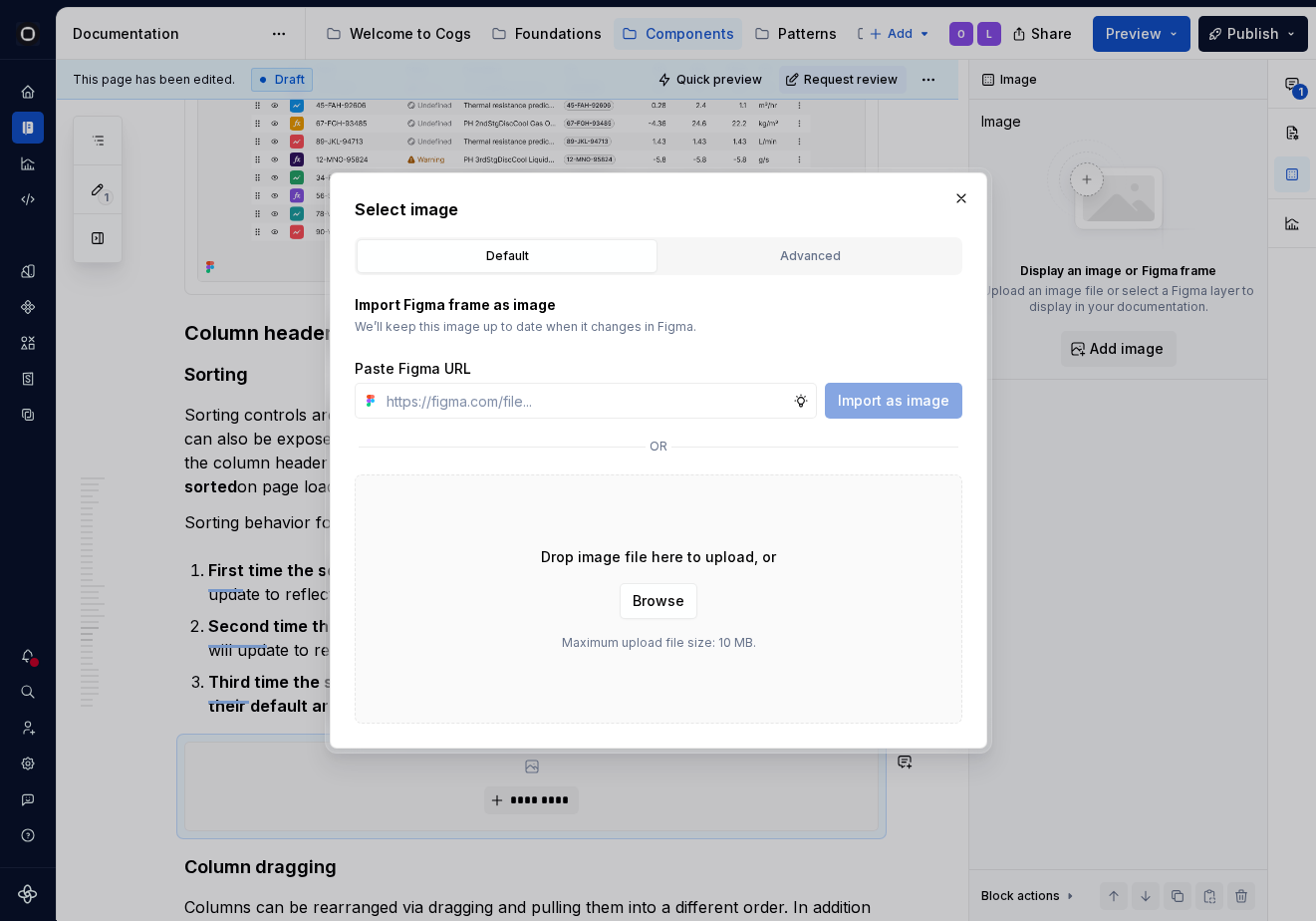 type on "*" 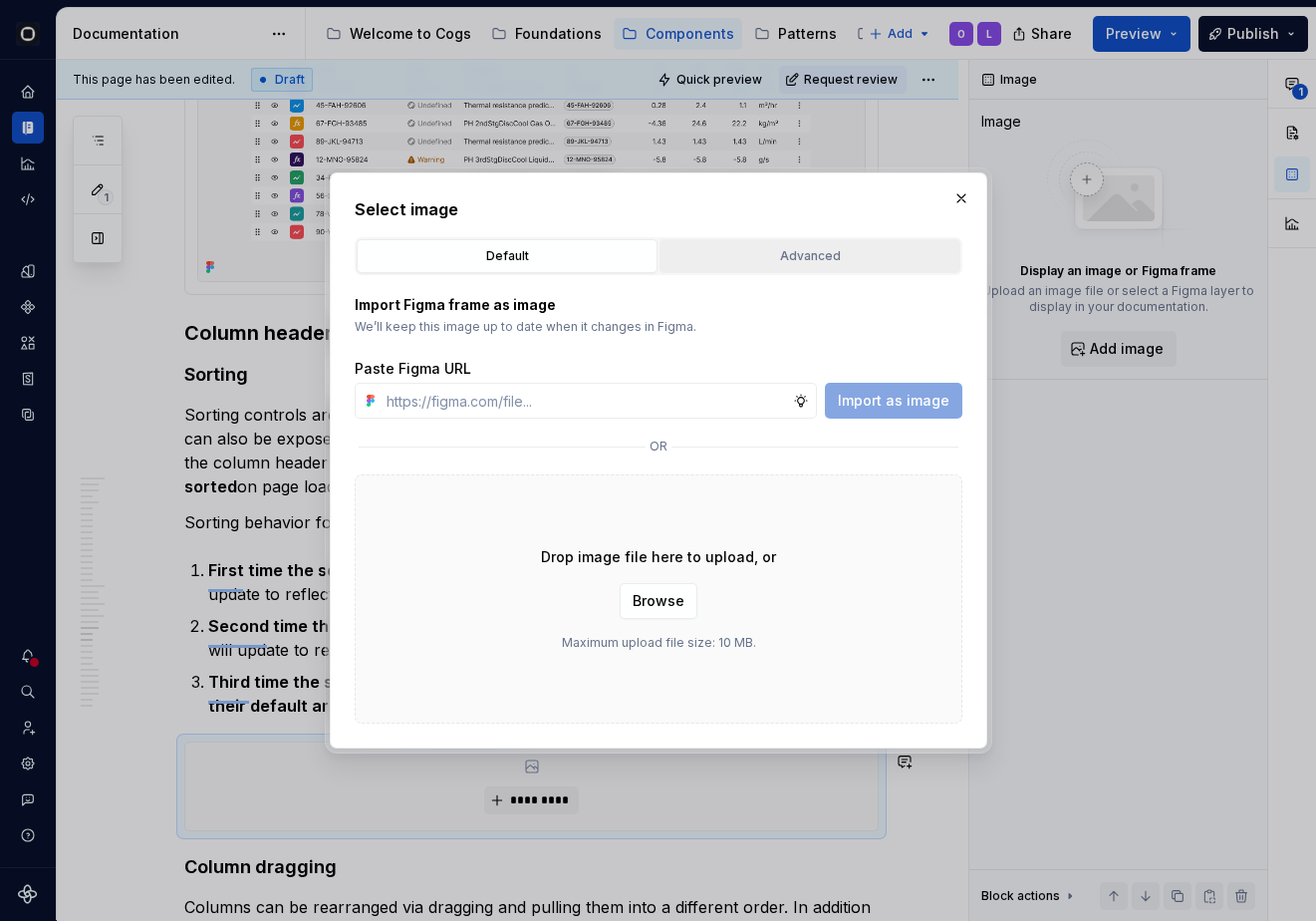 click on "Advanced" at bounding box center [810, 256] 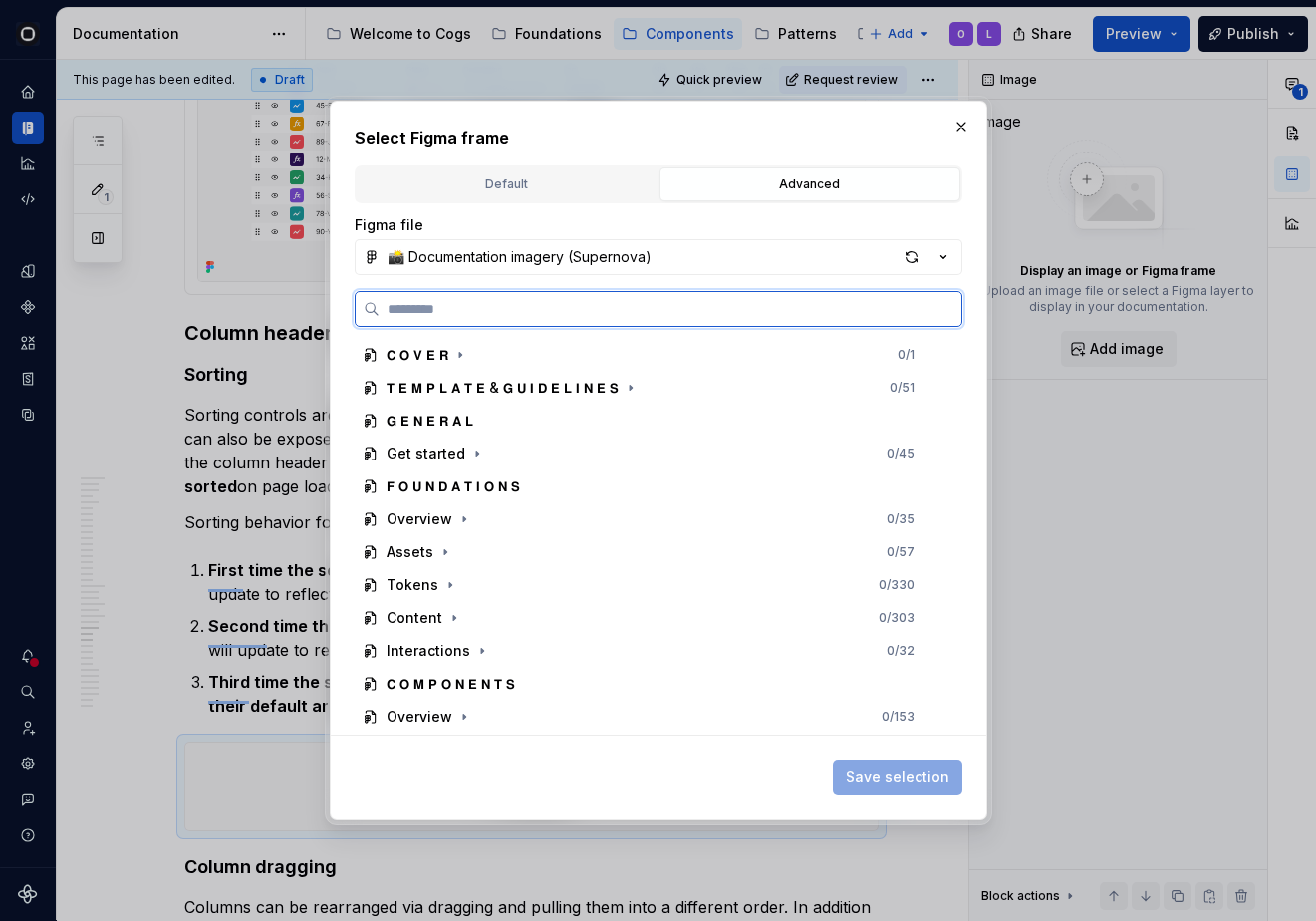 click at bounding box center [670, 309] 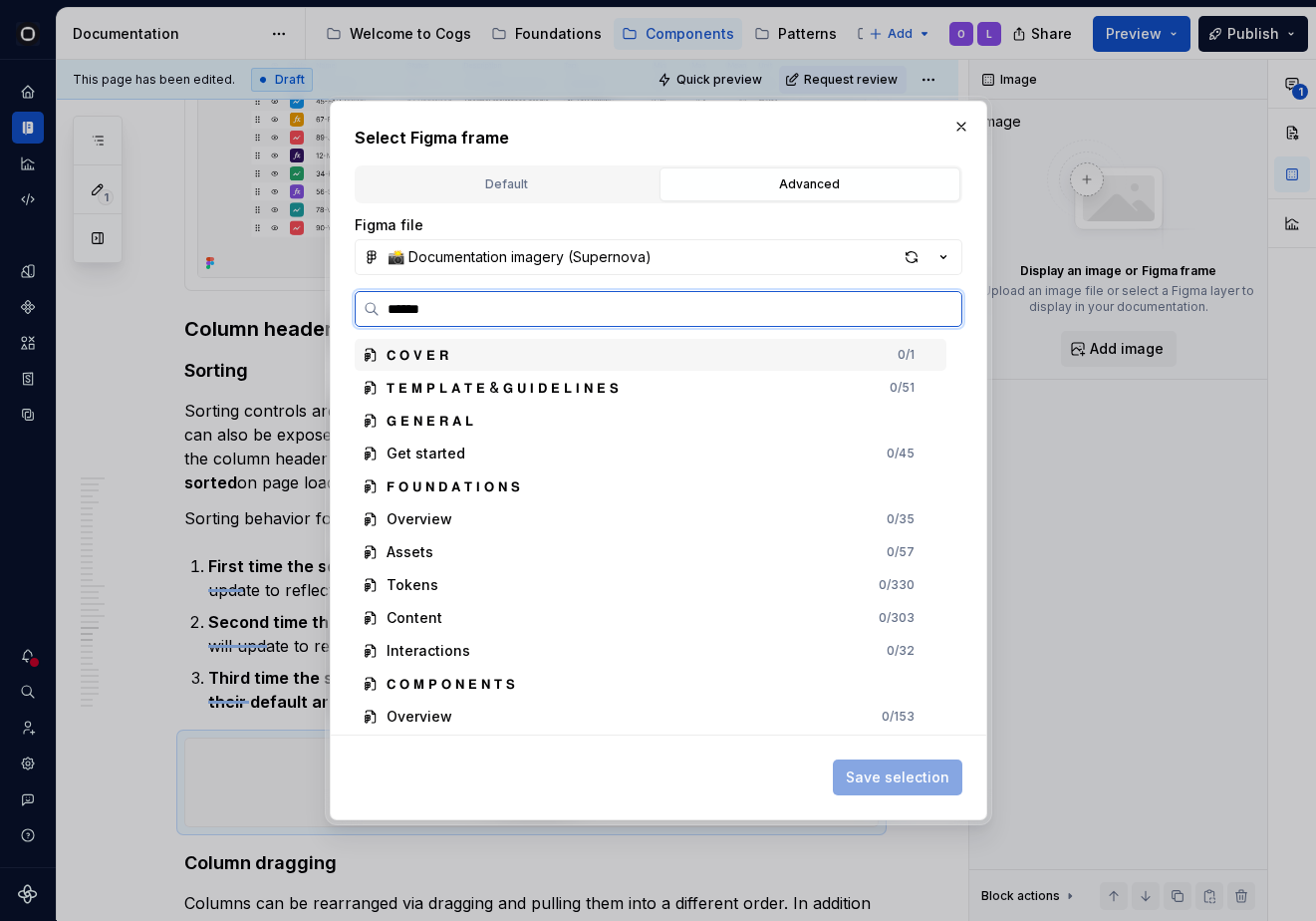 type on "*******" 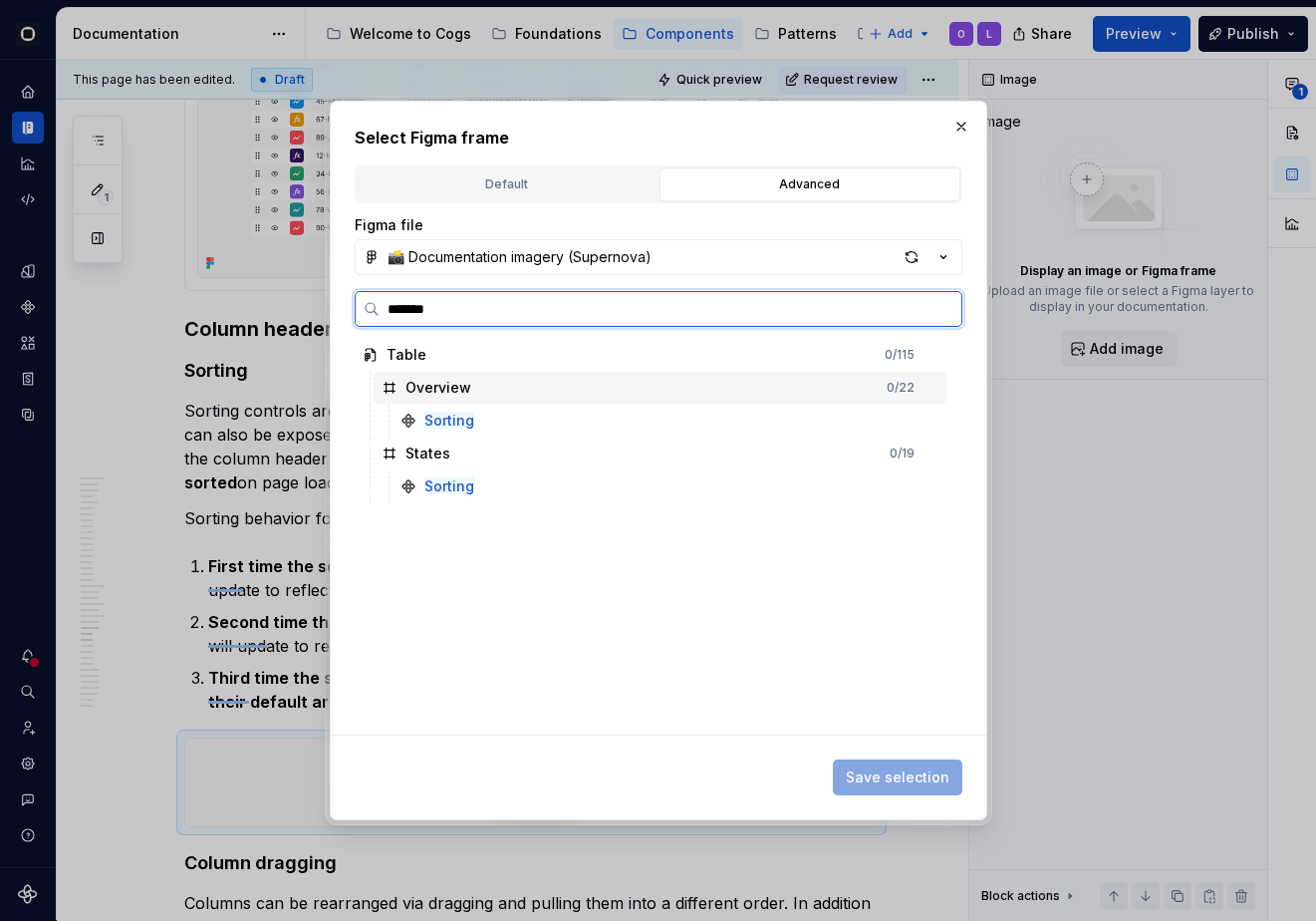 click on "Overview 0 / 22" at bounding box center [659, 388] 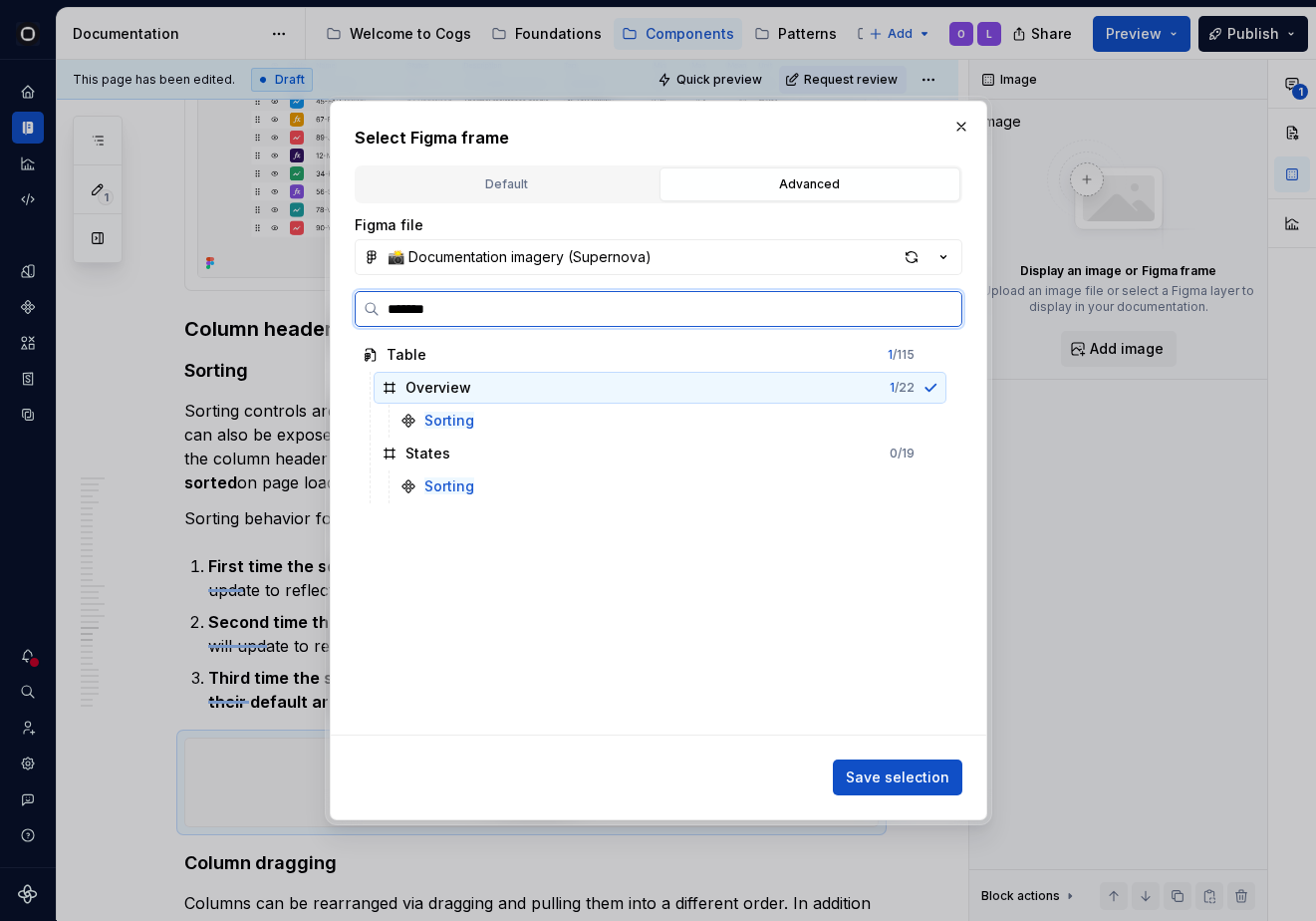 click on "Sorting" at bounding box center (669, 421) 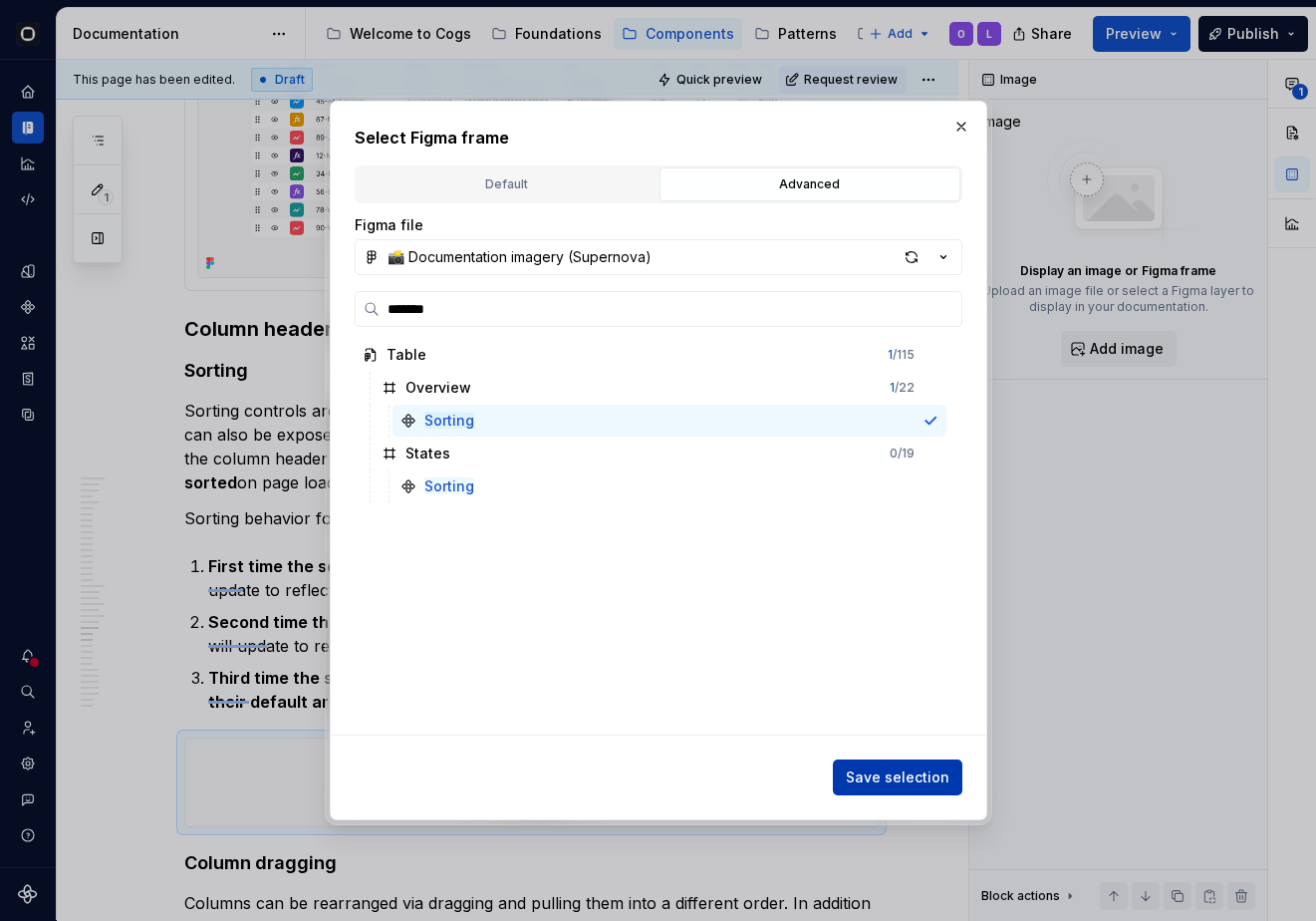 click on "Save selection" at bounding box center [898, 777] 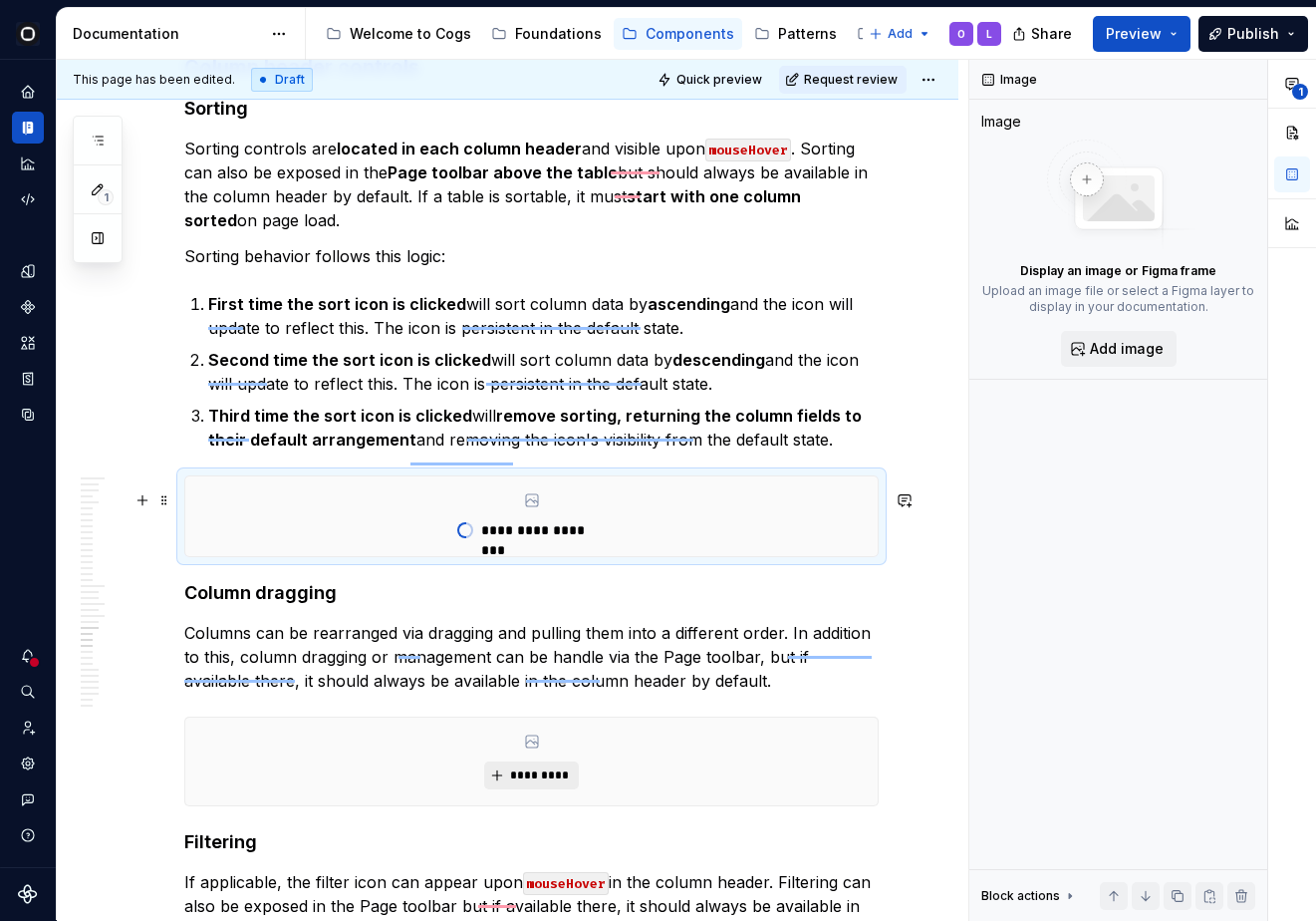 type on "*" 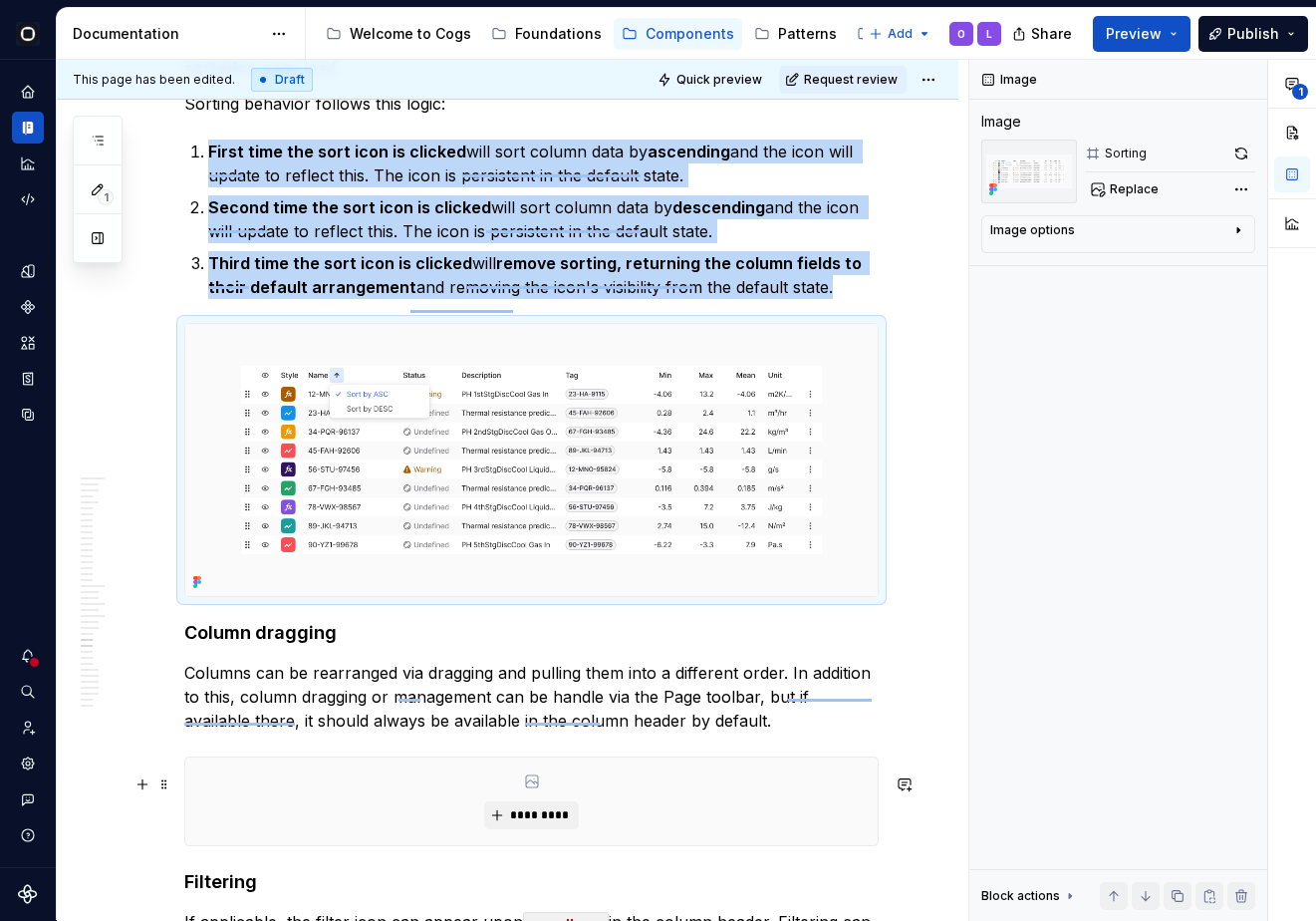 click on "*********" at bounding box center (531, 801) 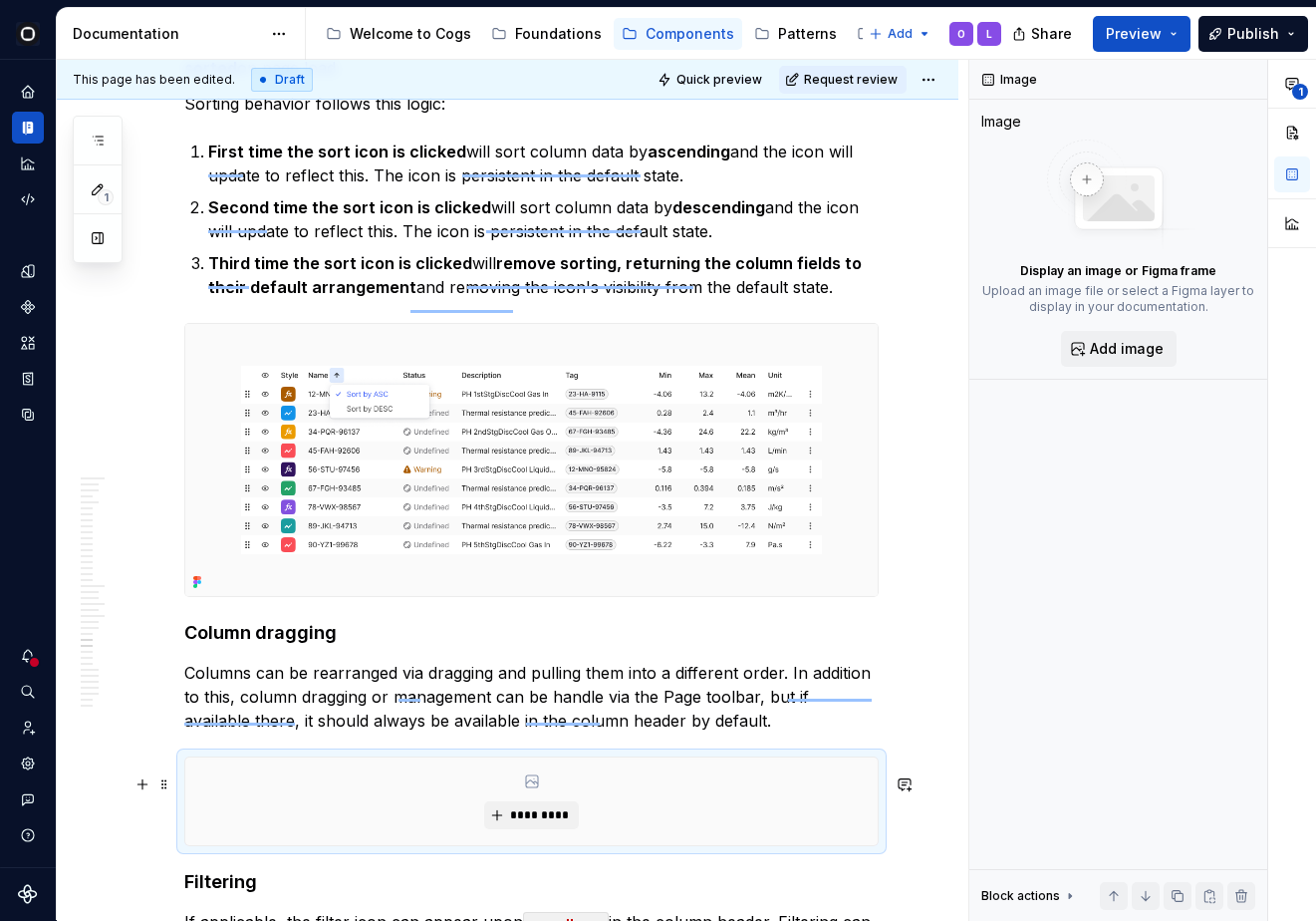 click on "*********" at bounding box center [531, 801] 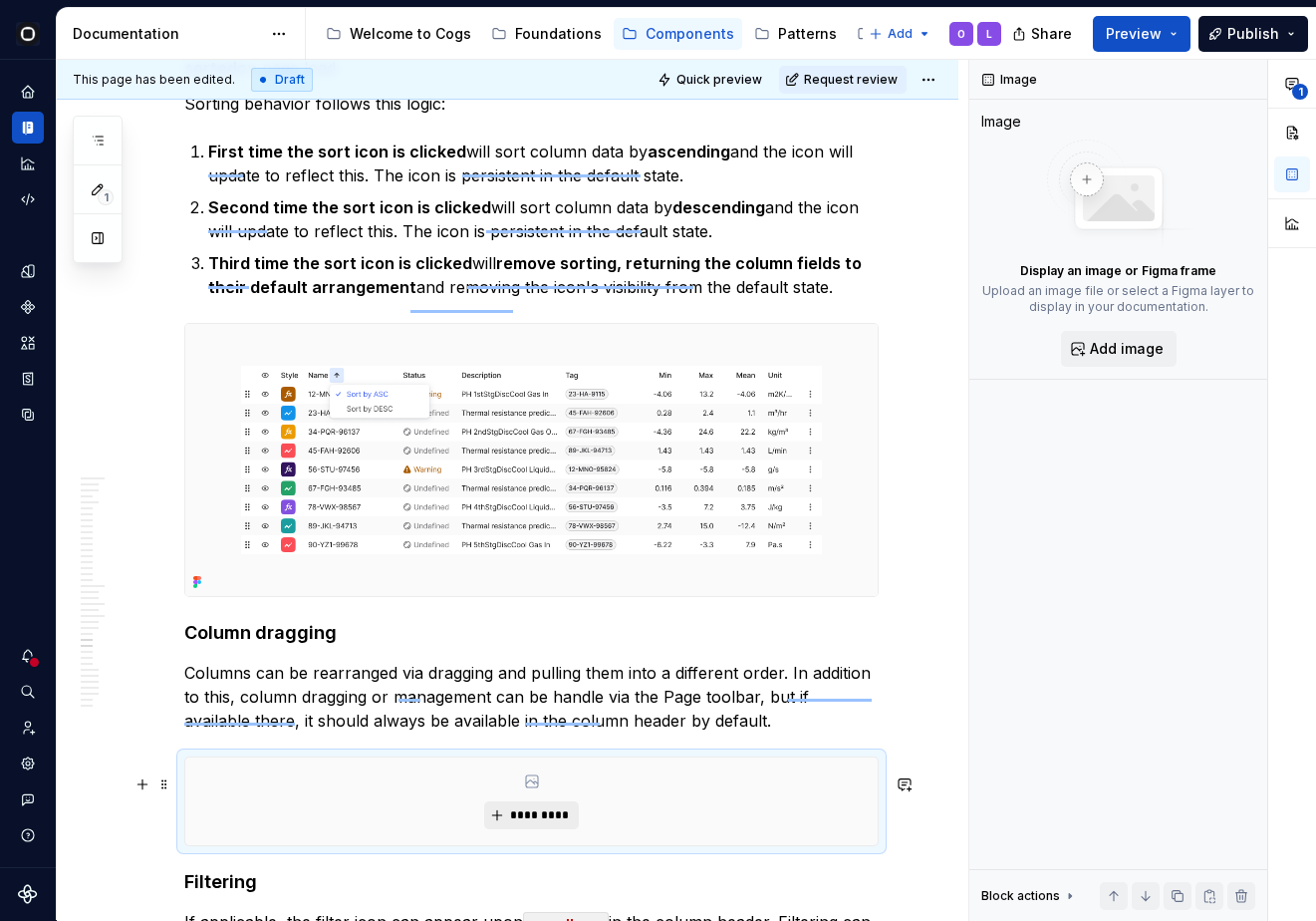 click on "*********" at bounding box center (531, 815) 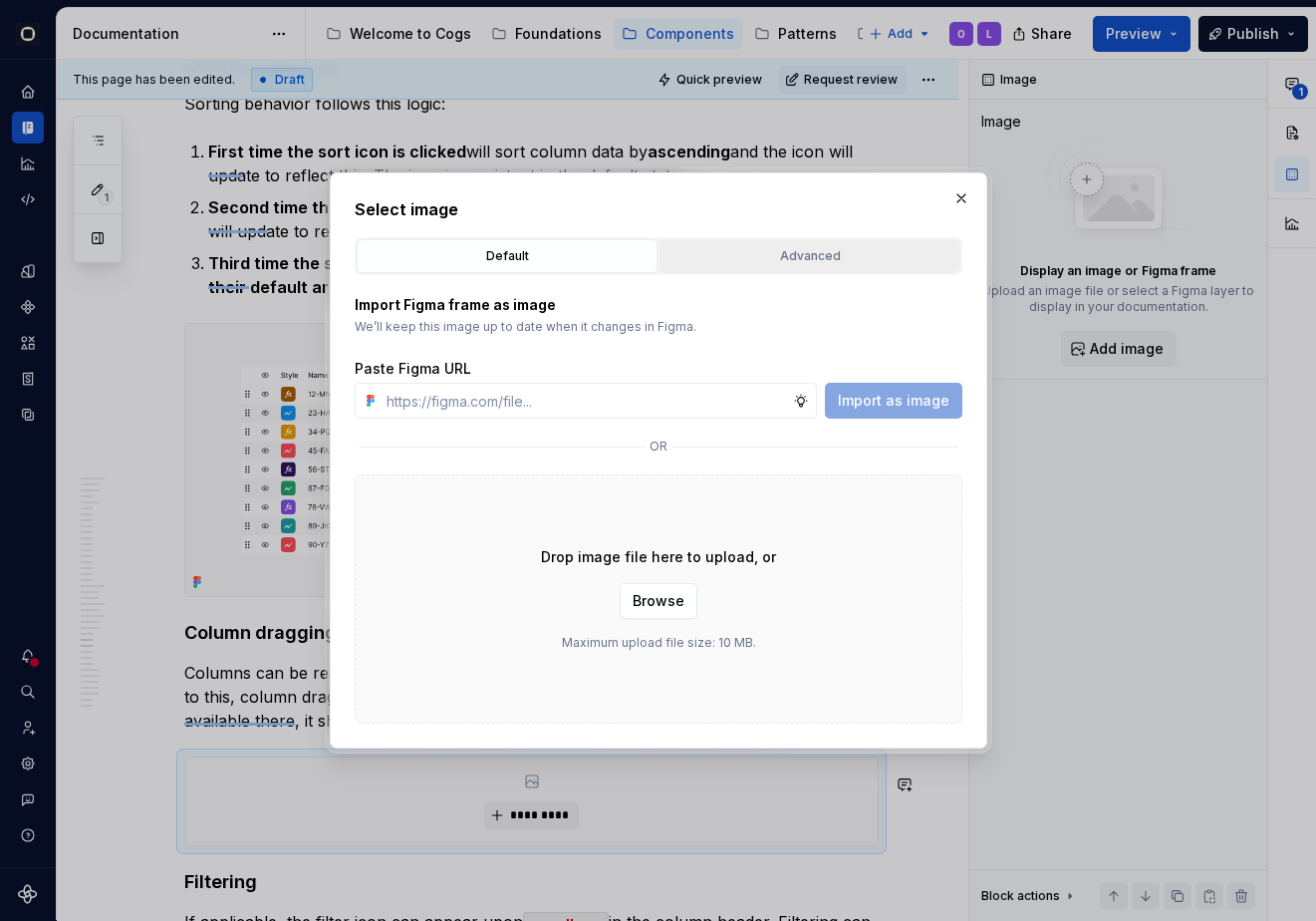 click on "Advanced" at bounding box center [810, 256] 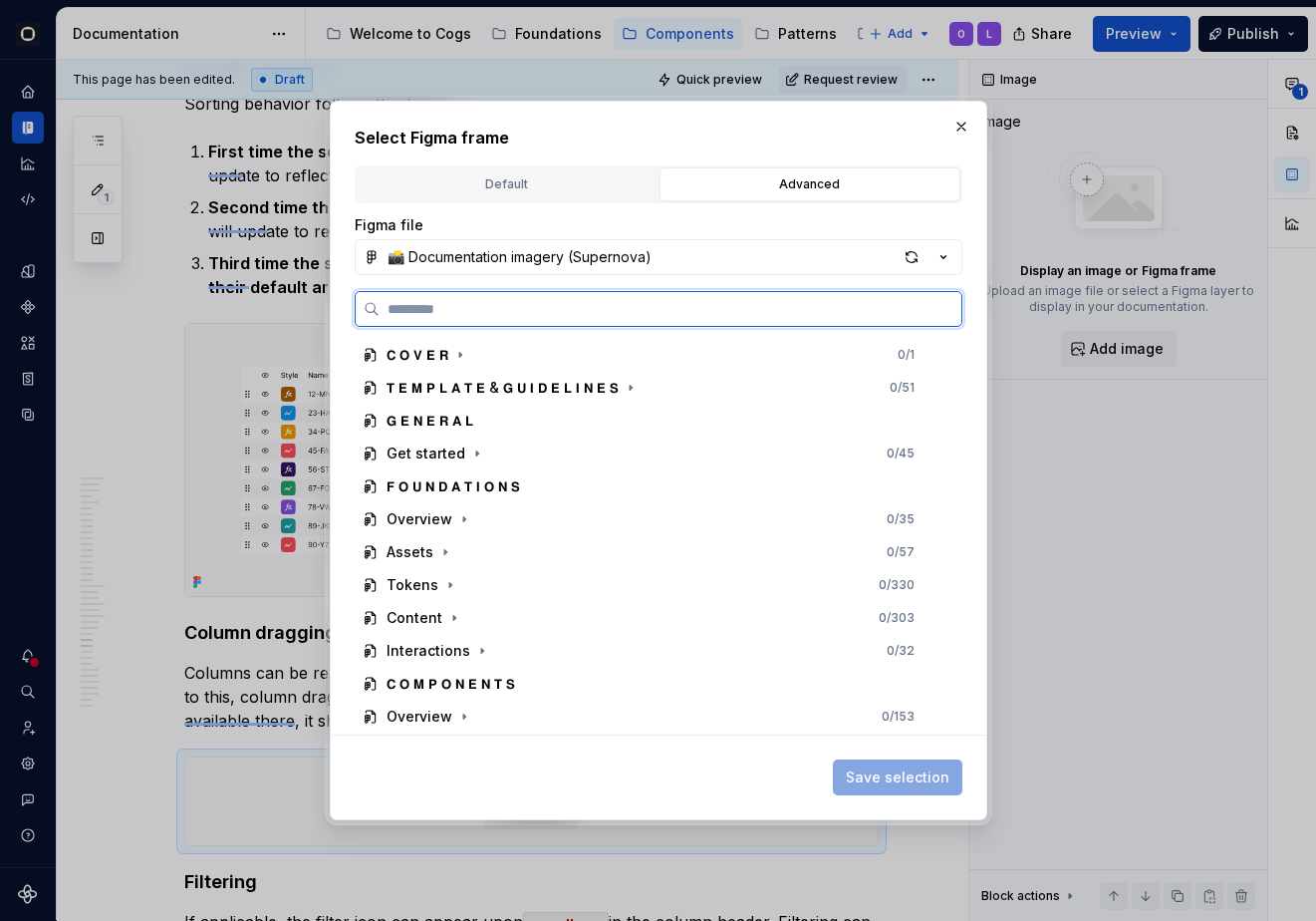 click at bounding box center (670, 309) 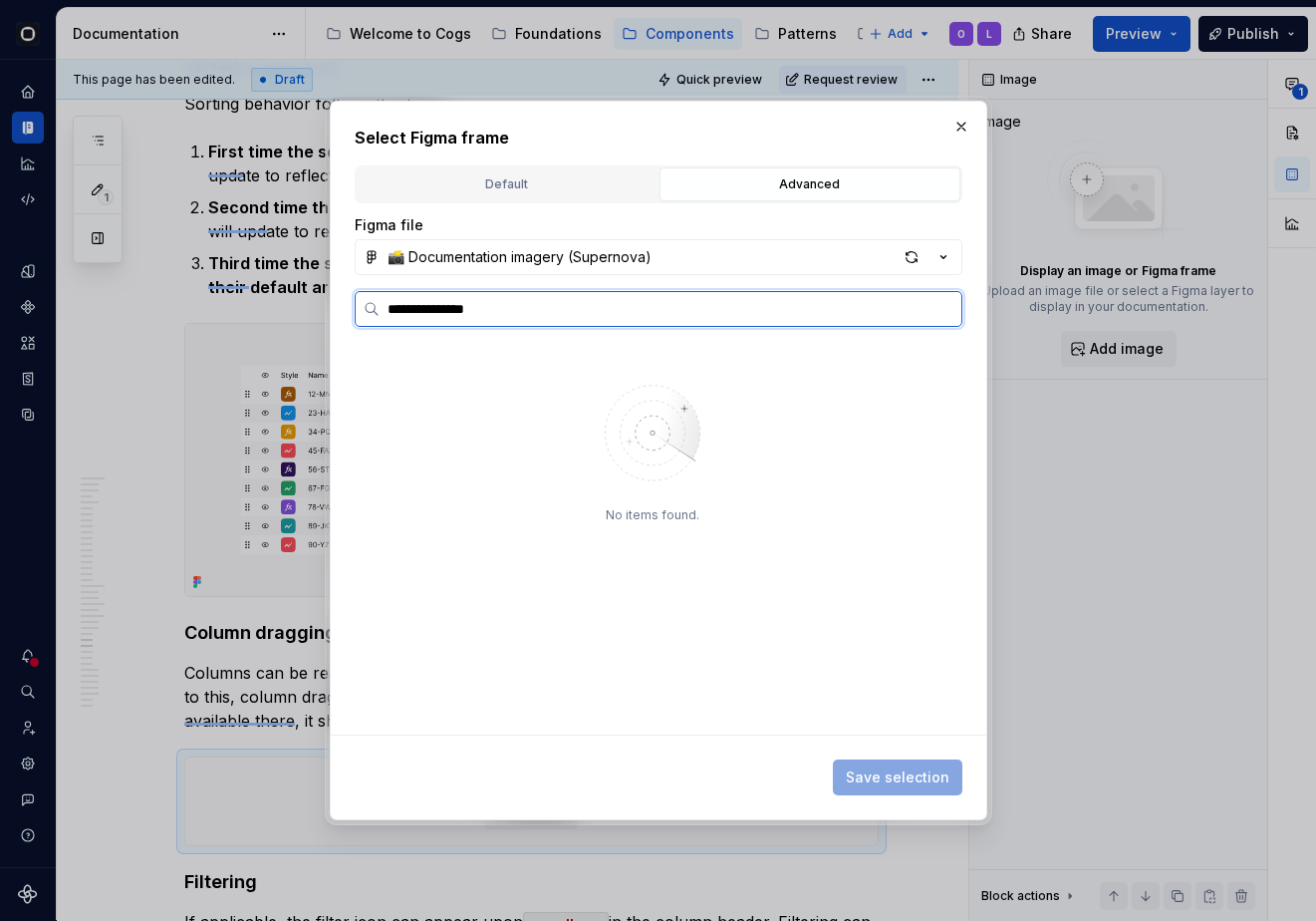 click on "**********" at bounding box center (670, 309) 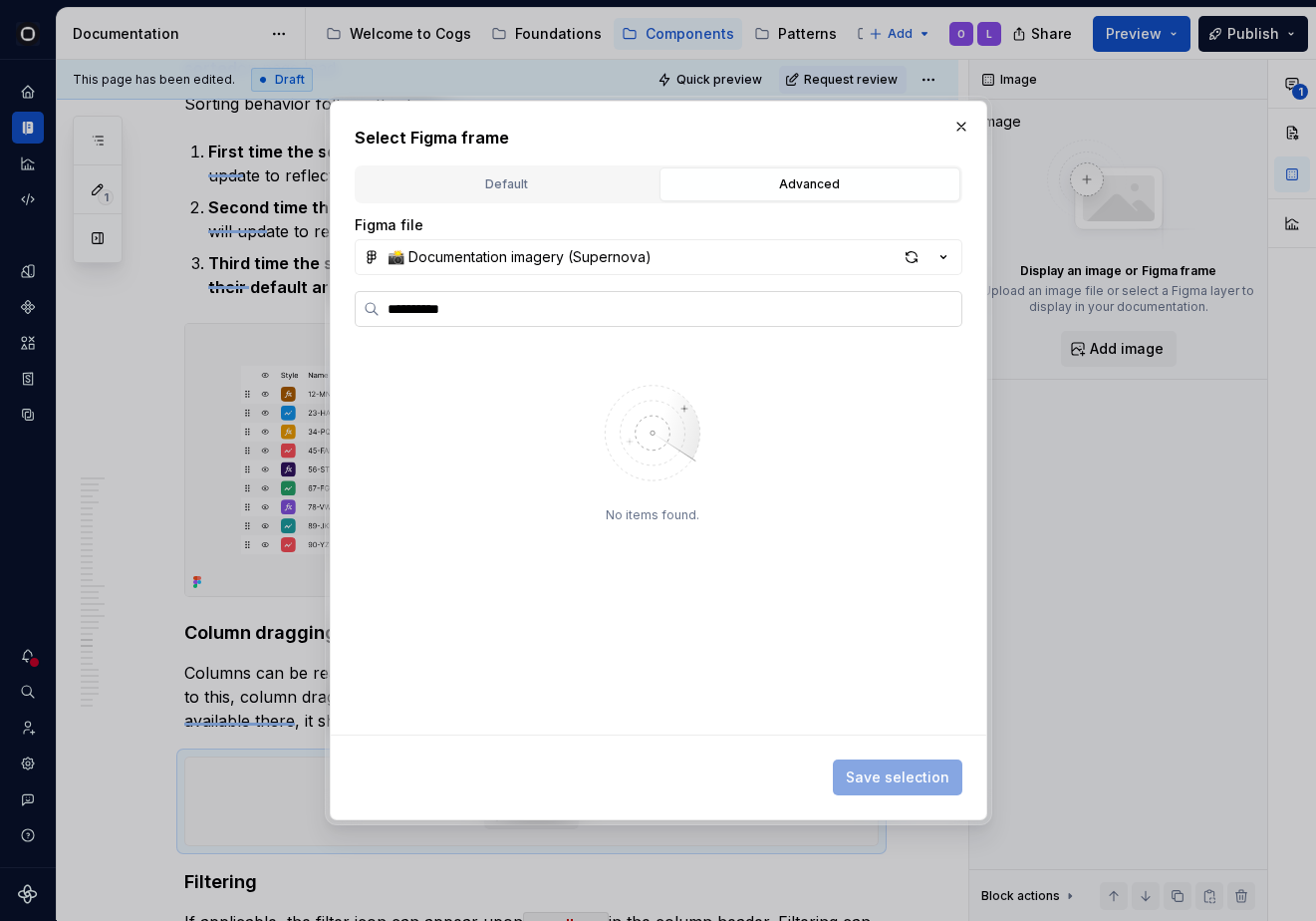 click on "**********" at bounding box center [658, 309] 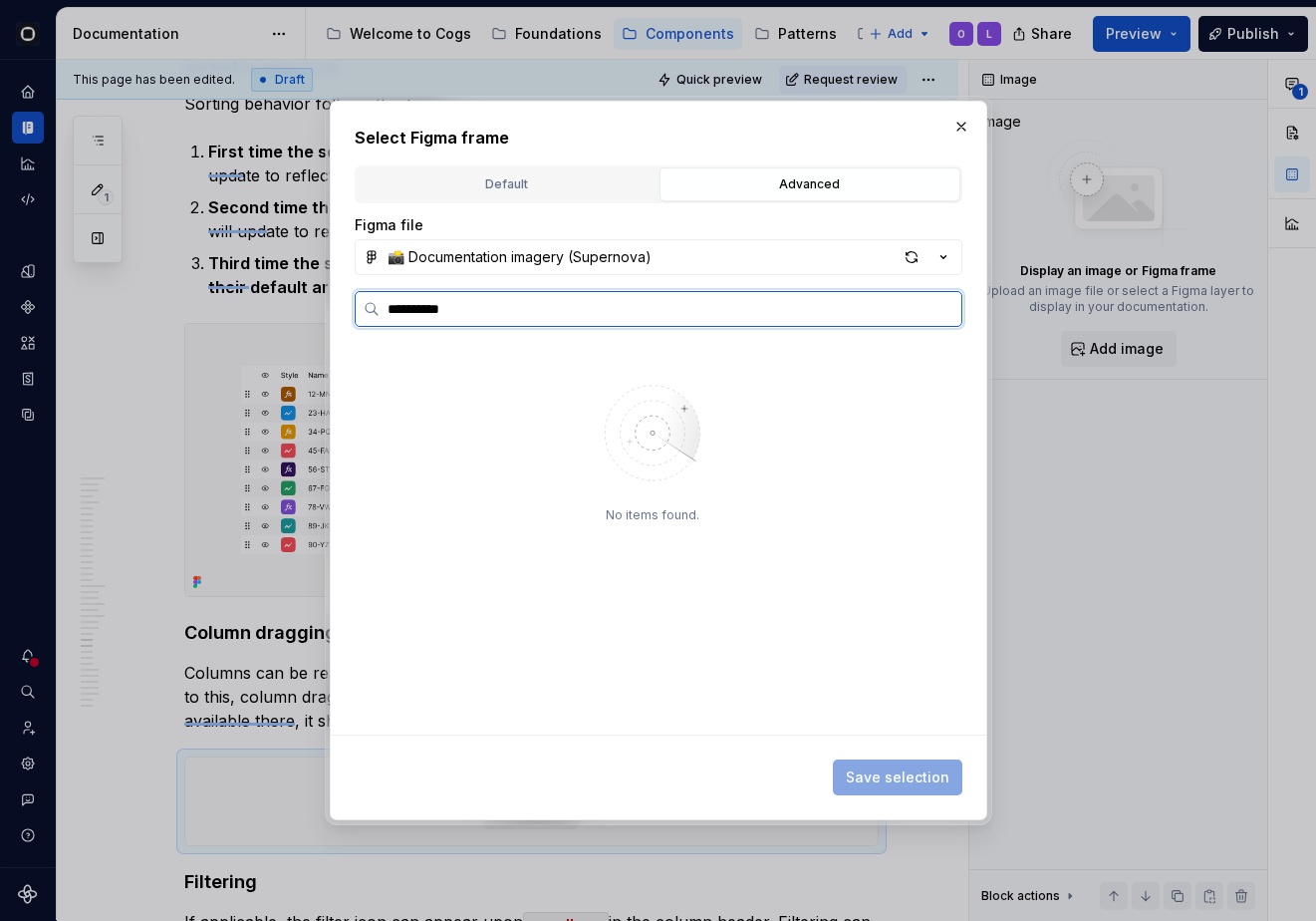 click on "**********" at bounding box center (670, 309) 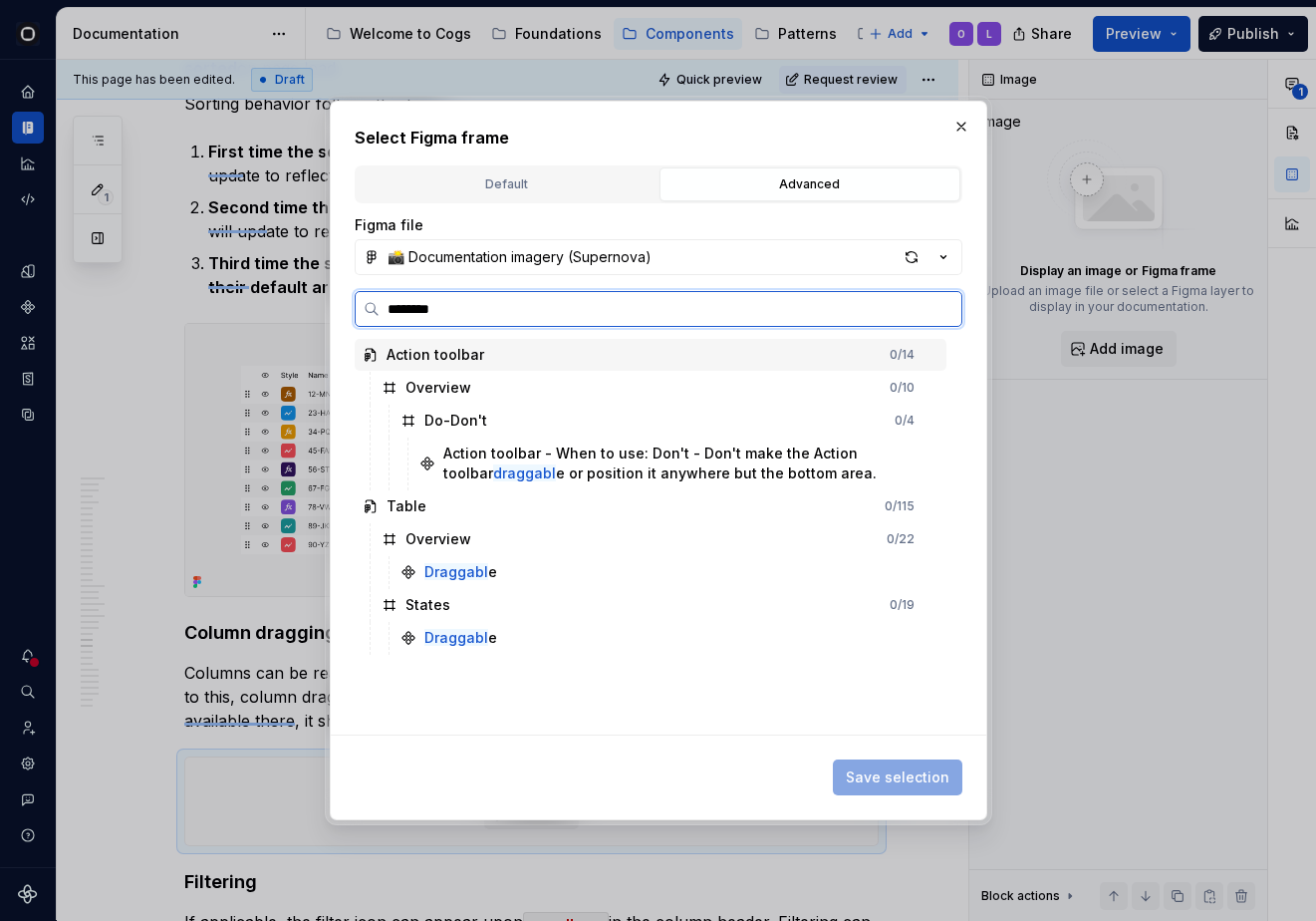 type on "*********" 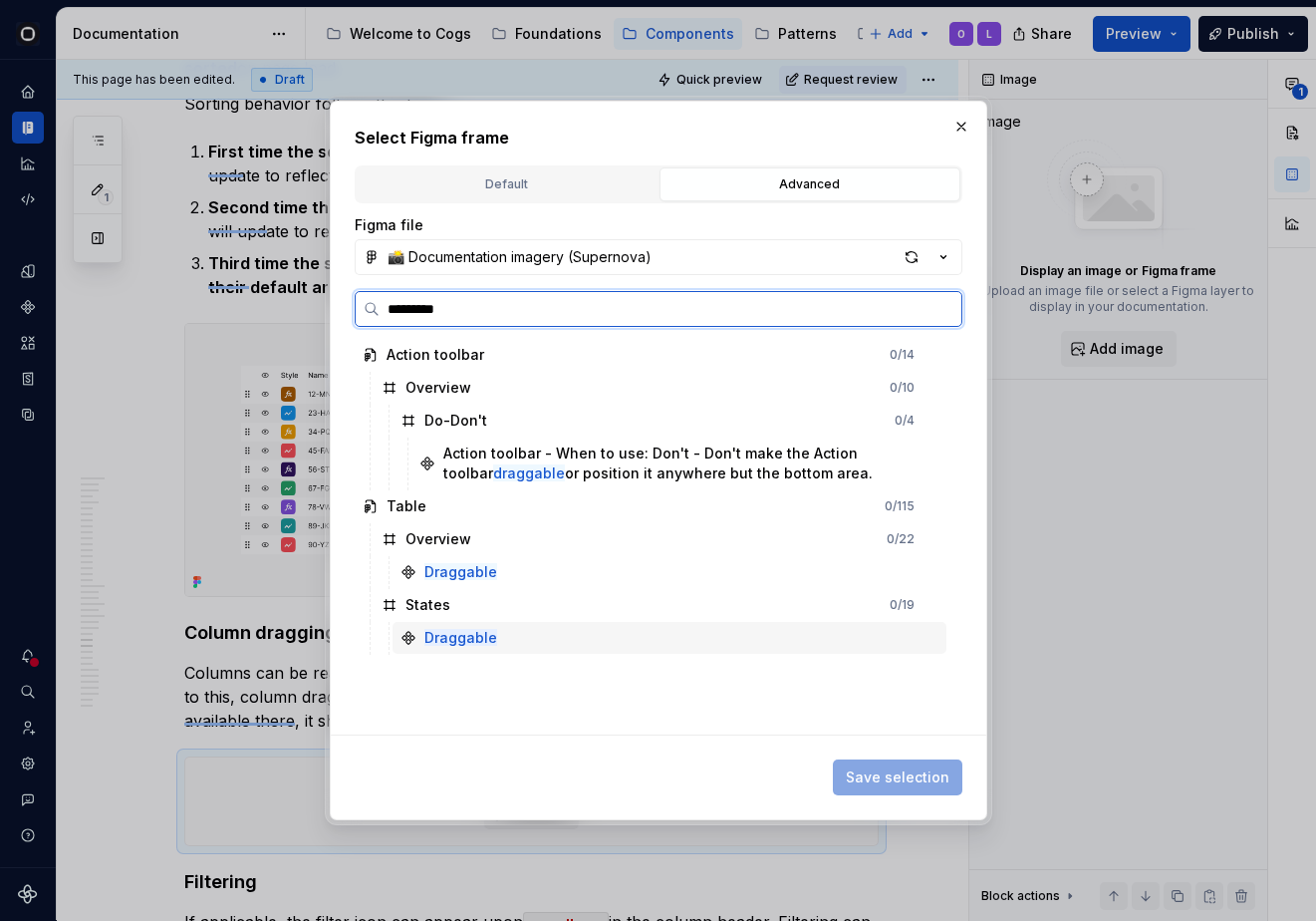 click on "Draggable" at bounding box center (669, 638) 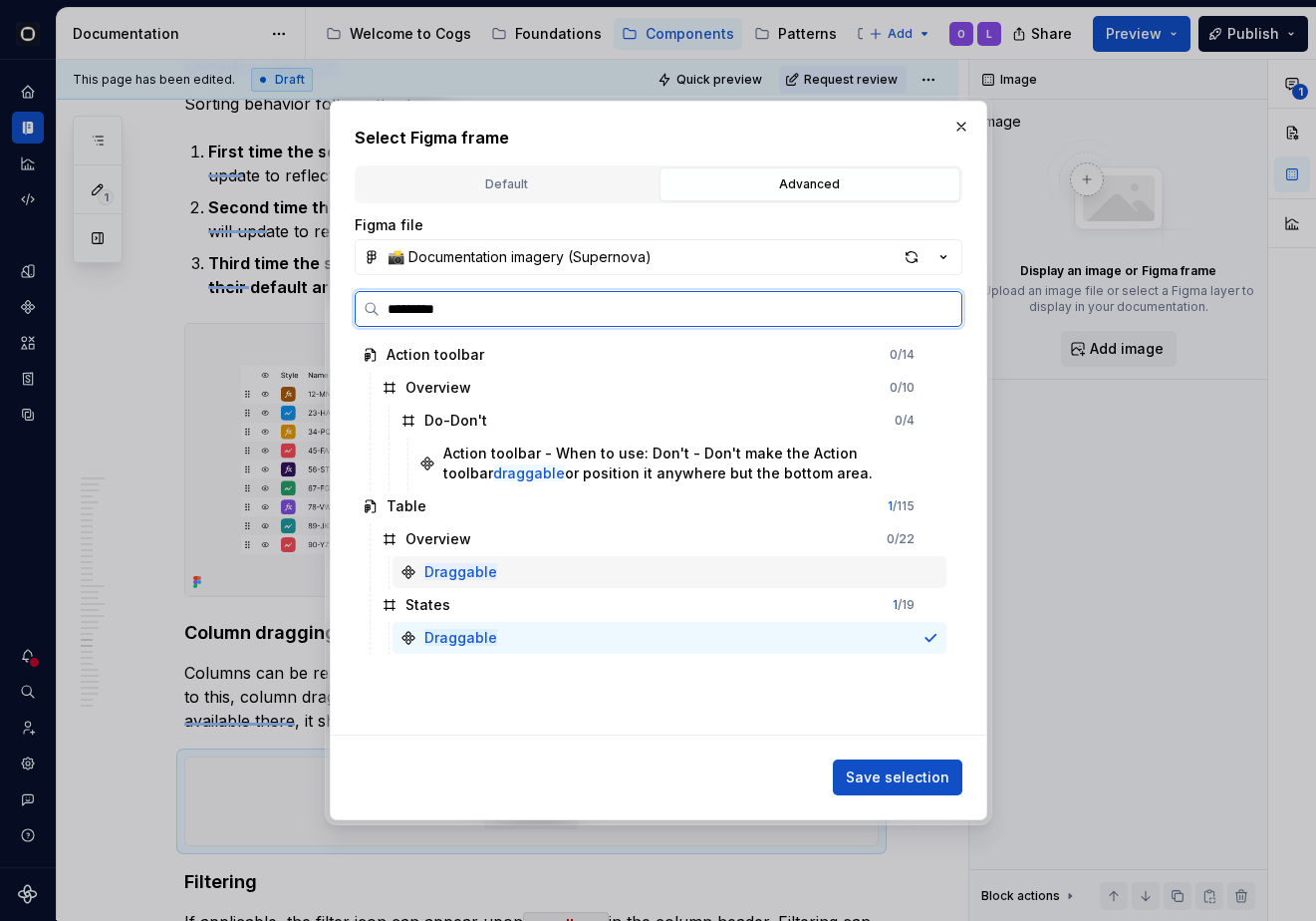click on "Draggable" at bounding box center (669, 572) 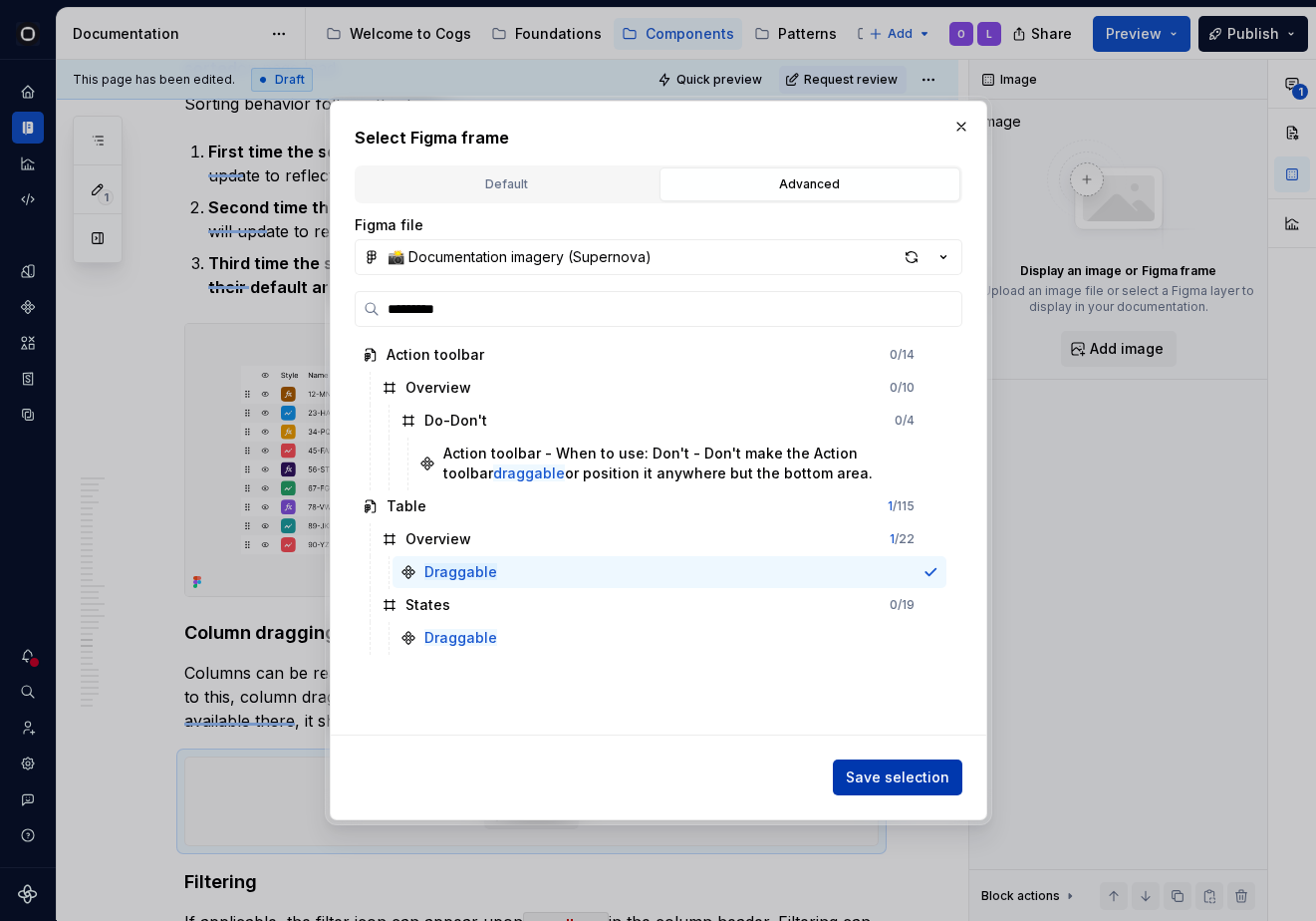 click on "Save selection" at bounding box center [898, 777] 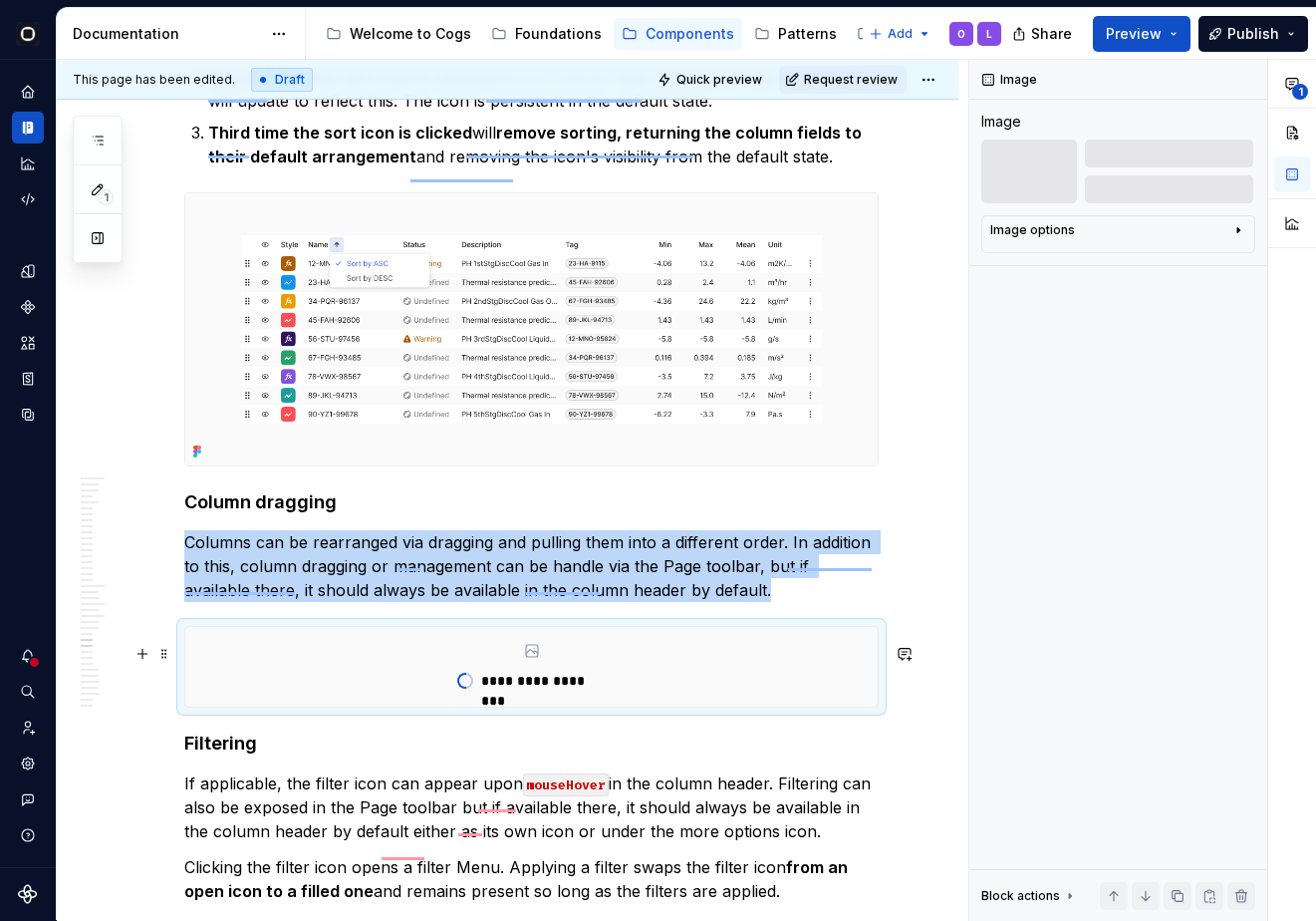 type on "*" 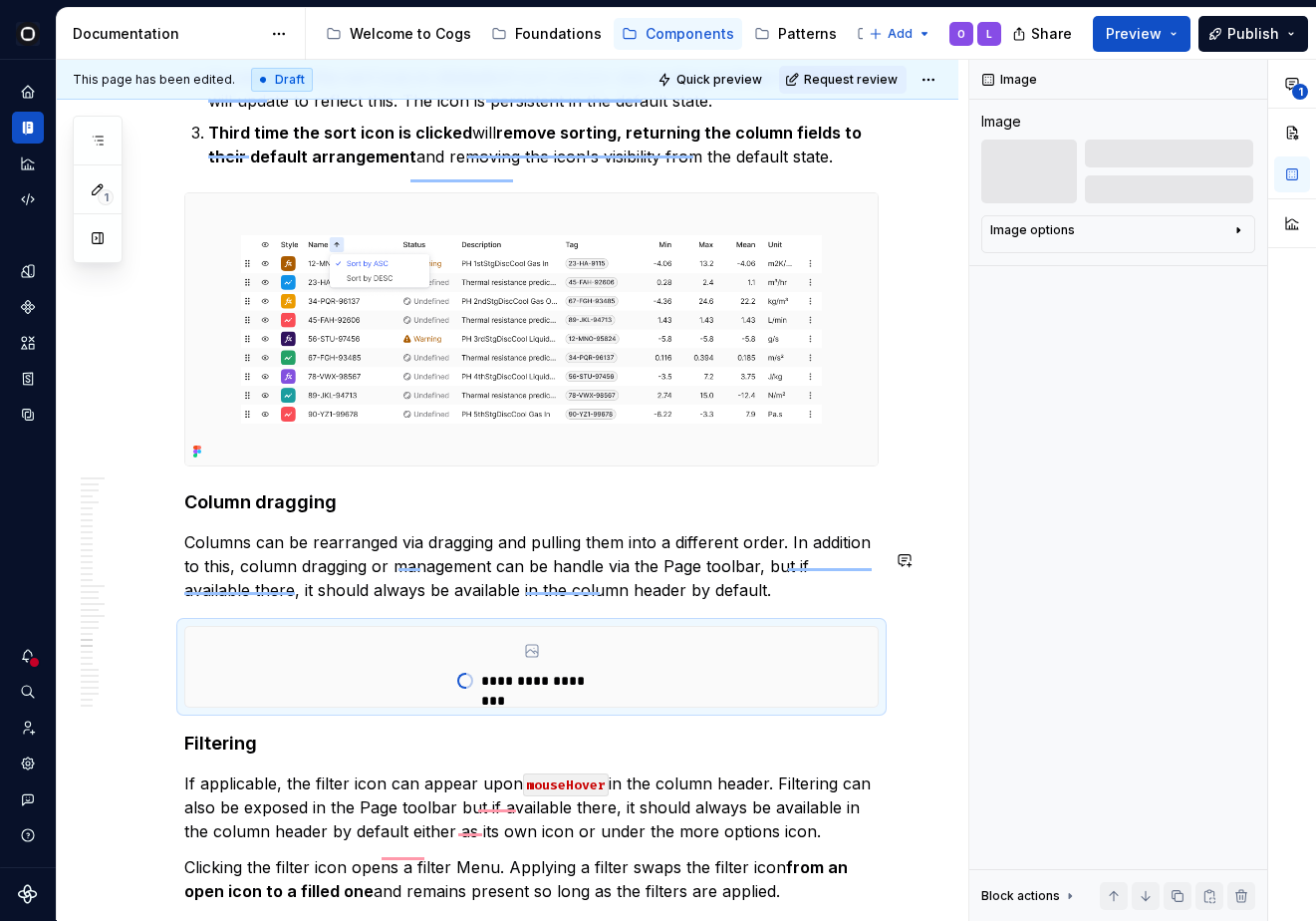 click on "**********" at bounding box center (531, -2465) 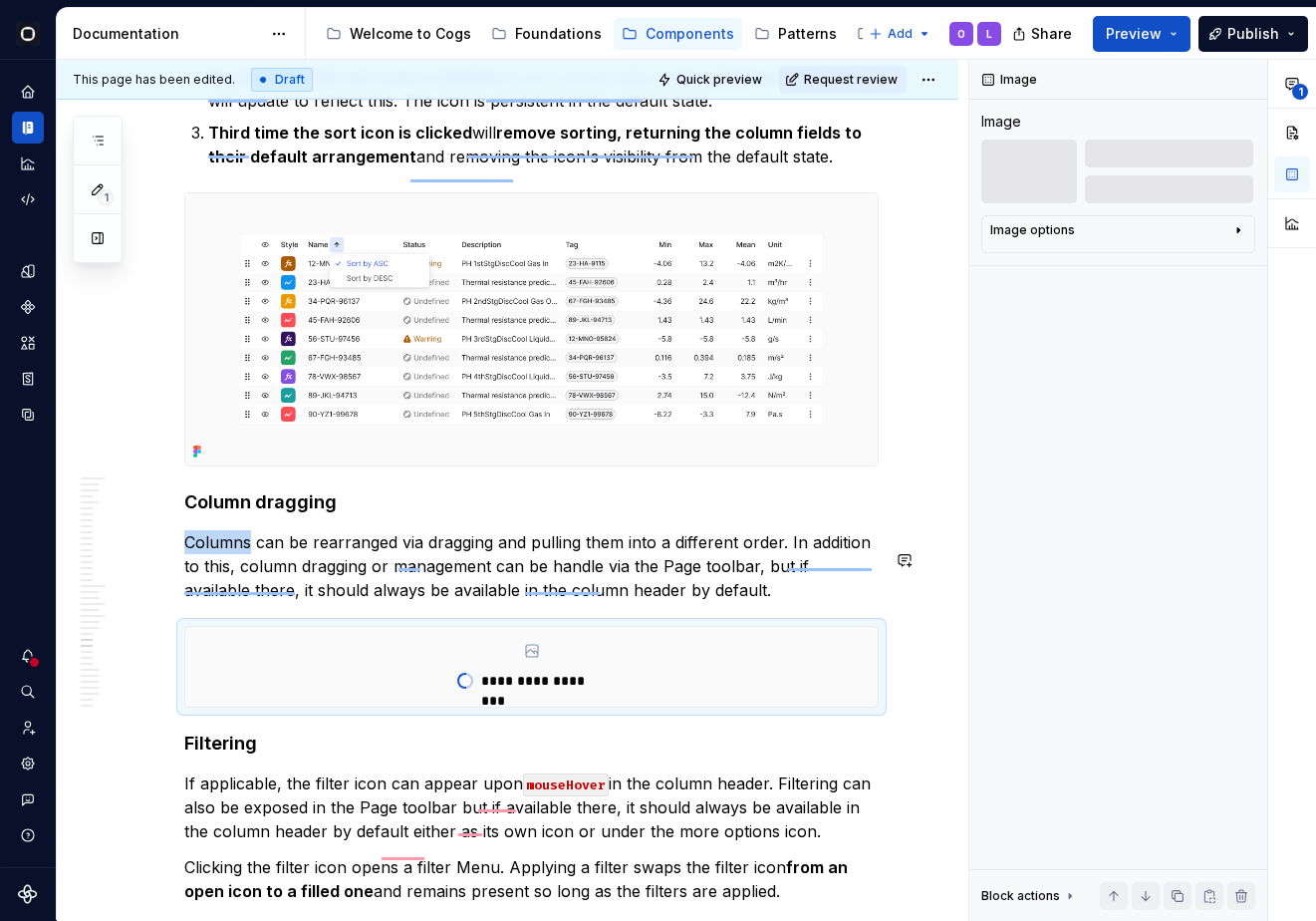 click on "**********" at bounding box center (531, -2465) 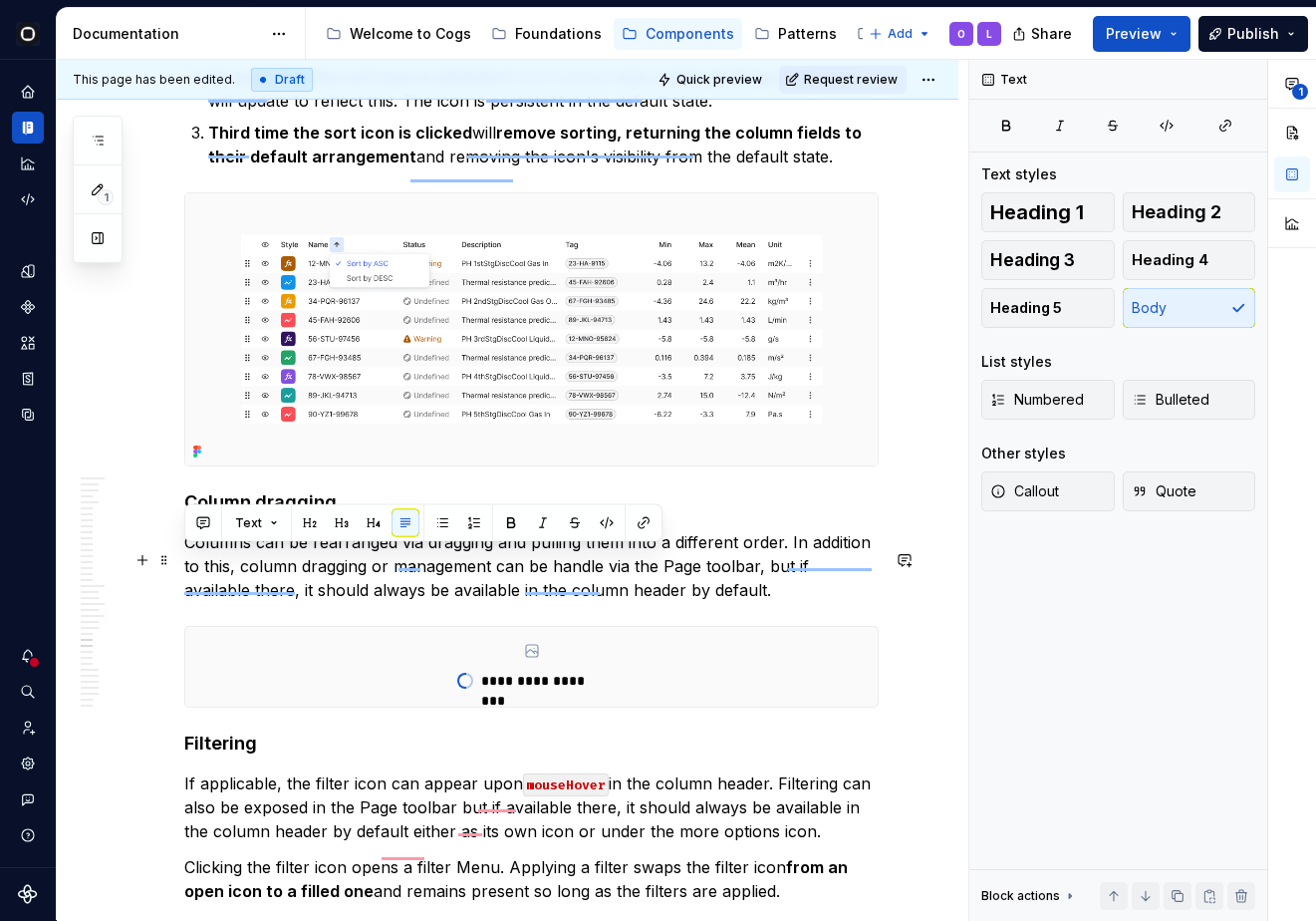 click on "Columns can be rearranged via dragging and pulling them into a different order. In addition to this, column dragging or management can be handle via the Page toolbar, but if available there, it should always be available in the column header by default." at bounding box center [531, 566] 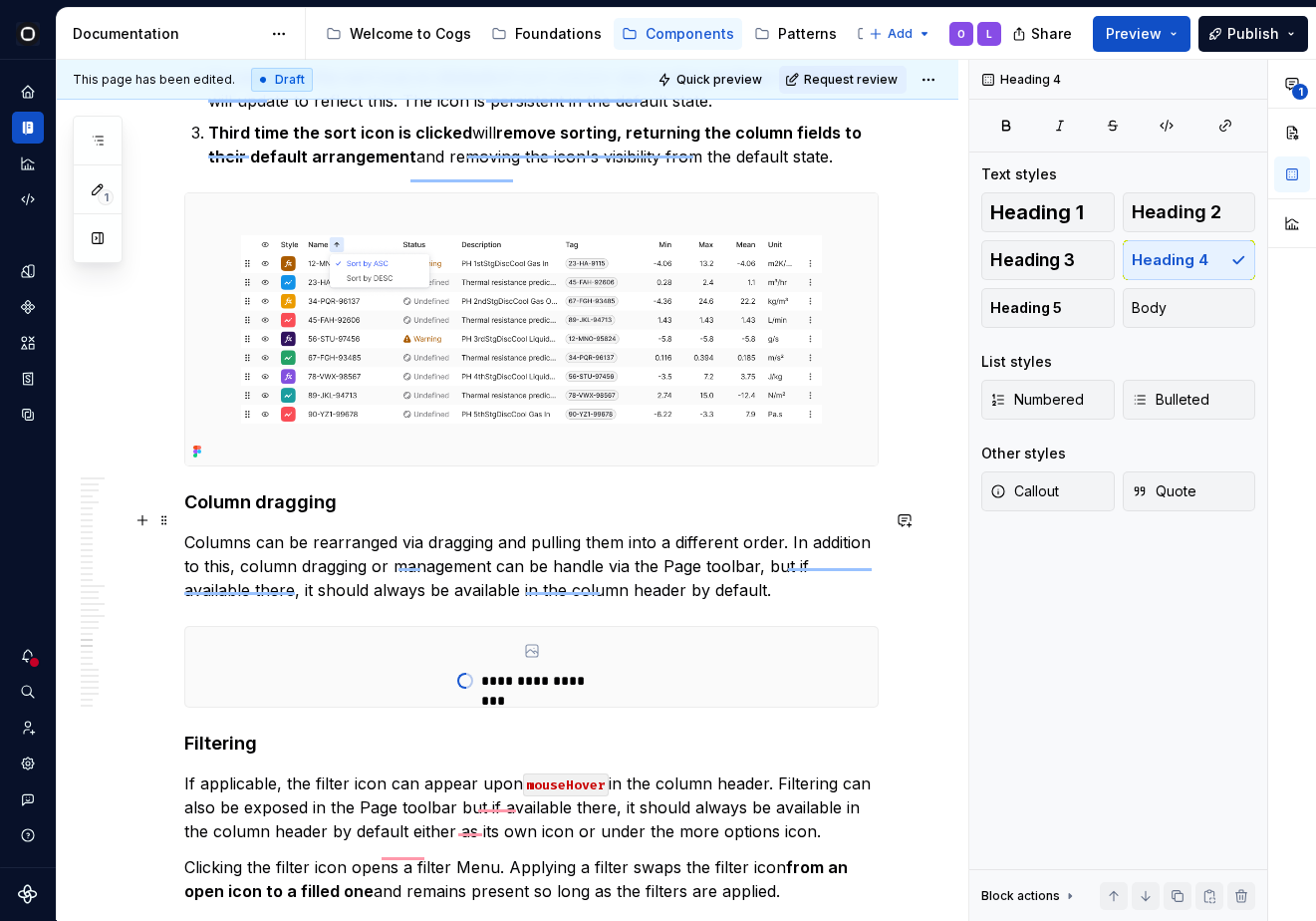 click on "Column dragging" at bounding box center [531, 502] 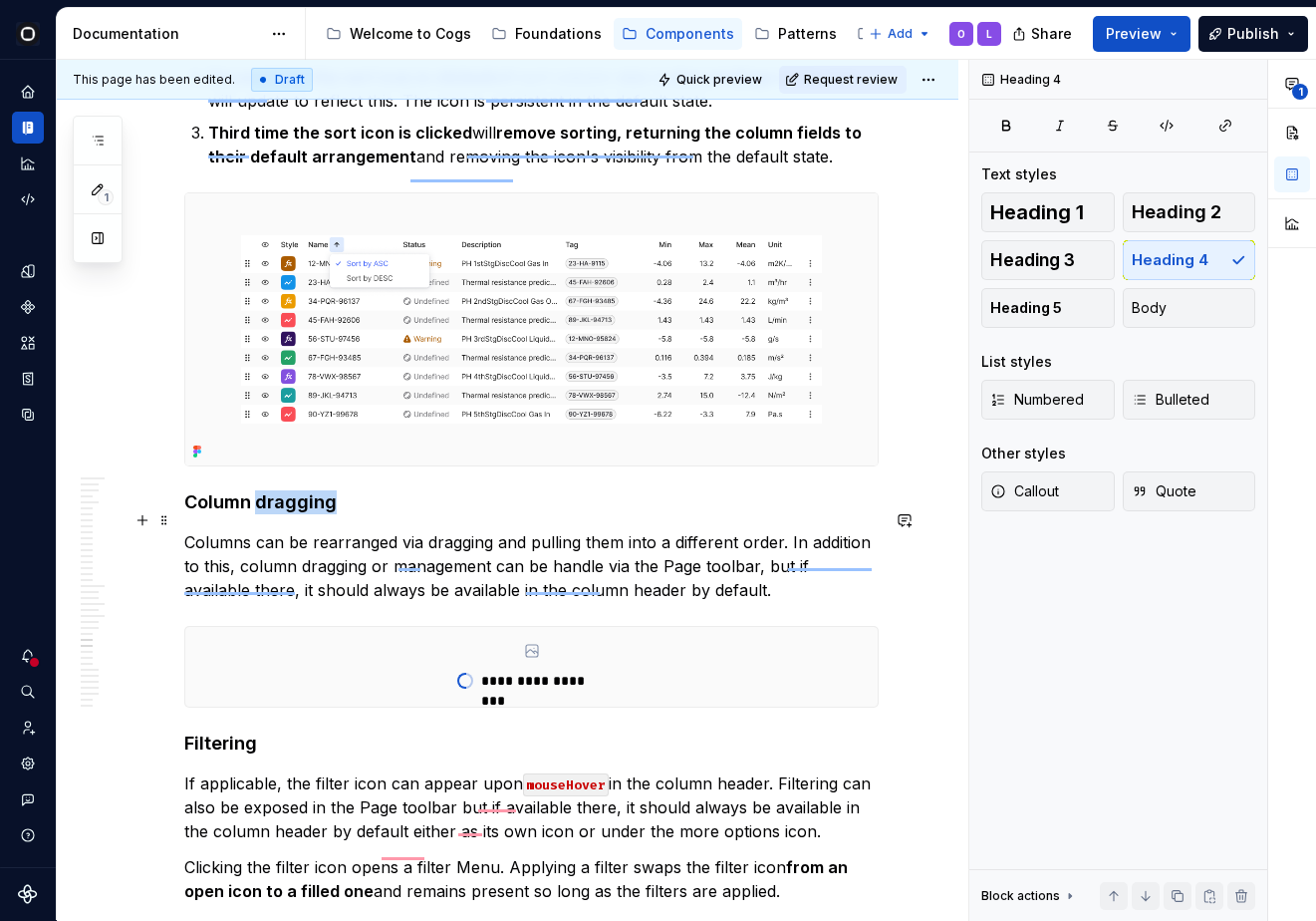 click on "Column dragging" at bounding box center [531, 502] 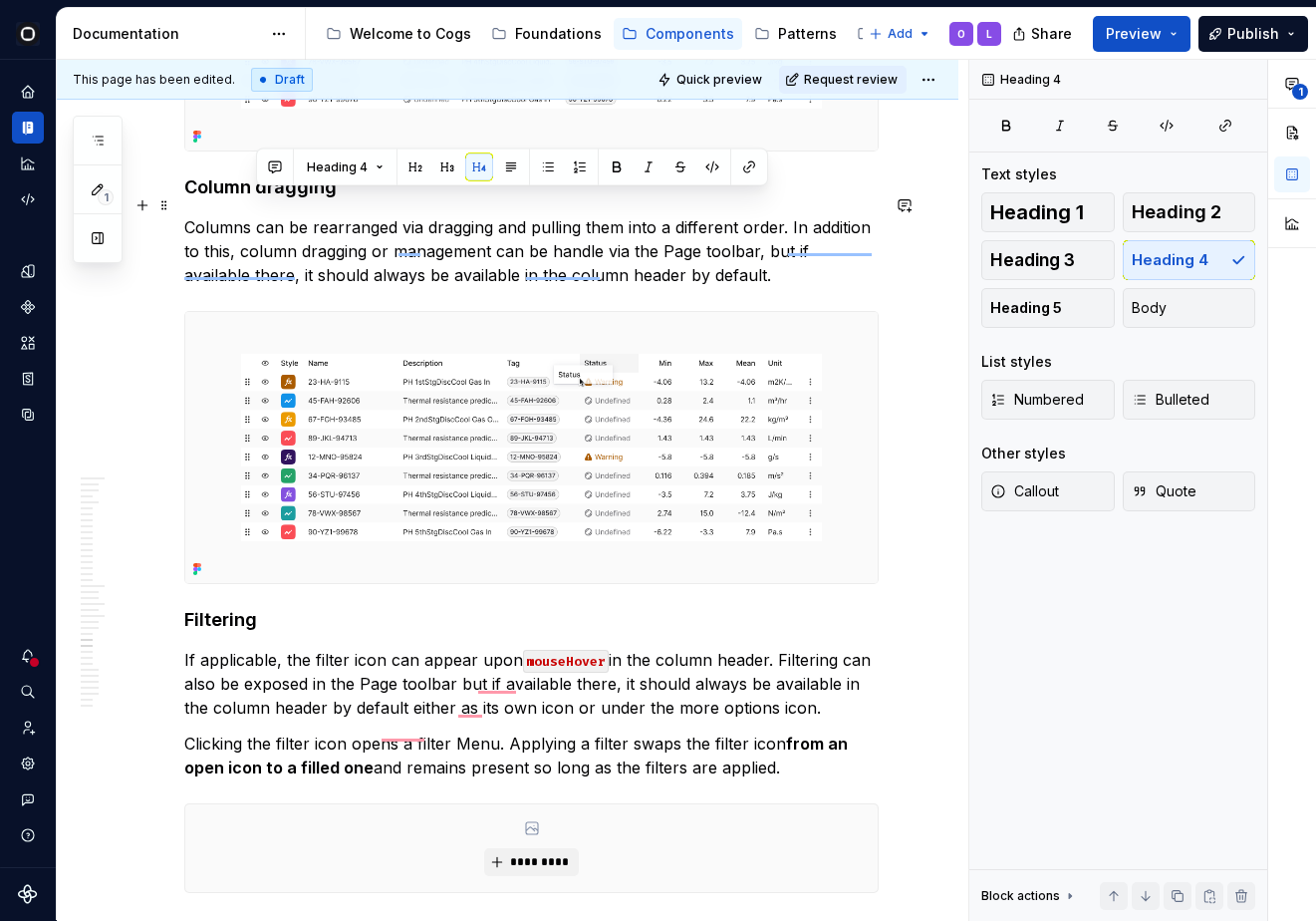 click on "Column dragging" at bounding box center (531, 187) 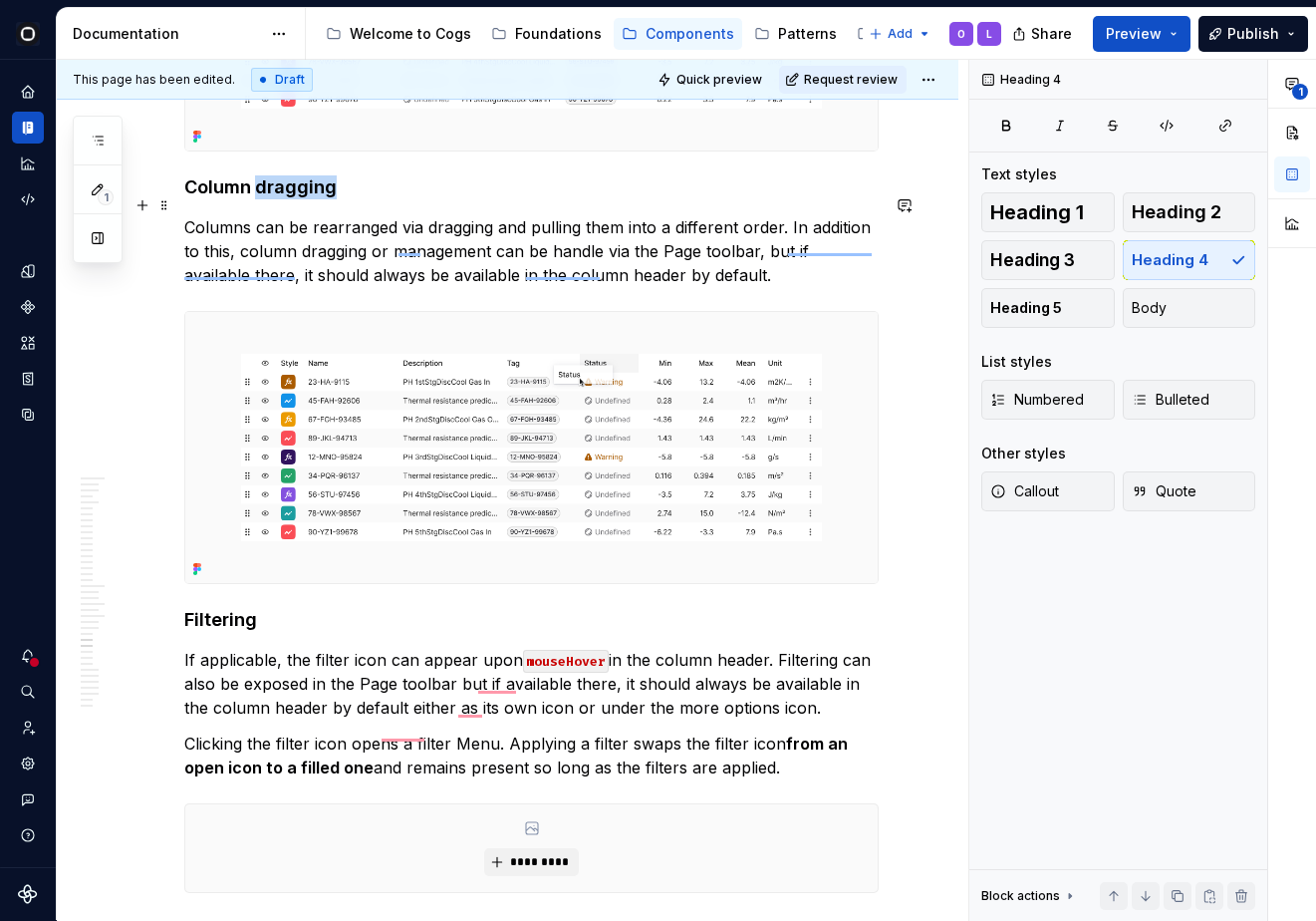 click on "Column dragging" at bounding box center (531, 187) 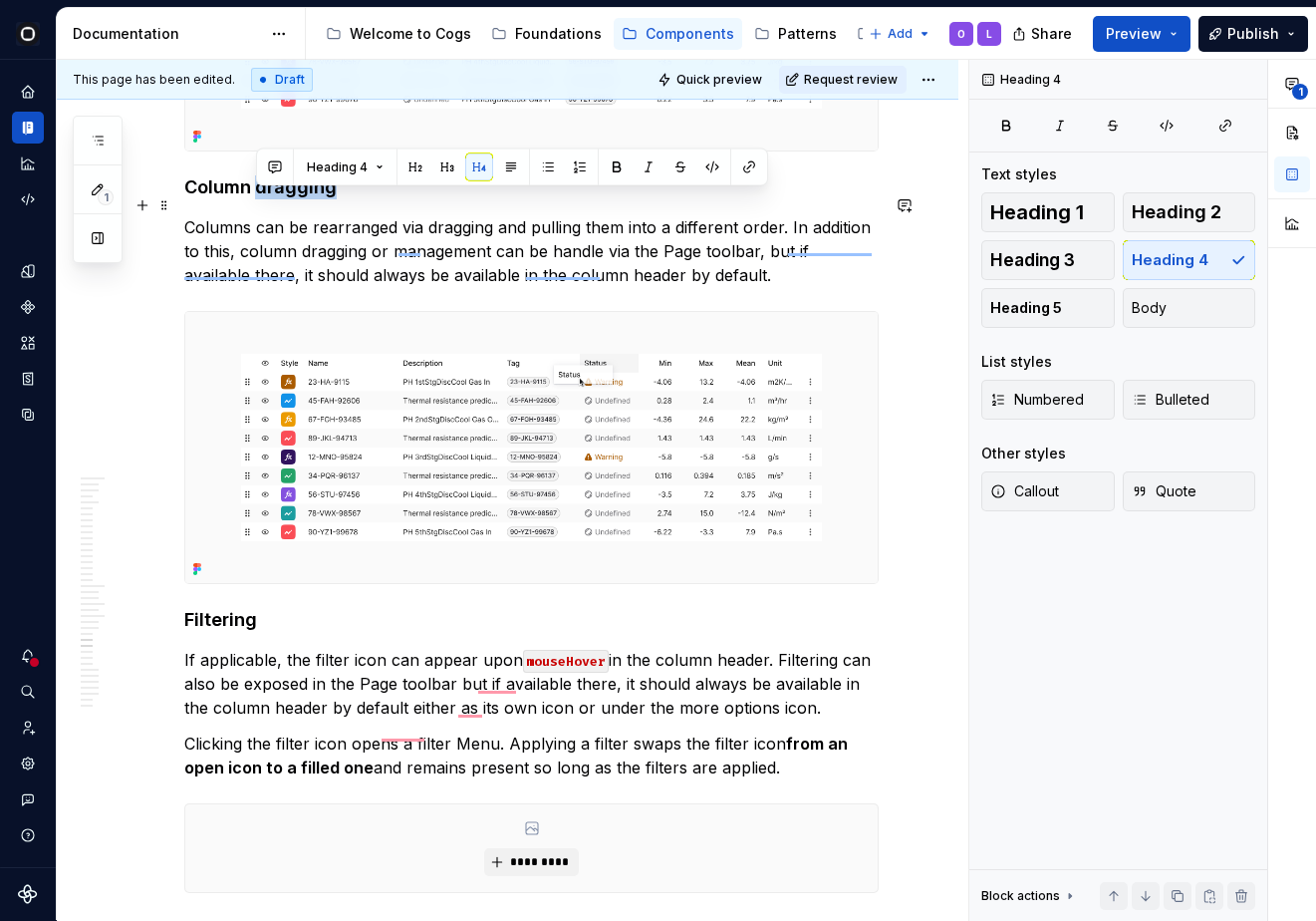 type 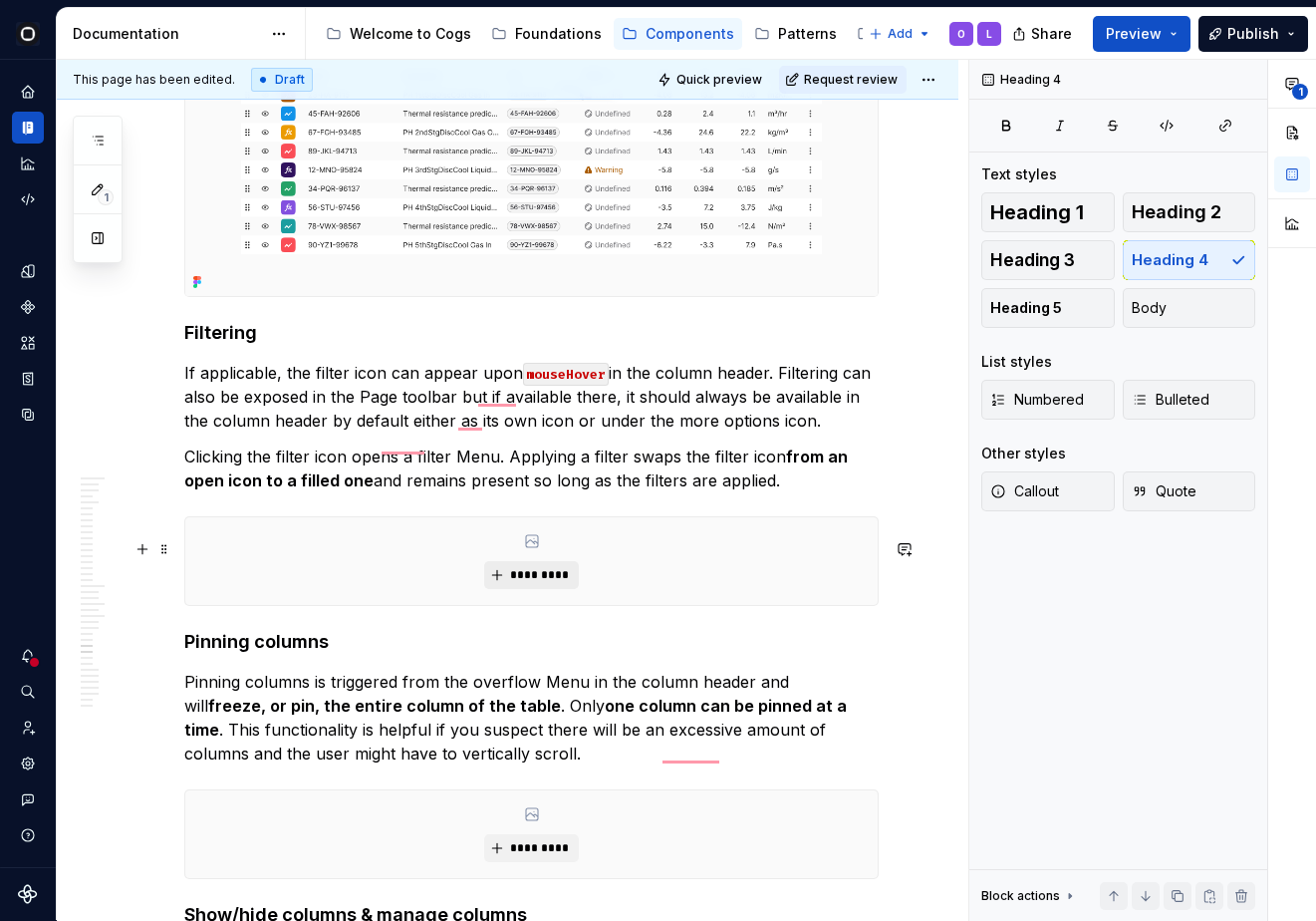 click on "*********" at bounding box center [531, 575] 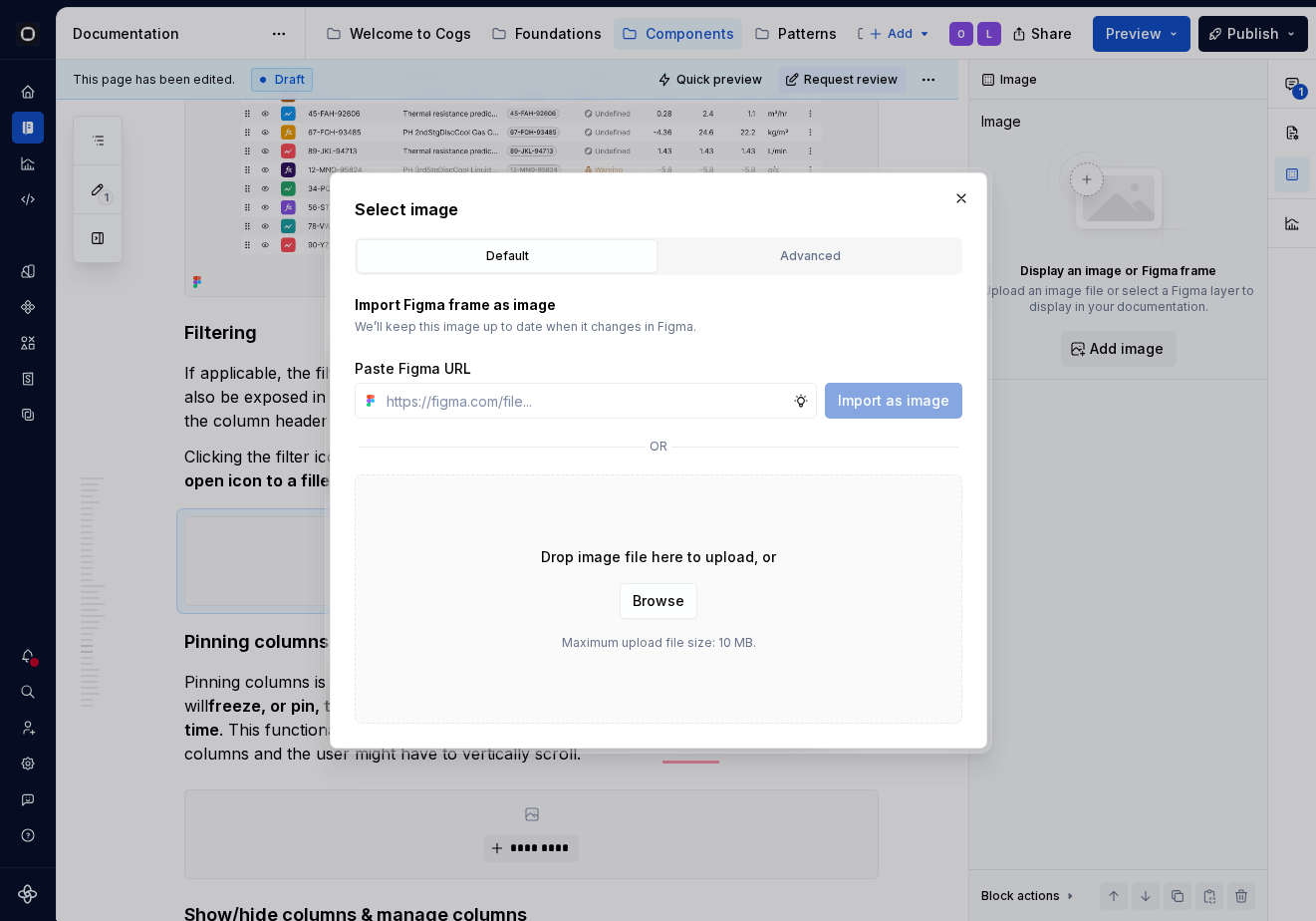 type on "*" 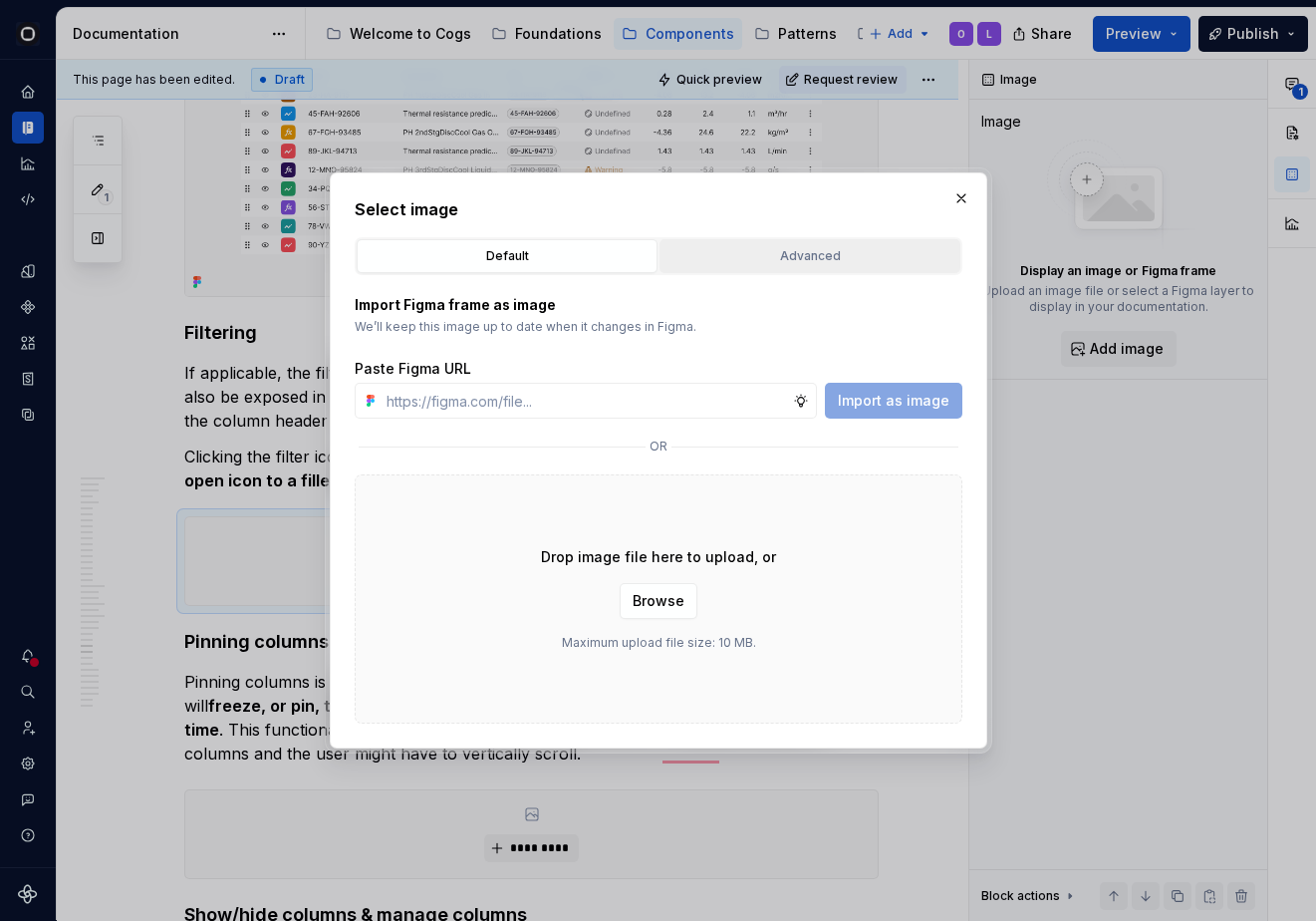 click on "Advanced" at bounding box center [810, 256] 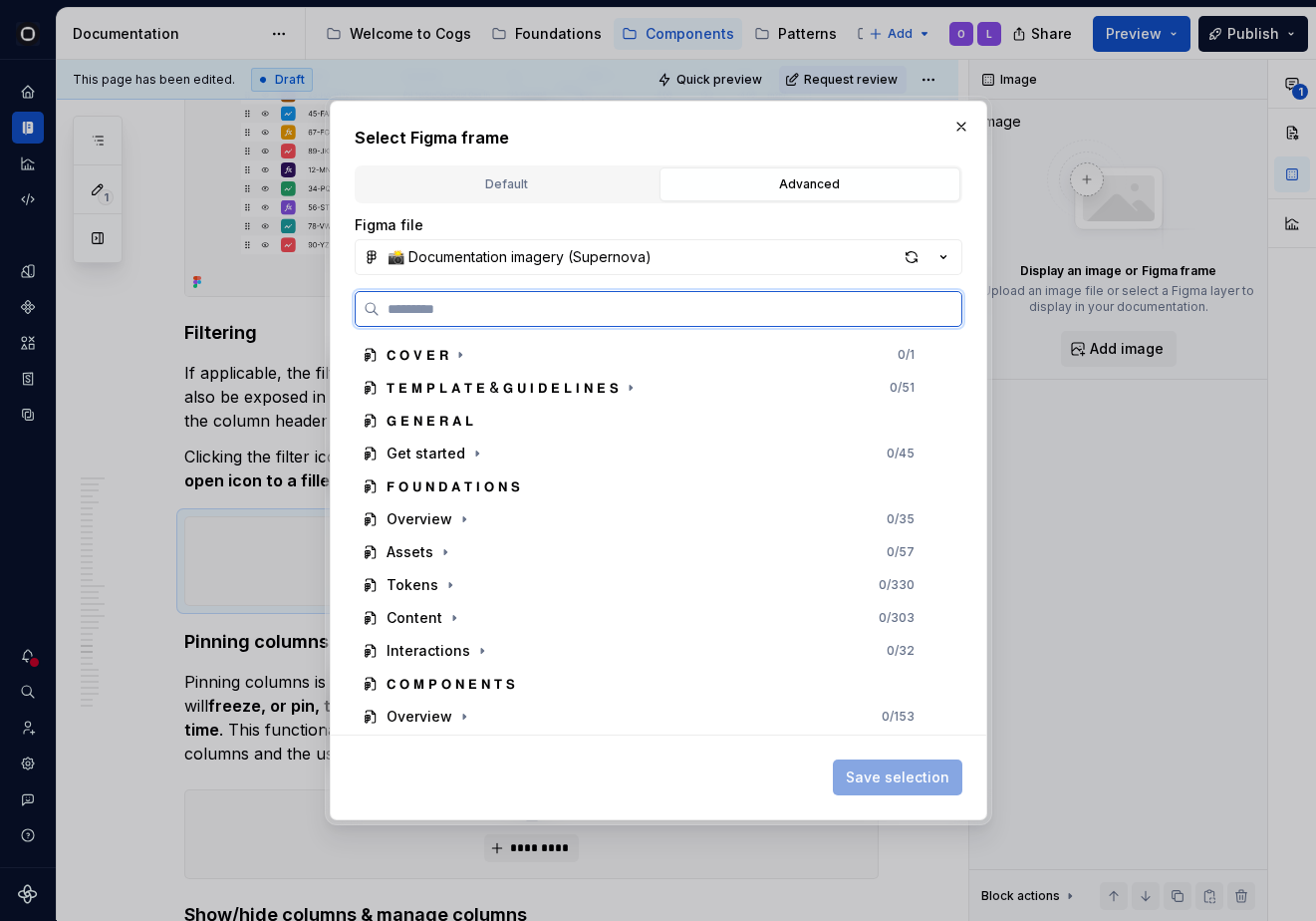 click at bounding box center (670, 309) 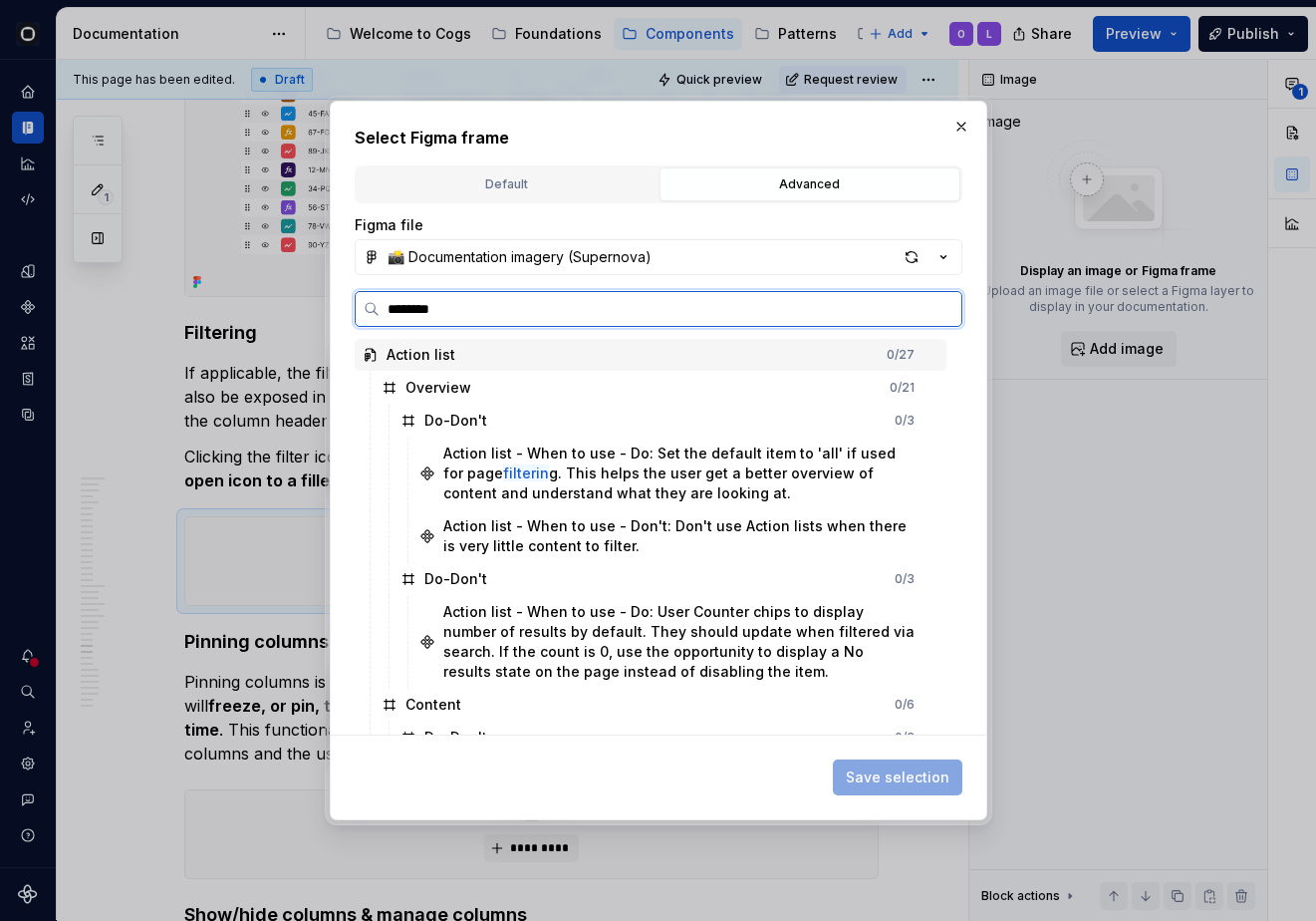 type on "*********" 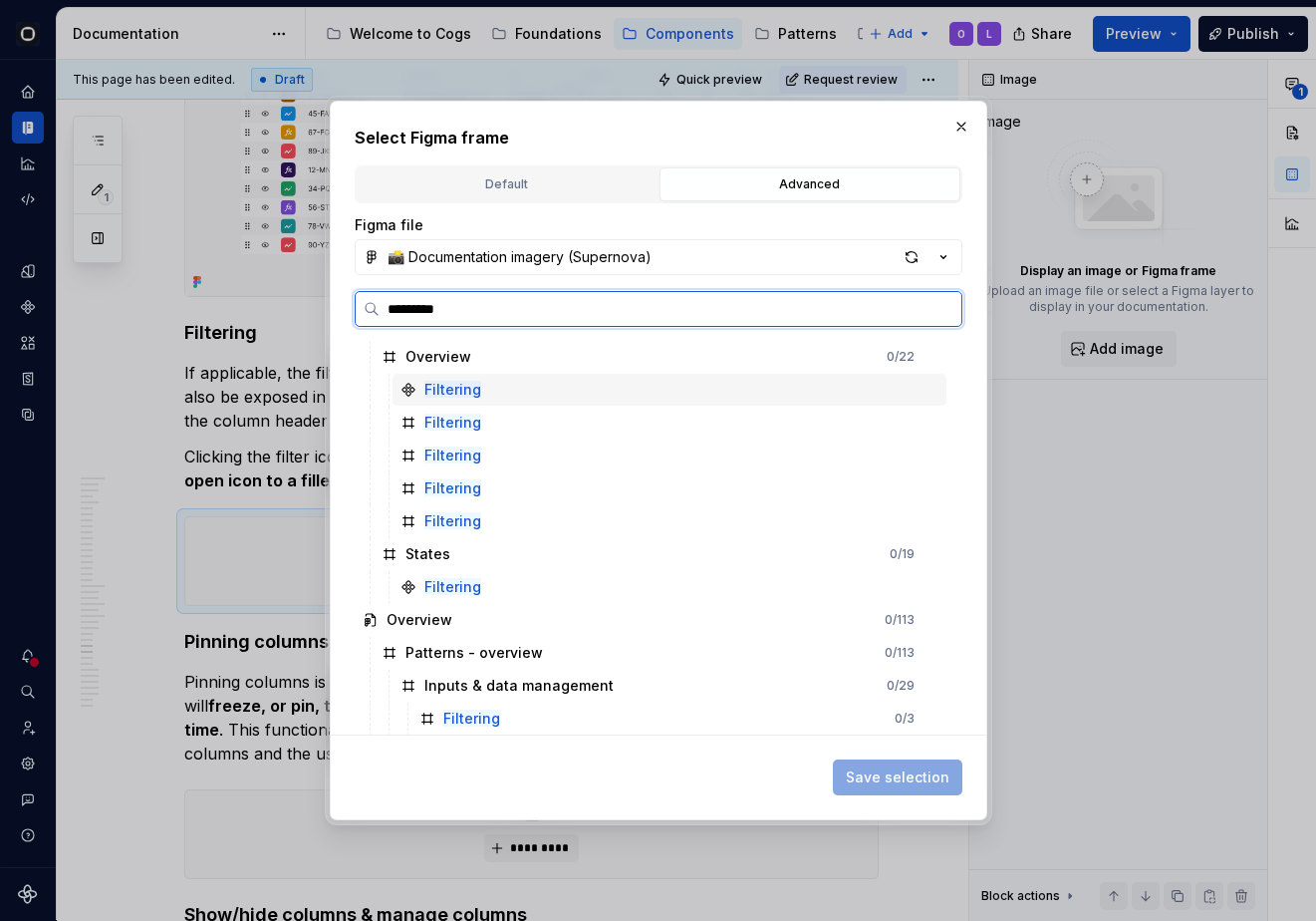 click on "Overview 0 / 113" at bounding box center [651, 620] 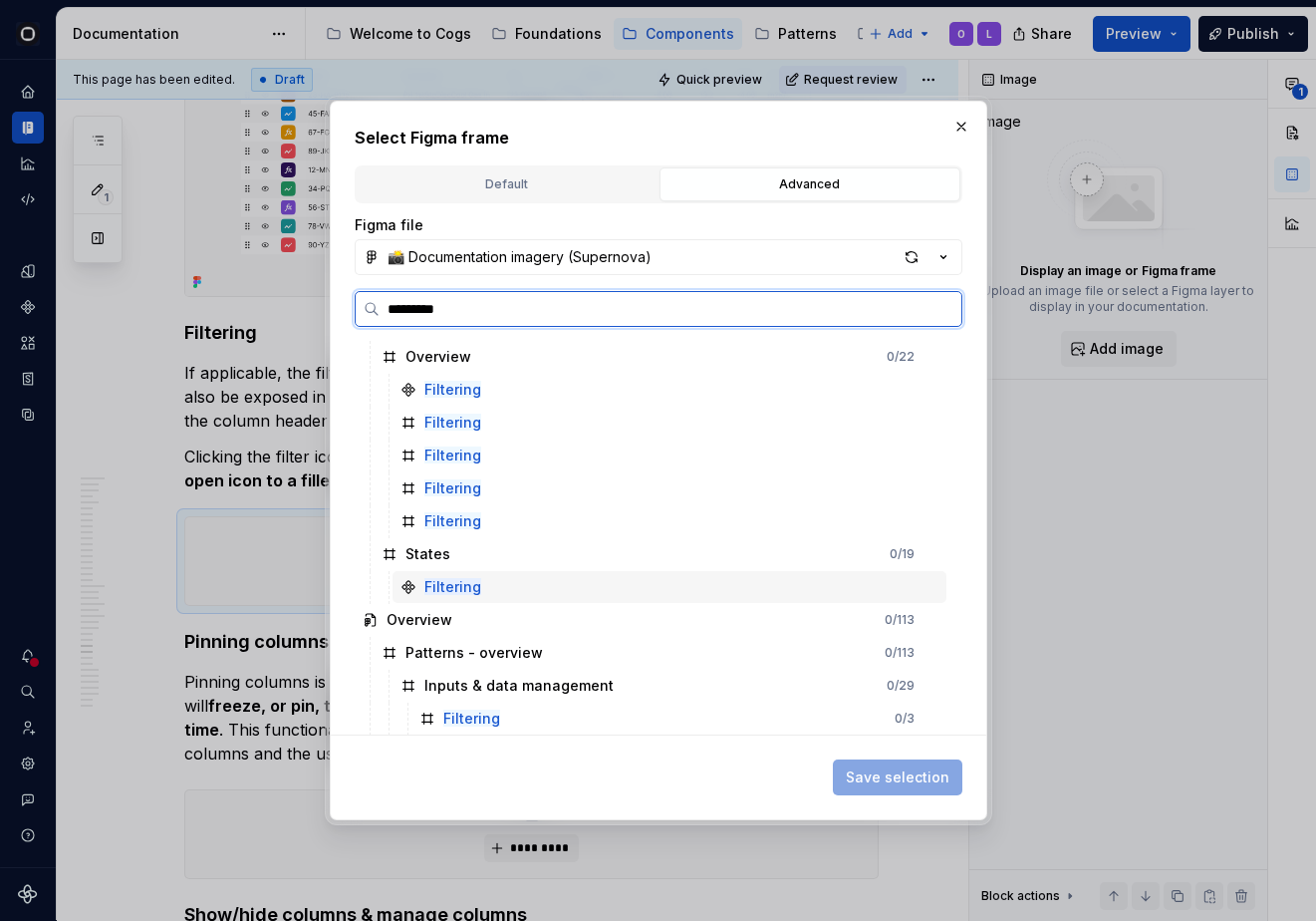 click on "Filtering" at bounding box center [669, 587] 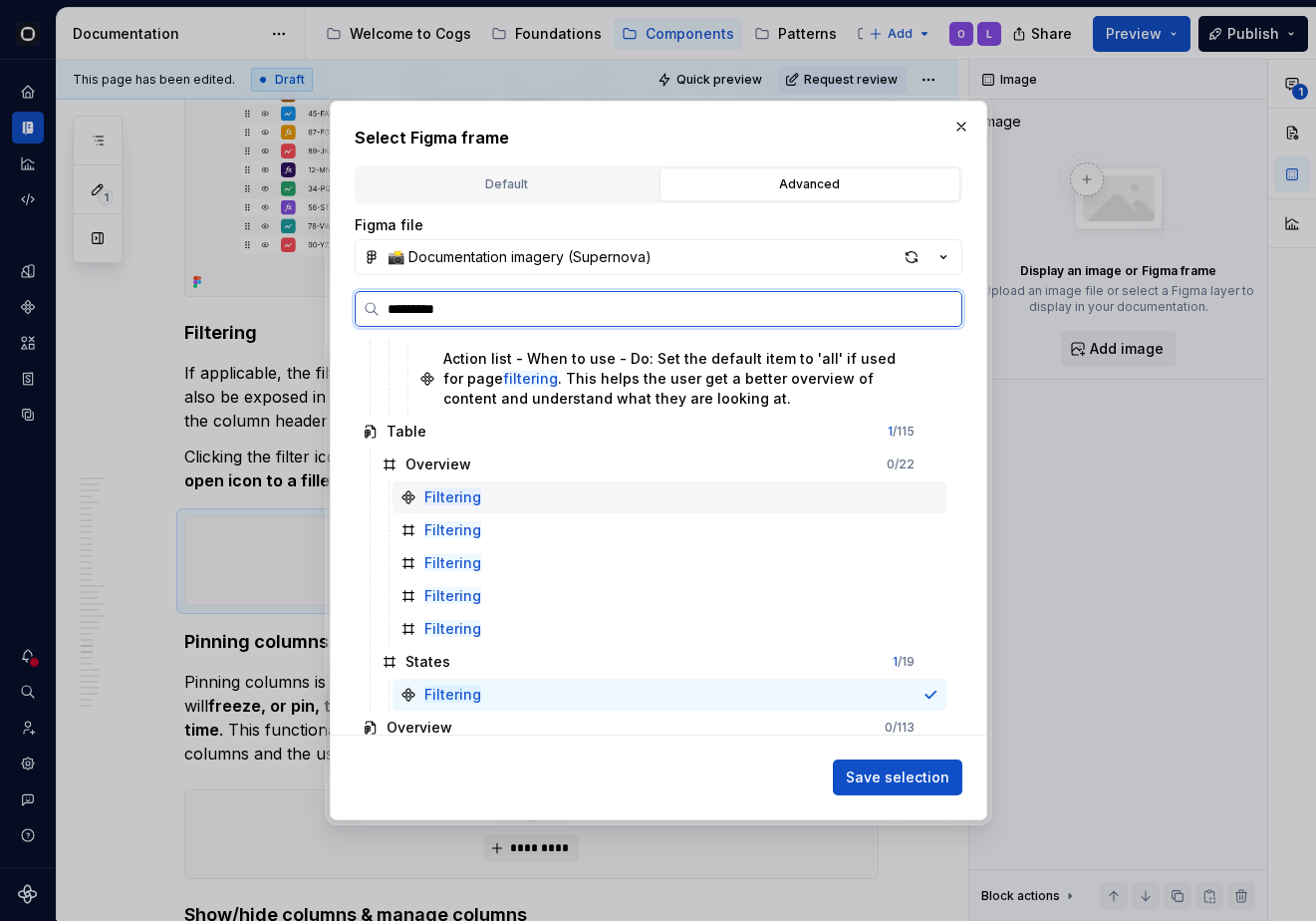 click on "Filtering" at bounding box center [669, 497] 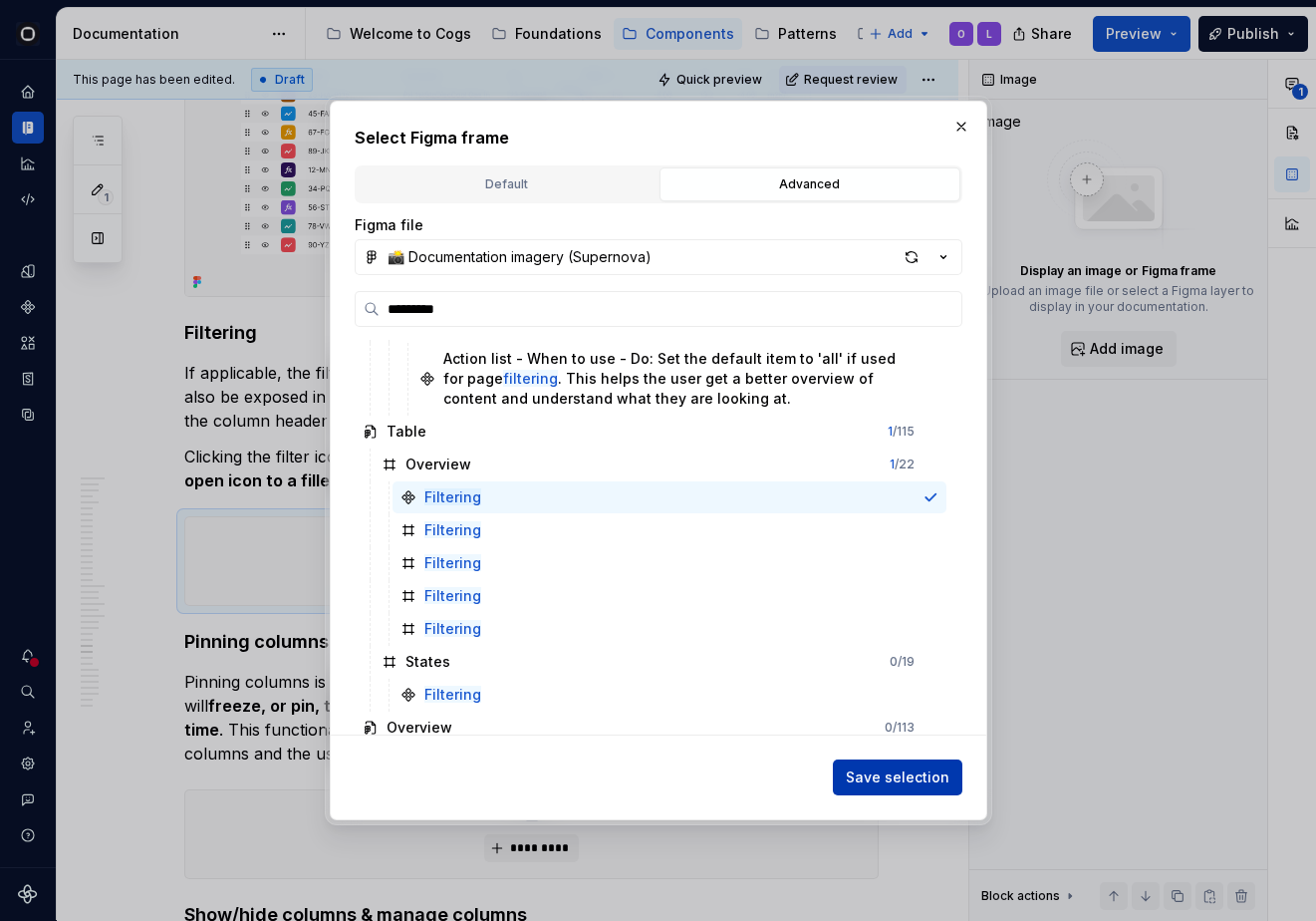 click on "Save selection" at bounding box center [898, 777] 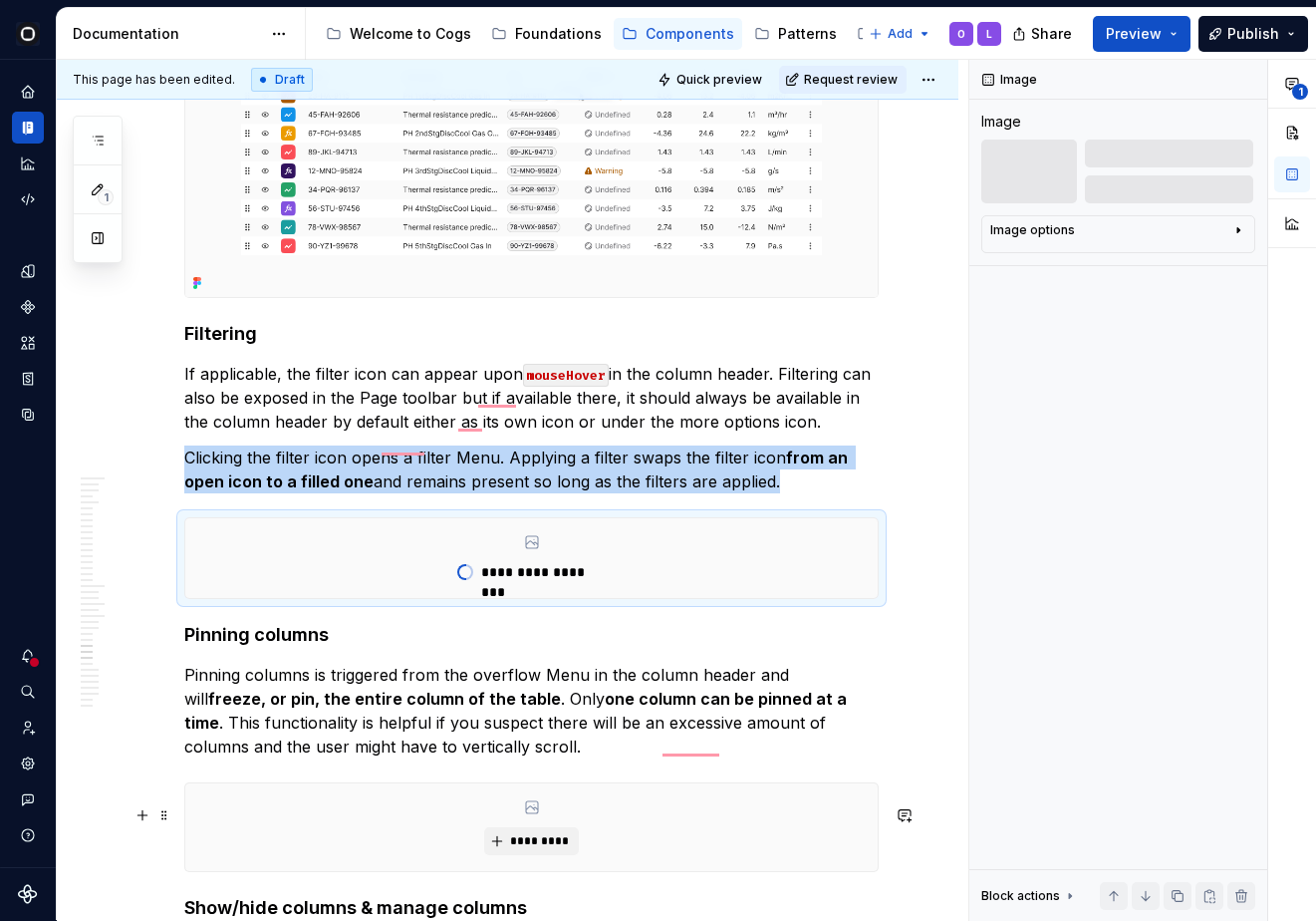 type on "*" 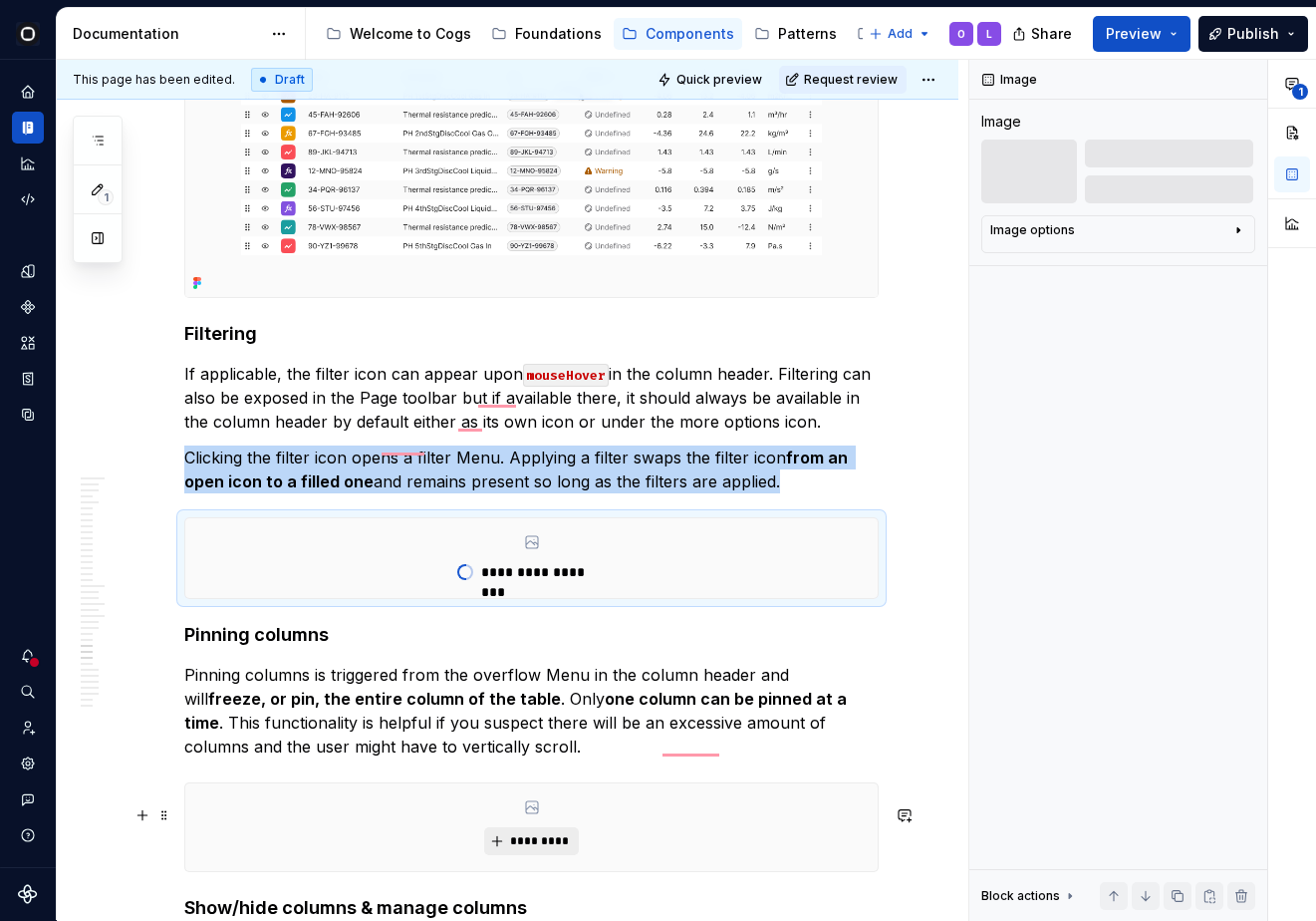 click on "*********" at bounding box center [531, 841] 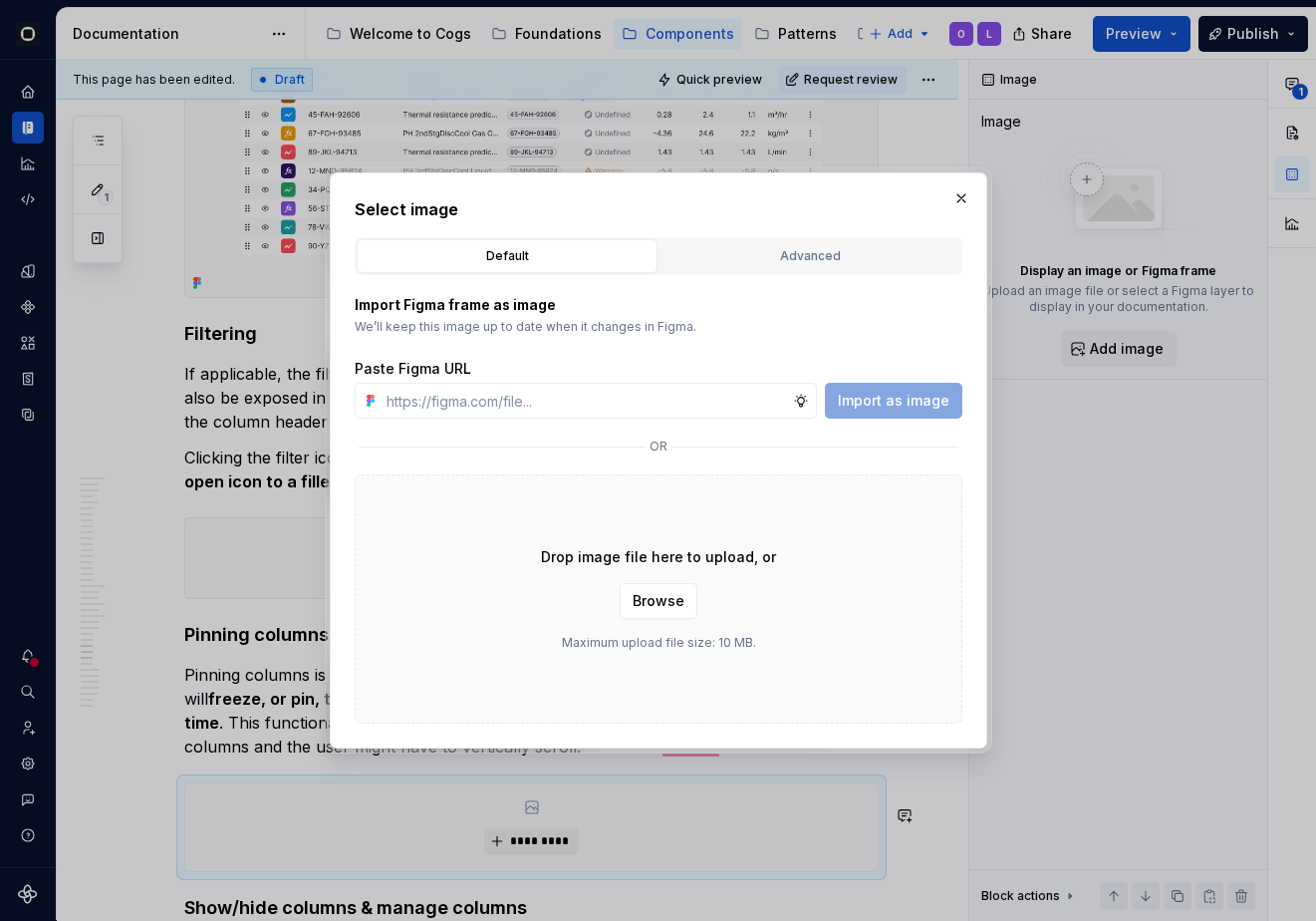 click on "Default Advanced Import Figma frame as image We’ll keep this image up to date when it changes in Figma. Paste Figma URL Import as image or Drop image file here to upload, or Browse Maximum upload file size: 10 MB. Figma file 📸 Documentation imagery (Supernova) Save selection" at bounding box center [658, 480] 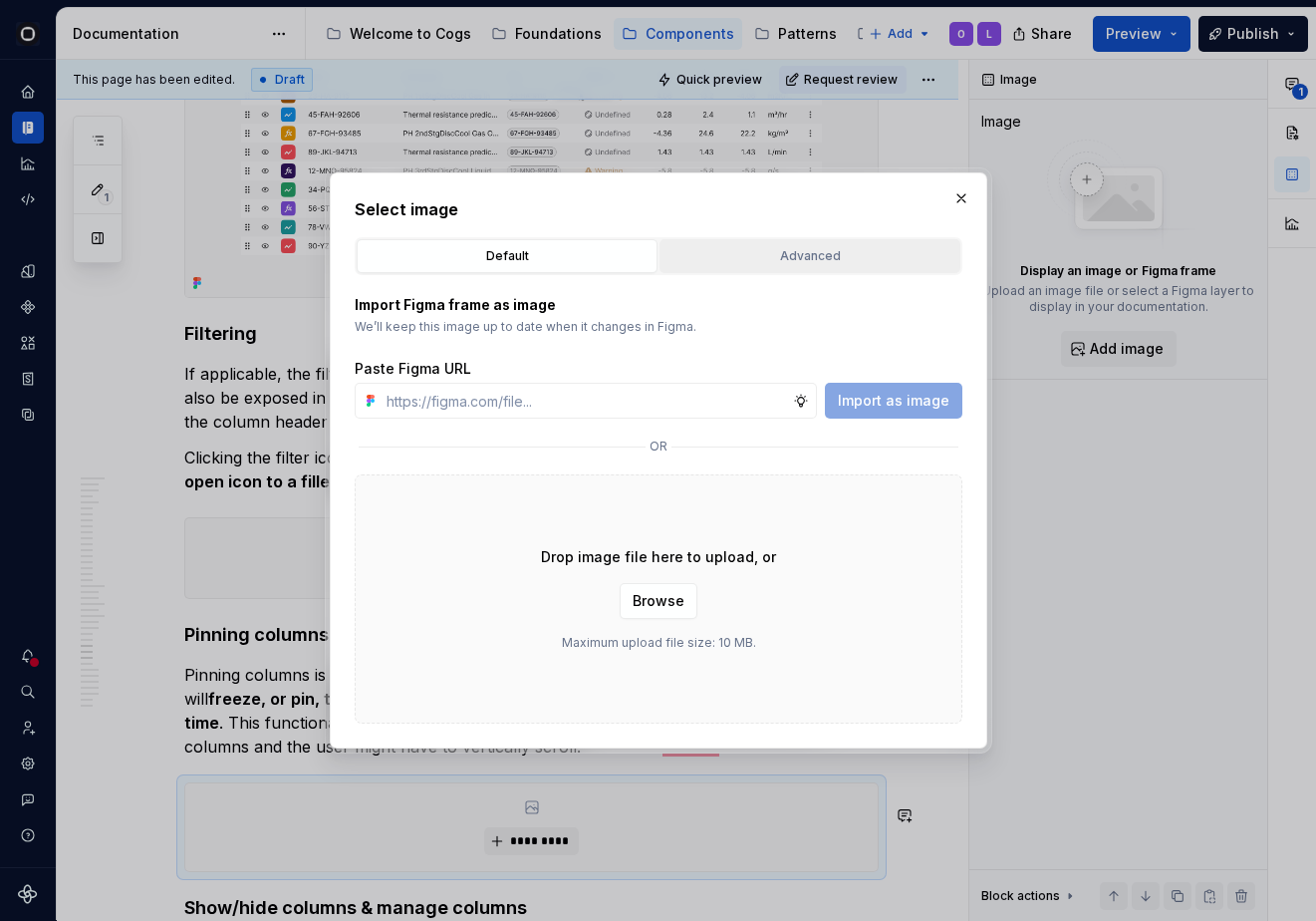 click on "Advanced" at bounding box center [810, 256] 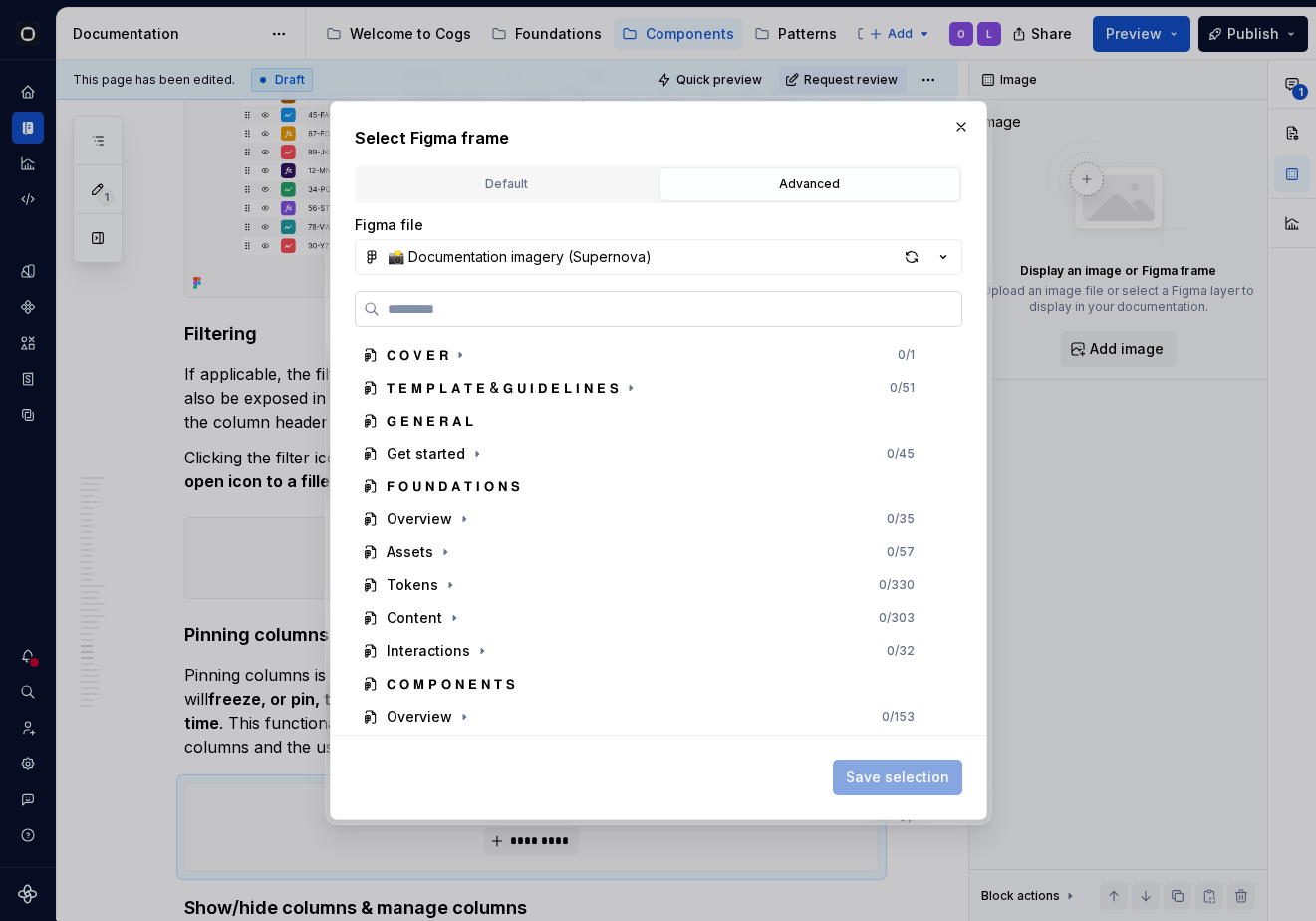 click at bounding box center [658, 309] 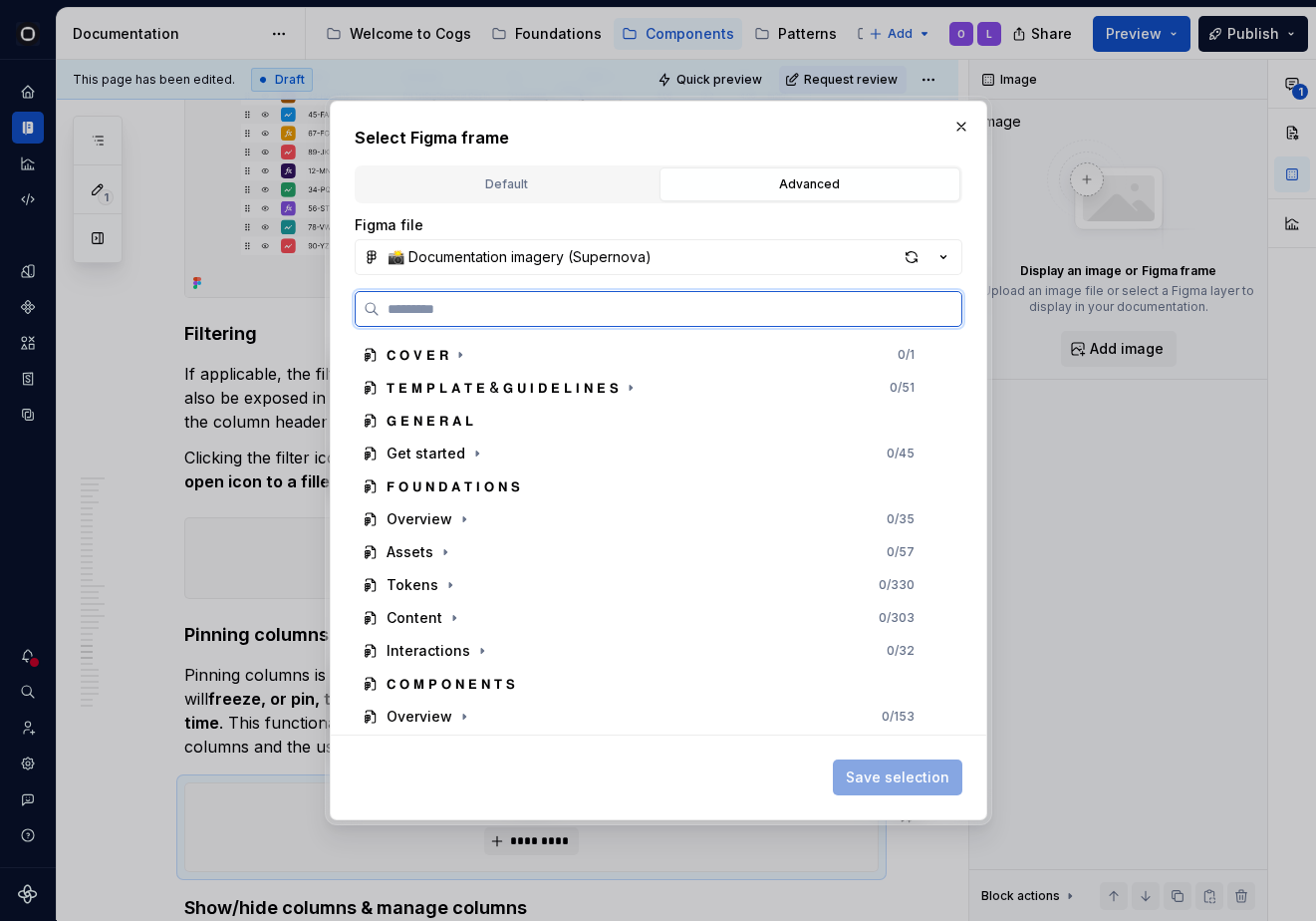 click at bounding box center [670, 309] 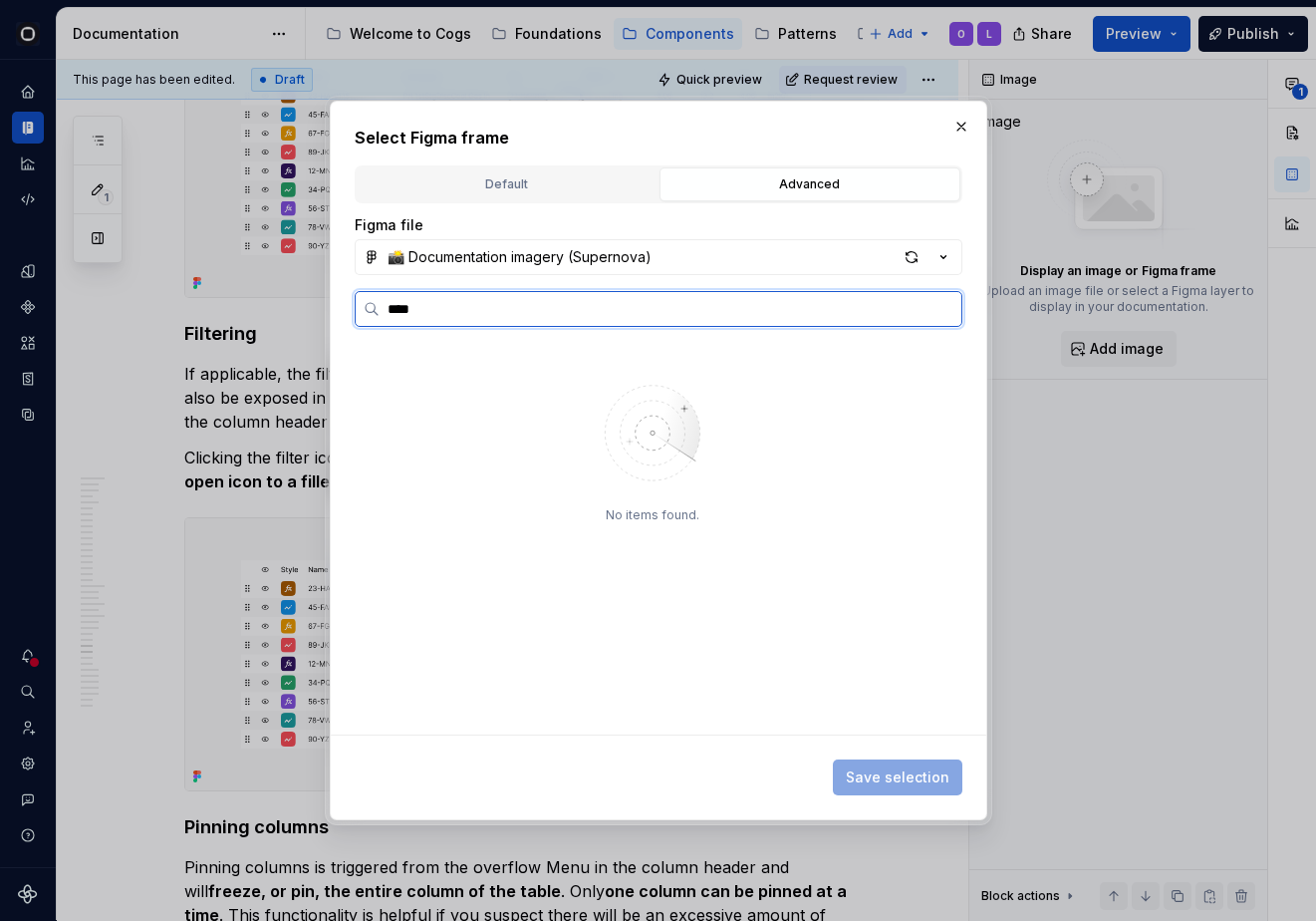 type on "****" 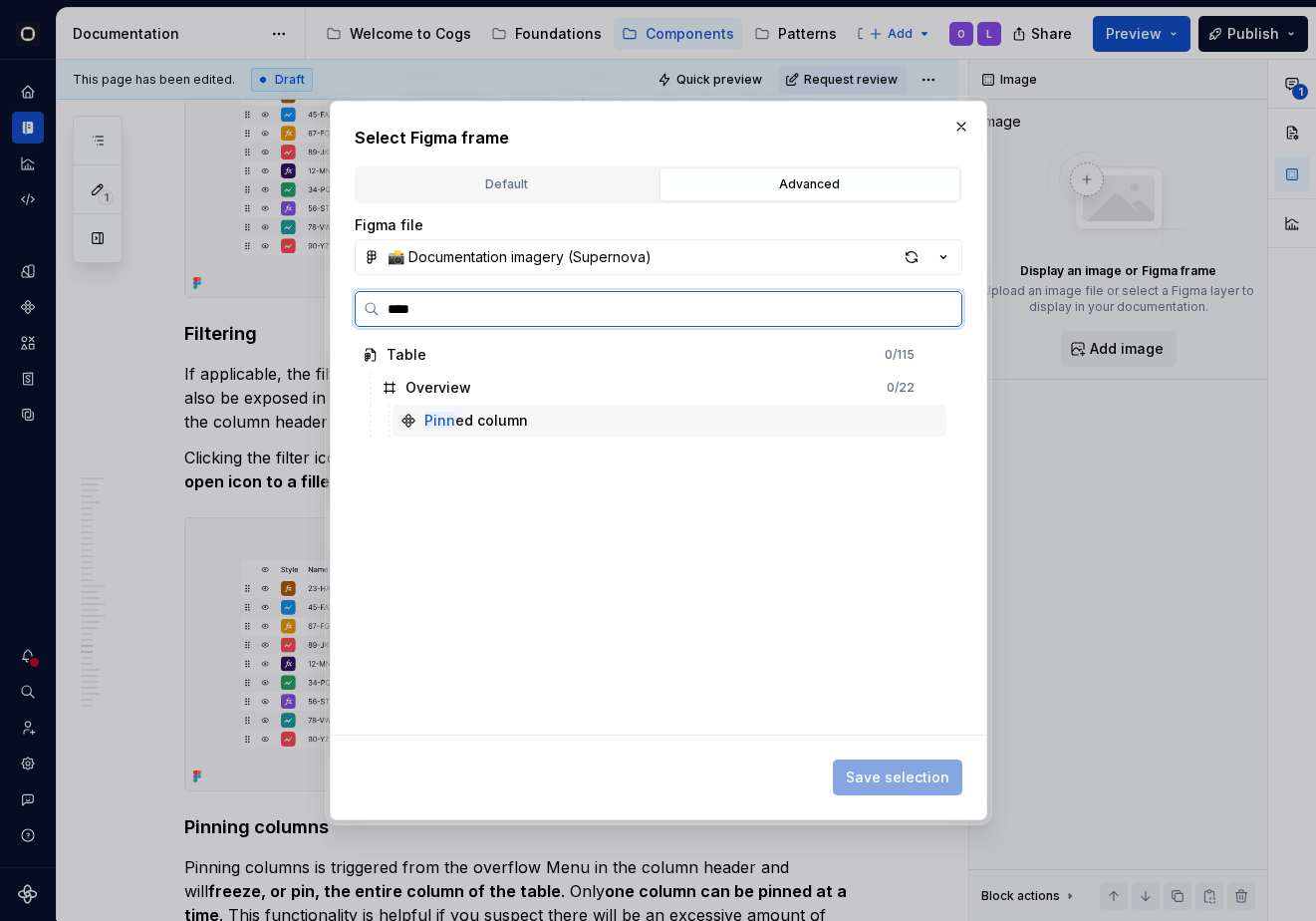 click on "Pinn ed column" at bounding box center [669, 421] 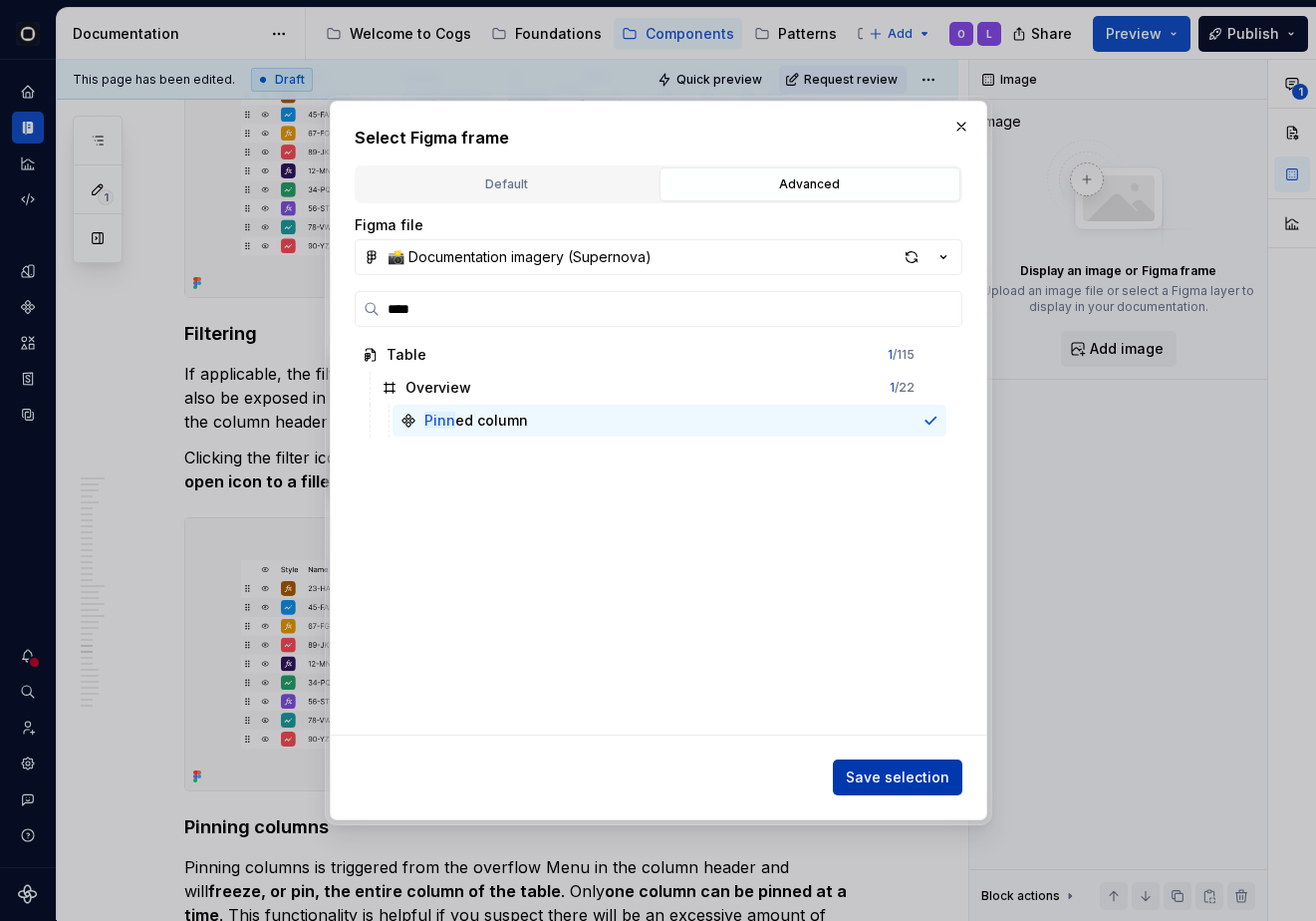 click on "Save selection" at bounding box center (898, 777) 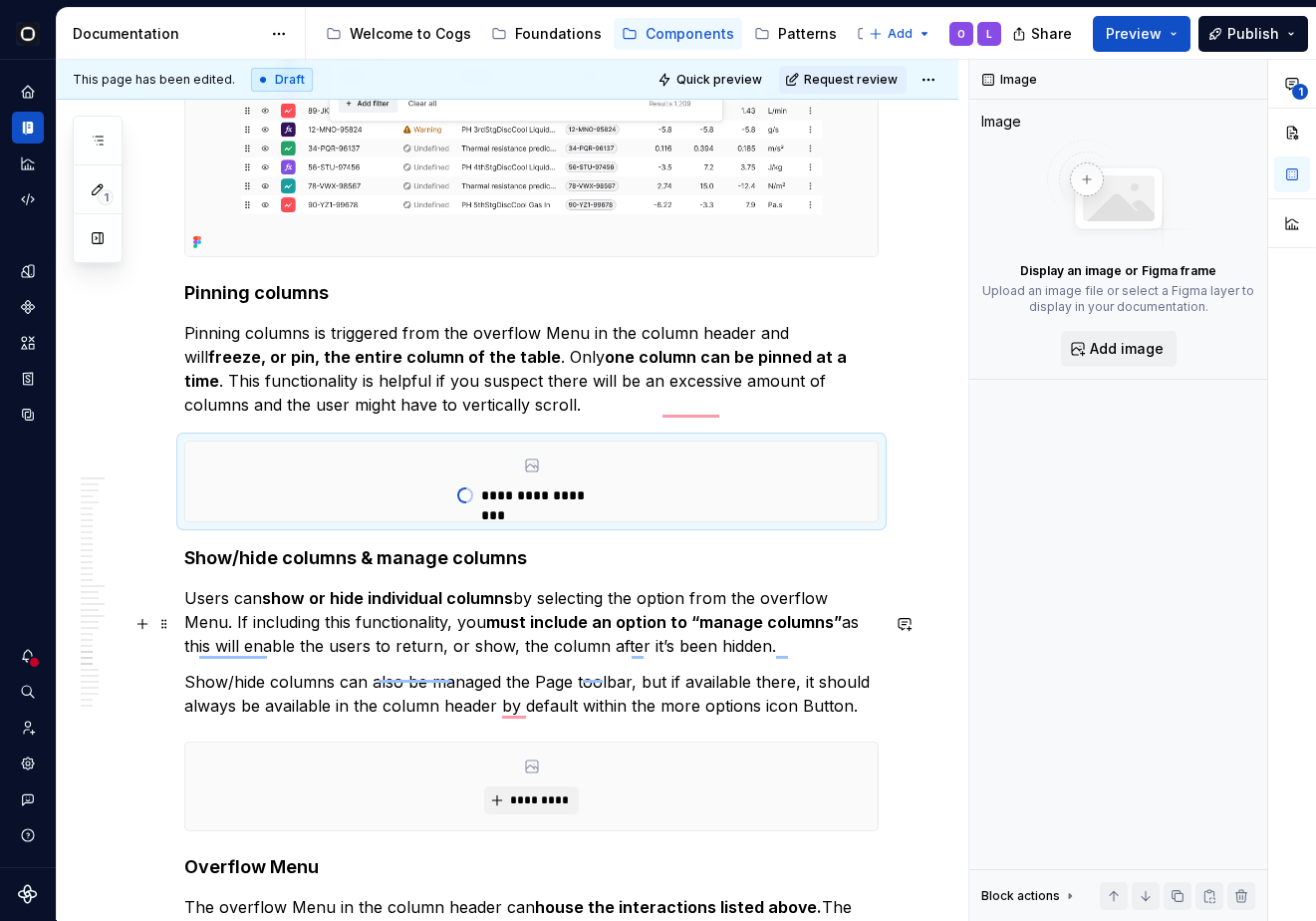 type on "*" 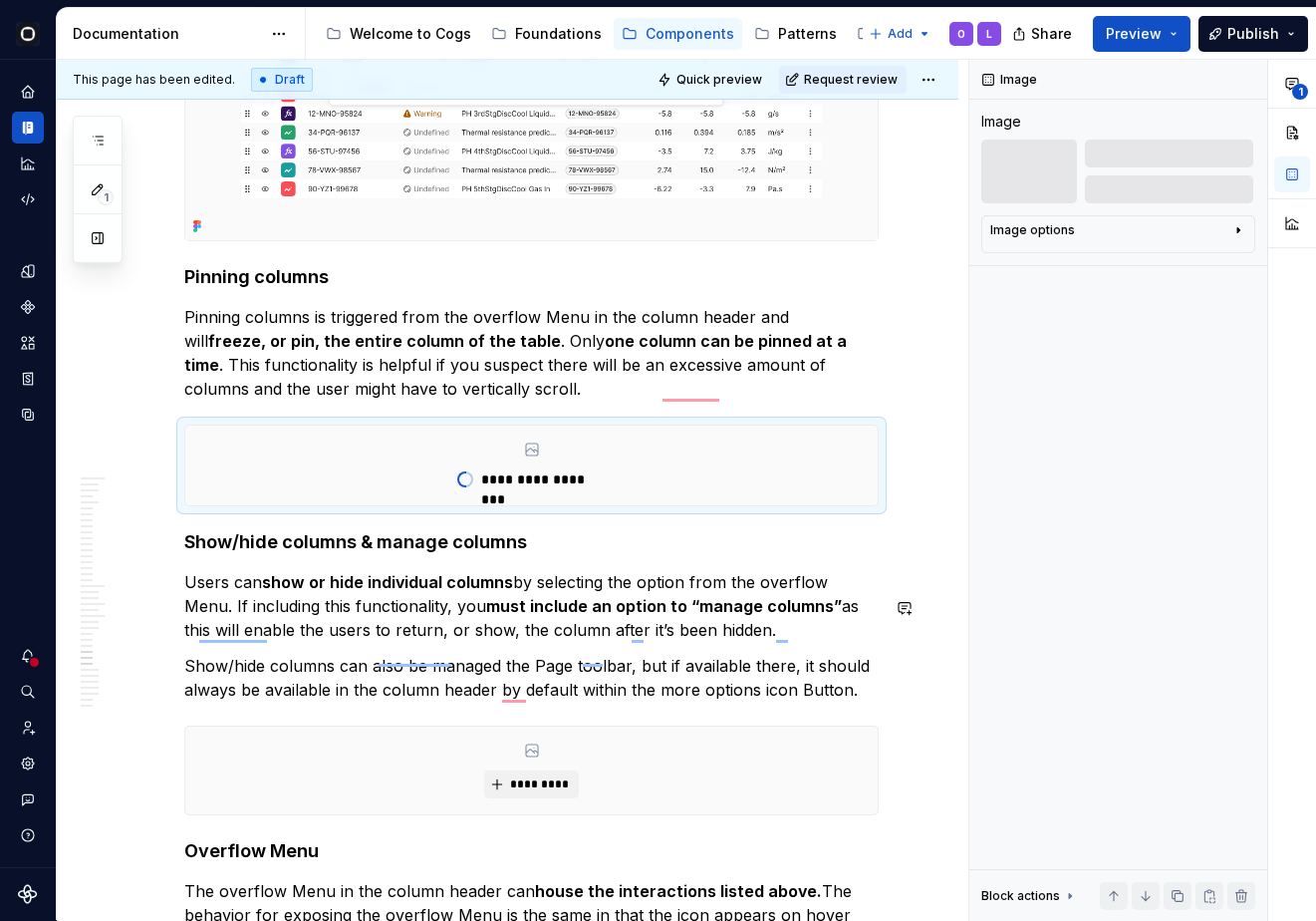 click on "**********" at bounding box center (531, -3432) 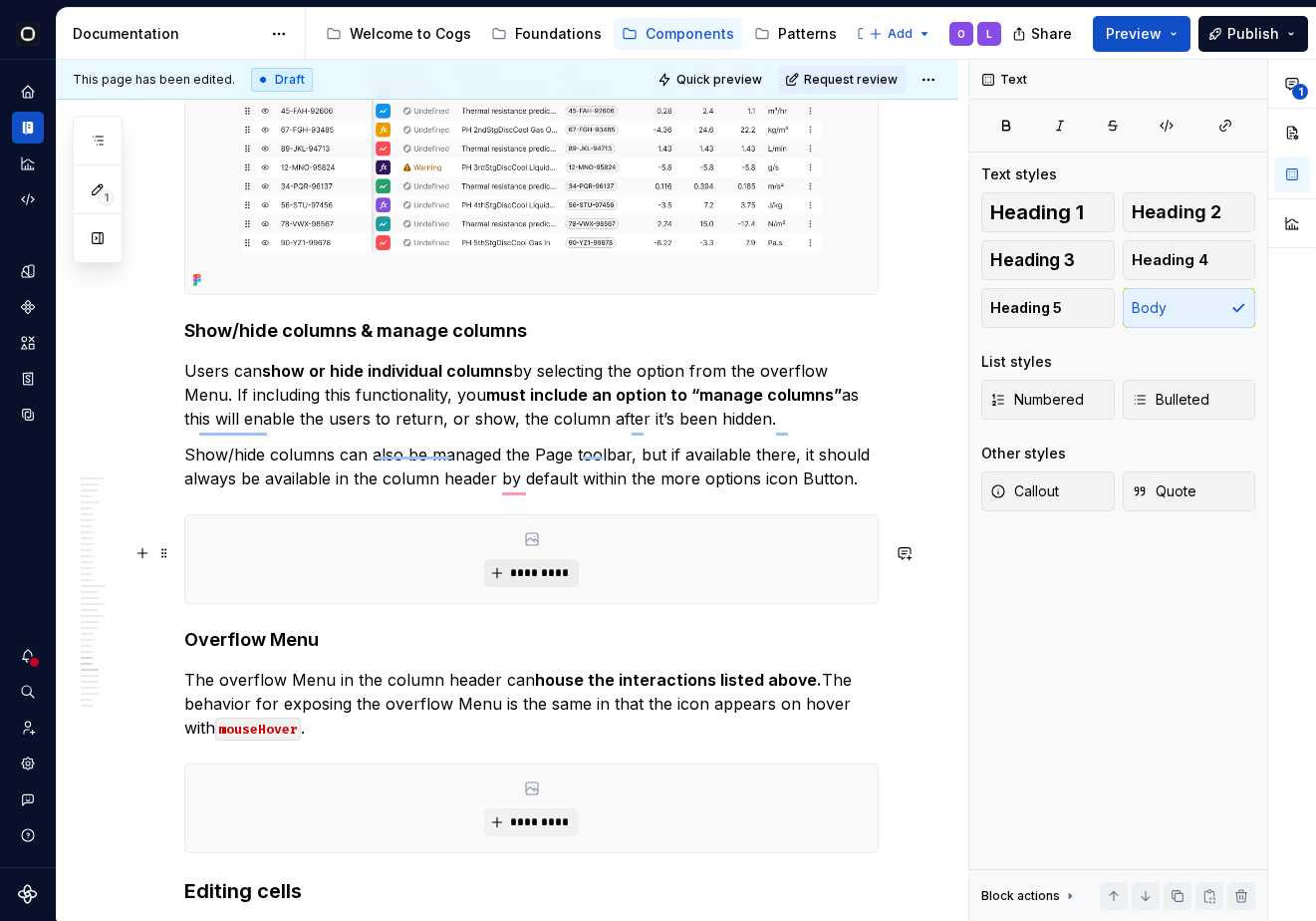 click on "*********" at bounding box center (531, 573) 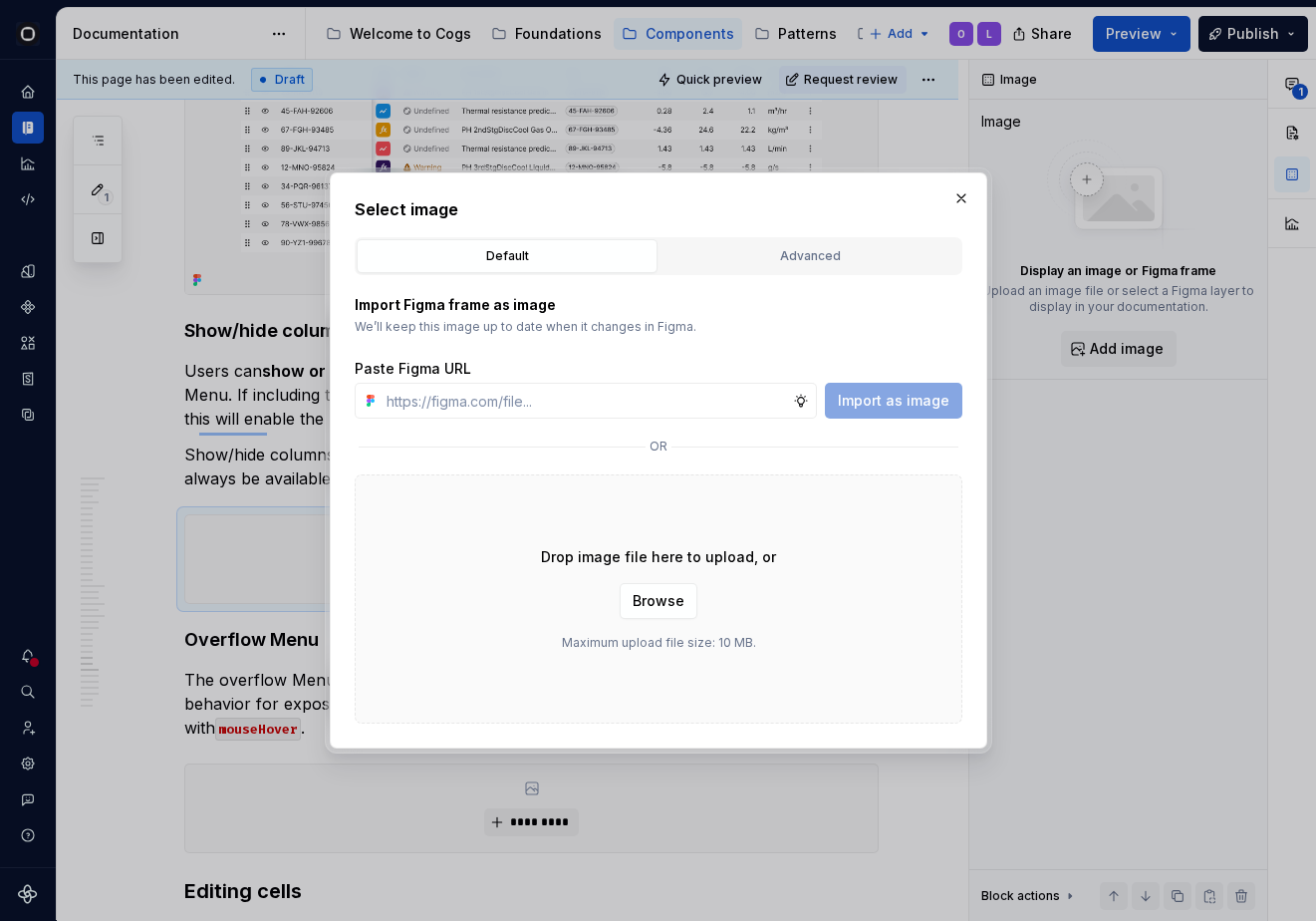 click on "Default Advanced" at bounding box center (658, 256) 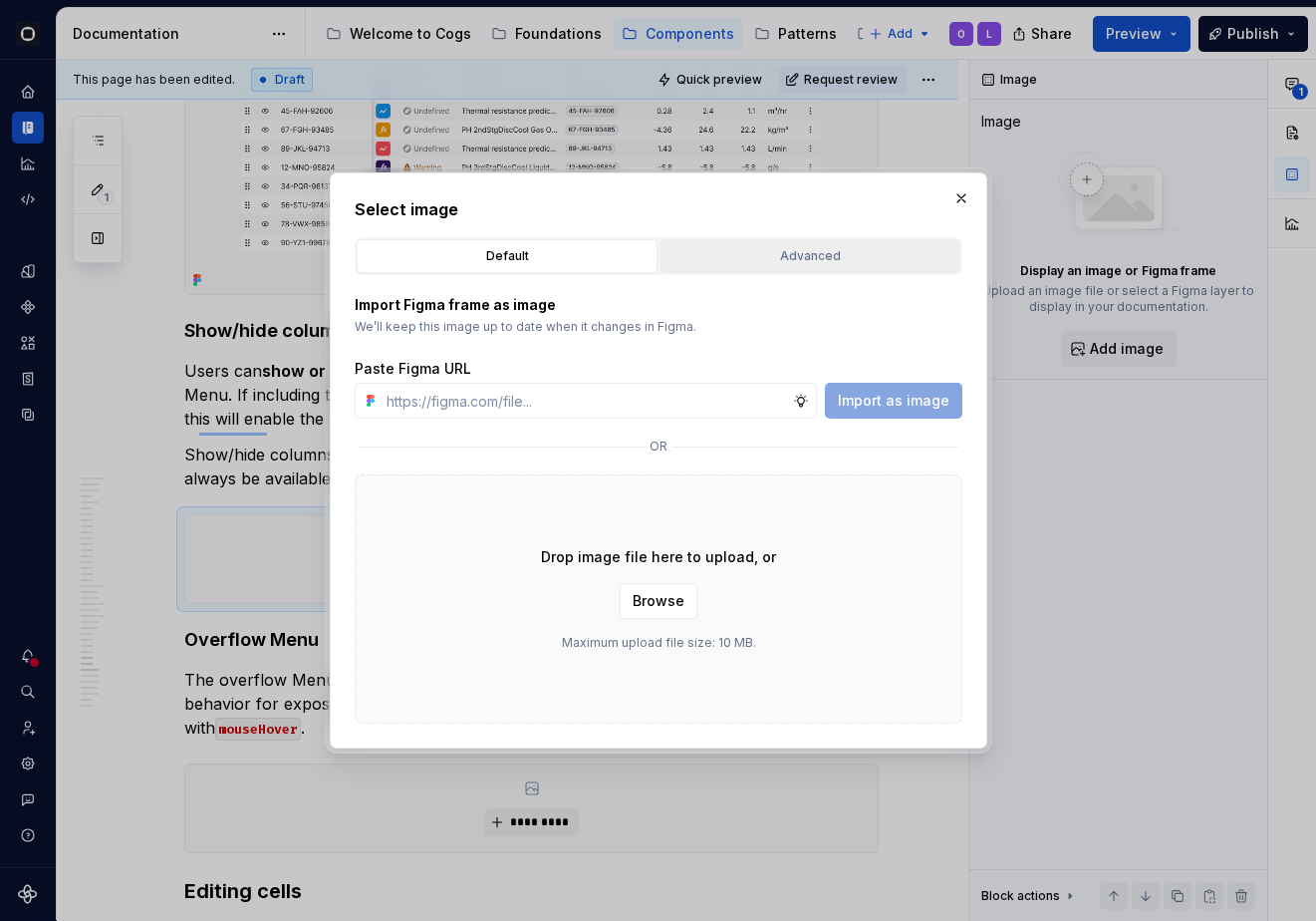 click on "Advanced" at bounding box center (810, 256) 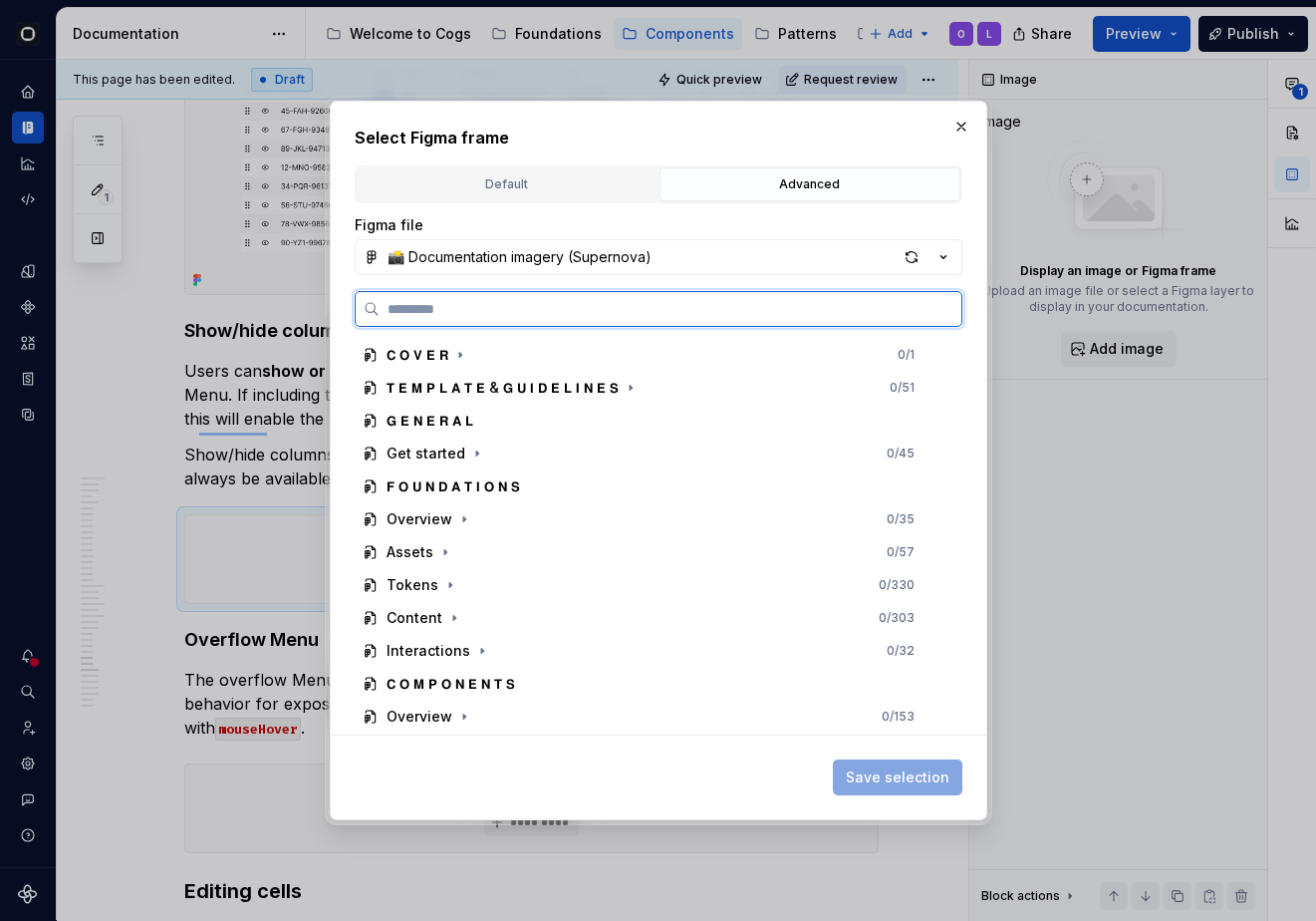 click at bounding box center (670, 309) 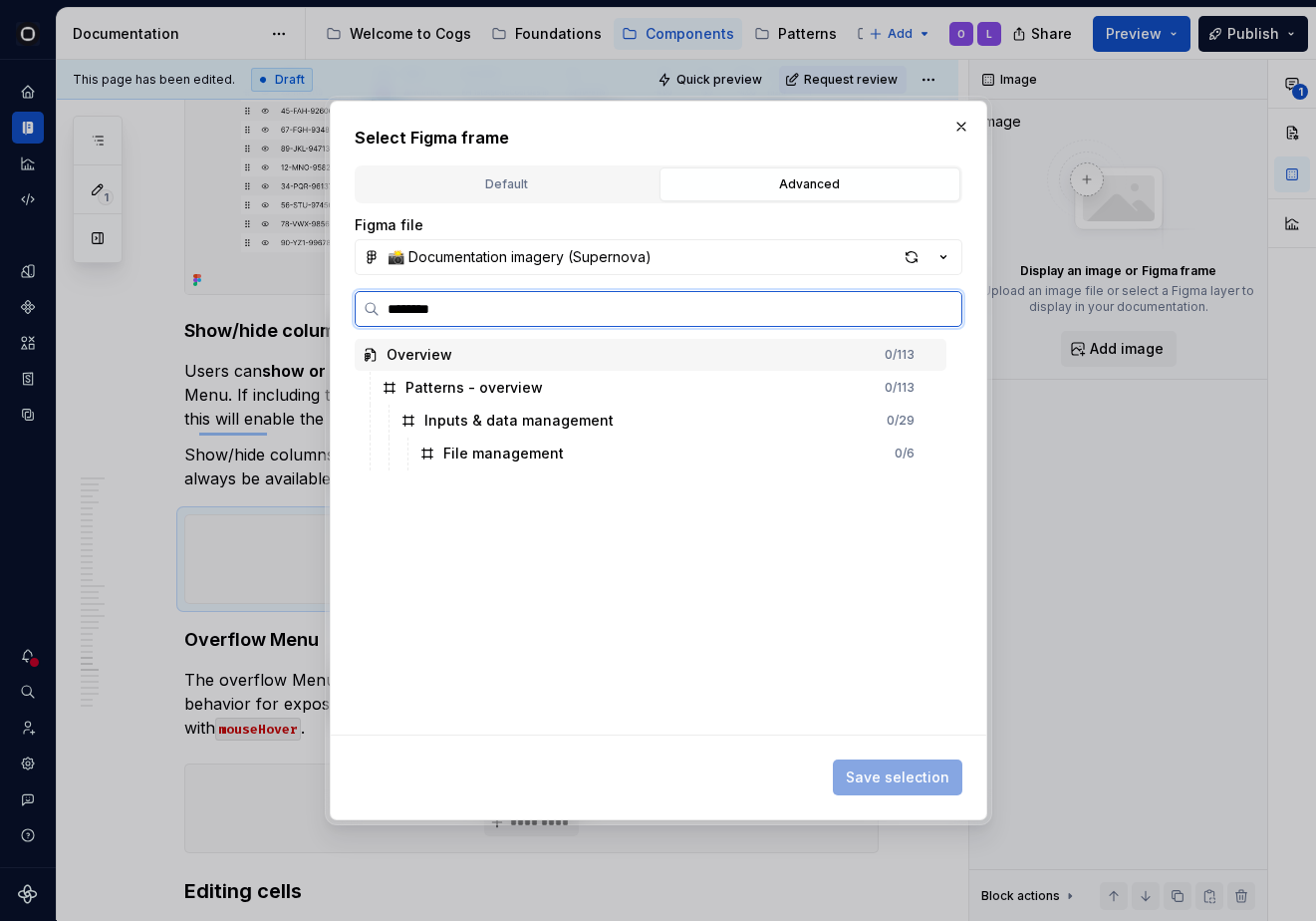 type on "*********" 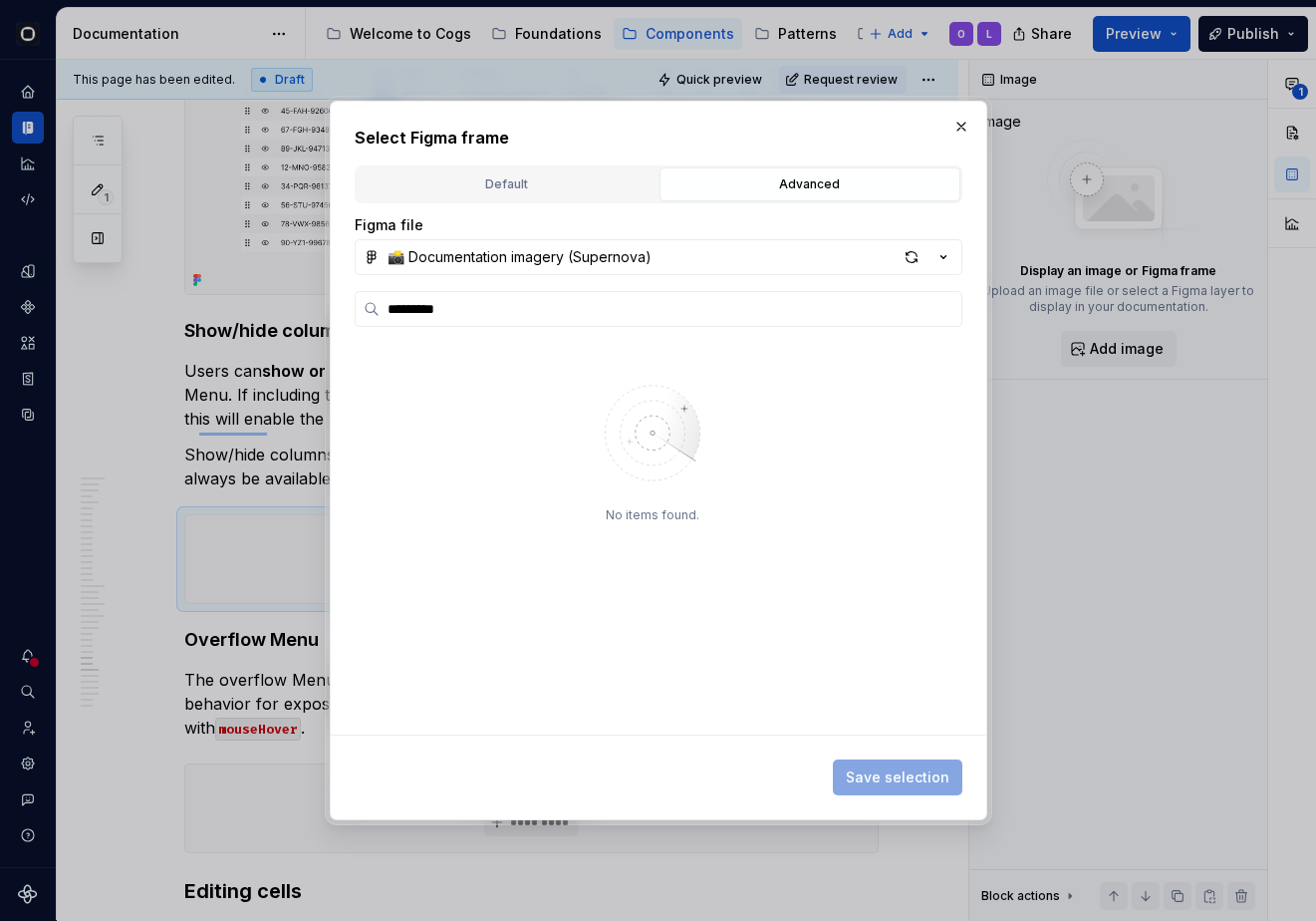 type on "*" 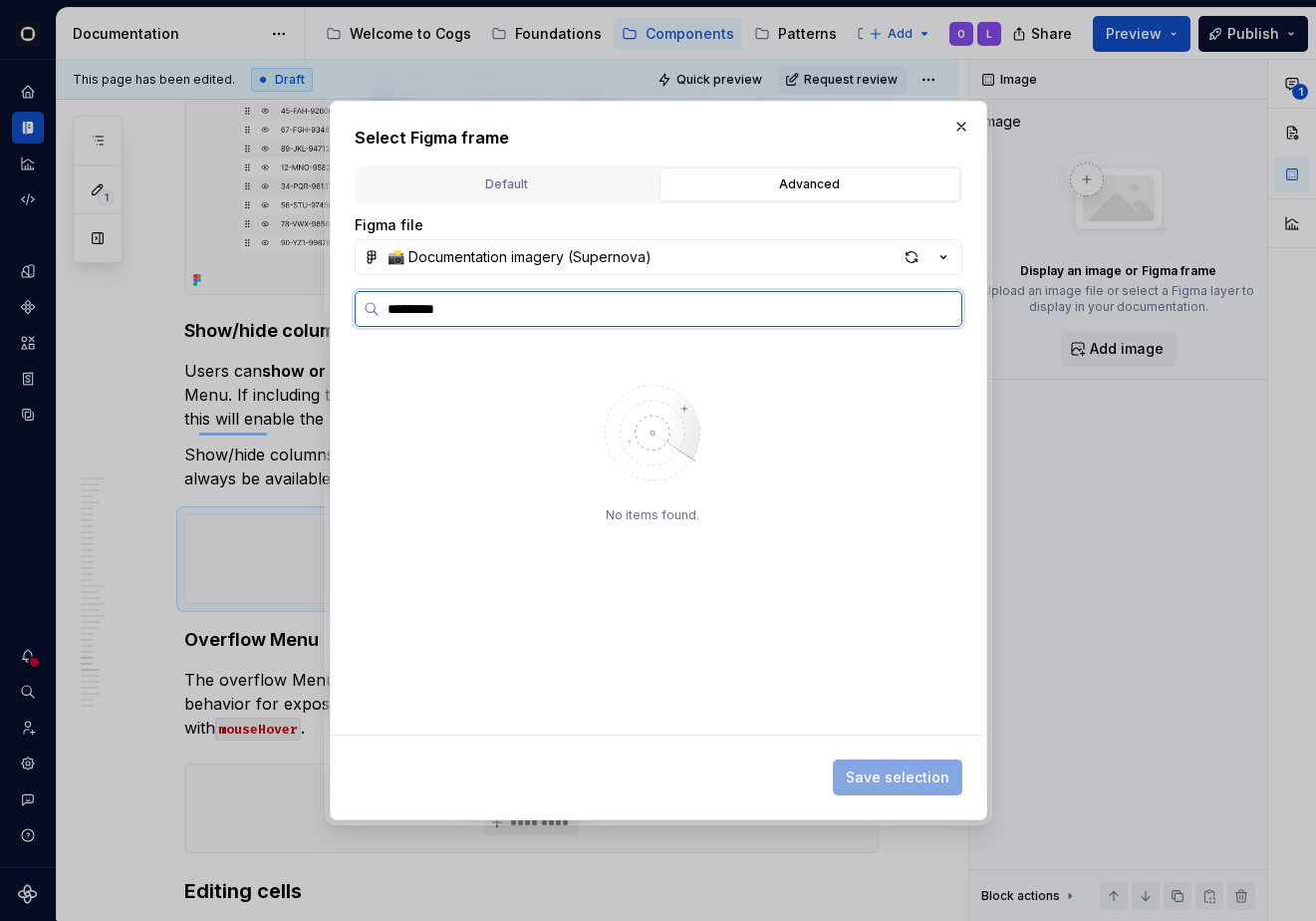 click on "*********" at bounding box center (670, 309) 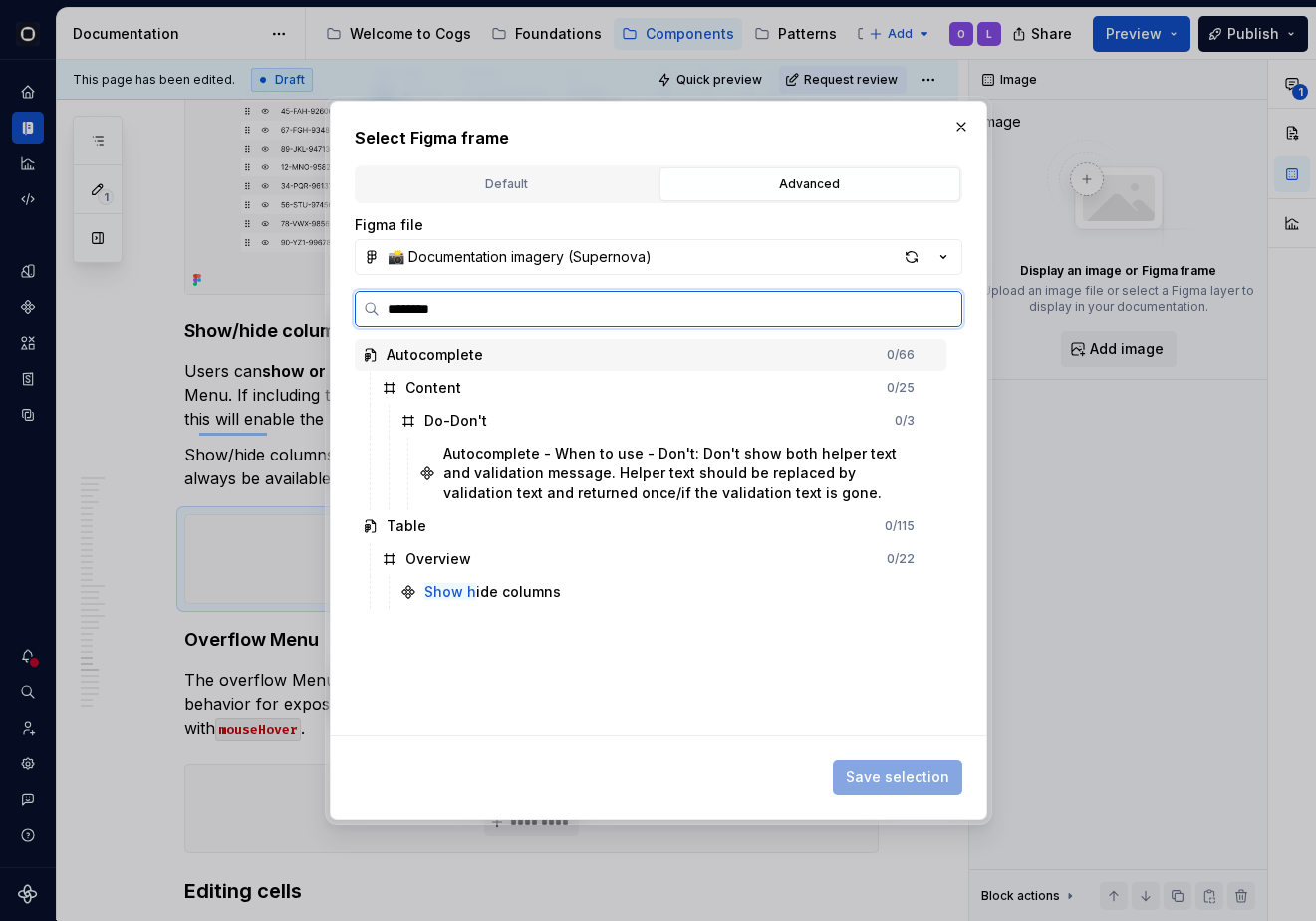 type on "*********" 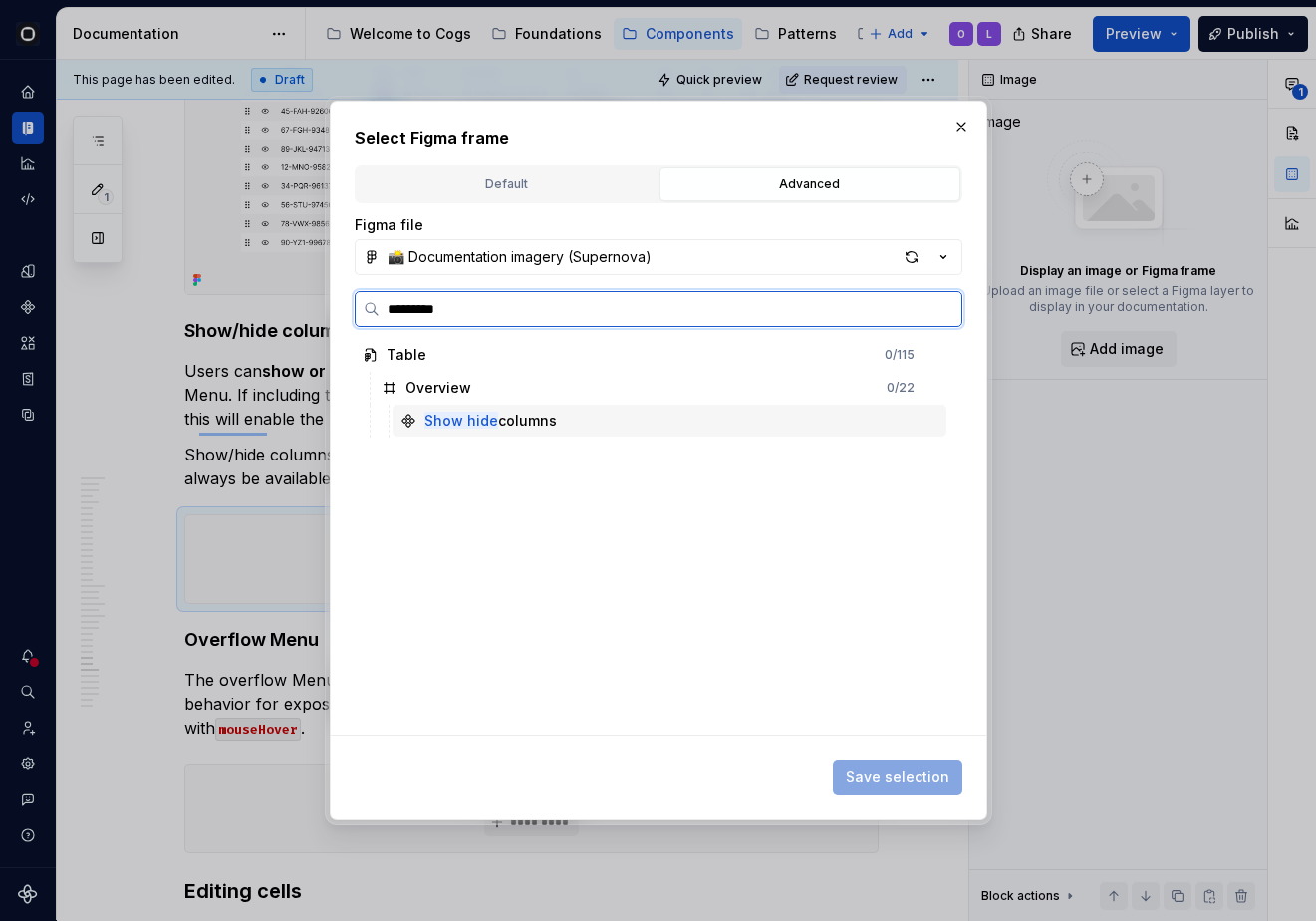 click on "Show hide  columns" at bounding box center [669, 421] 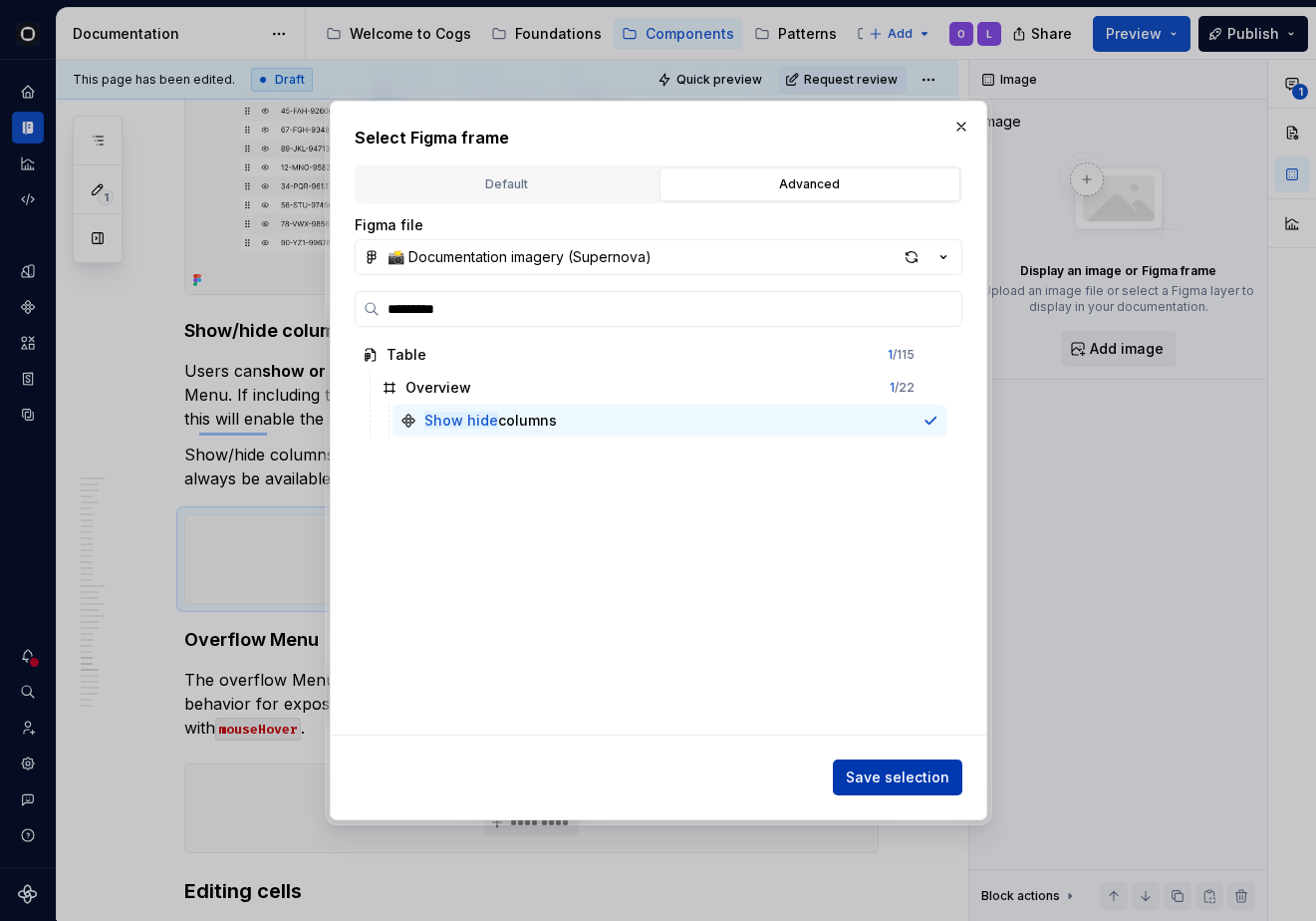 click on "Save selection" at bounding box center (898, 777) 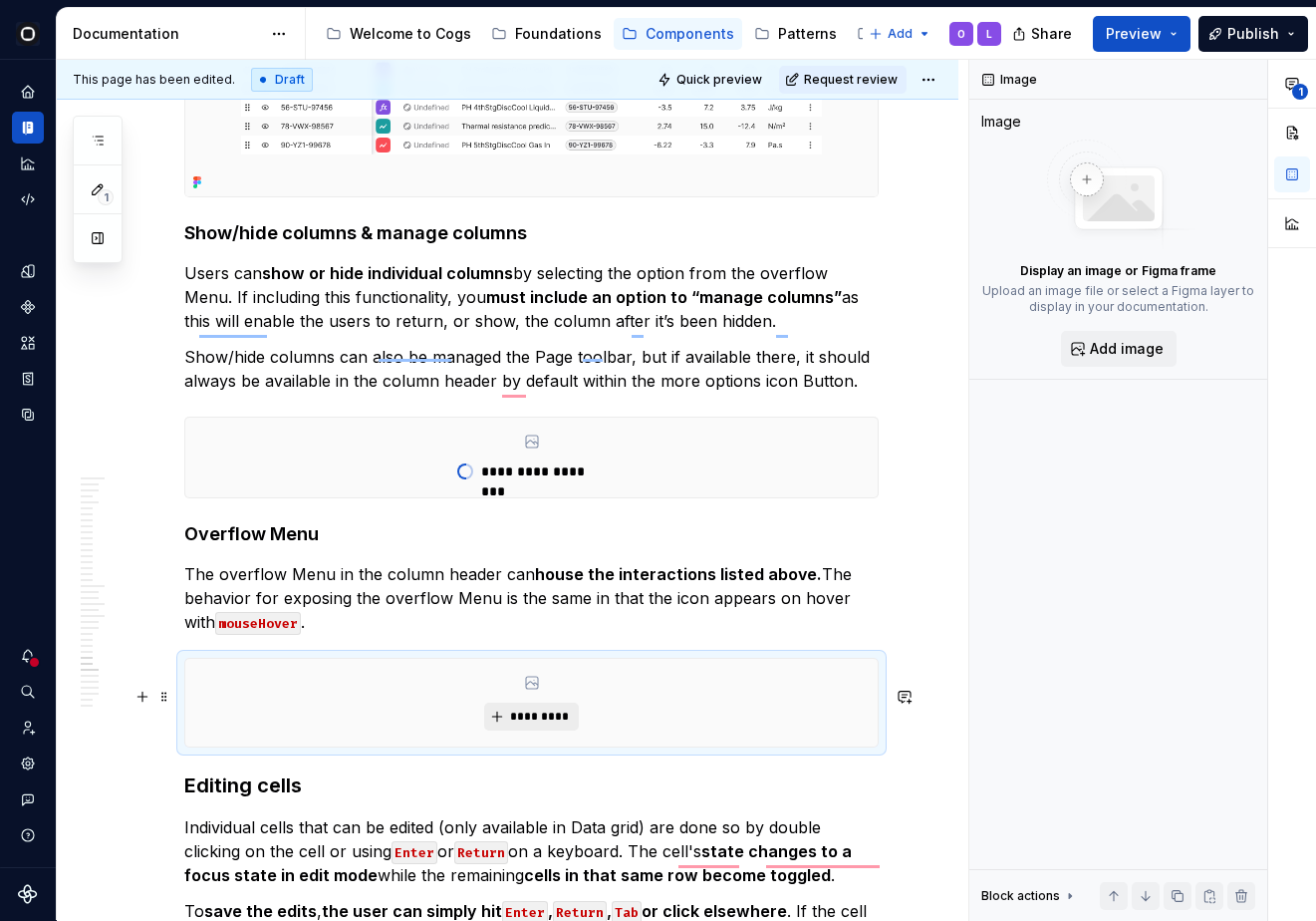 click on "*********" at bounding box center (539, 717) 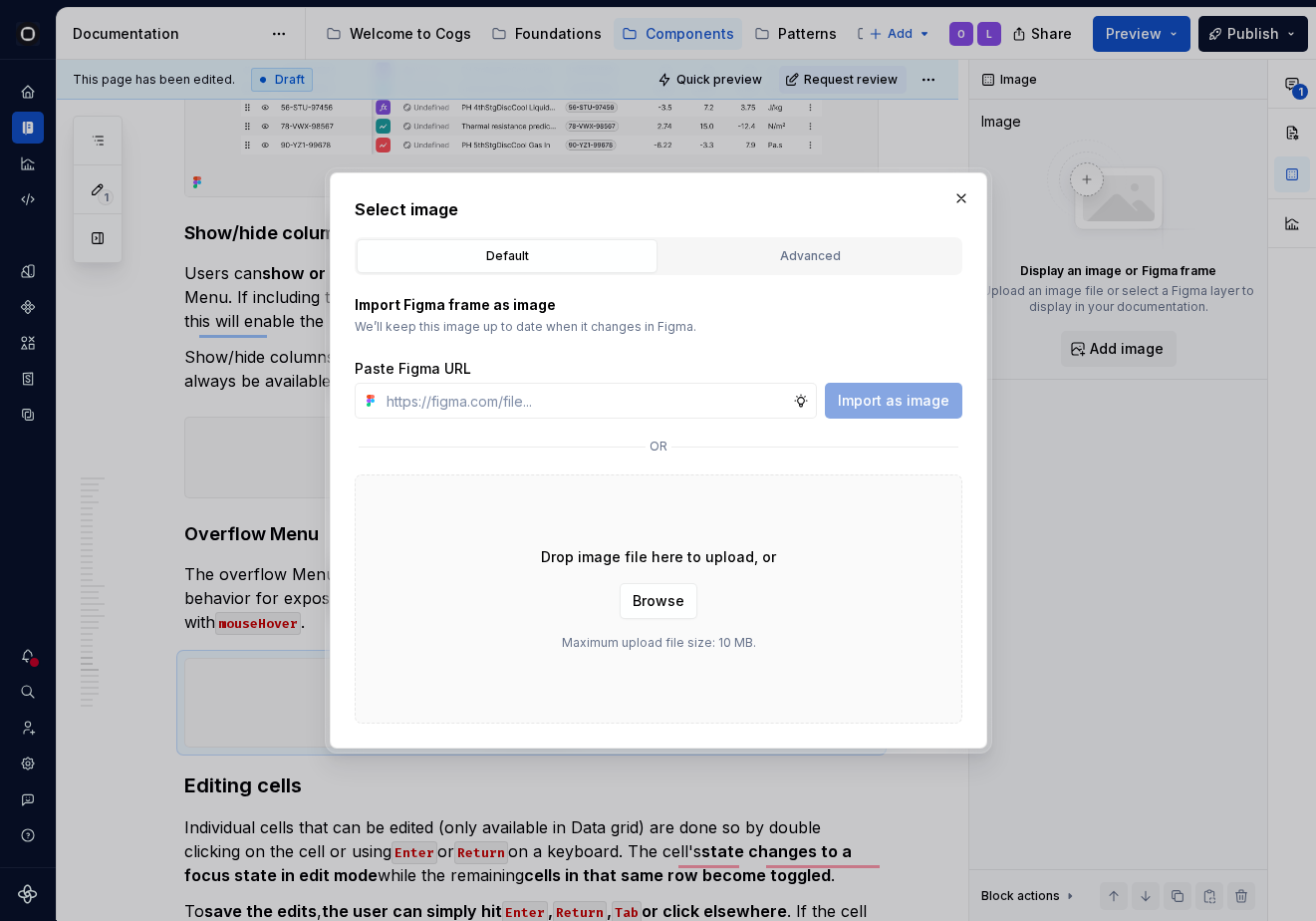 type on "*" 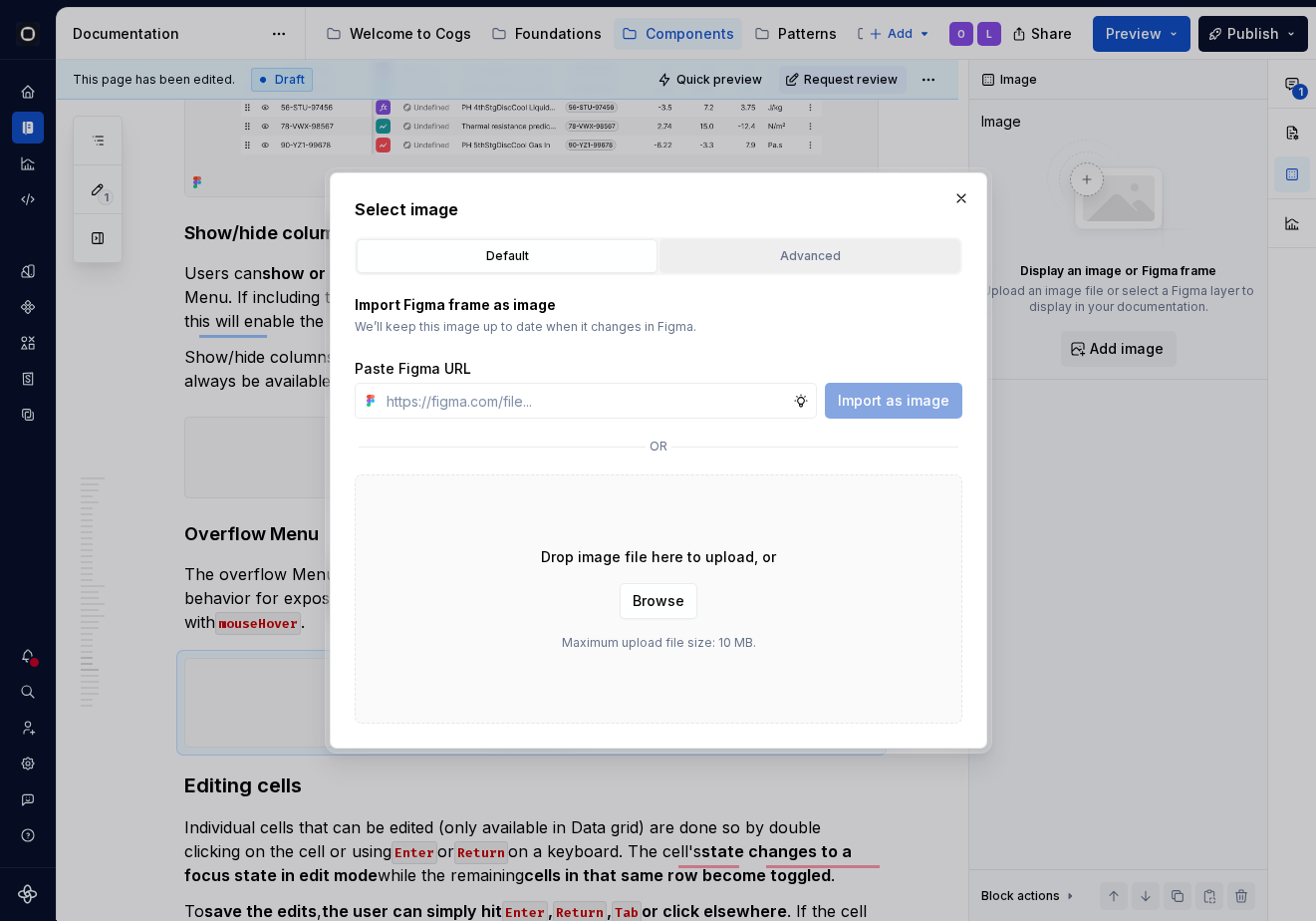 click on "Advanced" at bounding box center [810, 256] 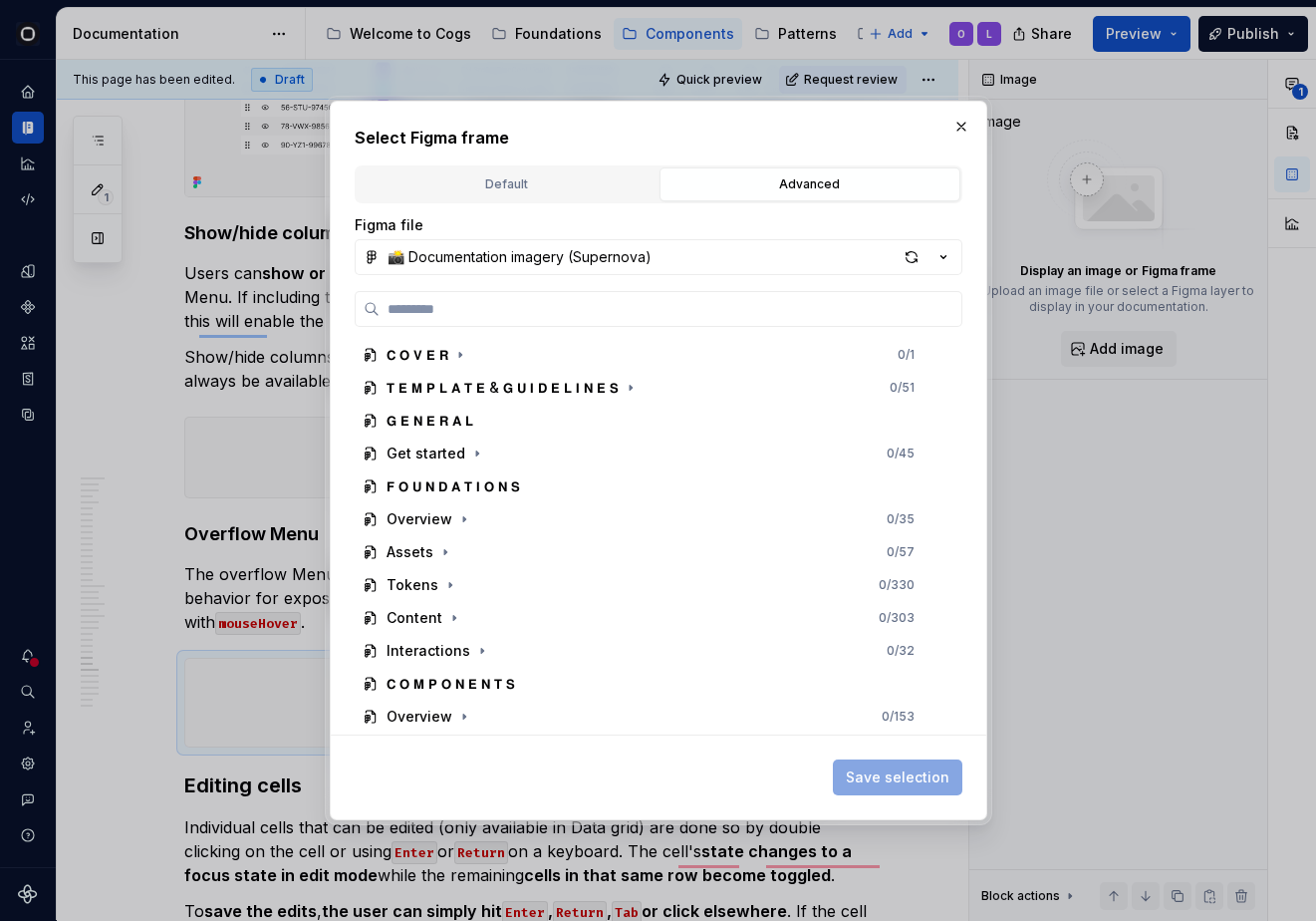 click on "𝗖 𝗢 𝗩 𝗘 𝗥 0 / 1 𝗧 𝗘 𝗠 𝗣 𝗟 𝗔 𝗧 𝗘  &  𝗚 𝗨 𝗜 𝗗 𝗘 𝗟 𝗜 𝗡 𝗘 𝗦  0 / 51 𝗚 𝗘 𝗡 𝗘 𝗥 𝗔 𝗟 Get started 0 / 45 𝗙 𝗢 𝗨 𝗡 𝗗 𝗔 𝗧 𝗜 𝗢 𝗡 𝗦 Overview 0 / 35 Assets 0 / 57 Tokens 0 / 330 Content 0 / 303 Interactions 0 / 32 𝗖 𝗢 𝗠 𝗣 𝗢 𝗡 𝗘 𝗡 𝗧 𝗦 Overview 0 / 153 Accordion 0 / 28 Action list 0 / 27 Action toolbar 0 / 14 Autocomplete 0 / 66 Avatar 0 / 14 Banner 0 / 15 Breadcrumb 0 / 29 Button 0 / 65 Checkbox 0 / 25 Chips 0 / 76 Date calendar 0 / 21 Date time pickers 0 / 56 Divider 0 / 27 Dots 0 / 17 Empty state 0 / 32 File upload 0 / 49" at bounding box center (658, 512) 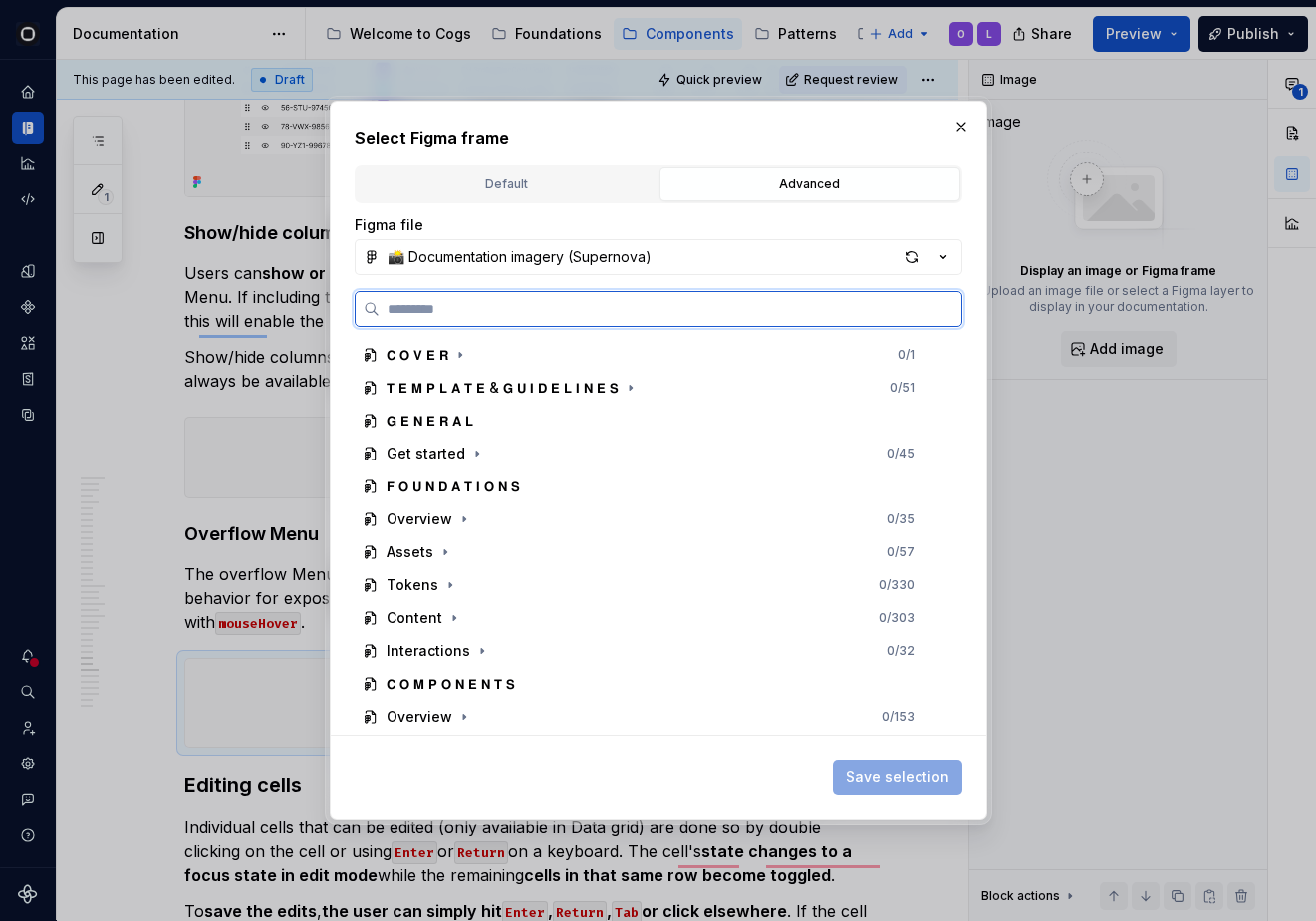 click at bounding box center [670, 309] 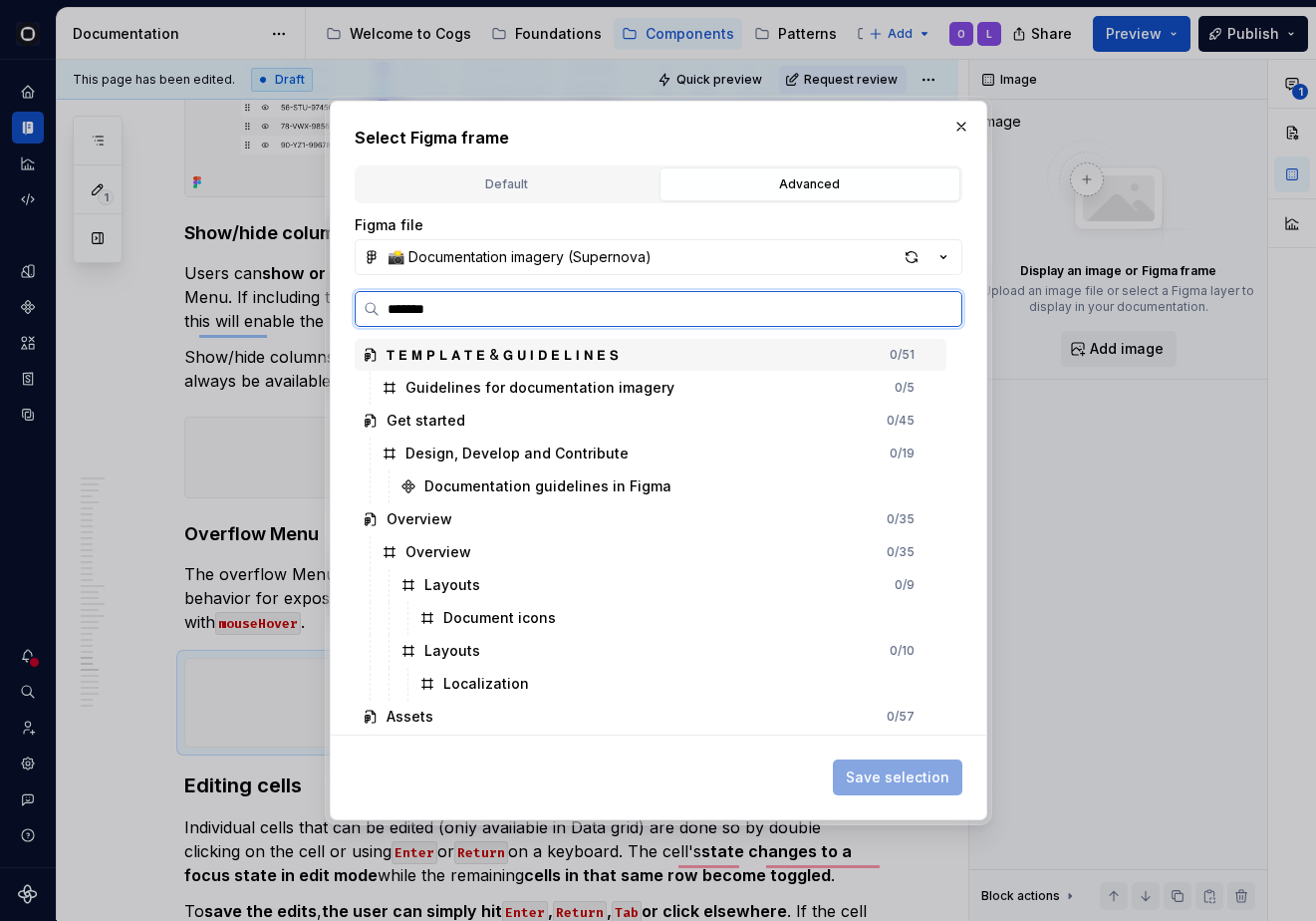 type on "********" 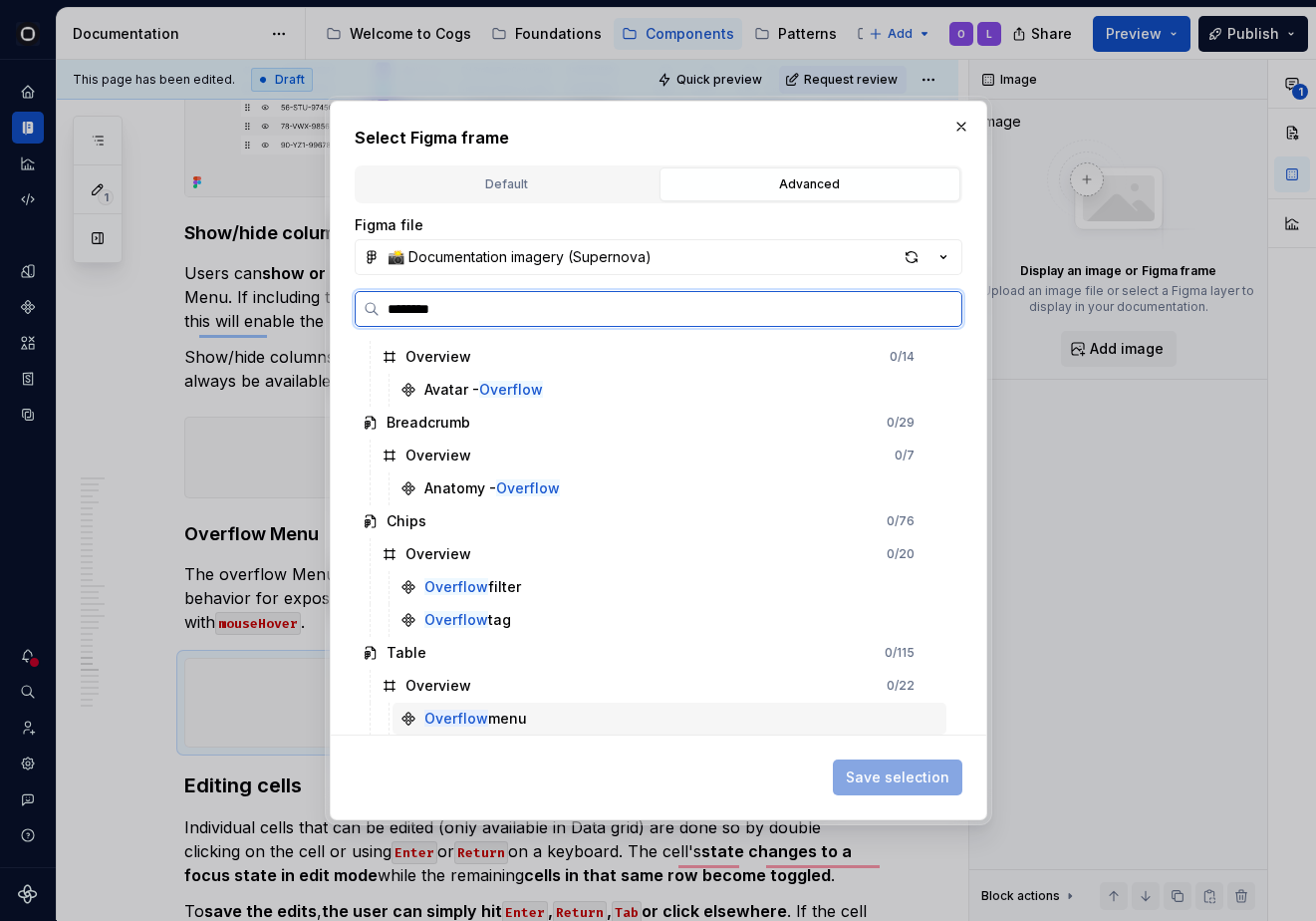 click on "Overflow  menu" at bounding box center [475, 719] 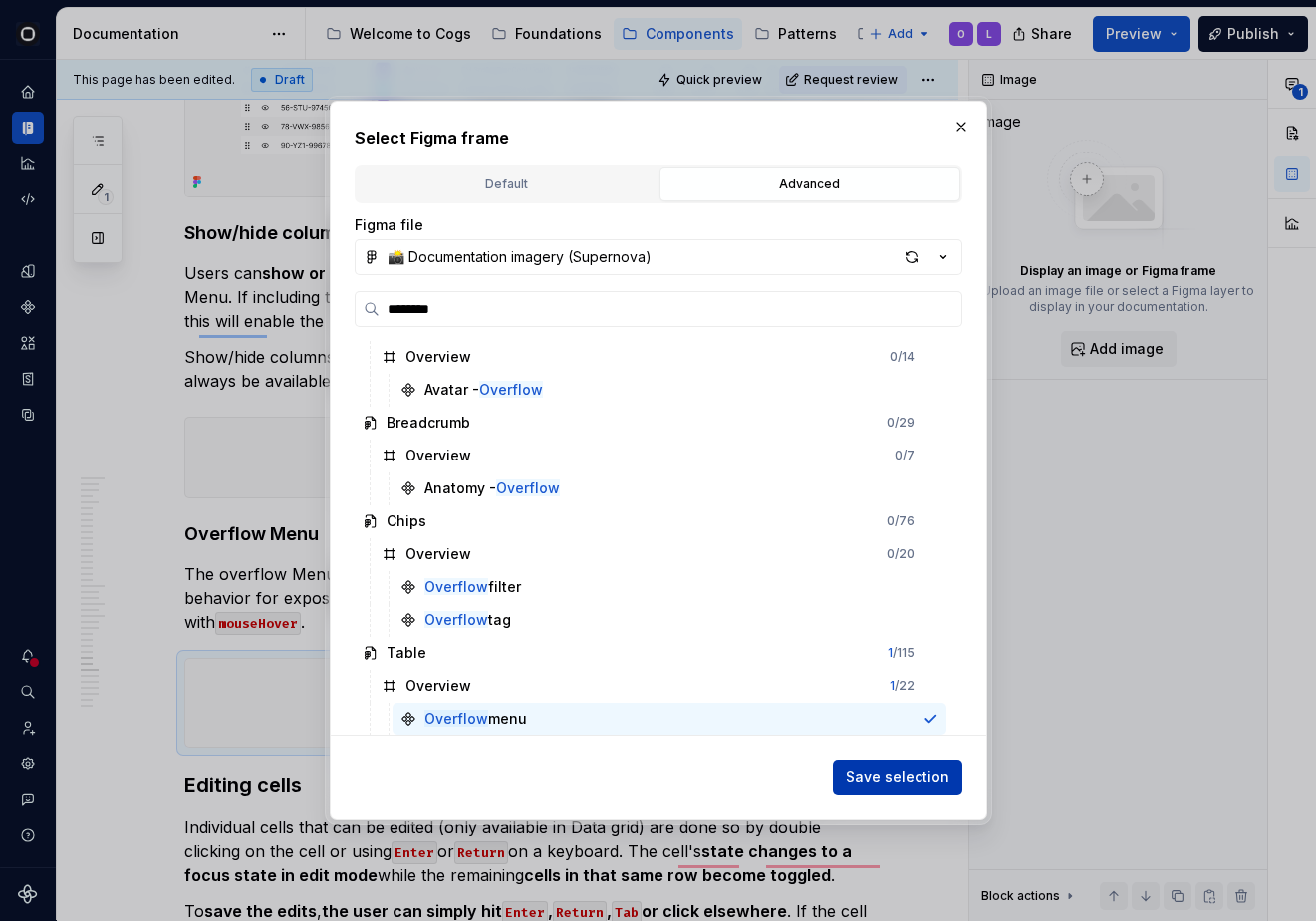 click on "Save selection" at bounding box center [898, 777] 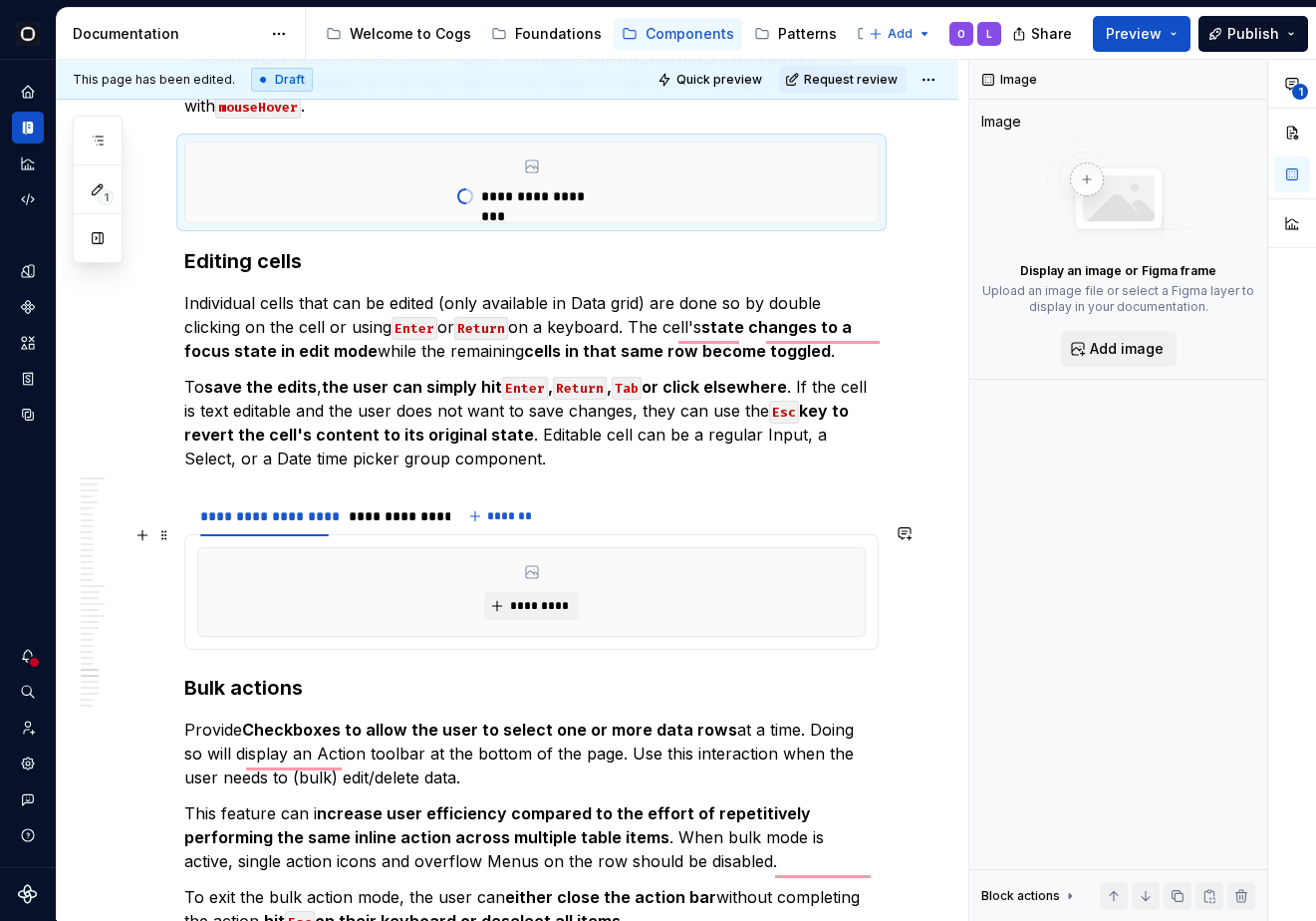 type on "*" 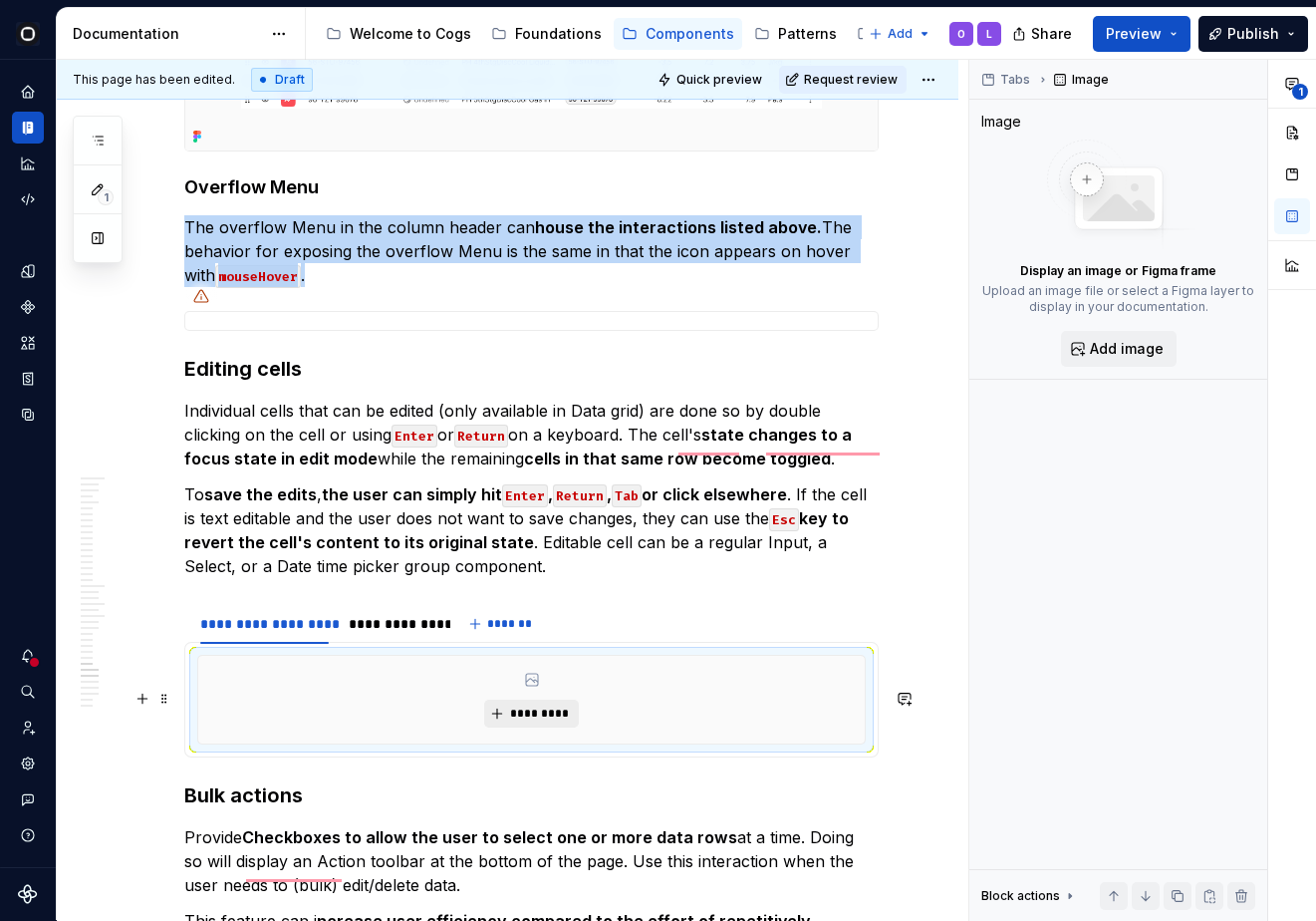 click on "*********" at bounding box center (539, 714) 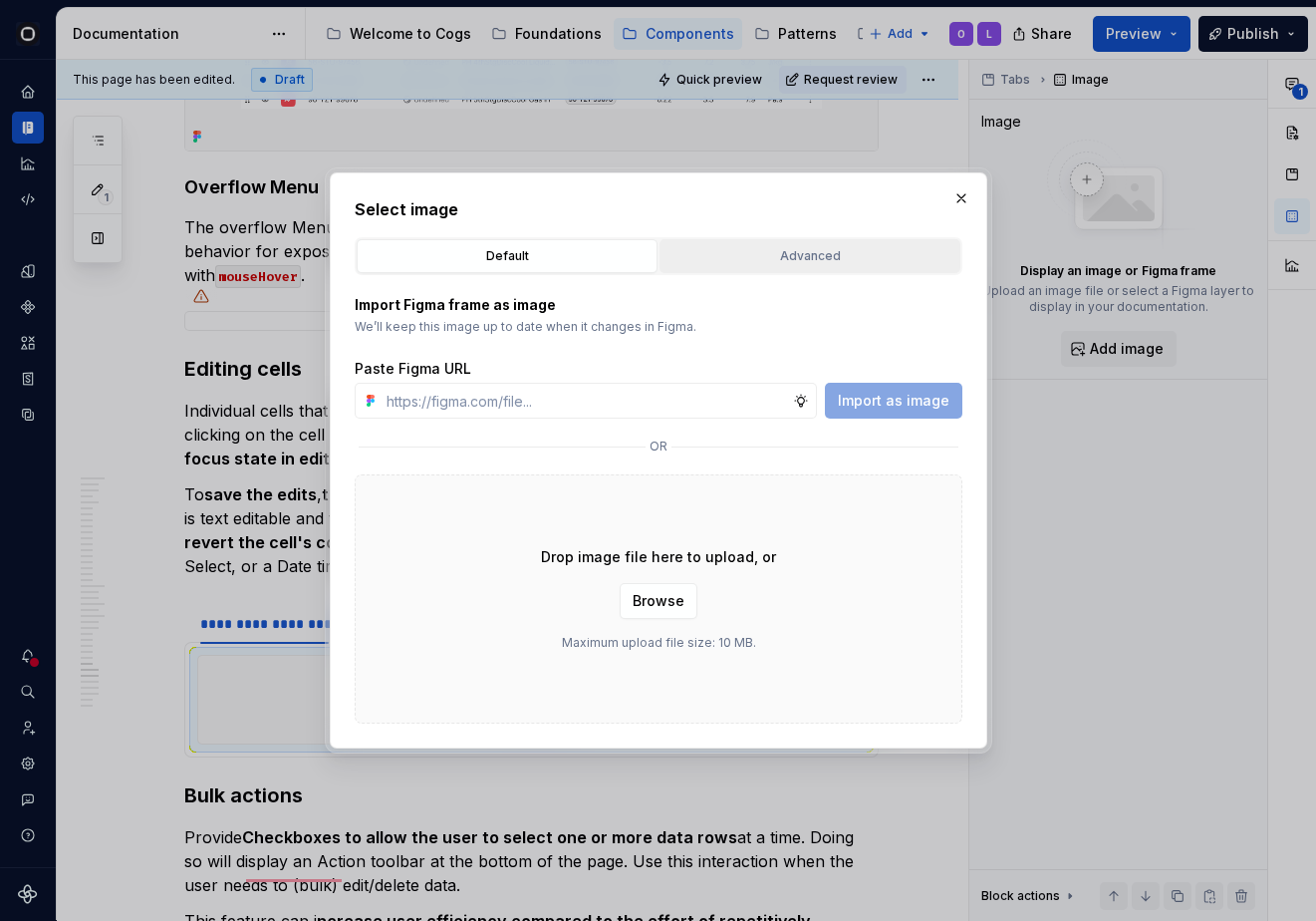 click on "Advanced" at bounding box center [810, 256] 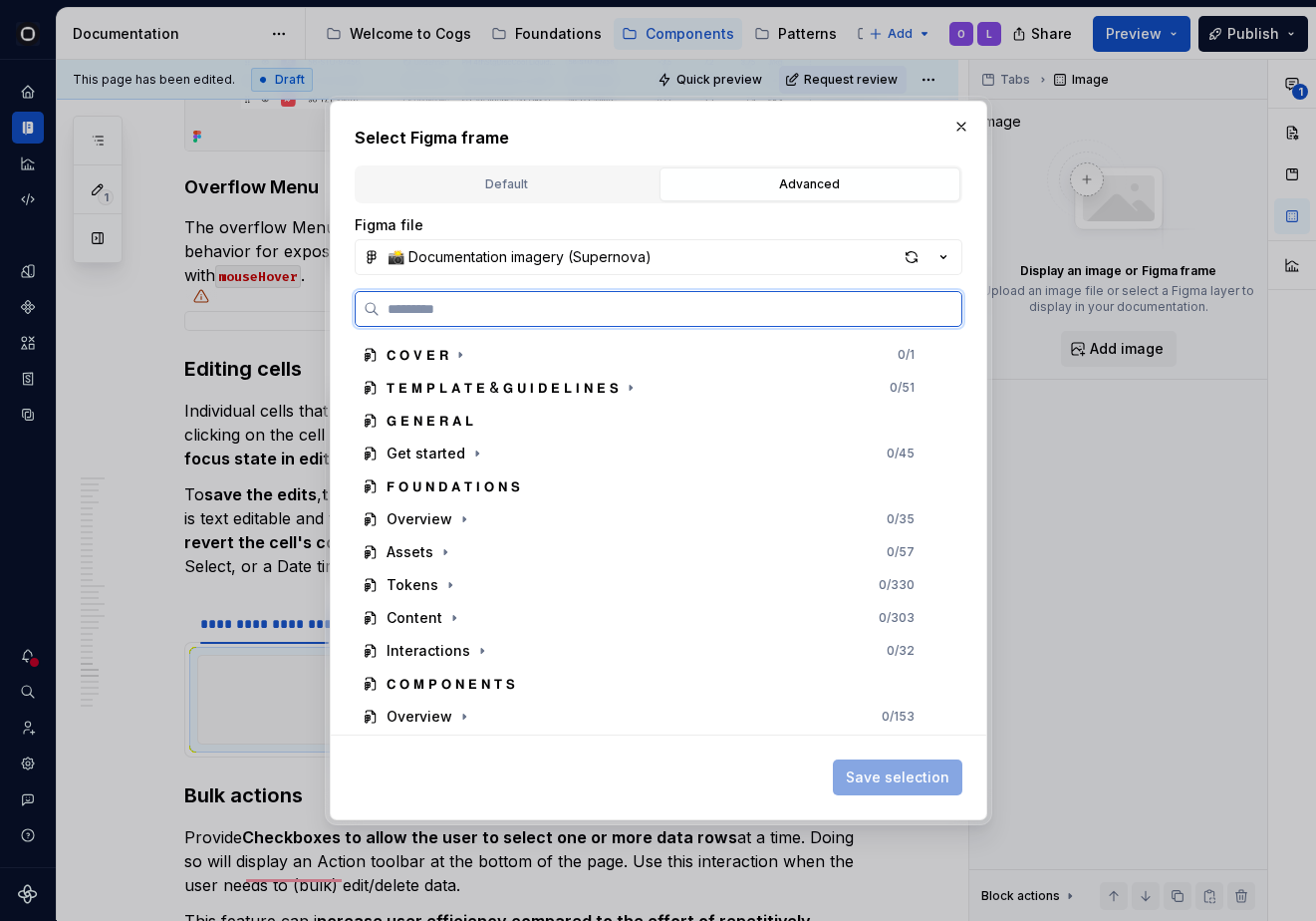 click at bounding box center (670, 309) 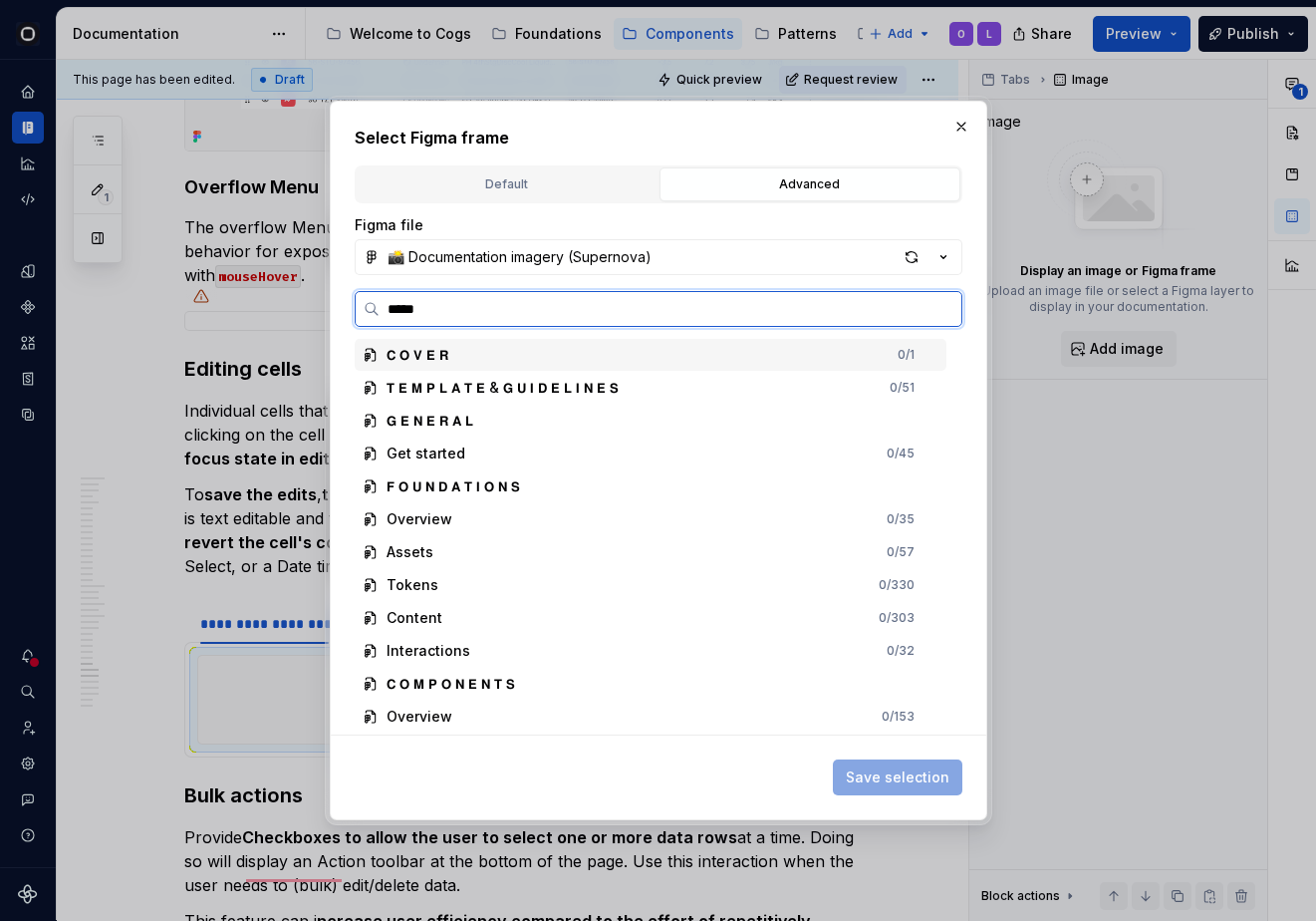 type on "******" 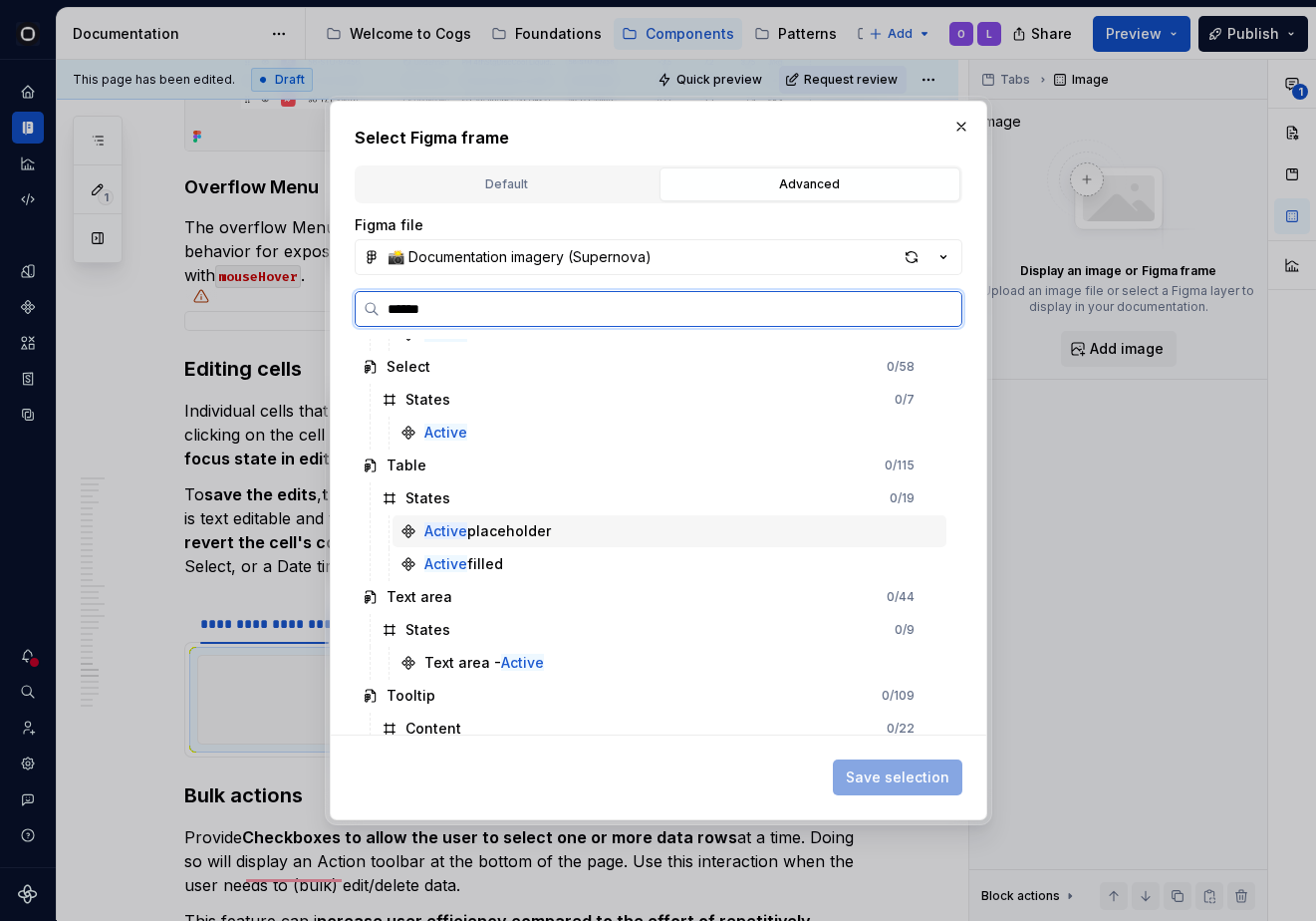 click on "Active  placeholder" at bounding box center [487, 531] 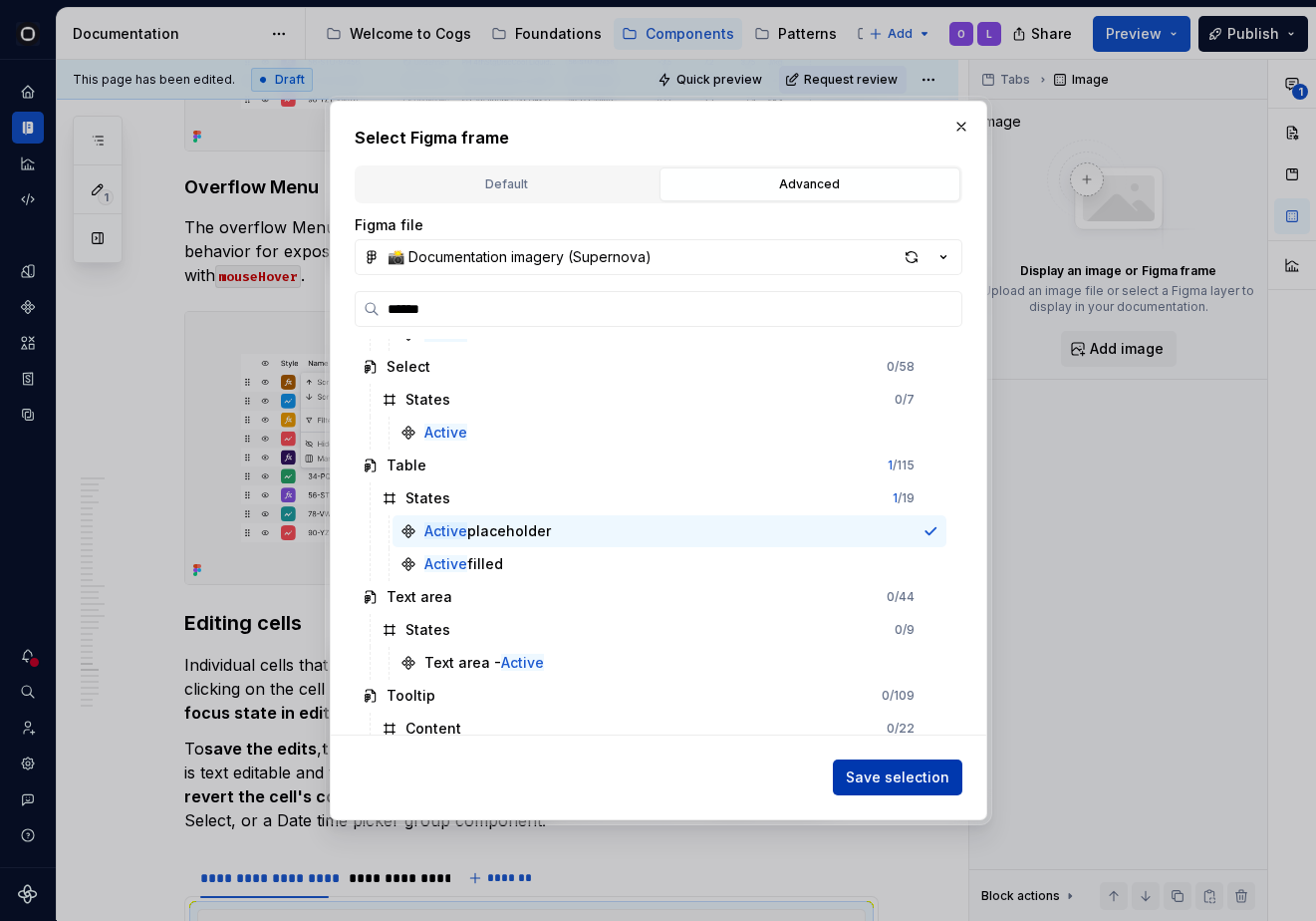 click on "Save selection" at bounding box center [898, 777] 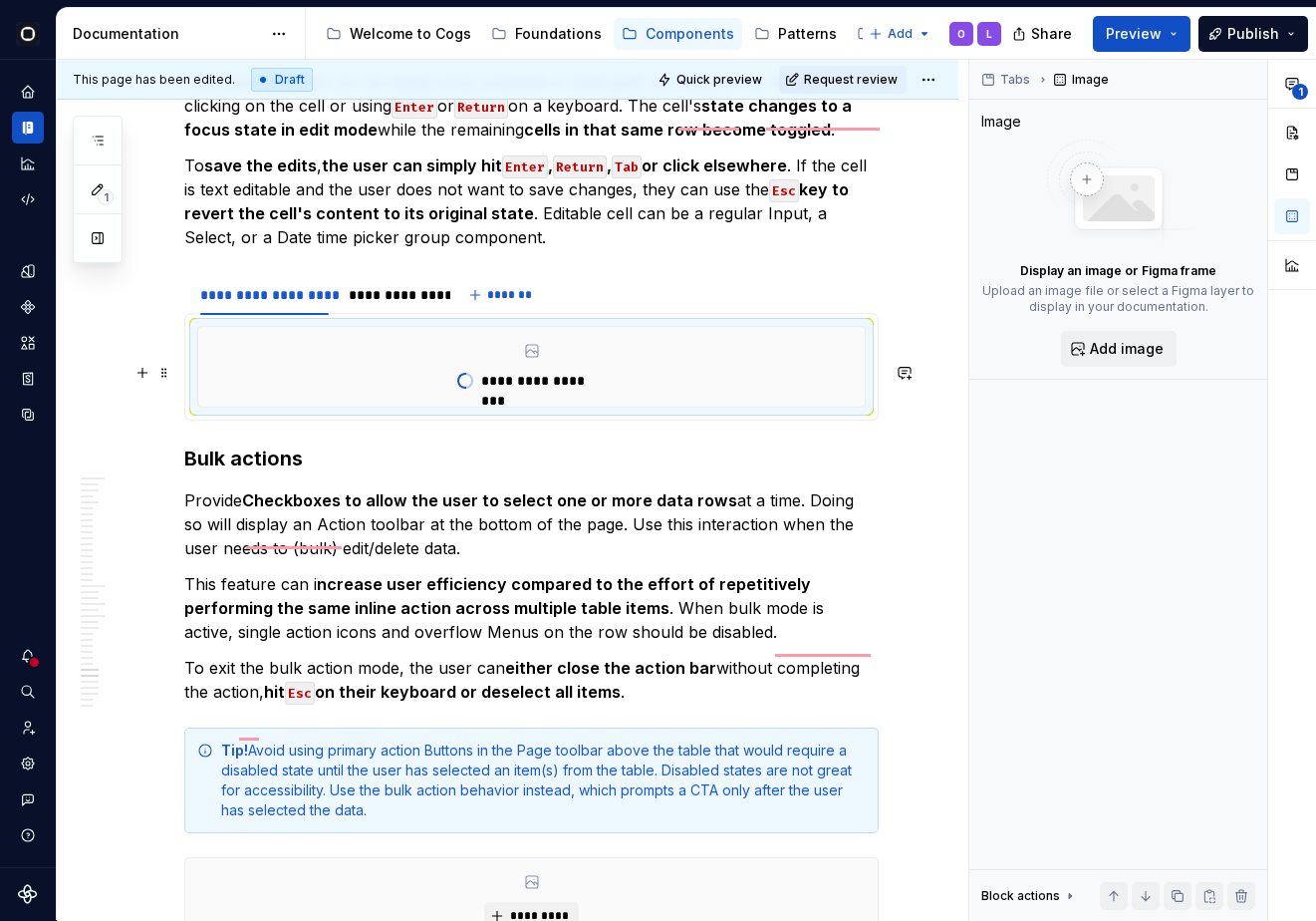 type on "*" 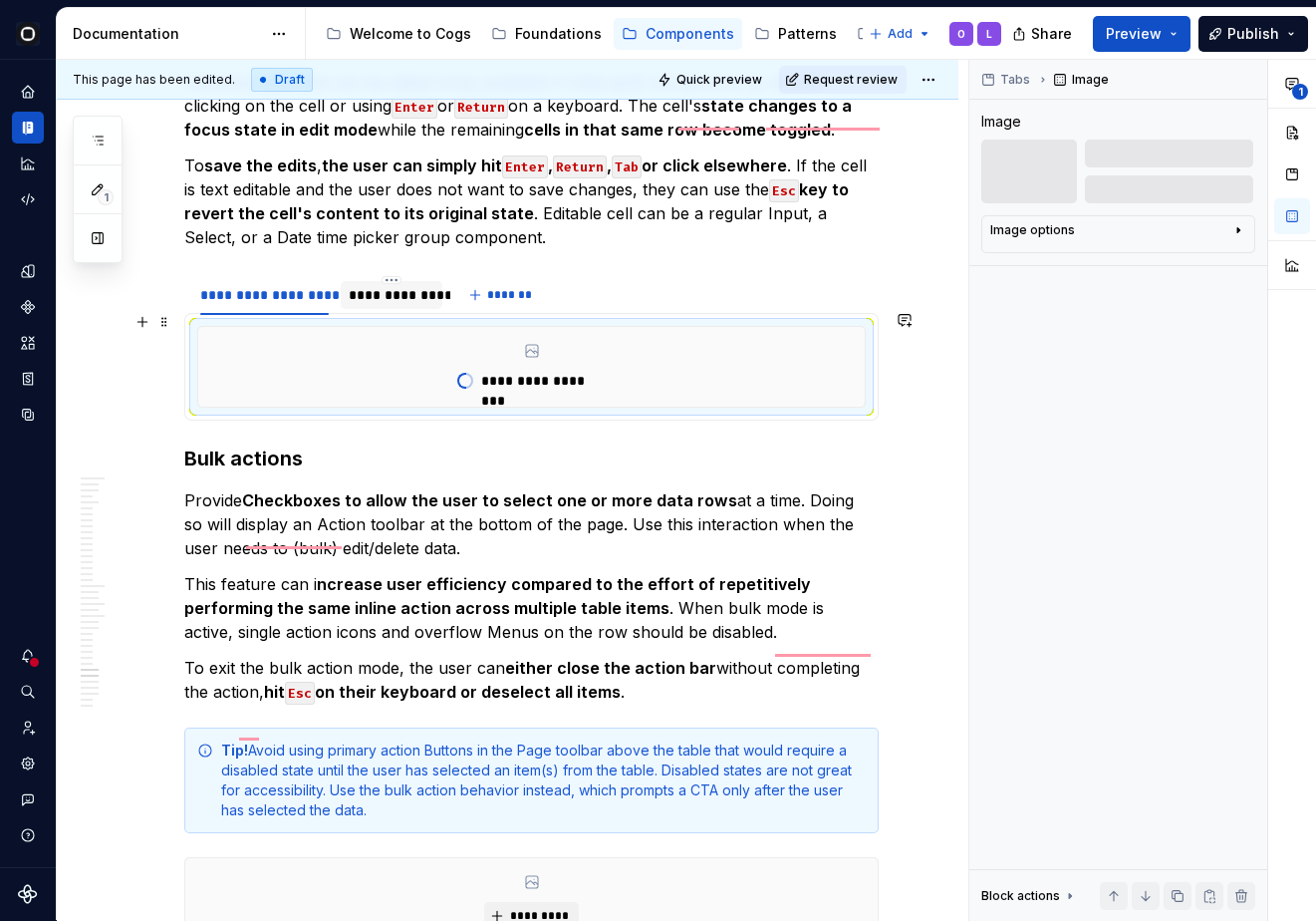 click on "**********" at bounding box center [392, 295] 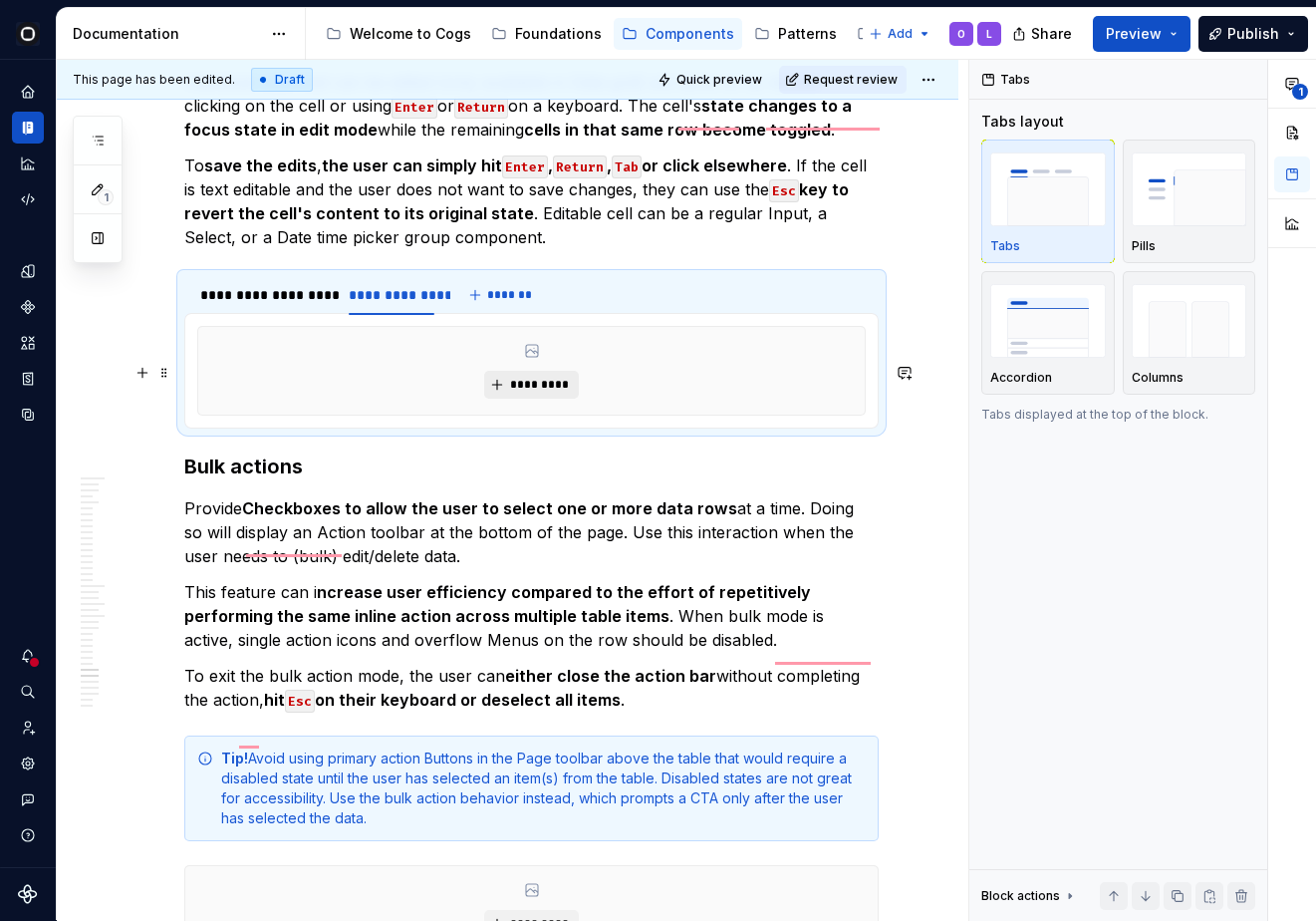 click on "*********" at bounding box center [539, 385] 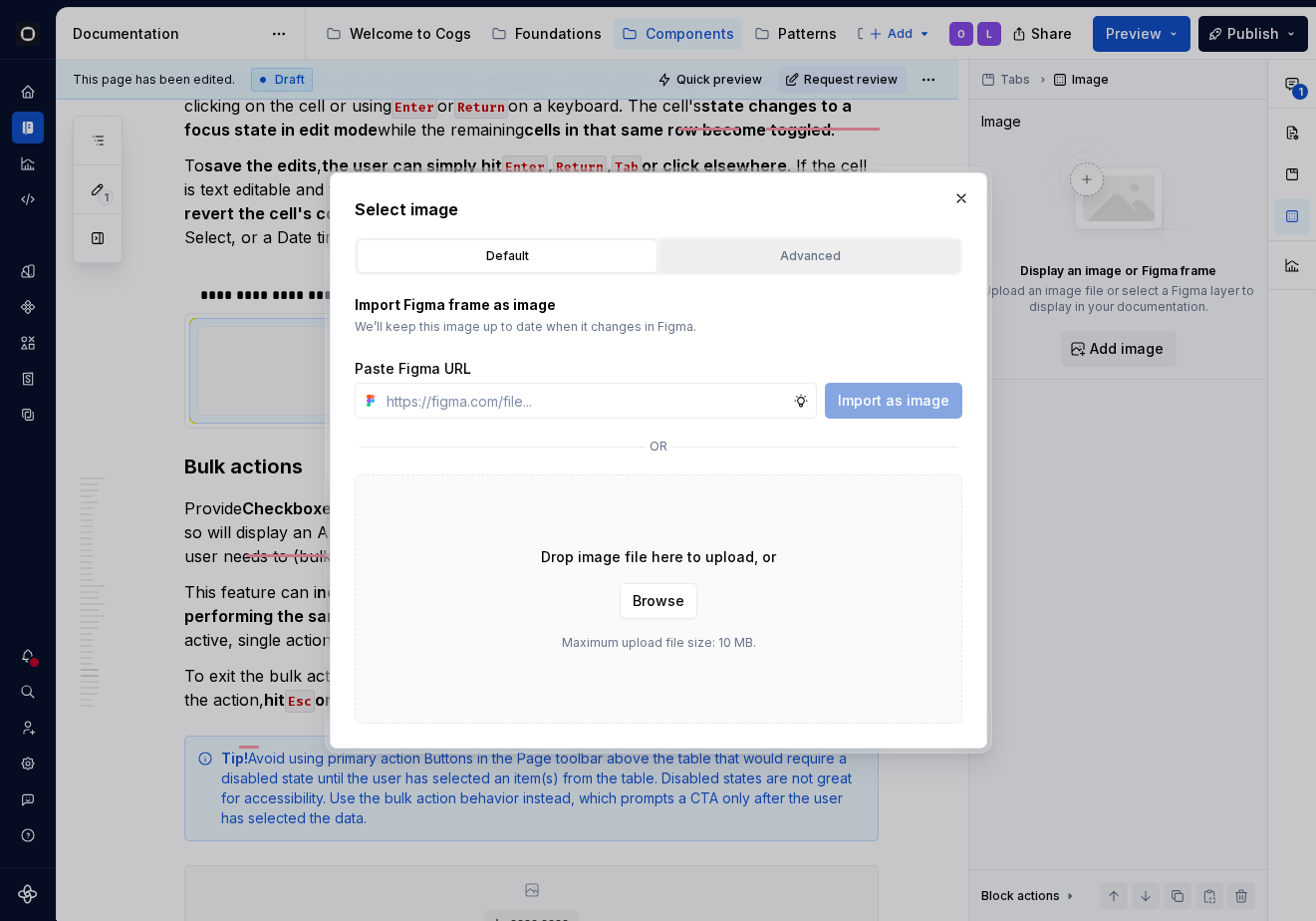 click on "Advanced" at bounding box center (810, 256) 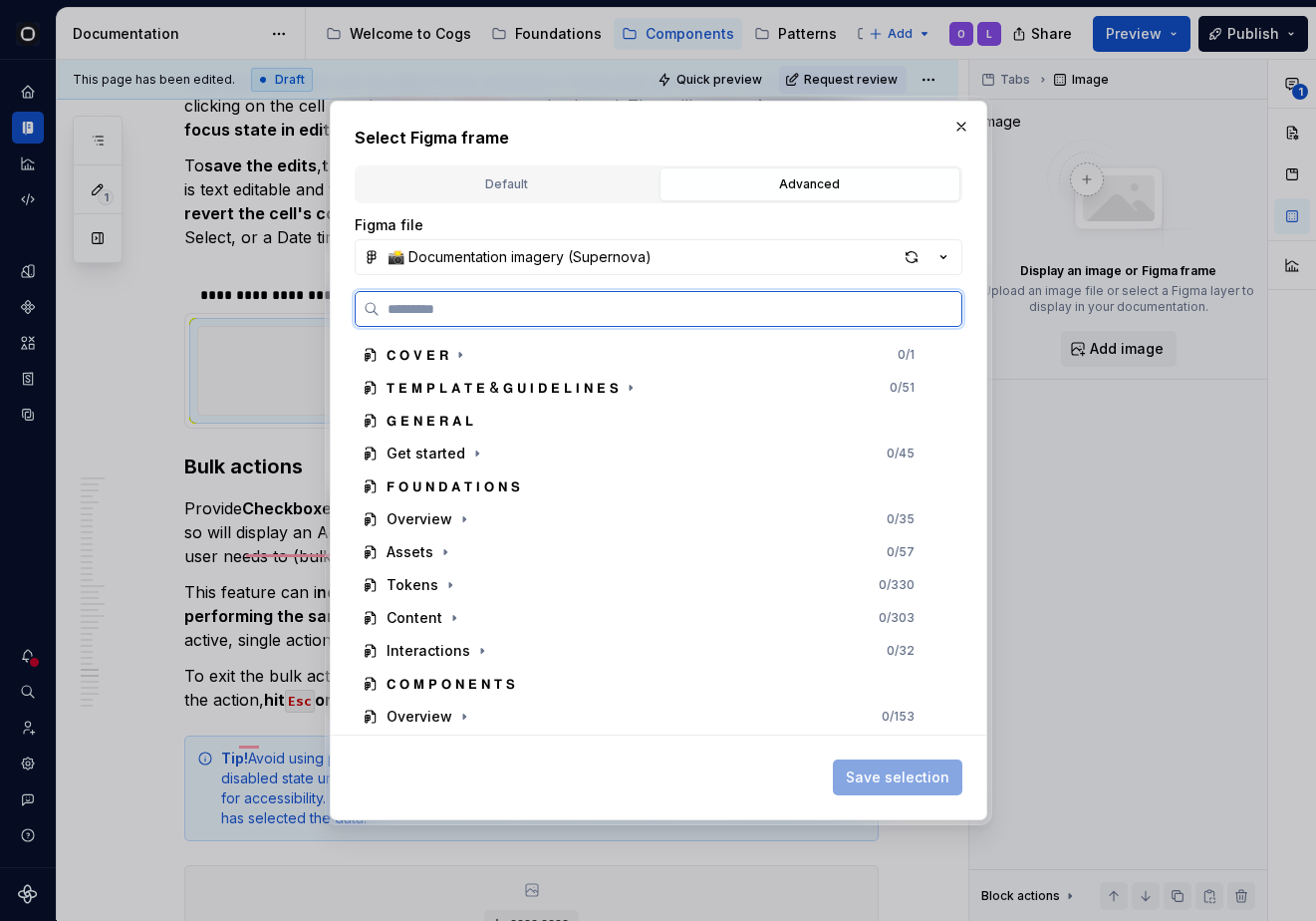 click at bounding box center [670, 309] 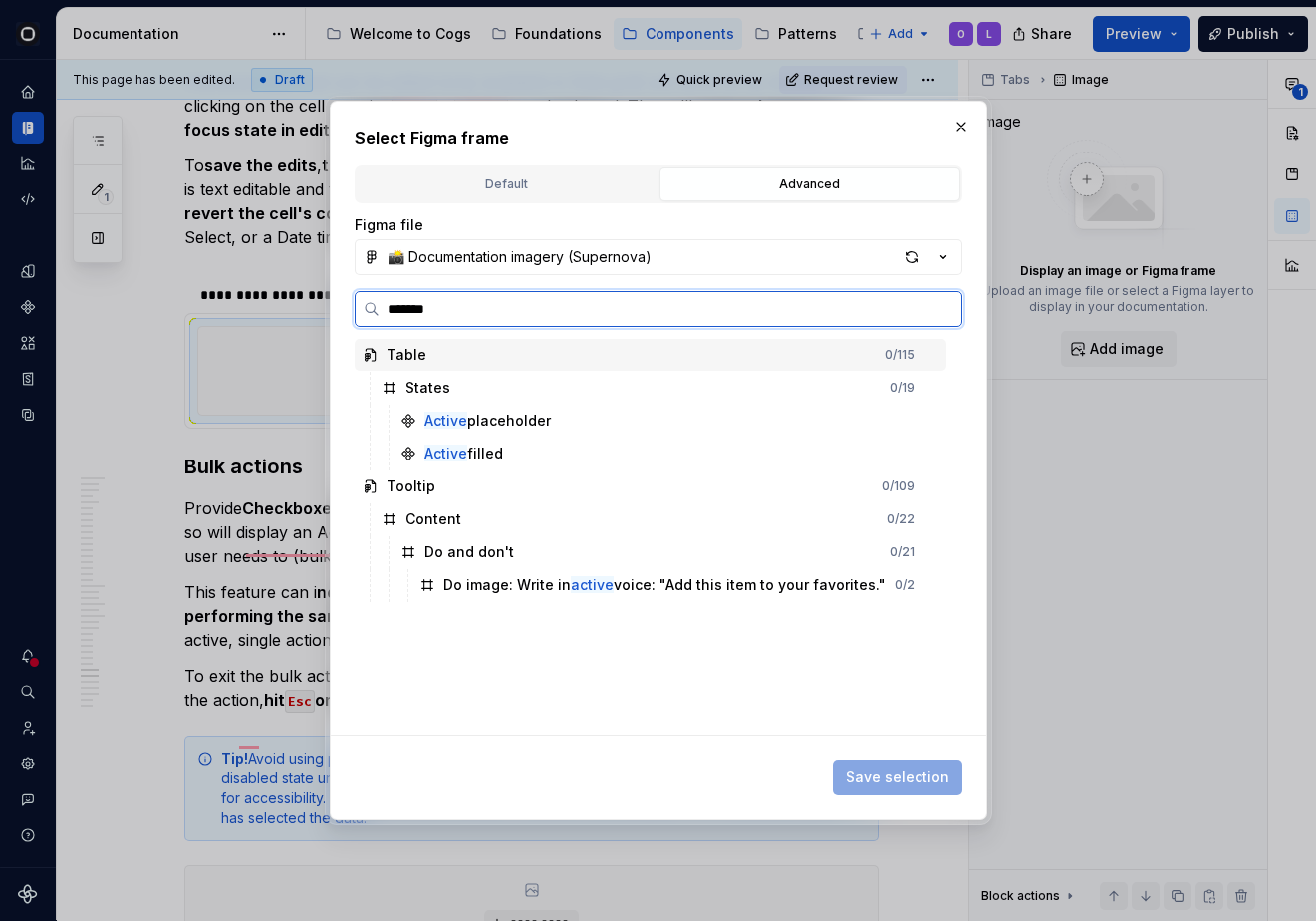 type on "********" 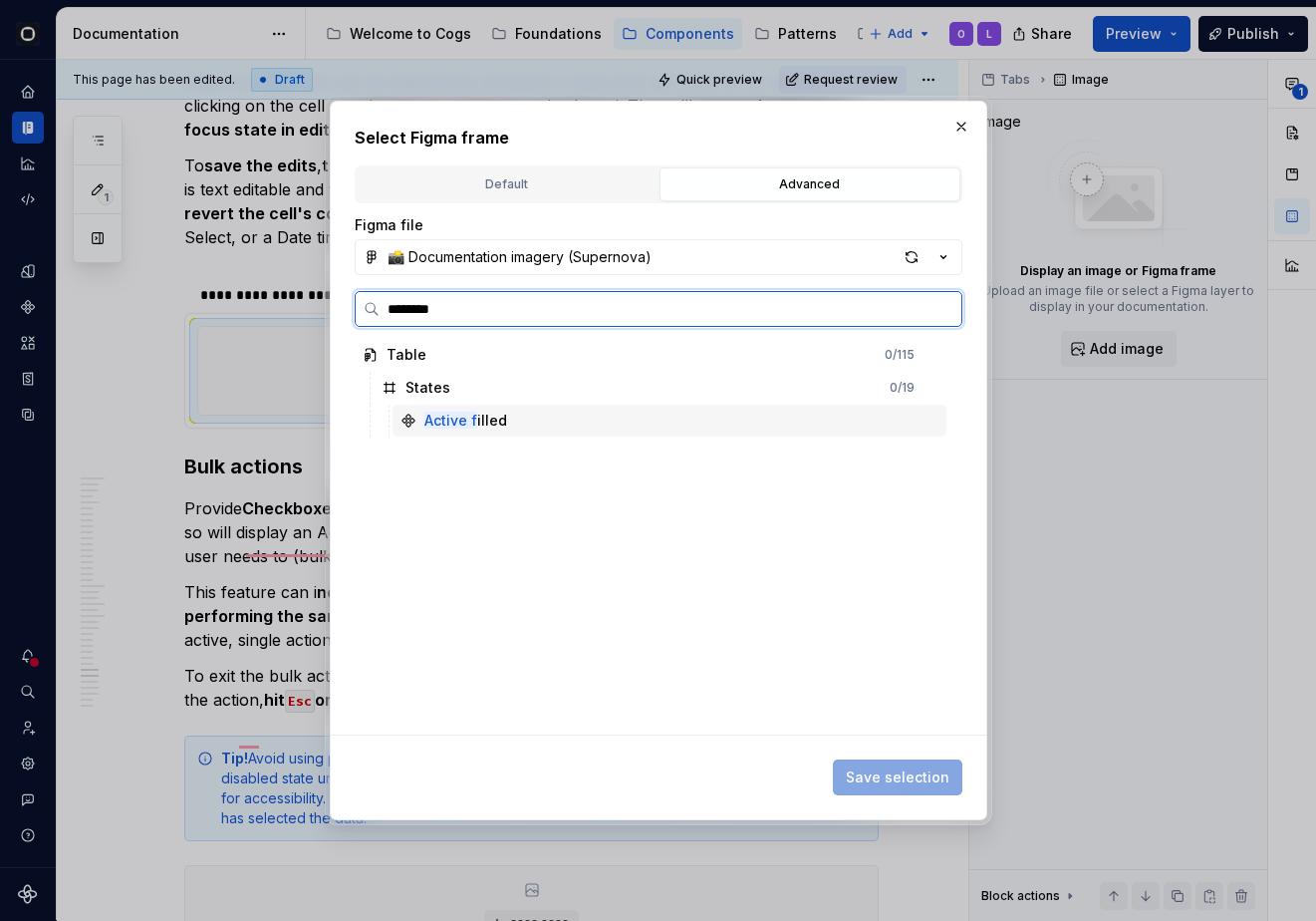 click on "Active f illed" at bounding box center (669, 421) 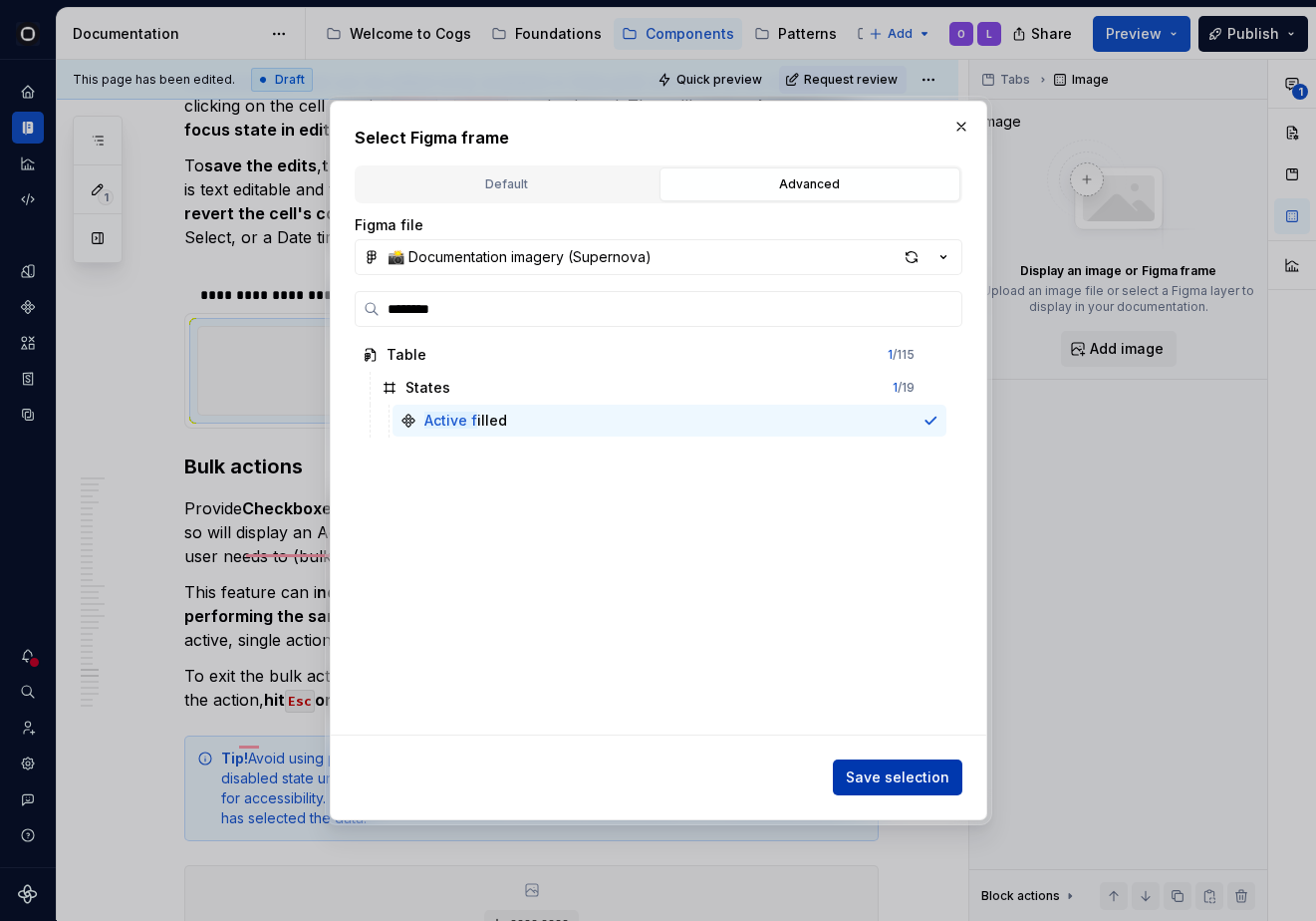 click on "Save selection" at bounding box center [898, 777] 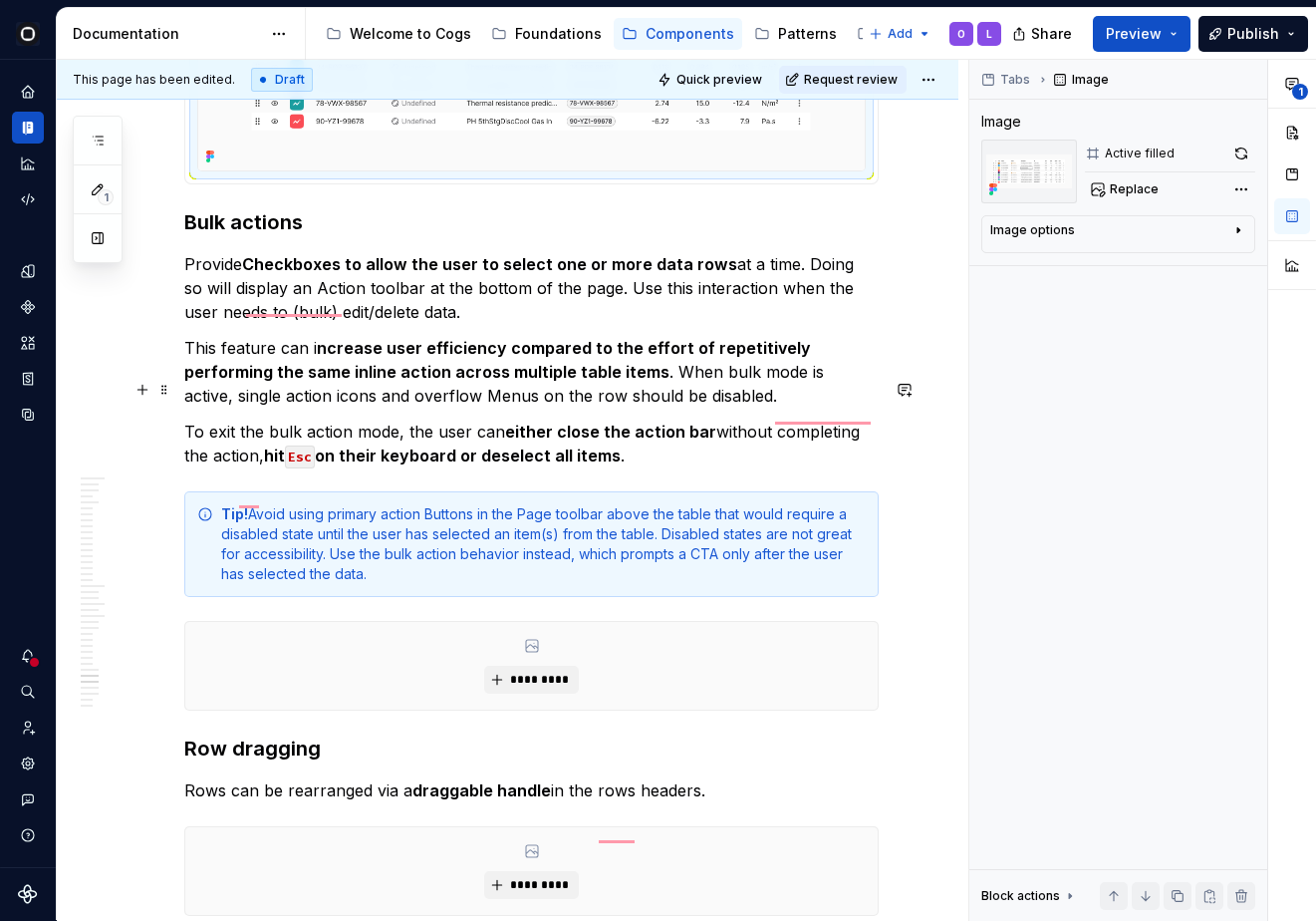 click on "ncrease user efficiency compared to the effort of repetitively performing the same inline action across multiple table items" at bounding box center [499, 360] 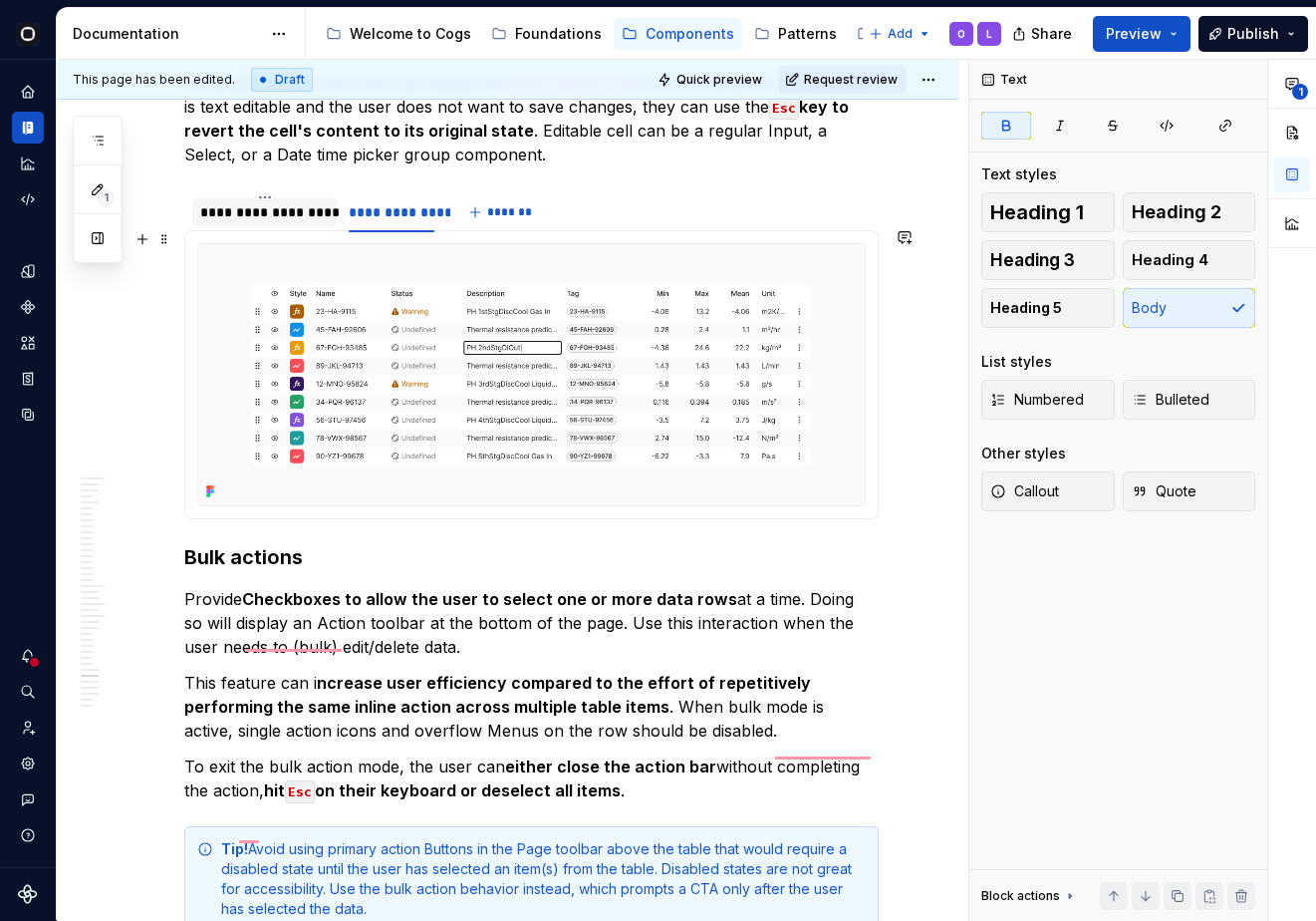 click on "**********" at bounding box center (264, 212) 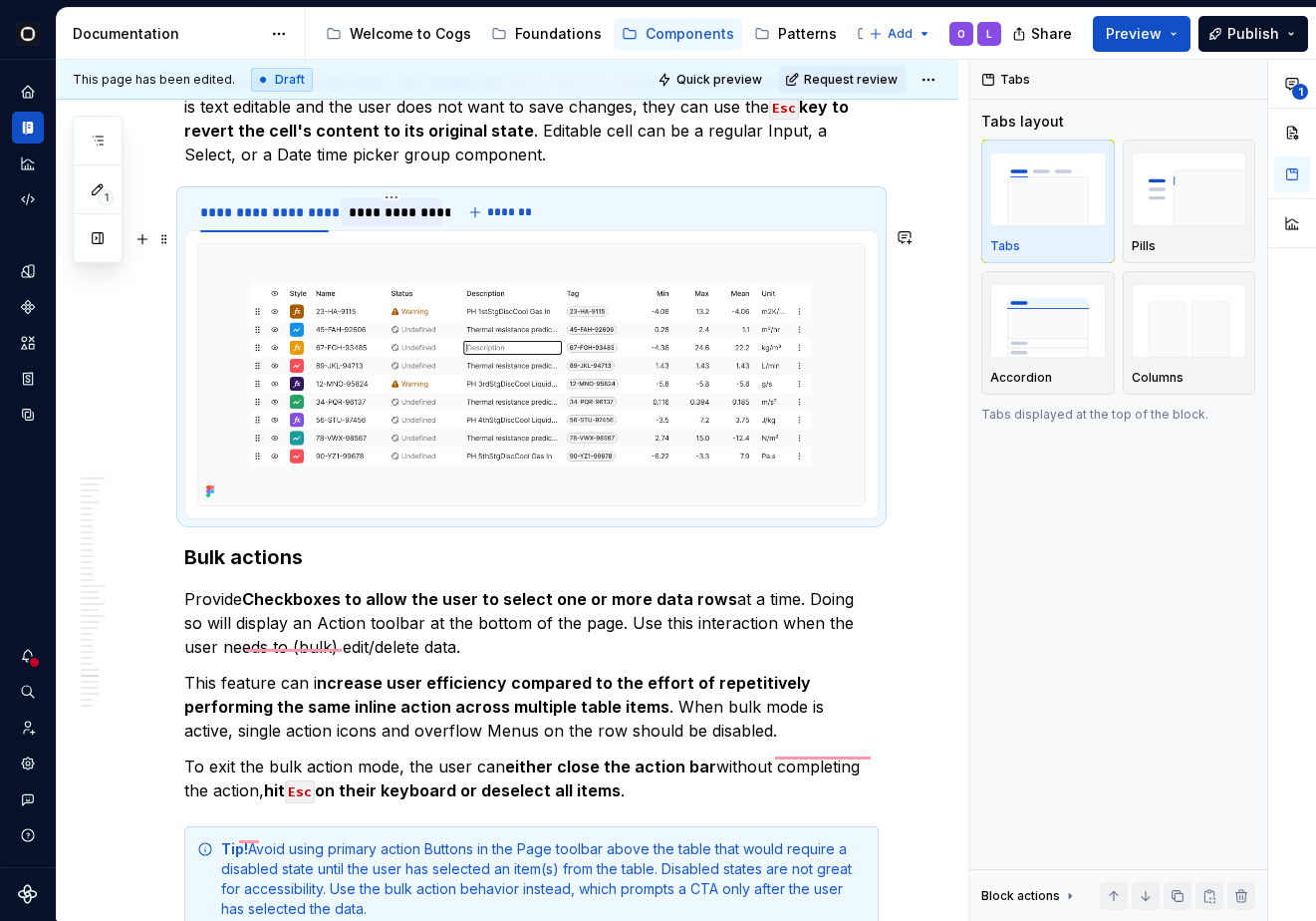 click on "**********" at bounding box center (392, 212) 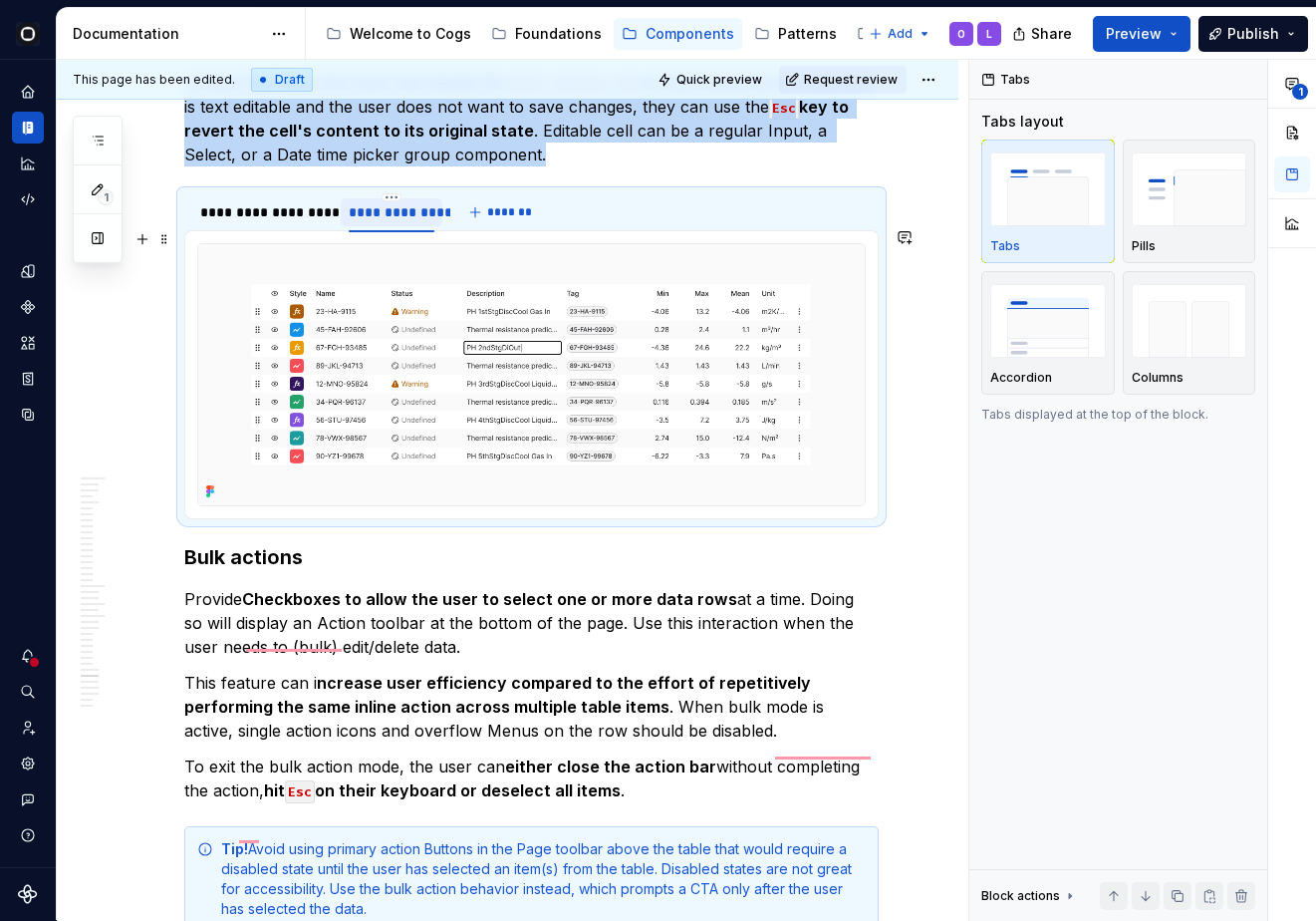 click on "**********" at bounding box center [392, 212] 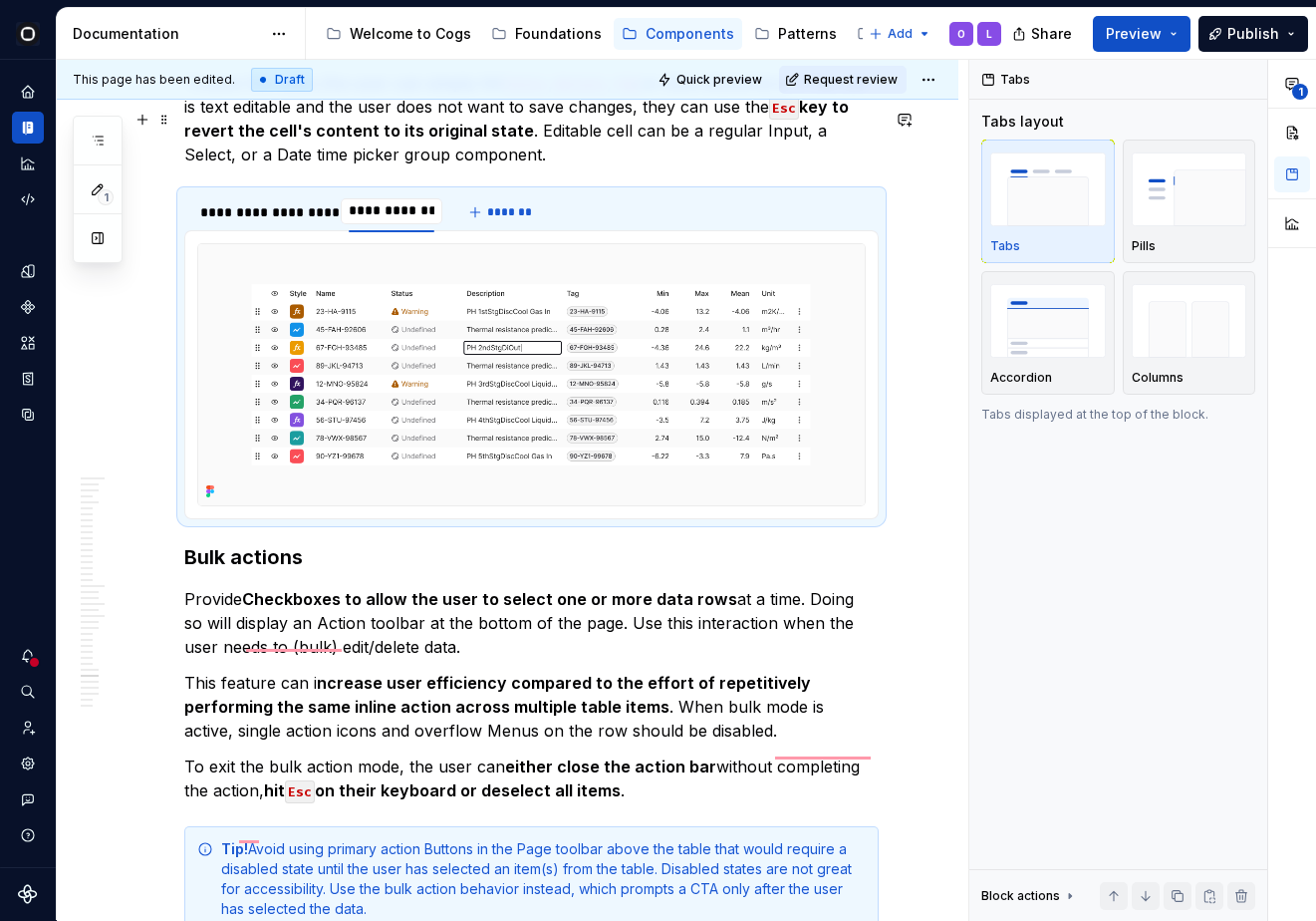 click on "To  save the edits ,  the user can simply hit  Enter ,  Return ,  Tab  or click elsewhere . If the cell is text editable and the user does not want to save changes, they can use the  Esc  key to revert the cell's content to its original state . Editable cell can be a regular Input, a Select, or a Date time picker group component." at bounding box center (531, 119) 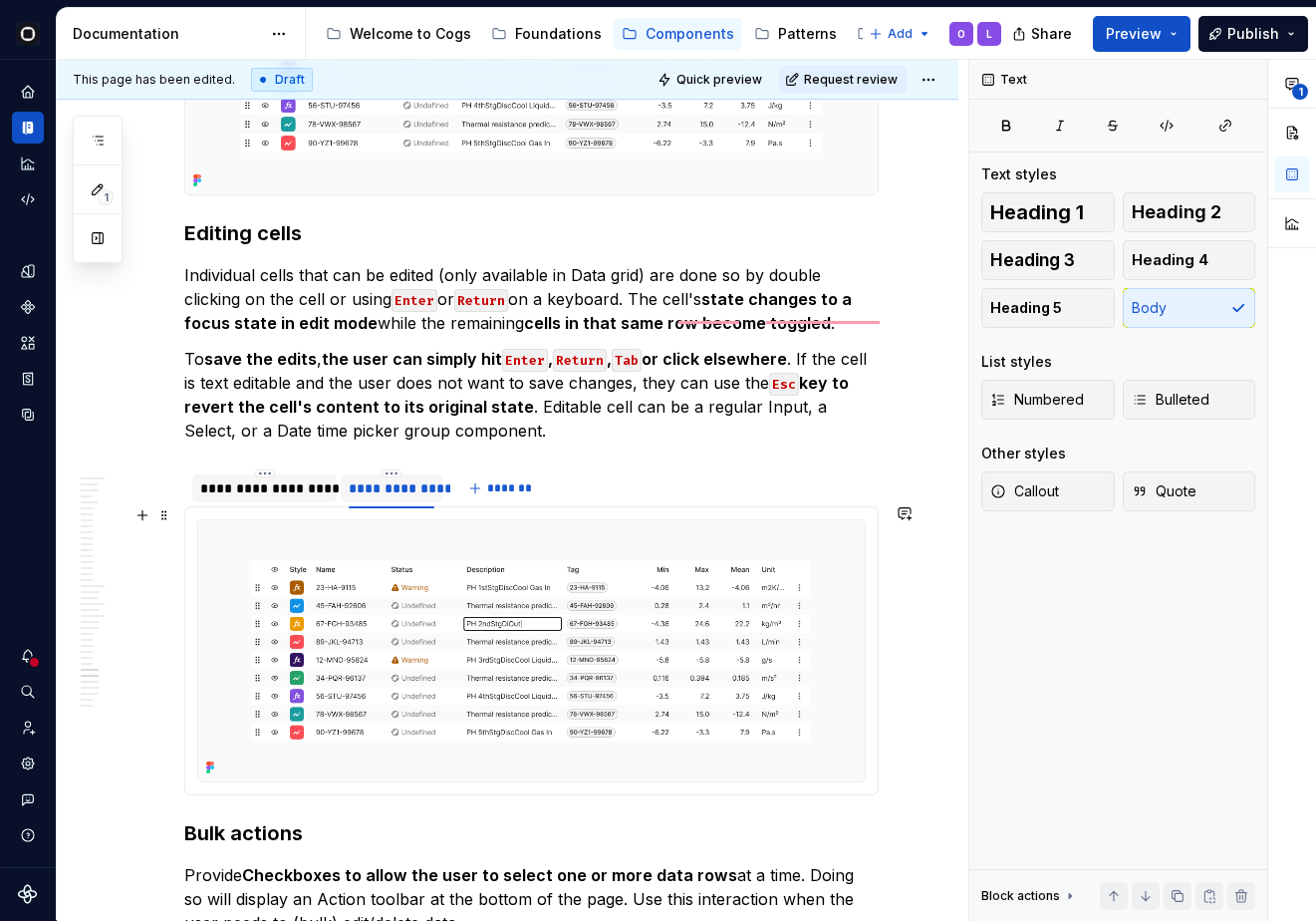 click on "**********" at bounding box center [264, 488] 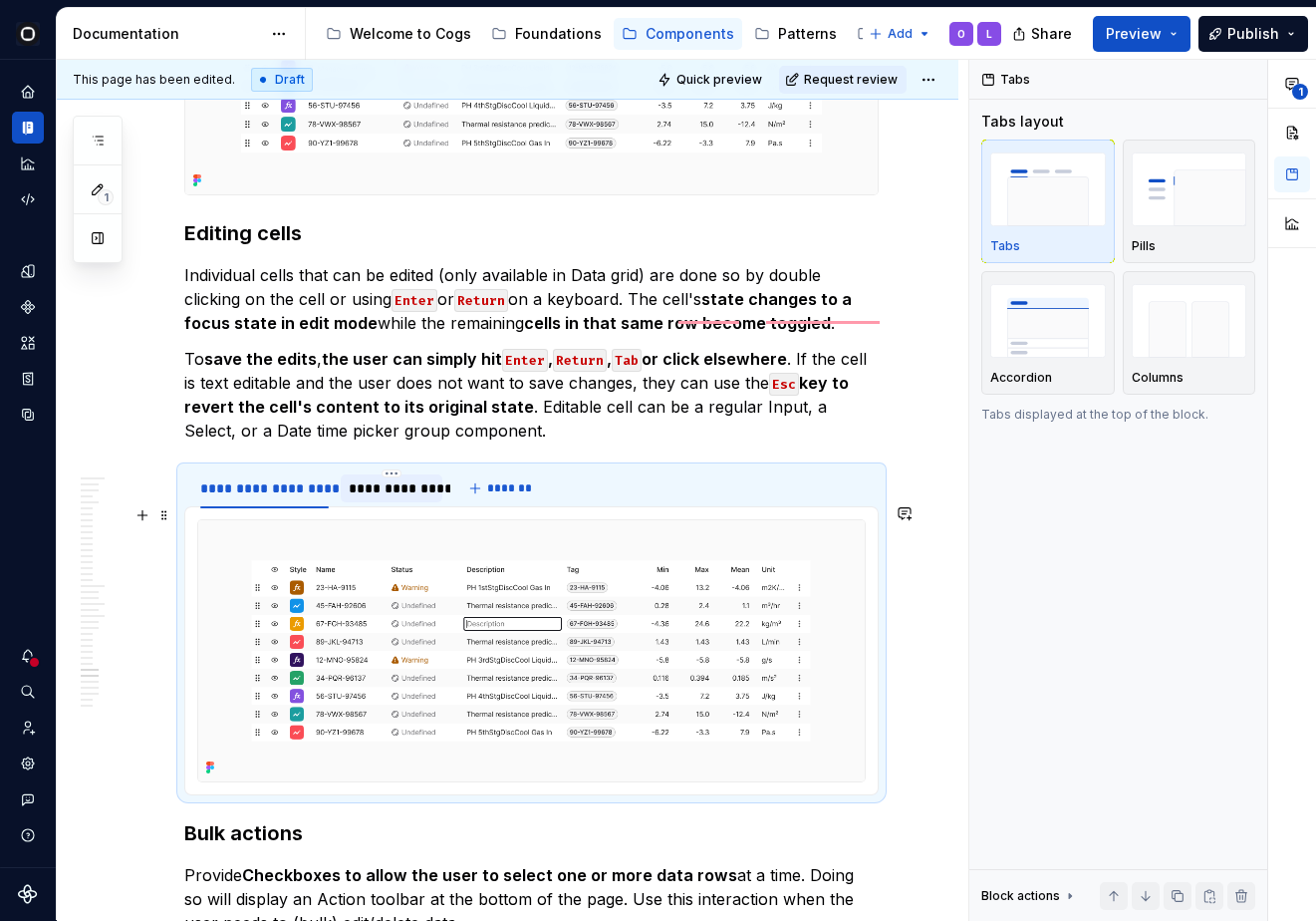 click on "**********" at bounding box center [392, 488] 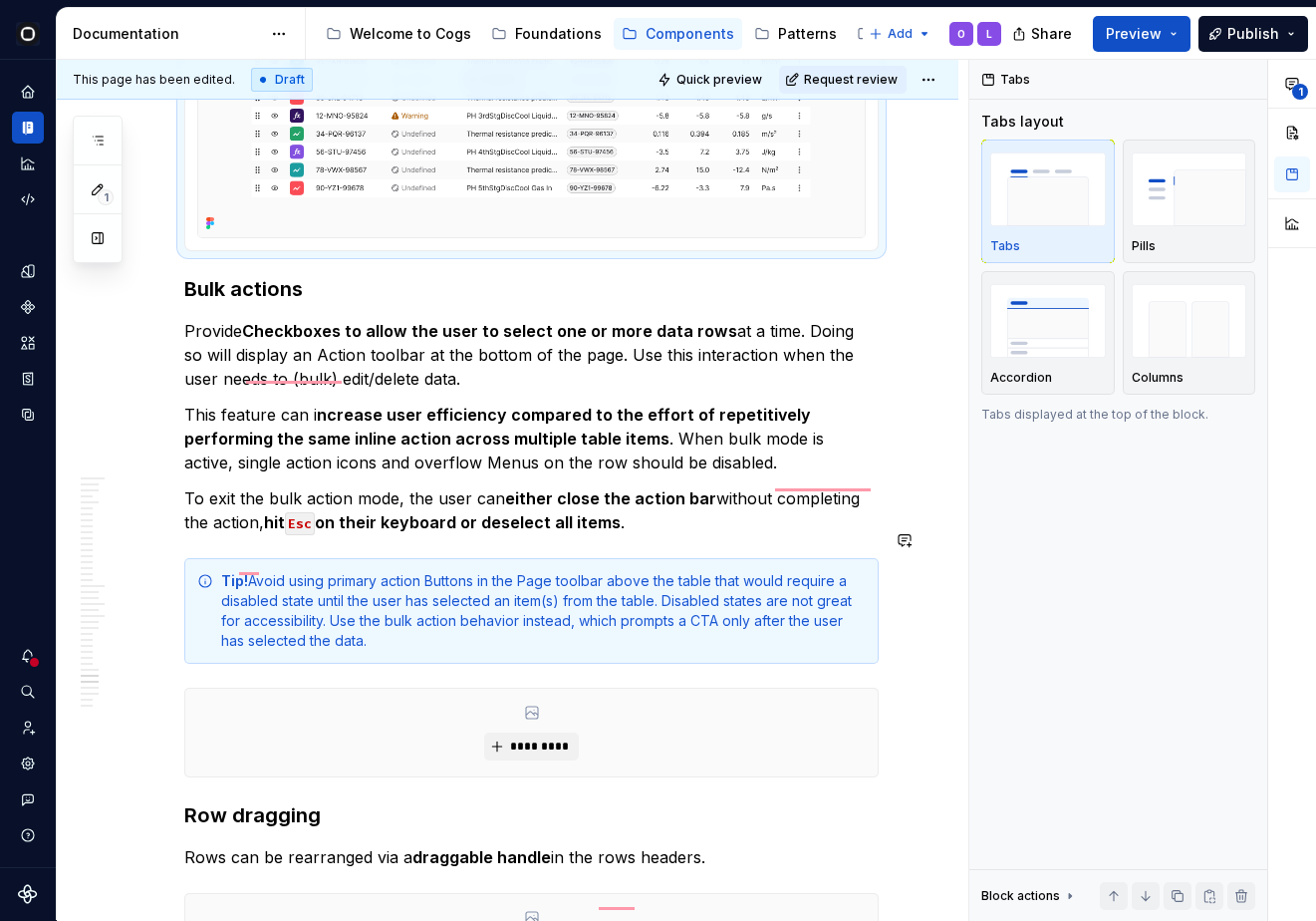 click on "**********" at bounding box center [531, -5039] 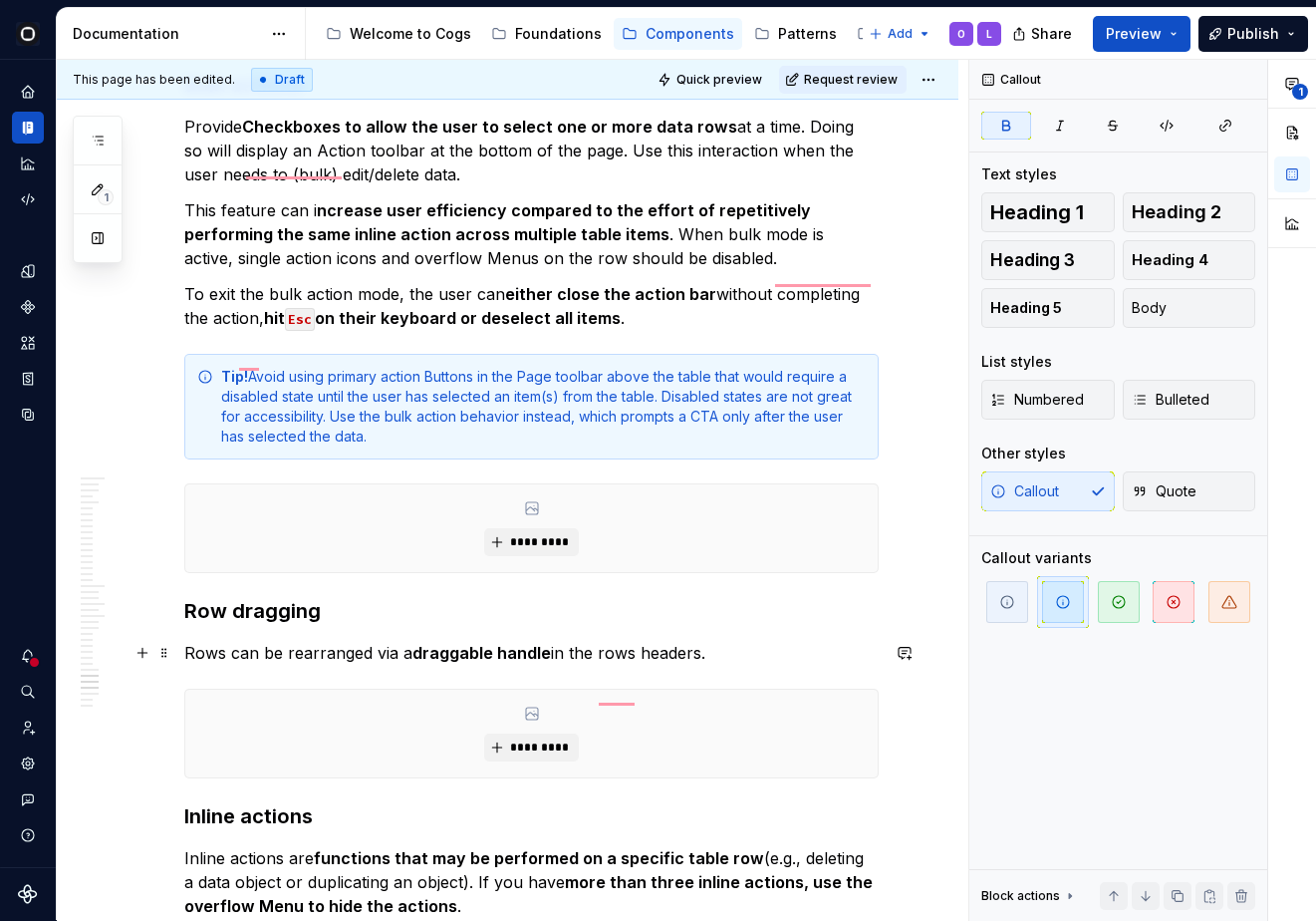 click on "Row dragging" at bounding box center [531, 611] 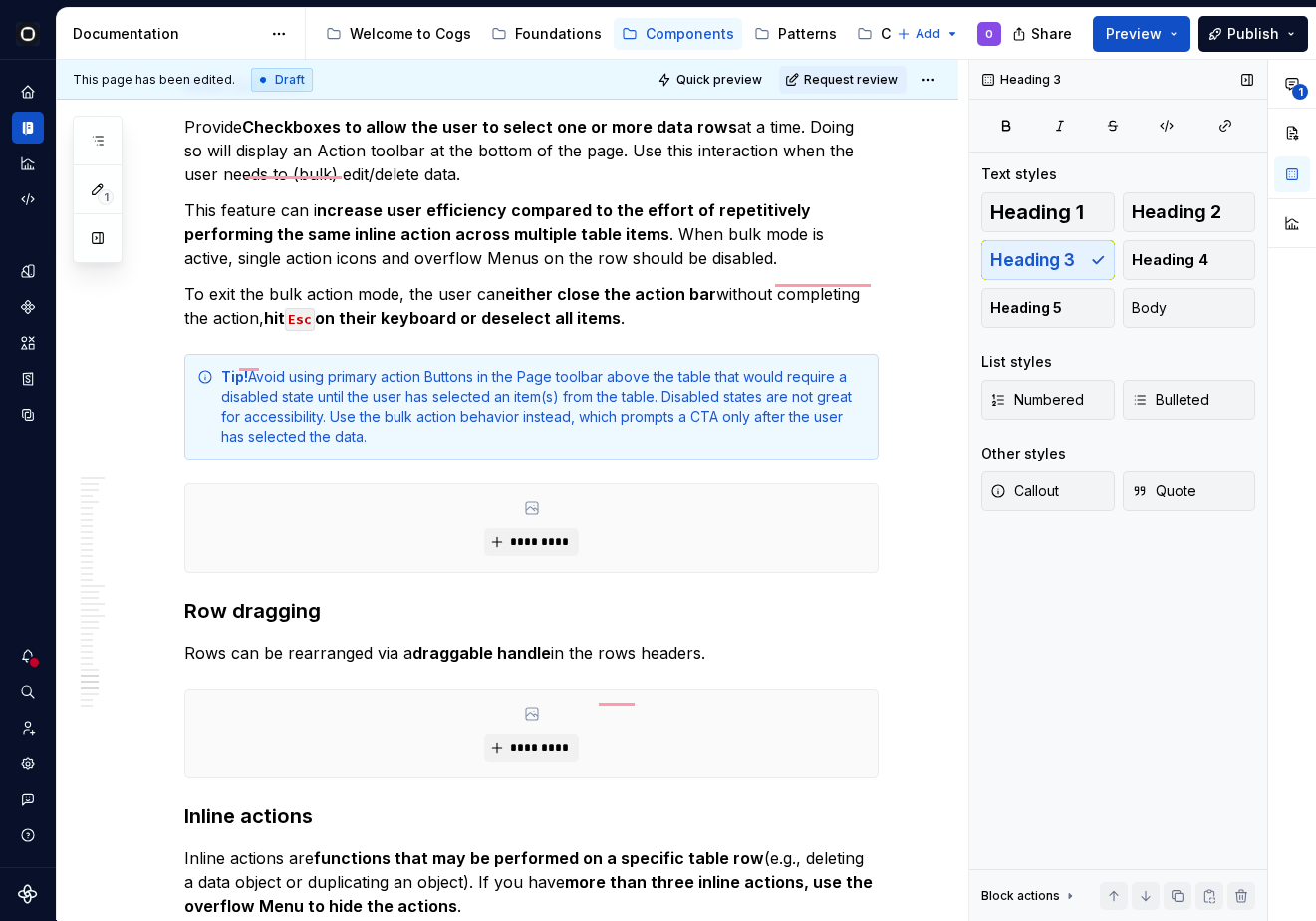scroll, scrollTop: 12618, scrollLeft: 0, axis: vertical 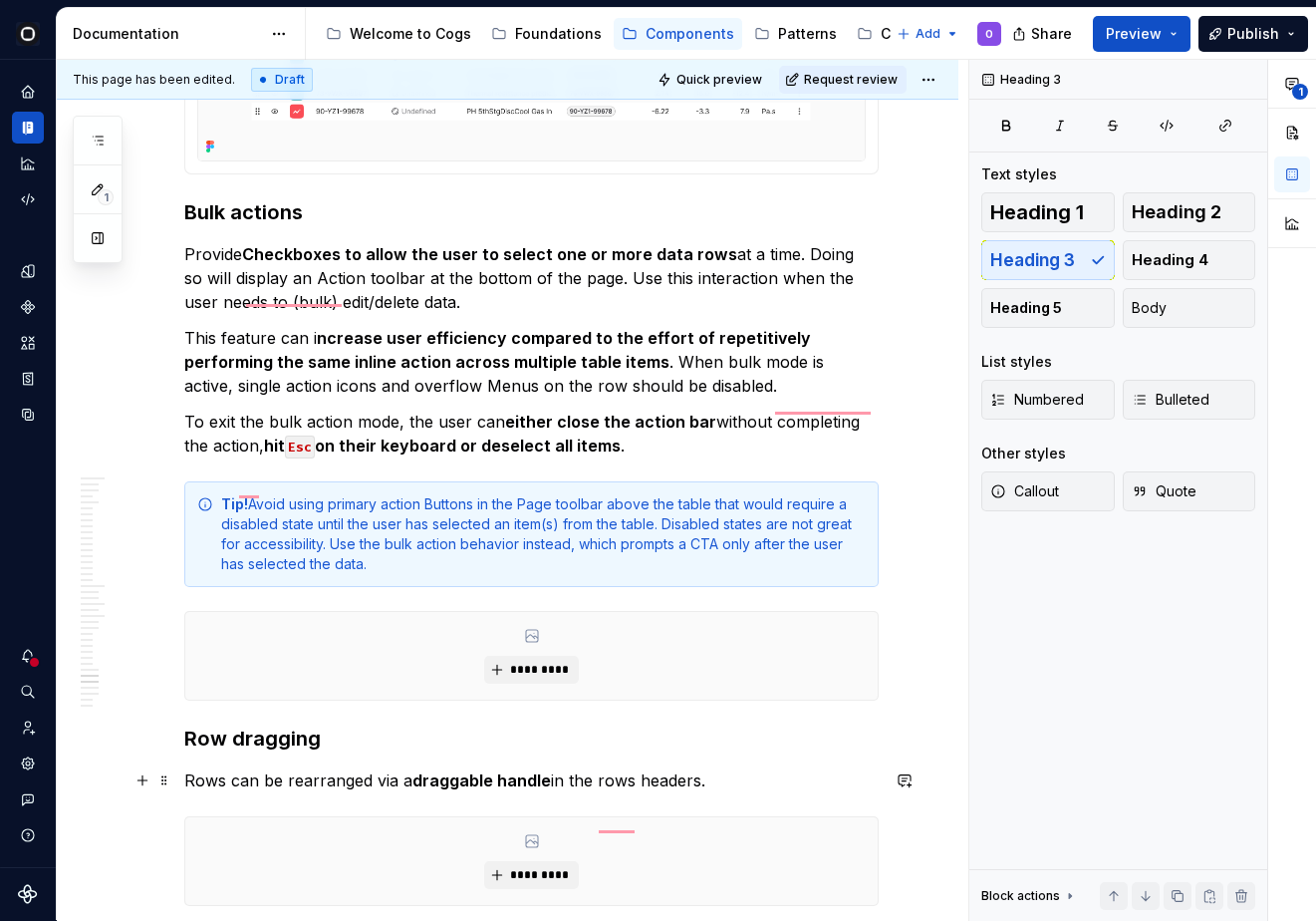 click on "Row dragging" at bounding box center (531, 739) 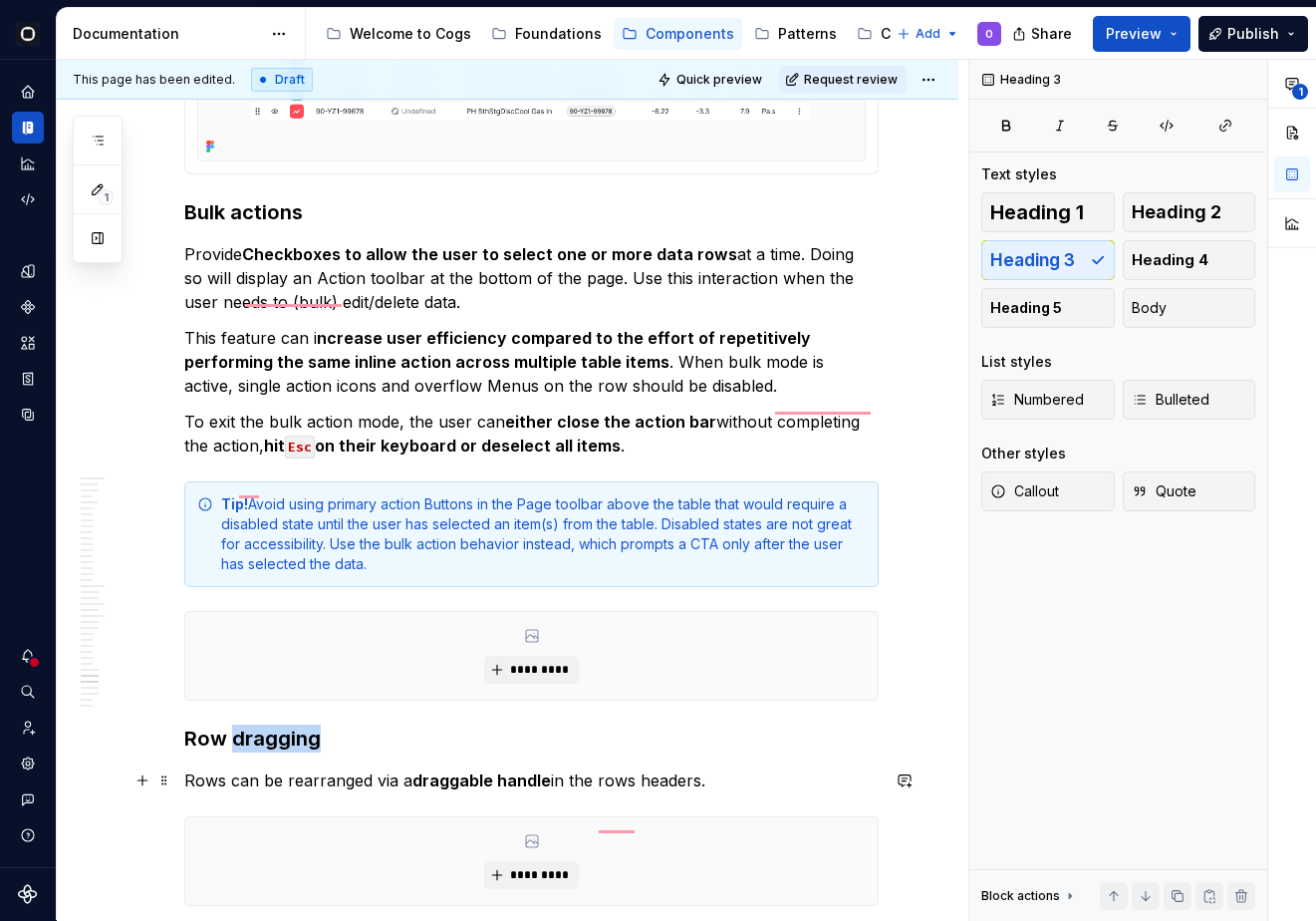 click on "Row dragging" at bounding box center (531, 739) 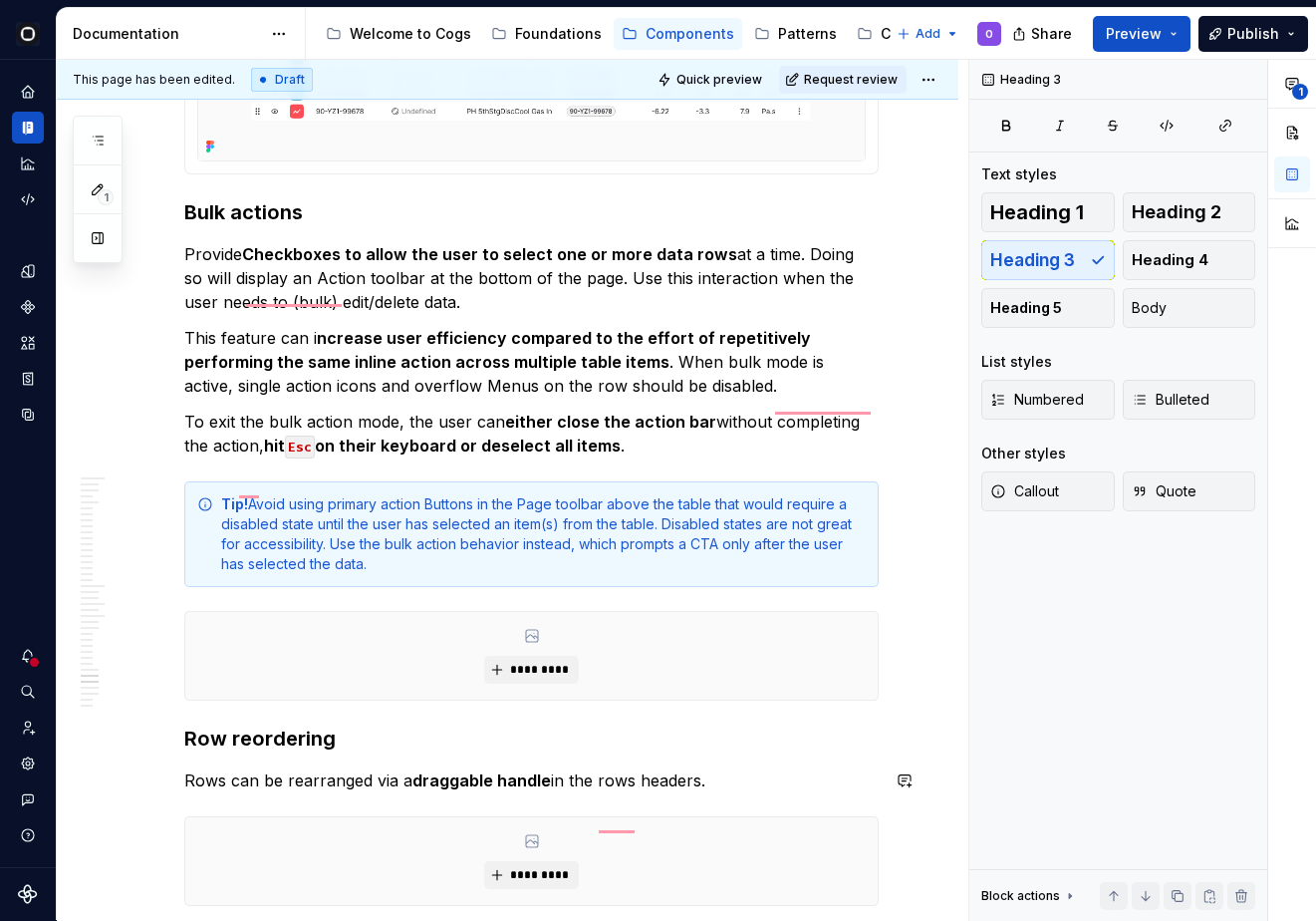 scroll, scrollTop: 12297, scrollLeft: 0, axis: vertical 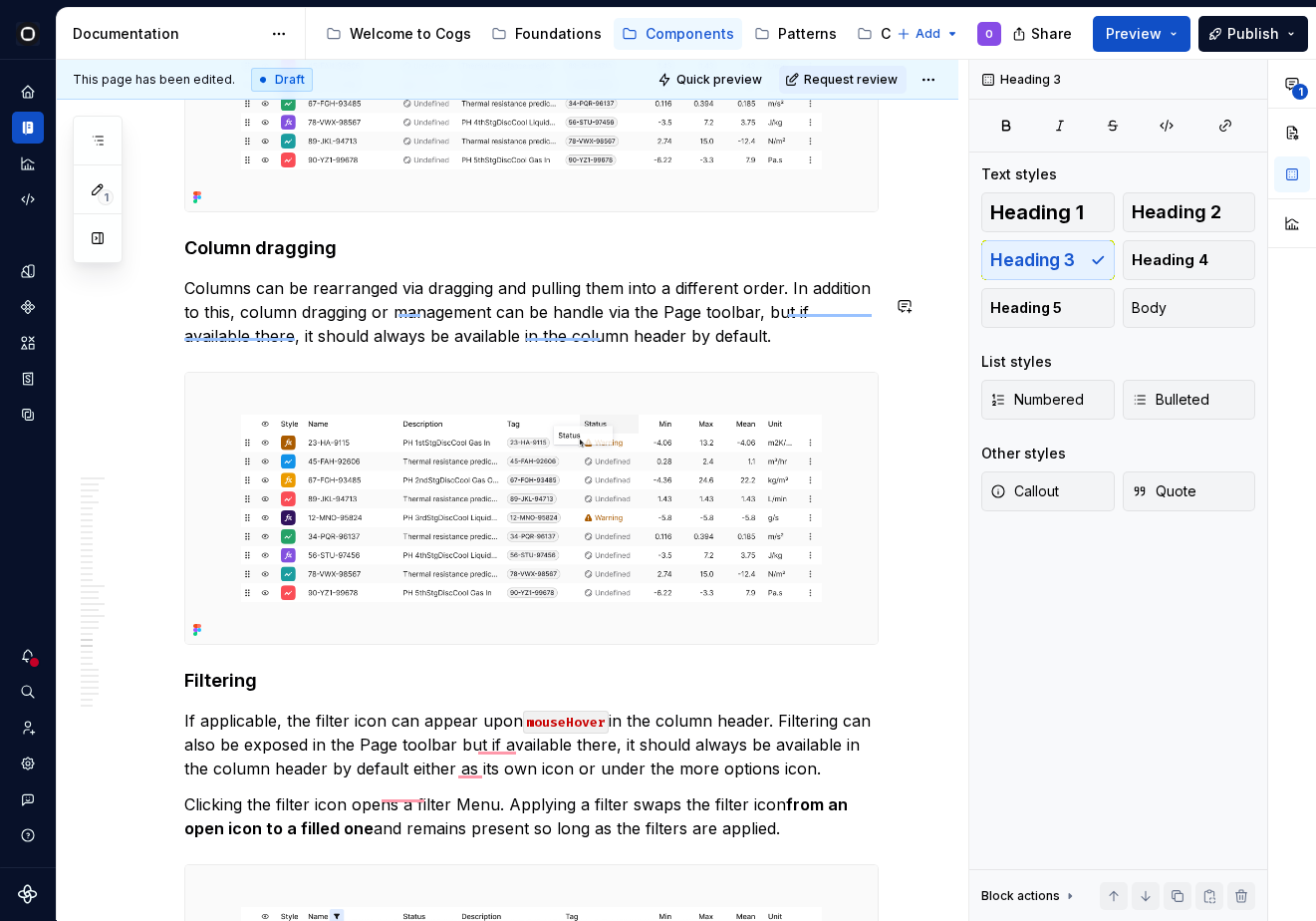 click on "**********" at bounding box center [531, -2168] 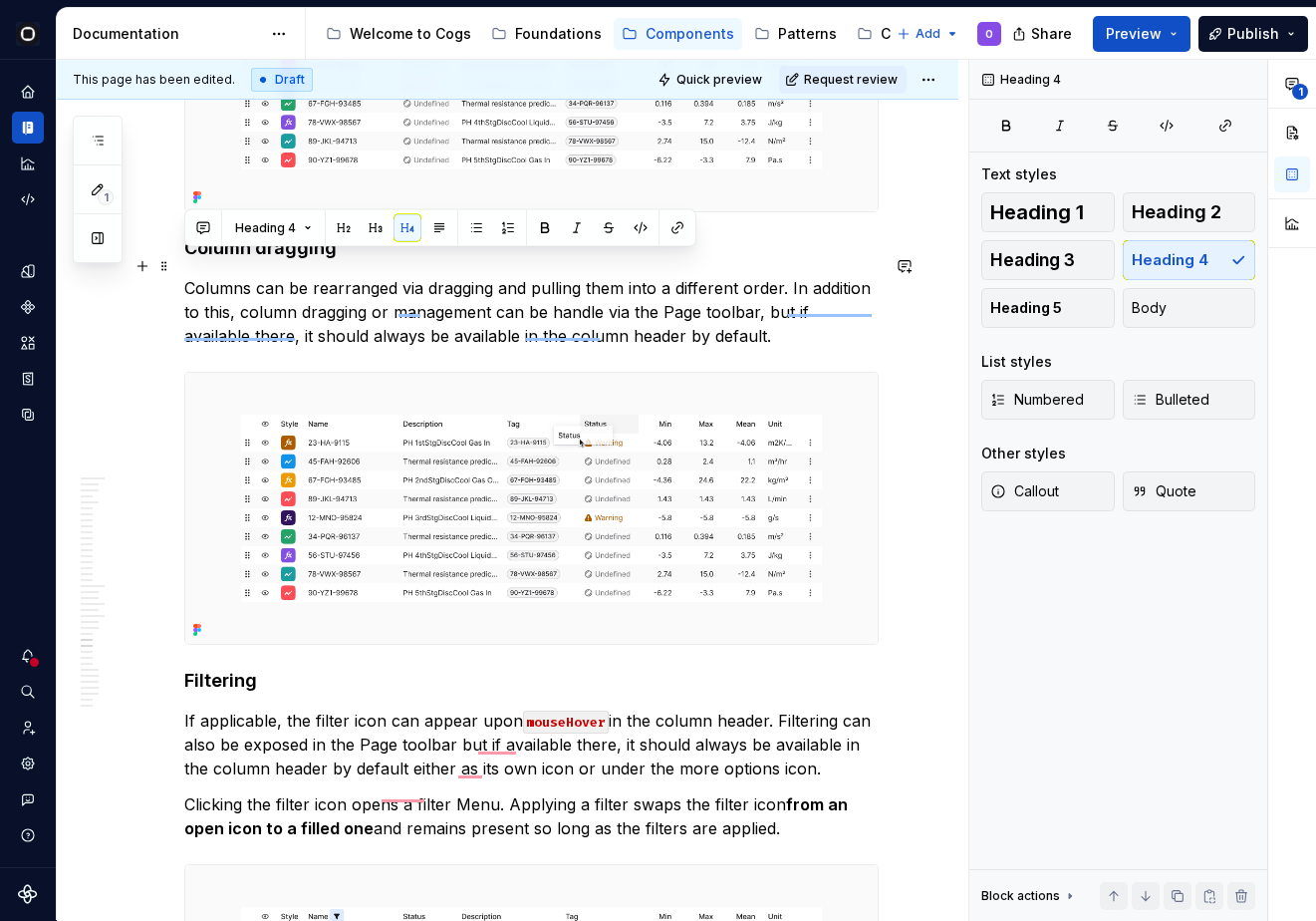 click on "Column dragging" at bounding box center [531, 248] 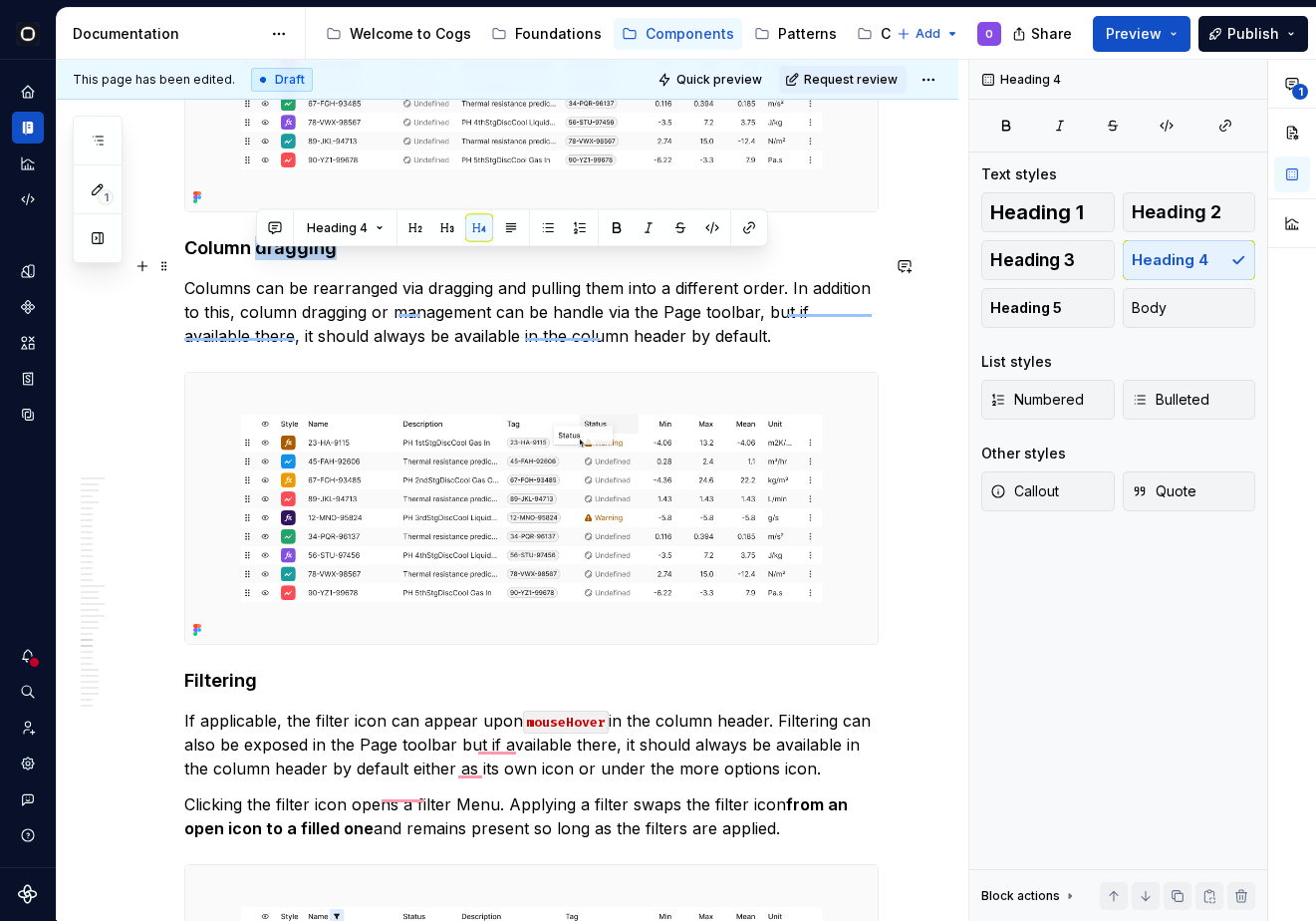 click on "Column dragging" at bounding box center (531, 248) 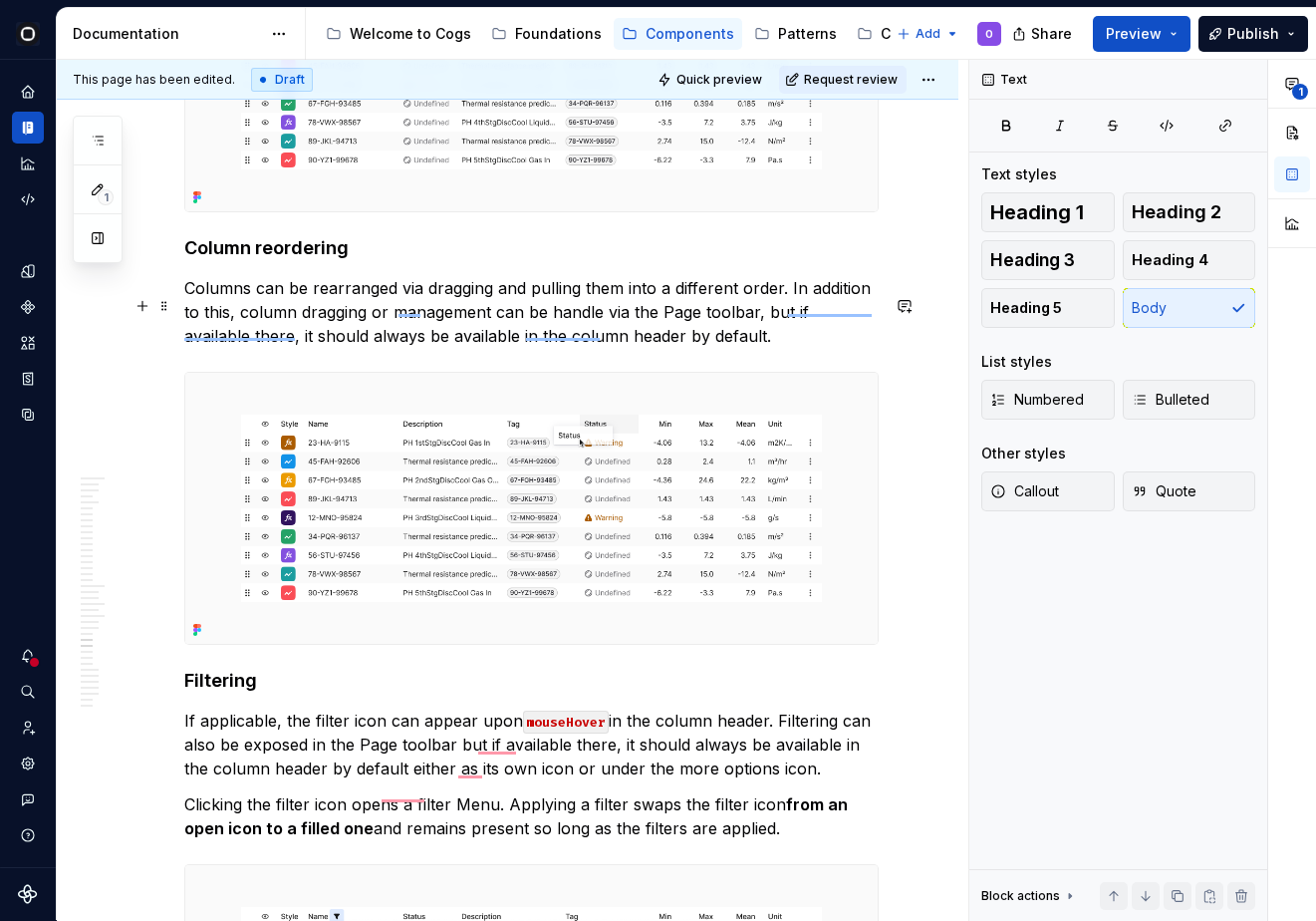 click on "Columns can be rearranged via dragging and pulling them into a different order. In addition to this, column dragging or management can be handle via the Page toolbar, but if available there, it should always be available in the column header by default." at bounding box center [531, 312] 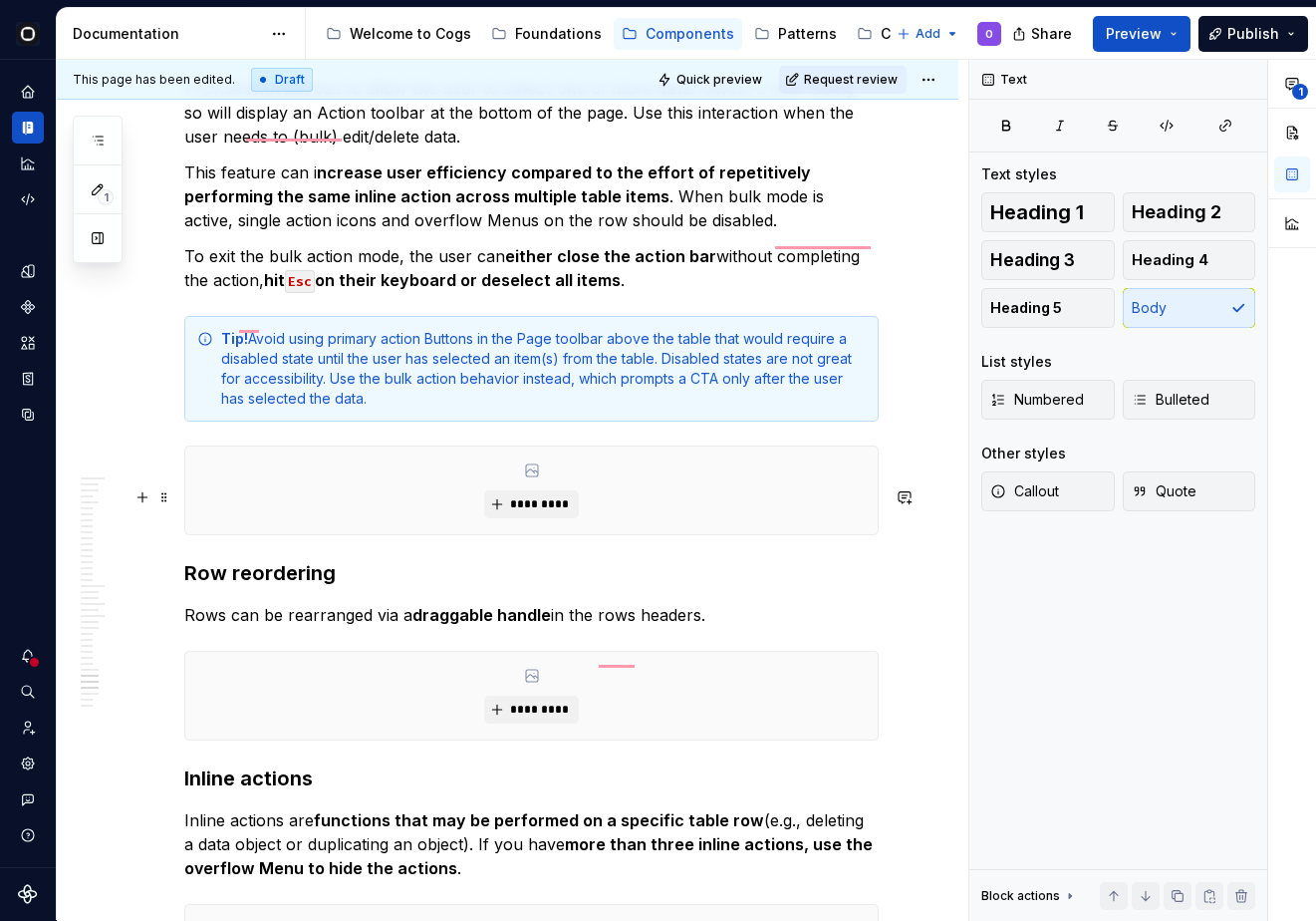 click on "*********" at bounding box center [531, 490] 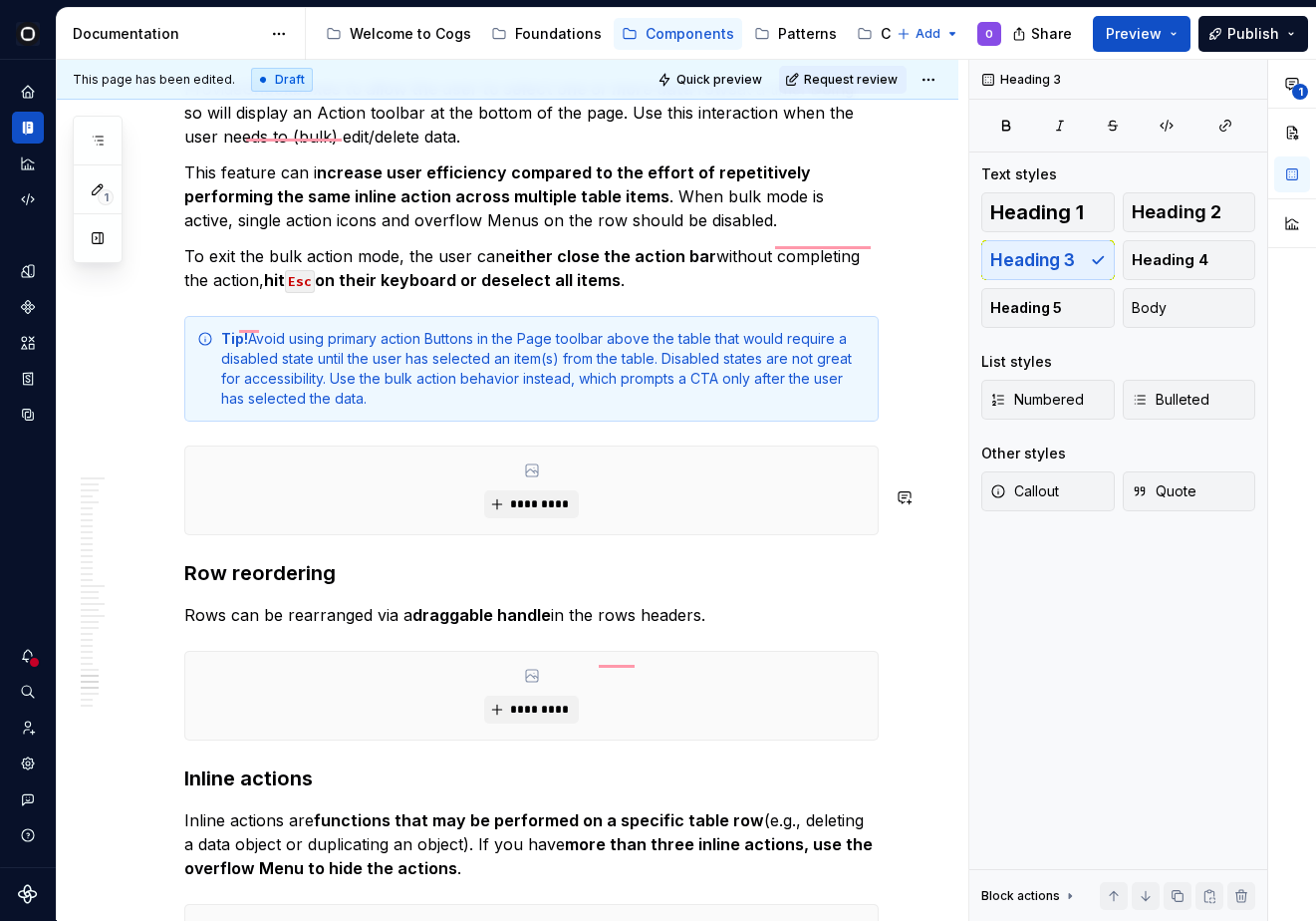click on "**********" at bounding box center (531, -5281) 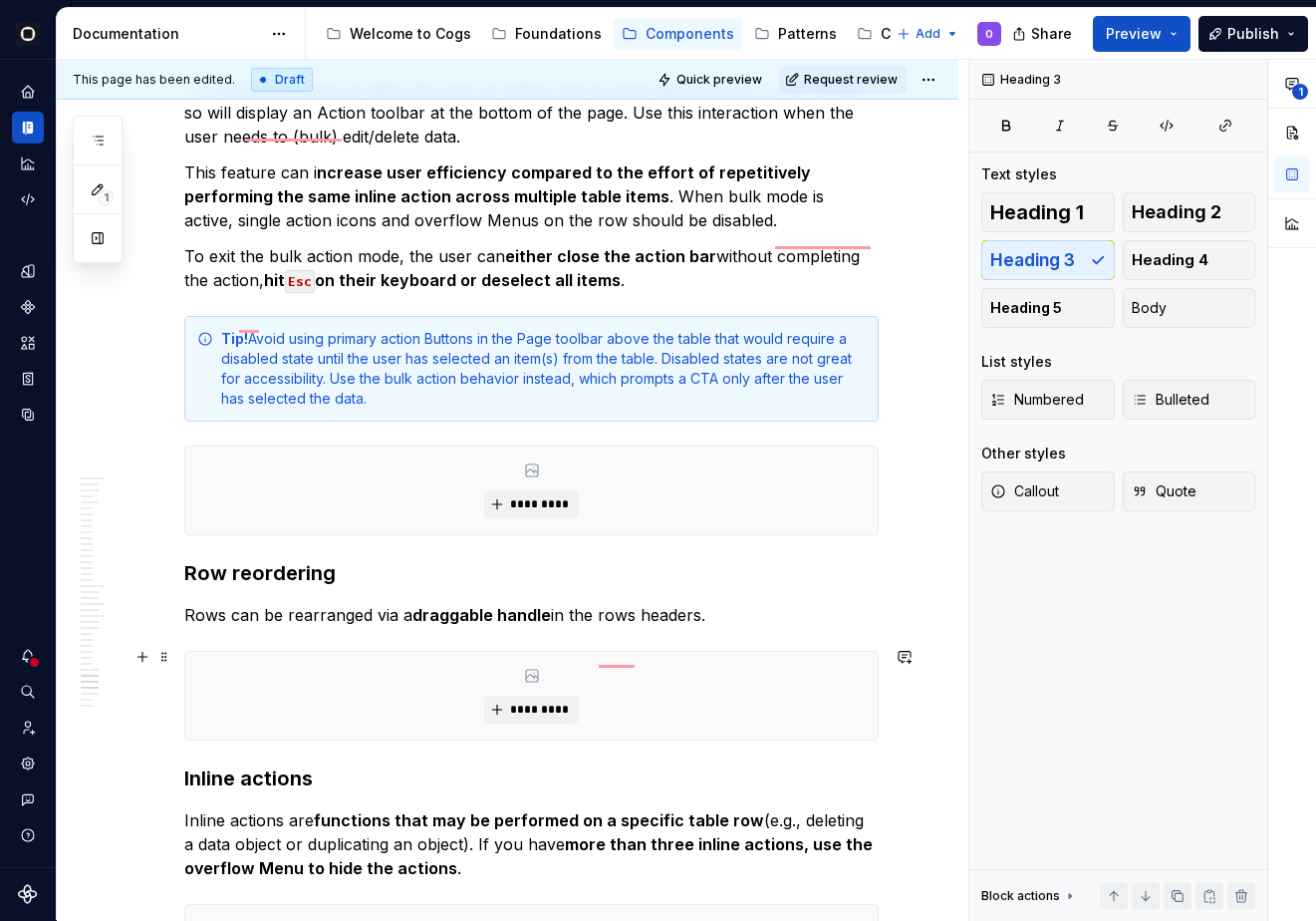click on "Rows can be rearranged via a  draggable handle  in the rows headers." at bounding box center [531, 615] 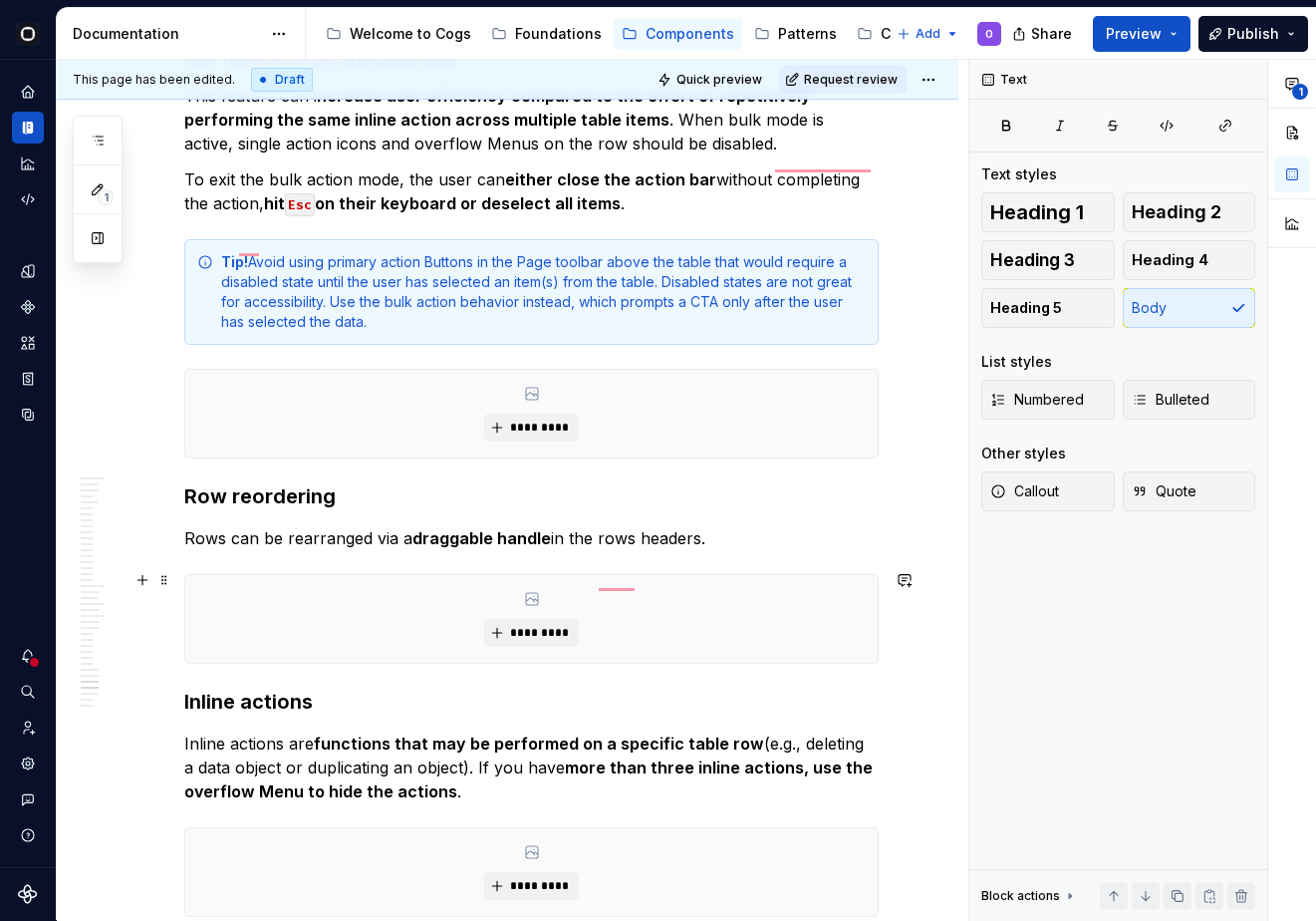 click on "Rows can be rearranged via a  draggable handle  in the rows headers." at bounding box center [531, 538] 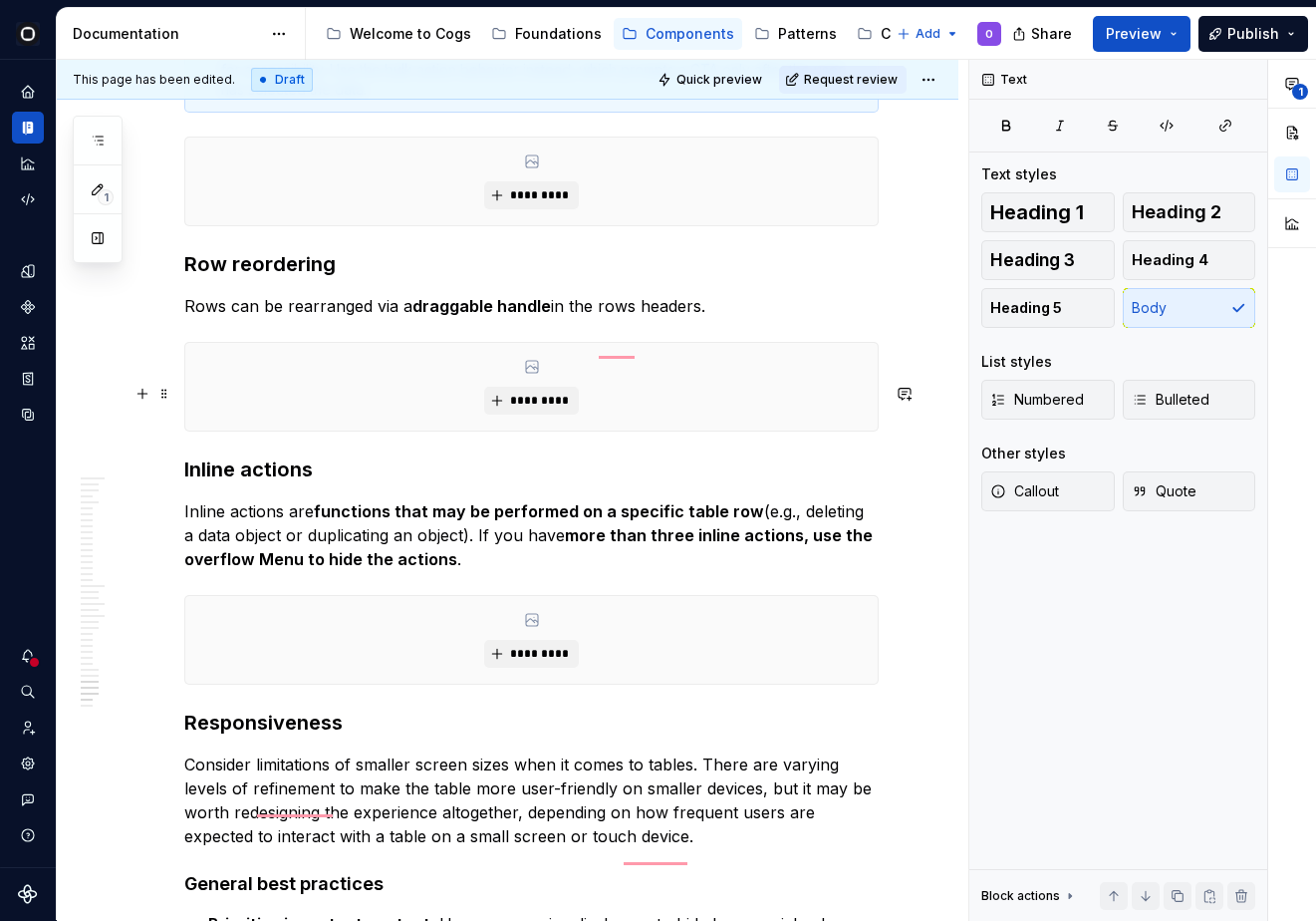 scroll, scrollTop: 12777, scrollLeft: 0, axis: vertical 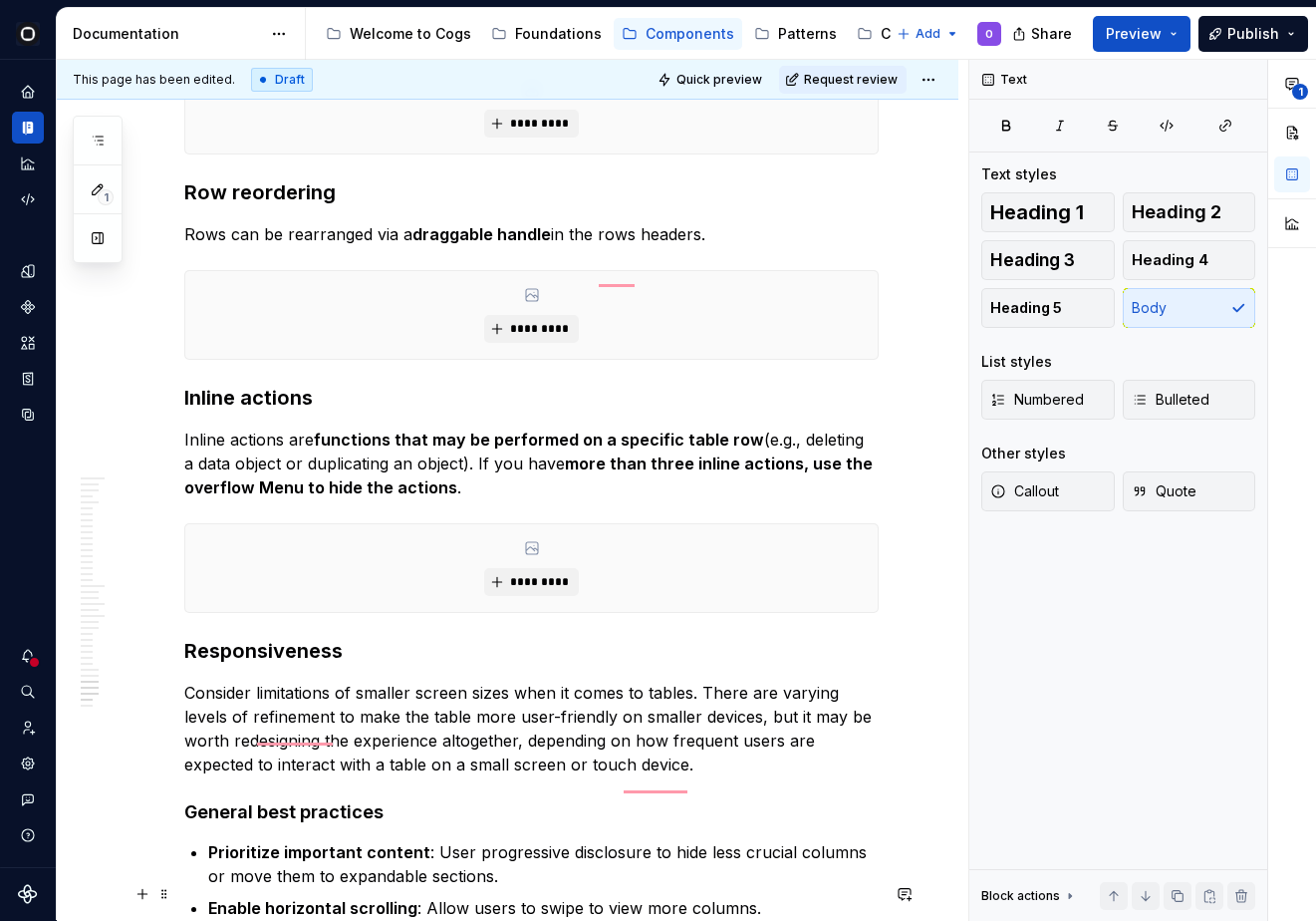 click on "*********" at bounding box center (531, 568) 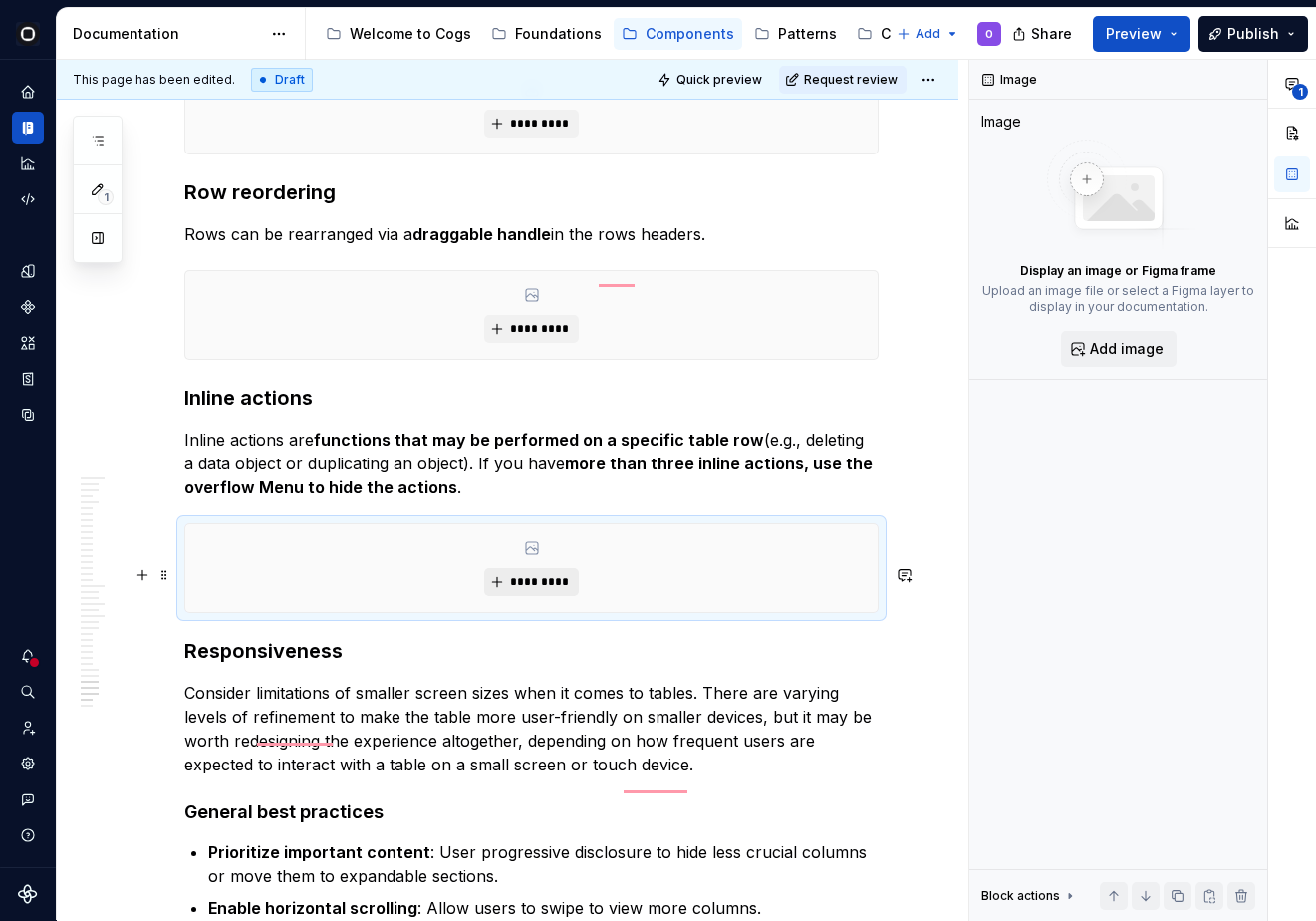 click on "*********" at bounding box center [539, 582] 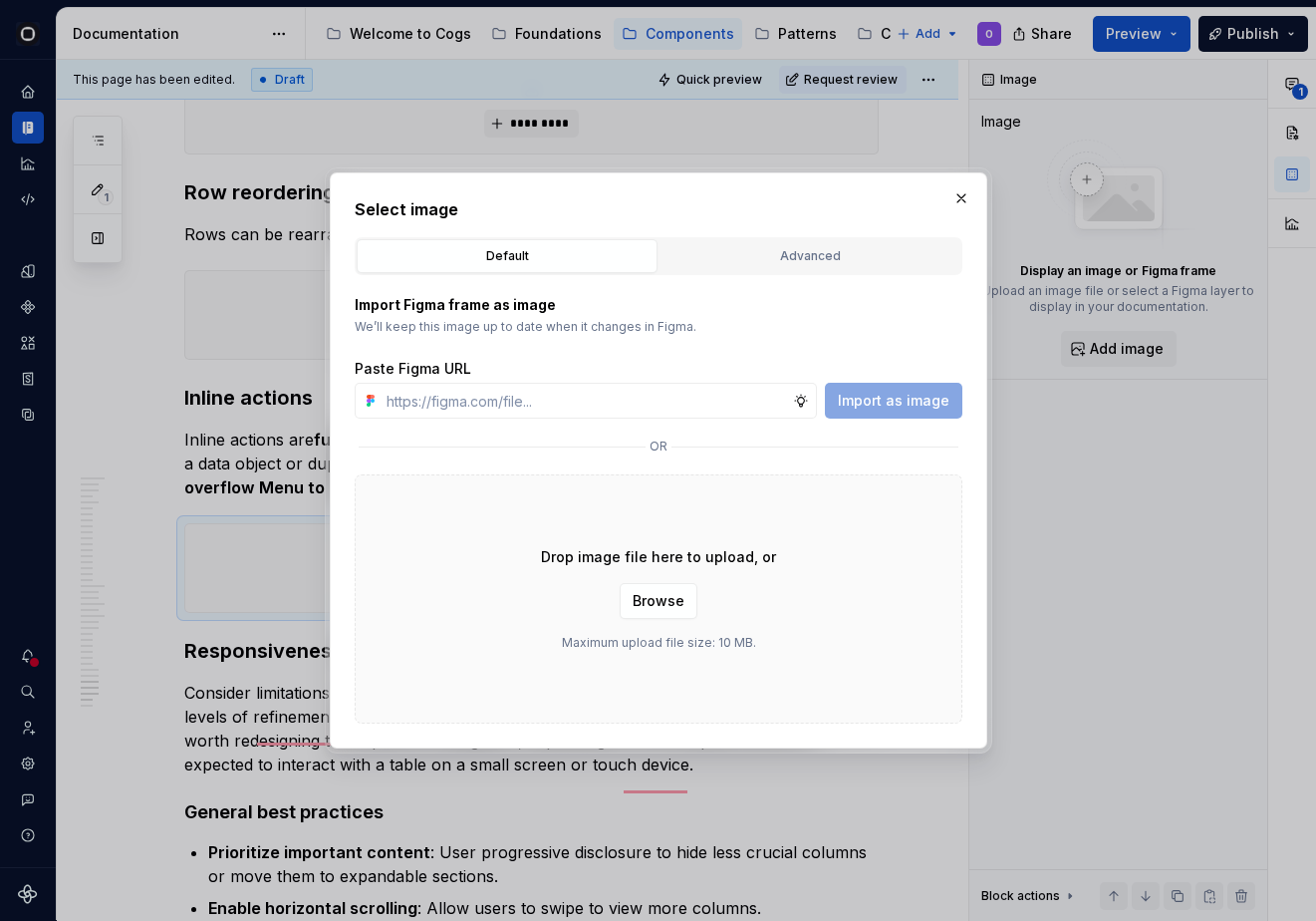click on "Advanced" at bounding box center (810, 256) 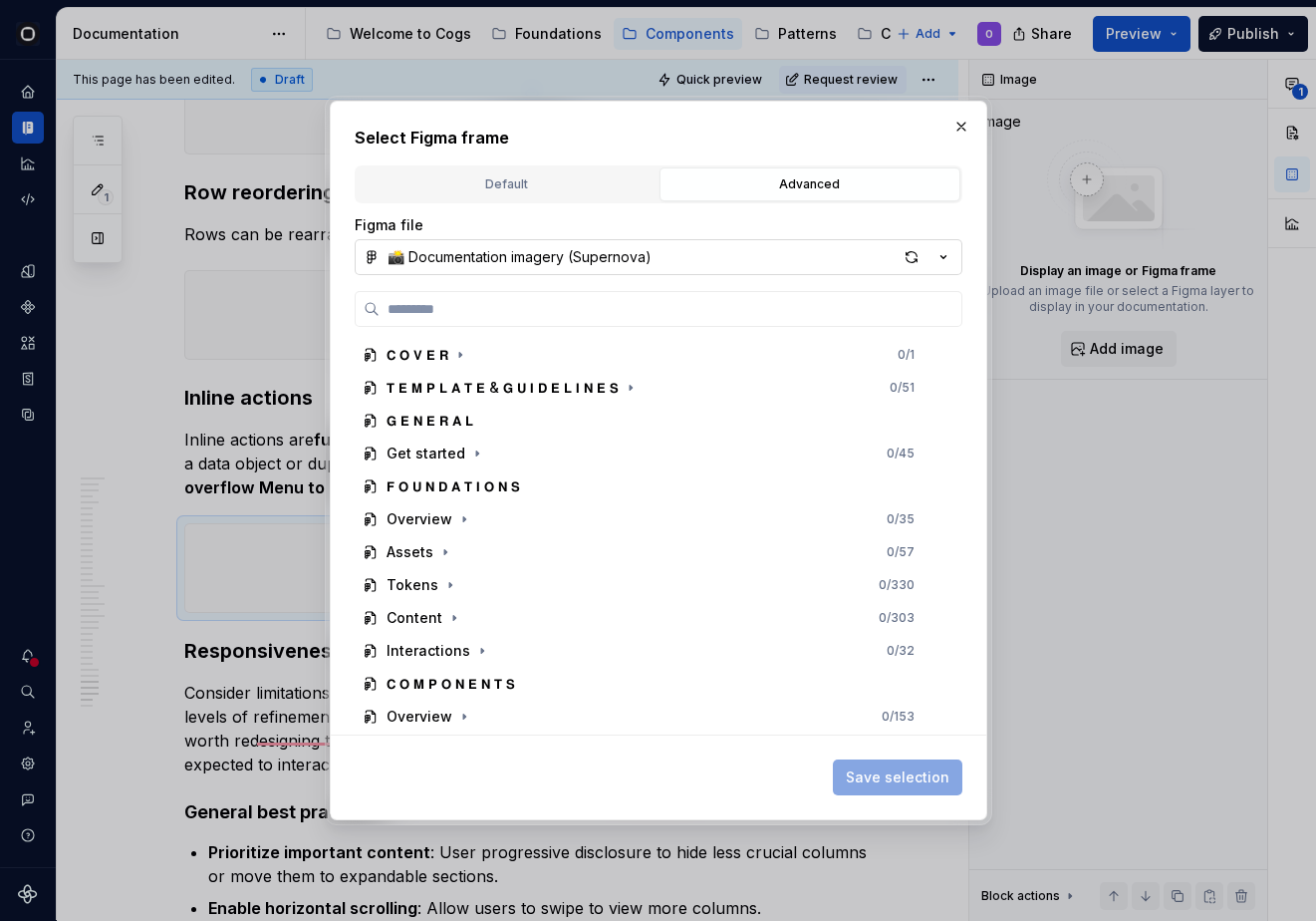 click on "📸 Documentation imagery (Supernova)" at bounding box center [658, 257] 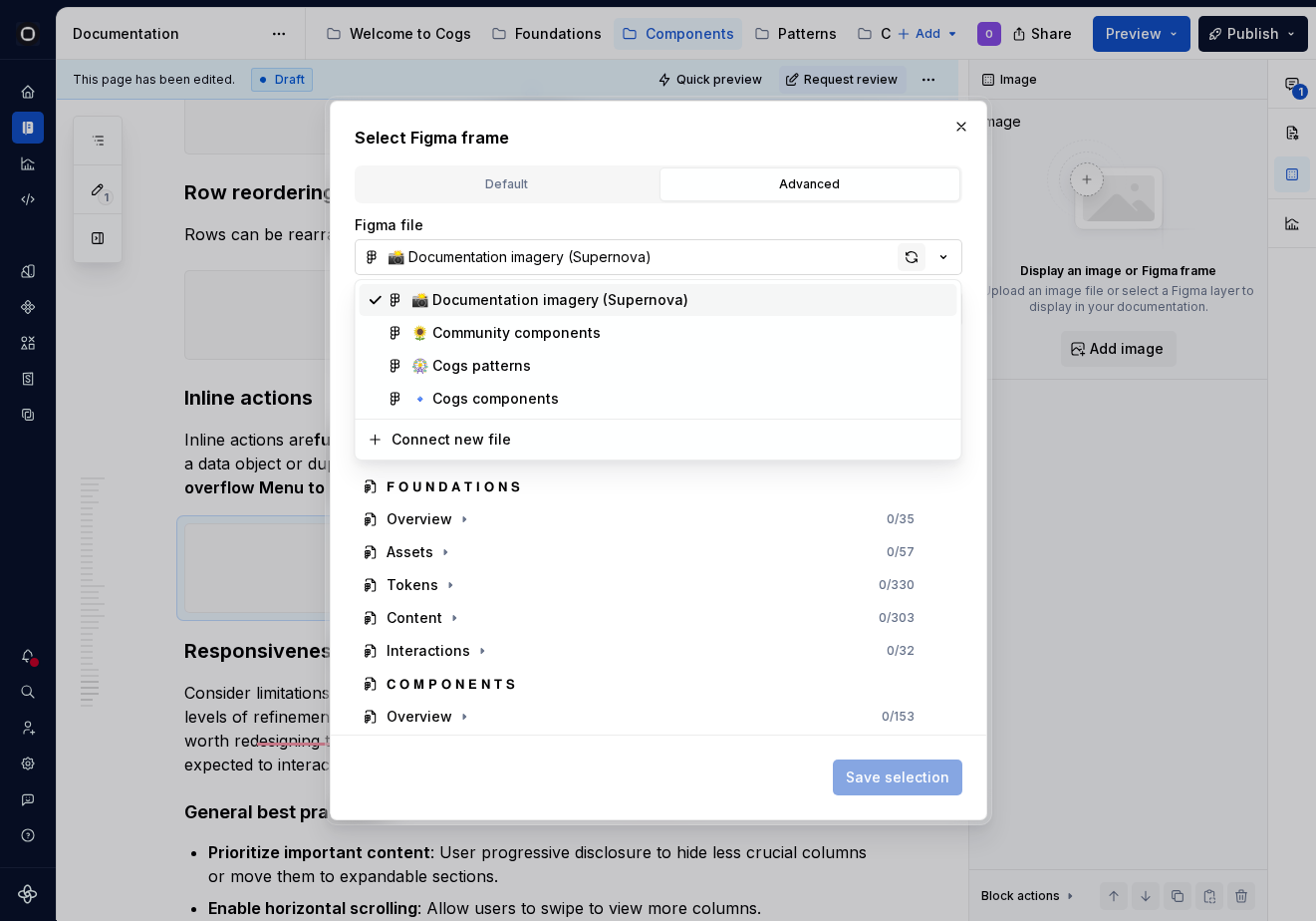 click on "Select Figma frame Default Advanced Import Figma frame as image We’ll keep this image up to date when it changes in Figma. Paste Figma URL Import as image or Drop image file here to upload, or Browse Maximum upload file size: 10 MB. Figma file 📸 Documentation imagery (Supernova) 𝗖 𝗢 𝗩 𝗘 𝗥 0 / 1 𝗧 𝗘 𝗠 𝗣 𝗟 𝗔 𝗧 𝗘  &  𝗚 𝗨 𝗜 𝗗 𝗘 𝗟 𝗜 𝗡 𝗘 𝗦  0 / 51 𝗚 𝗘 𝗡 𝗘 𝗥 𝗔 𝗟 Get started 0 / 45 𝗙 𝗢 𝗨 𝗡 𝗗 𝗔 𝗧 𝗜 𝗢 𝗡 𝗦 Overview 0 / 35 Assets 0 / 57 Tokens 0 / 330 Content 0 / 303 Interactions 0 / 32 𝗖 𝗢 𝗠 𝗣 𝗢 𝗡 𝗘 𝗡 𝗧 𝗦 Overview 0 / 153 Accordion 0 / 28 Action list 0 / 27 Action toolbar 0 / 14 Autocomplete 0 / 66 Avatar 0 / 14 Banner 0 / 15 Breadcrumb 0 / 29 Button 0 / 65 Checkbox 0 / 25 Chips 0 / 76 Date calendar 0 / 21 Date time pickers 0 / 56 Divider 0 / 27 Dots 0 / 17 Empty state 0 / 32 File upload 0 / 49 Save selection" at bounding box center (658, 460) 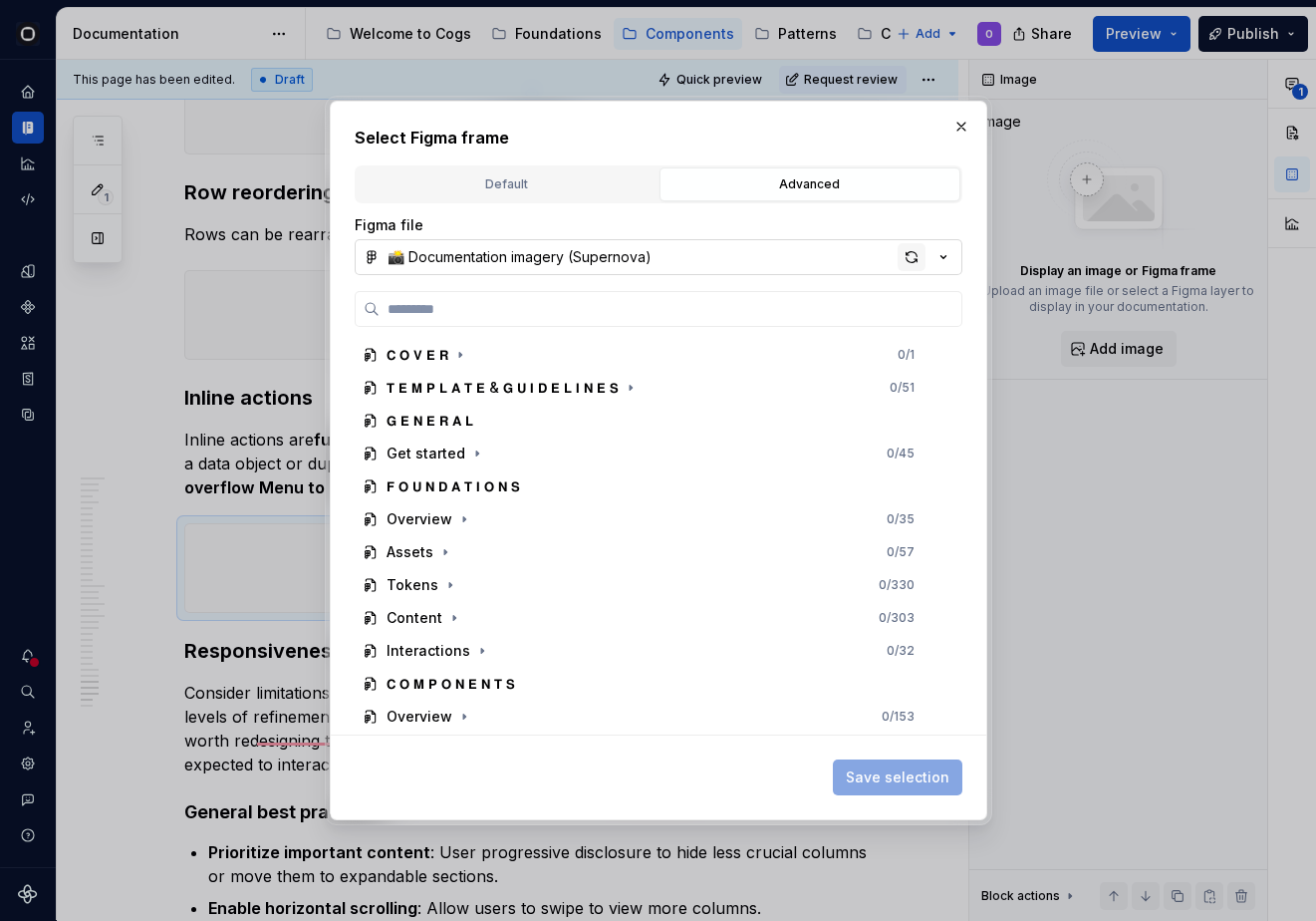 click at bounding box center [912, 257] 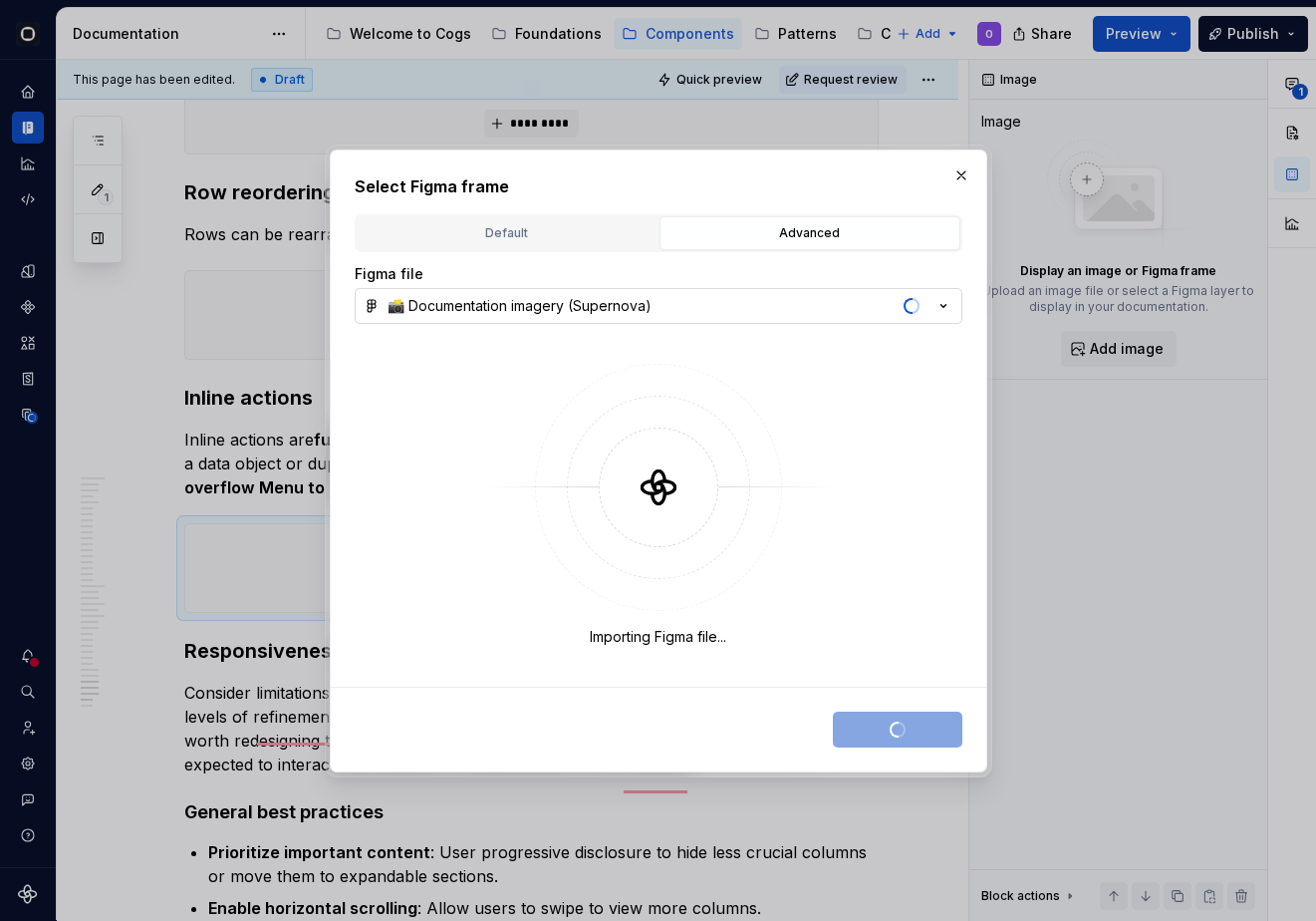 type on "*" 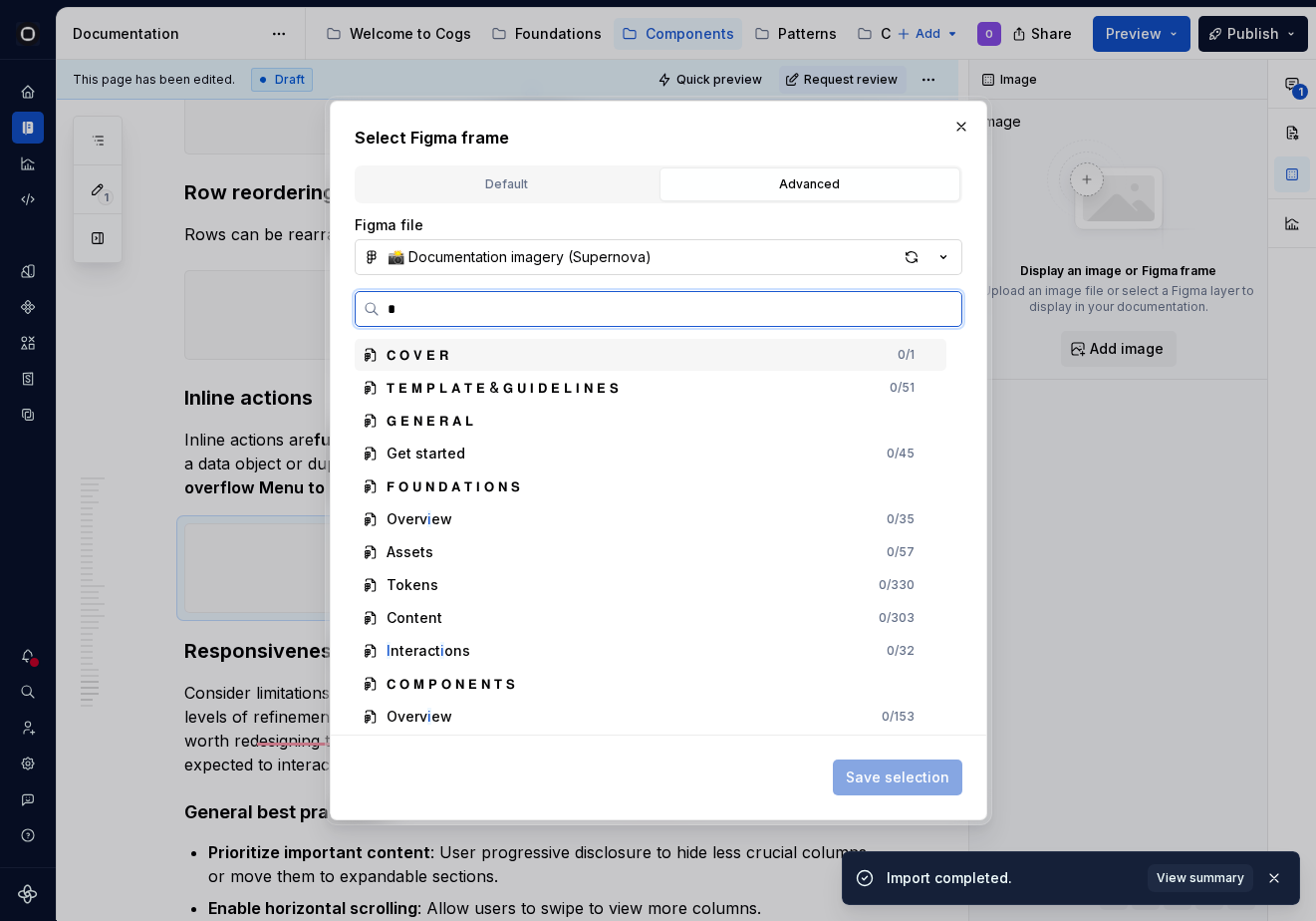 type on "**" 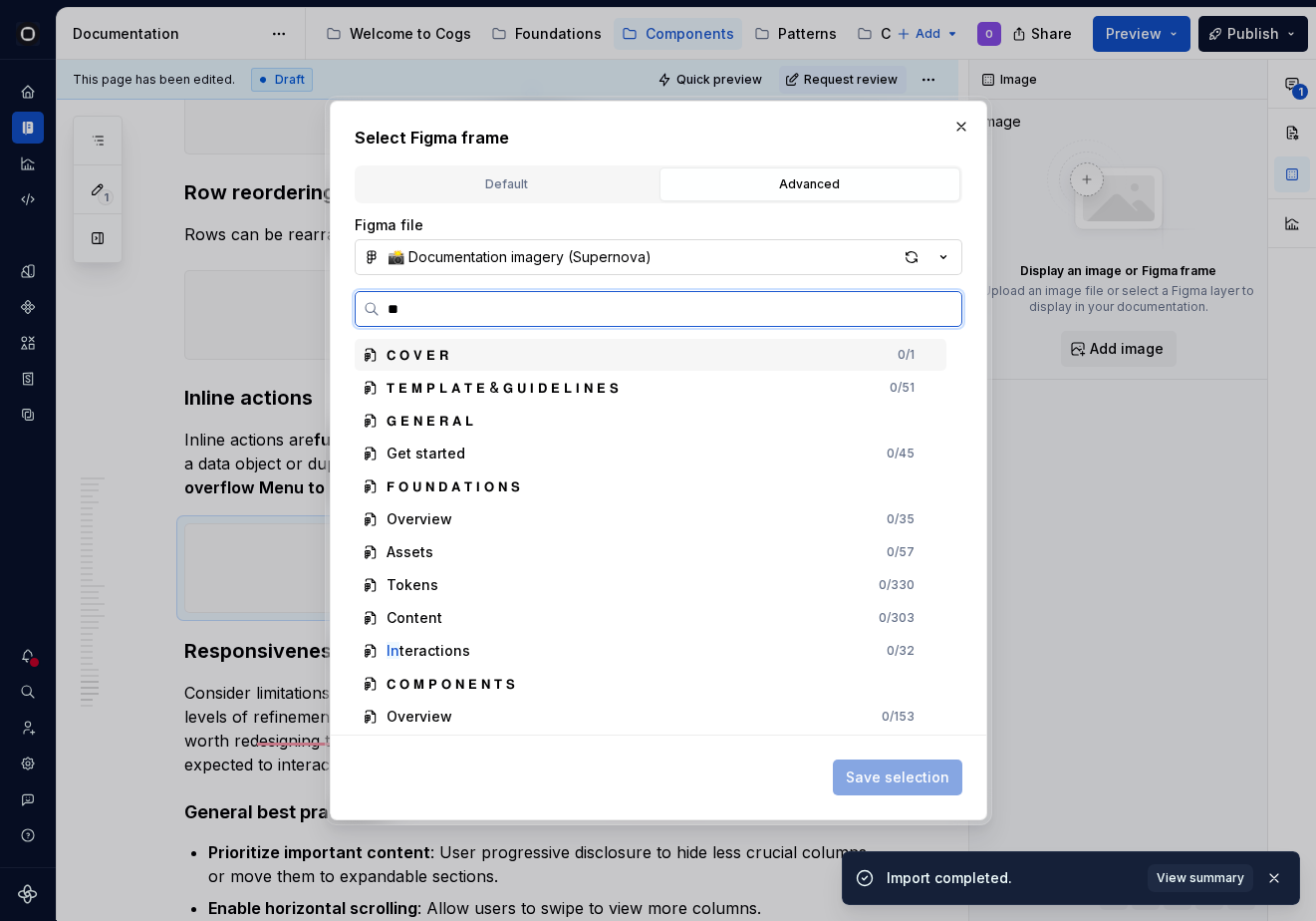 type on "*" 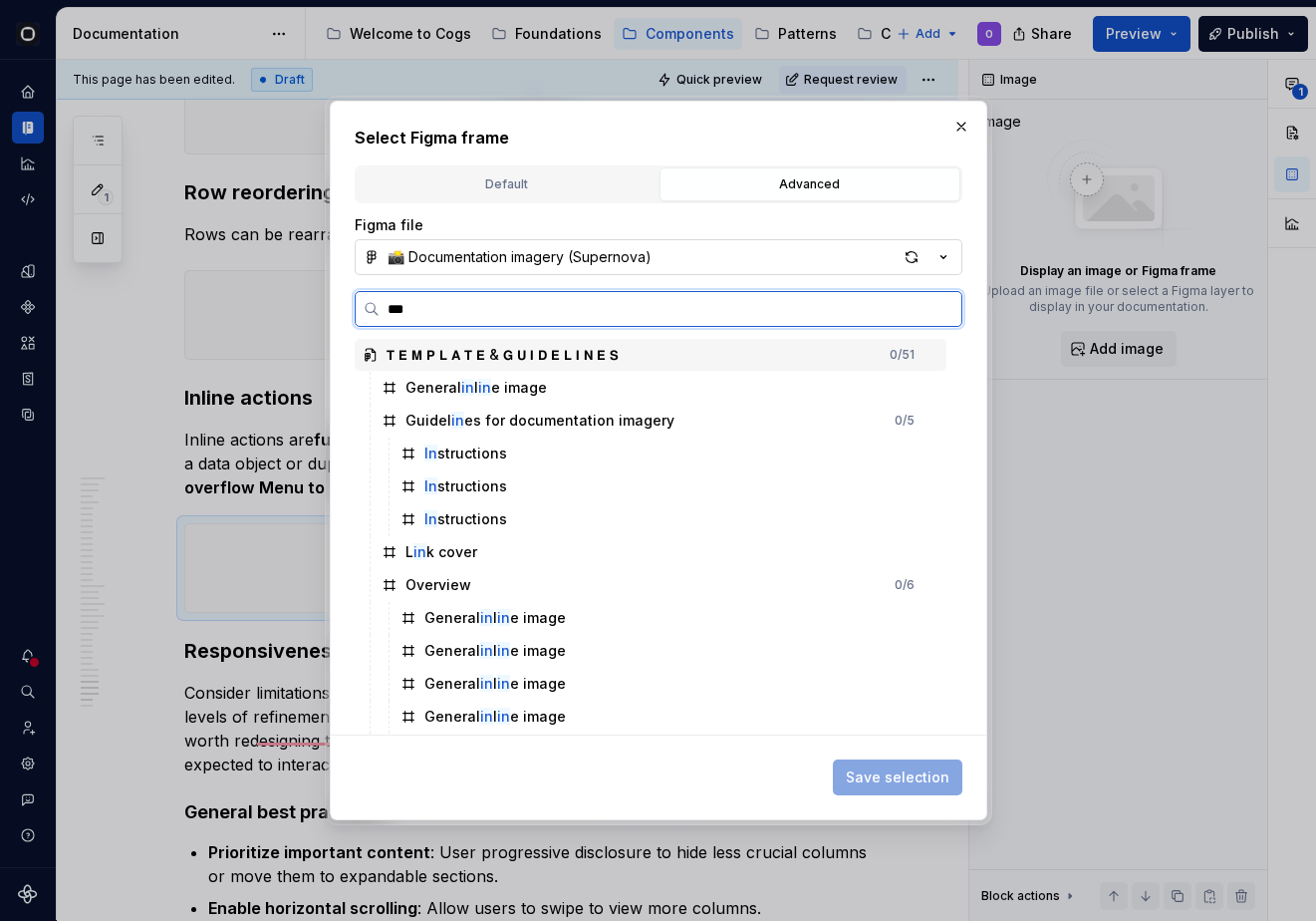 type on "****" 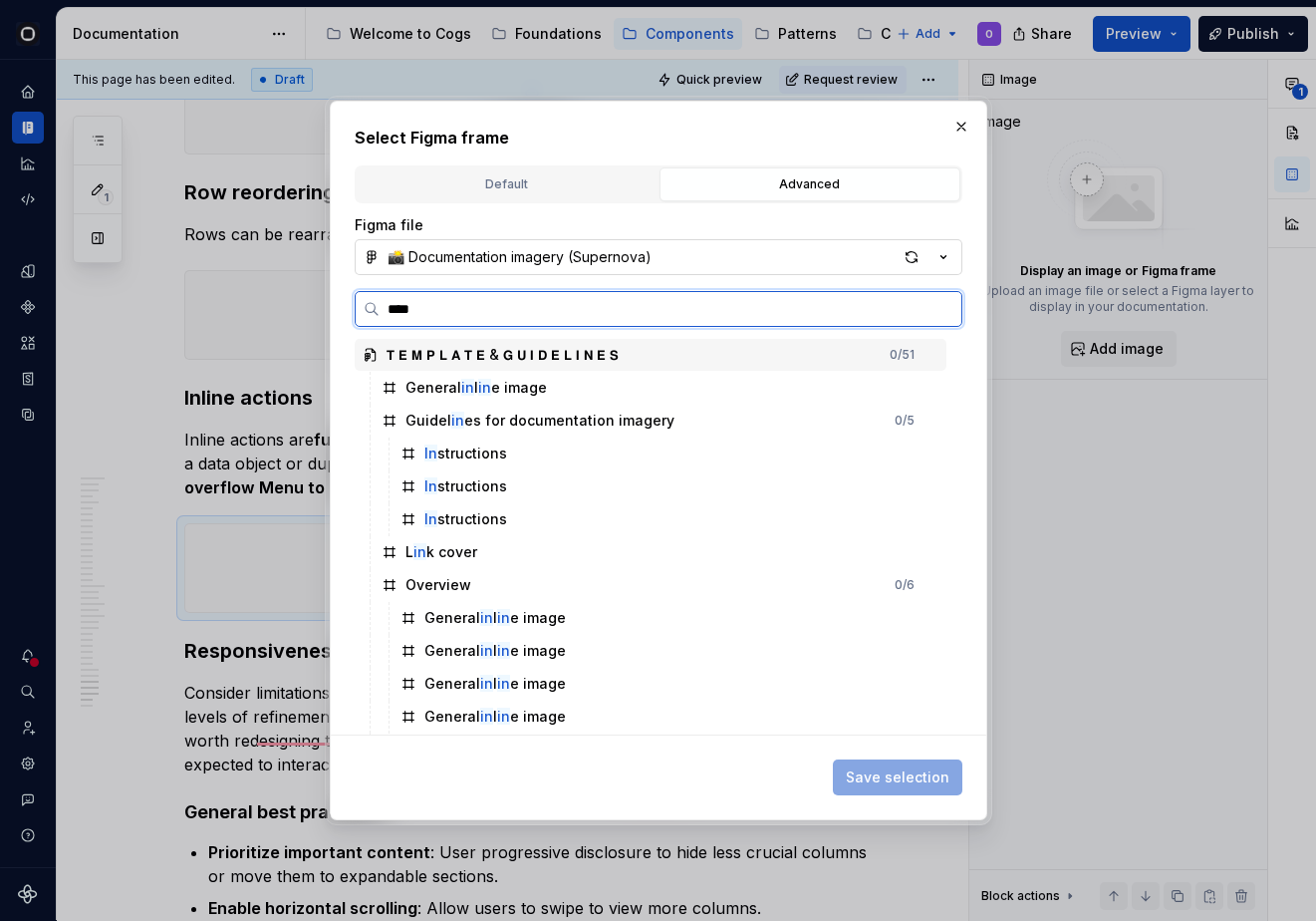 type on "*" 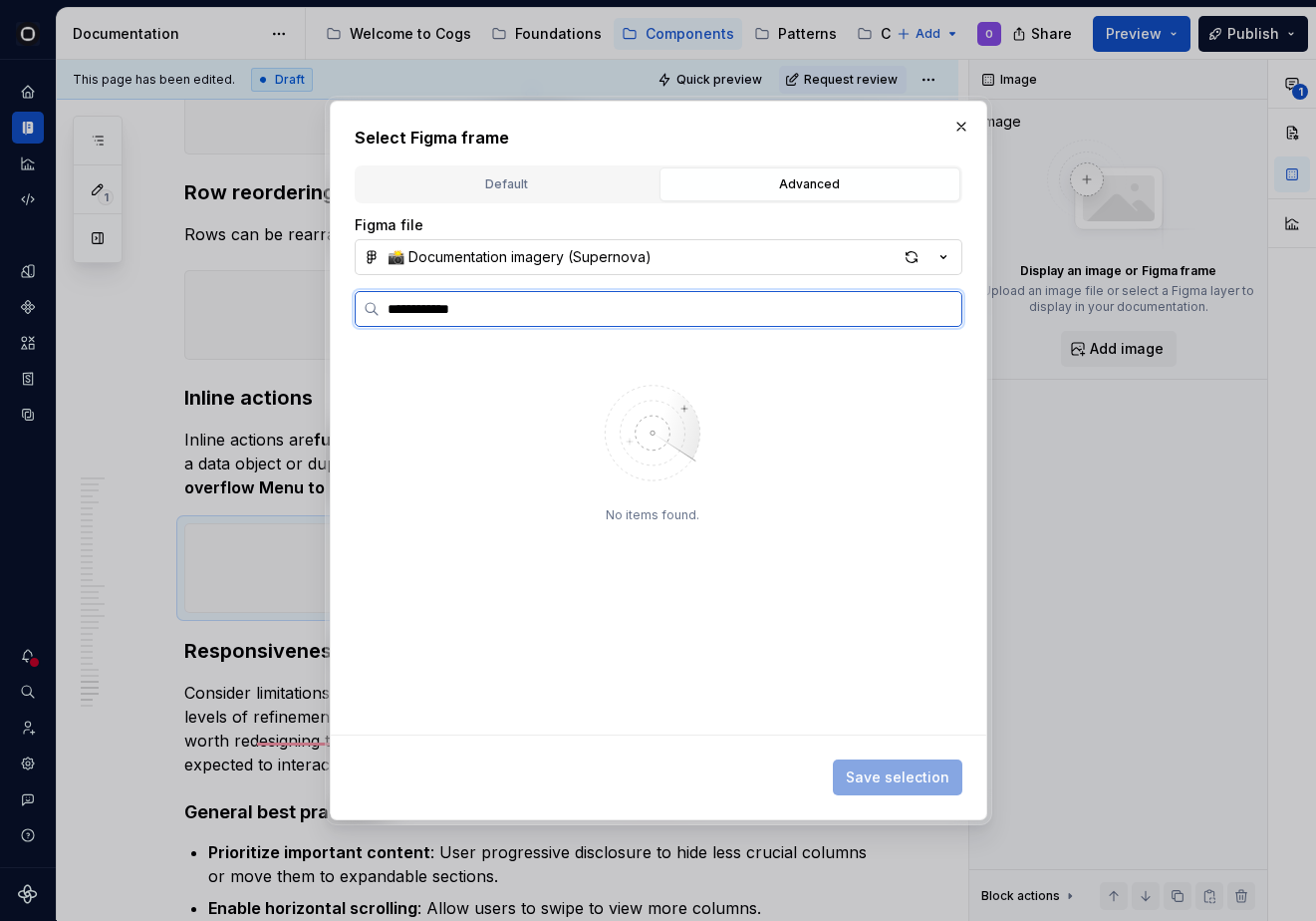 type on "**********" 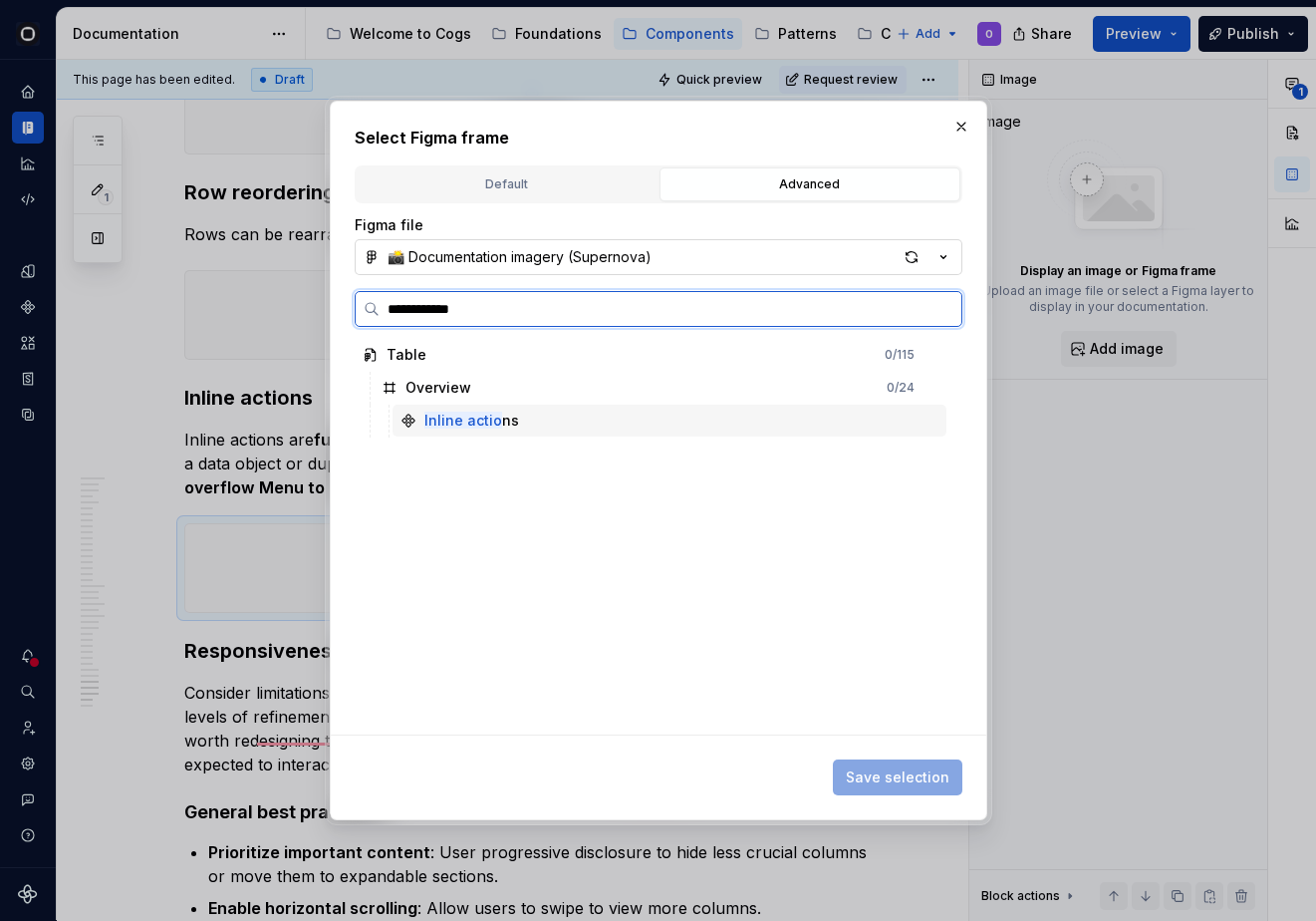 click on "Inline actio ns" at bounding box center (471, 421) 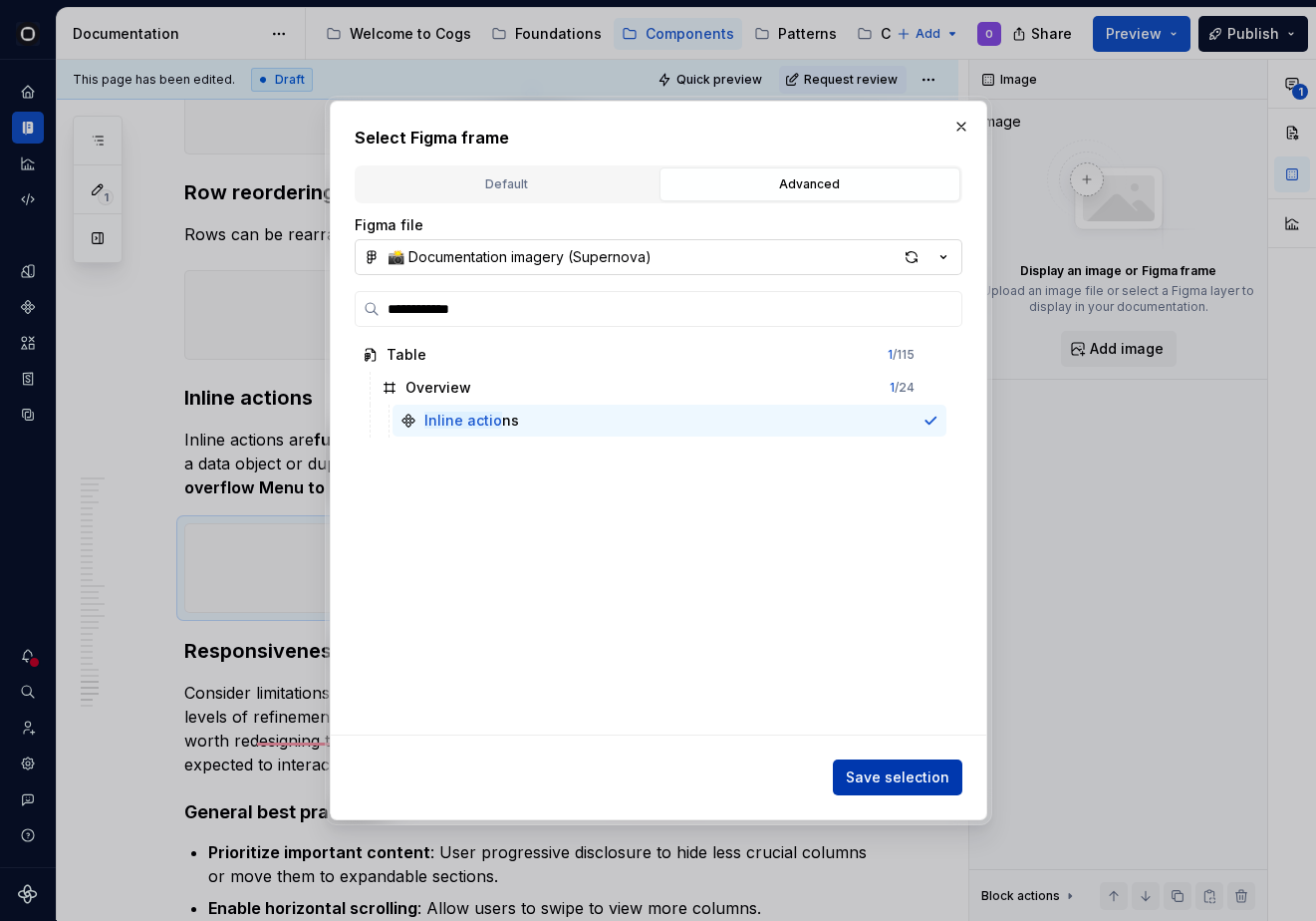 click on "Save selection" at bounding box center (898, 777) 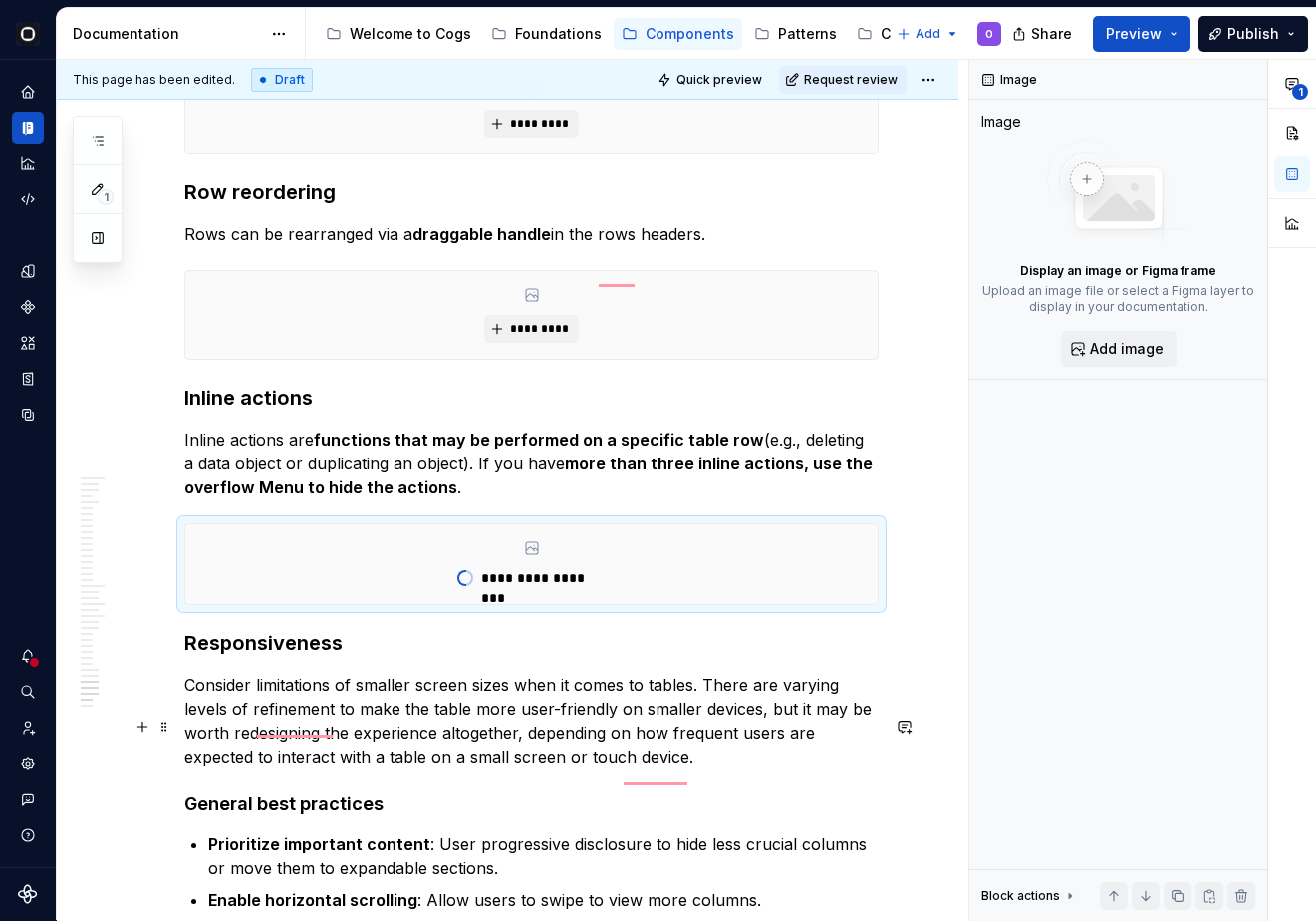 scroll, scrollTop: 12879, scrollLeft: 0, axis: vertical 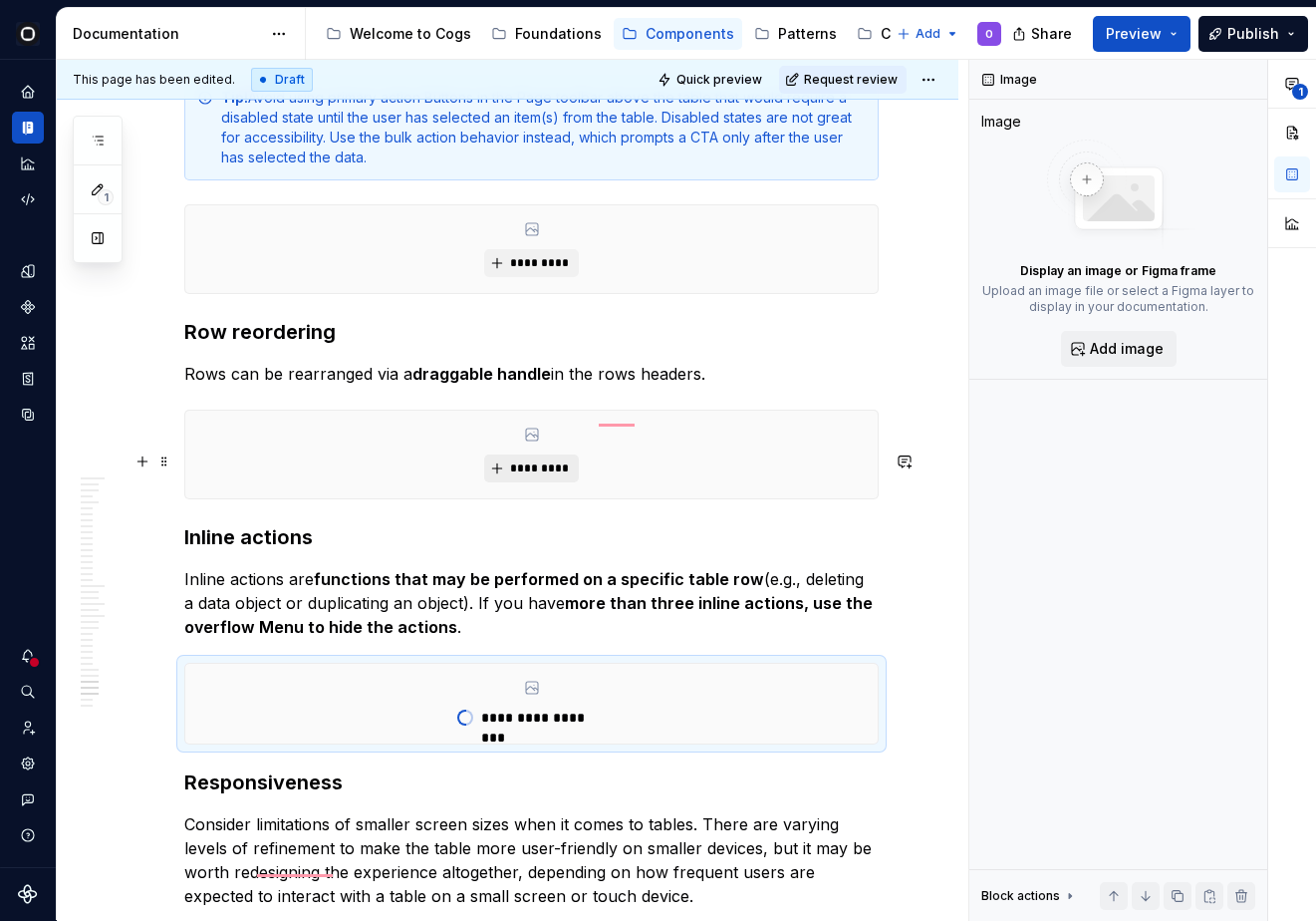click on "*********" at bounding box center [539, 468] 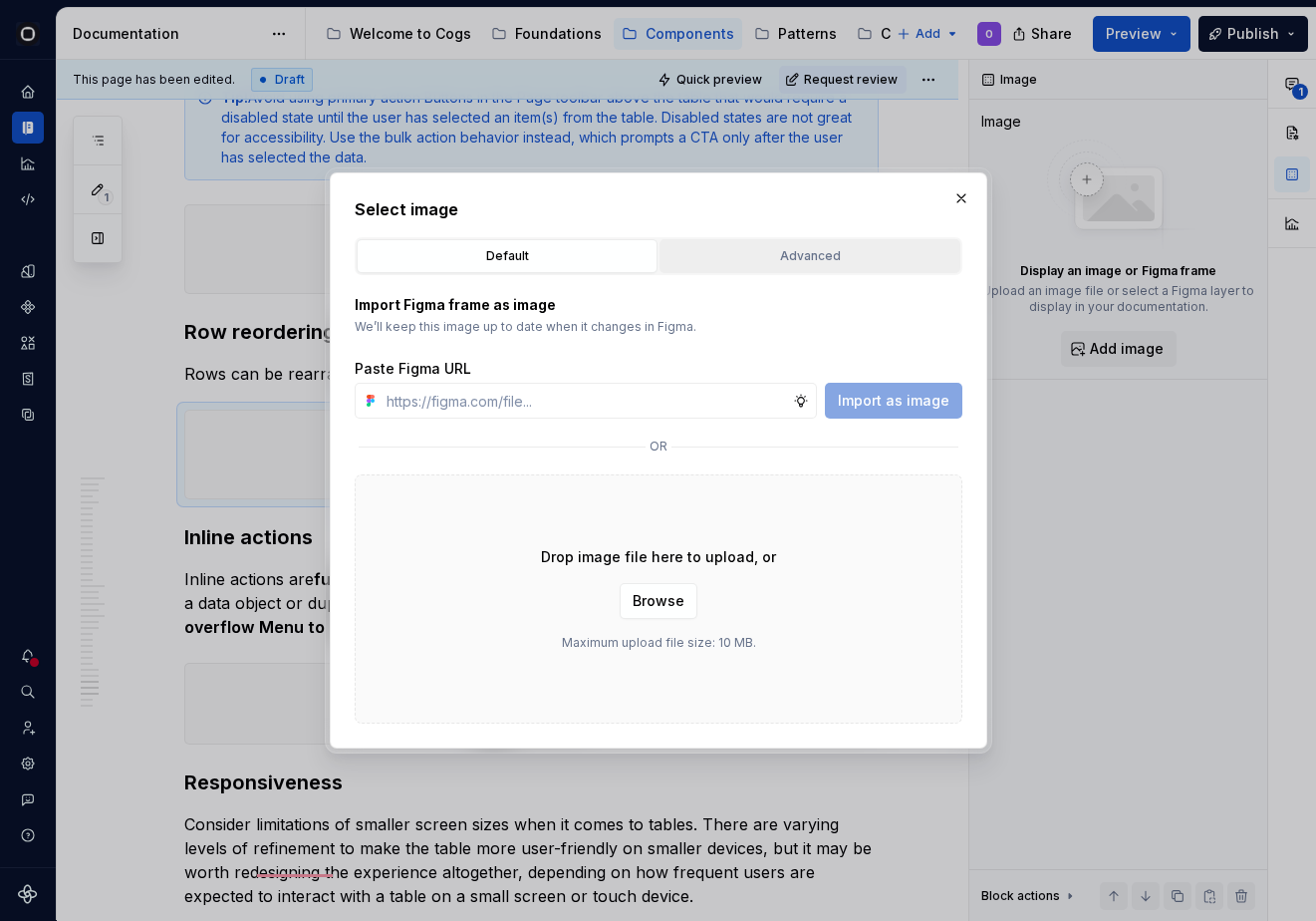 click on "Advanced" at bounding box center [810, 256] 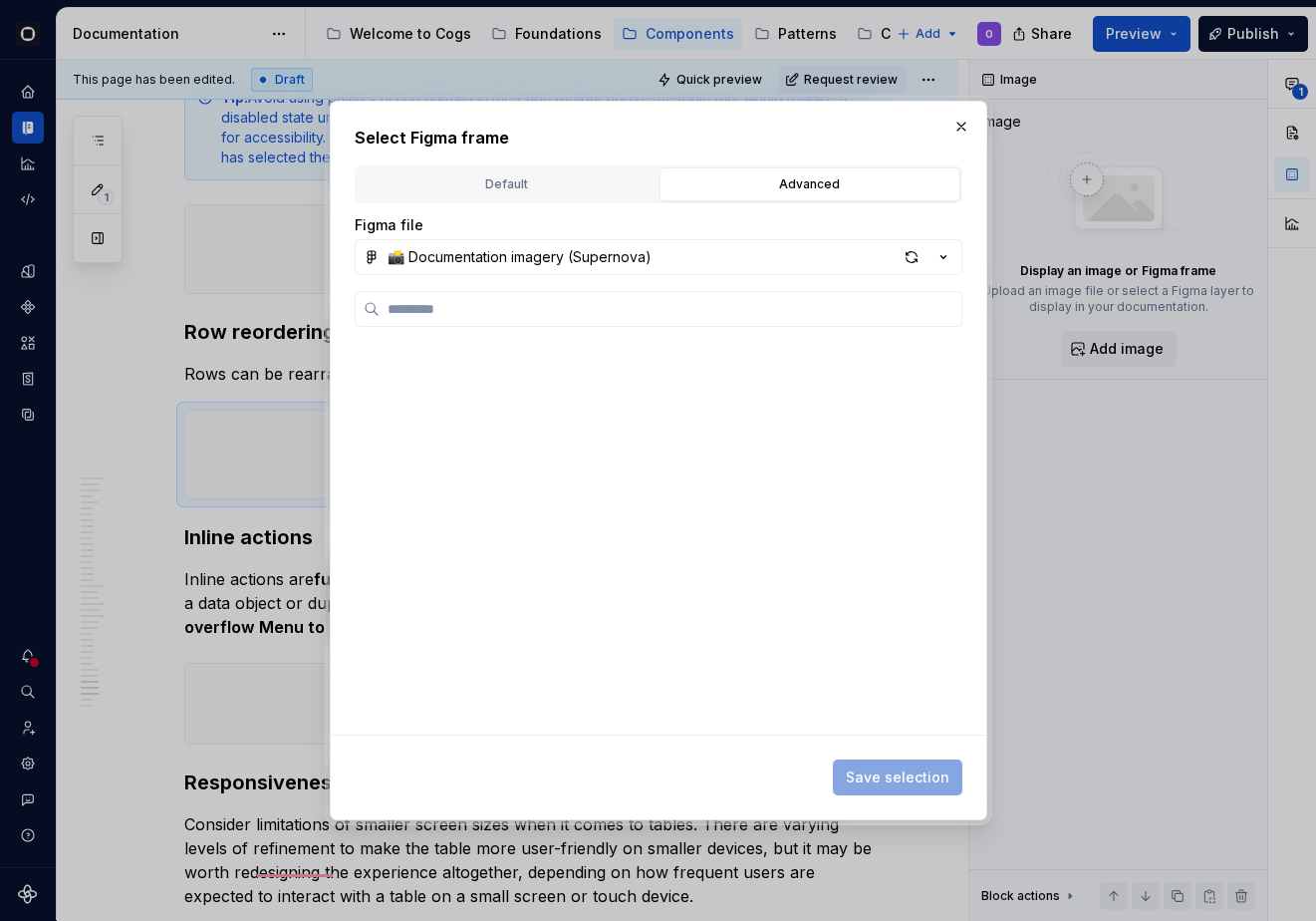 type on "*" 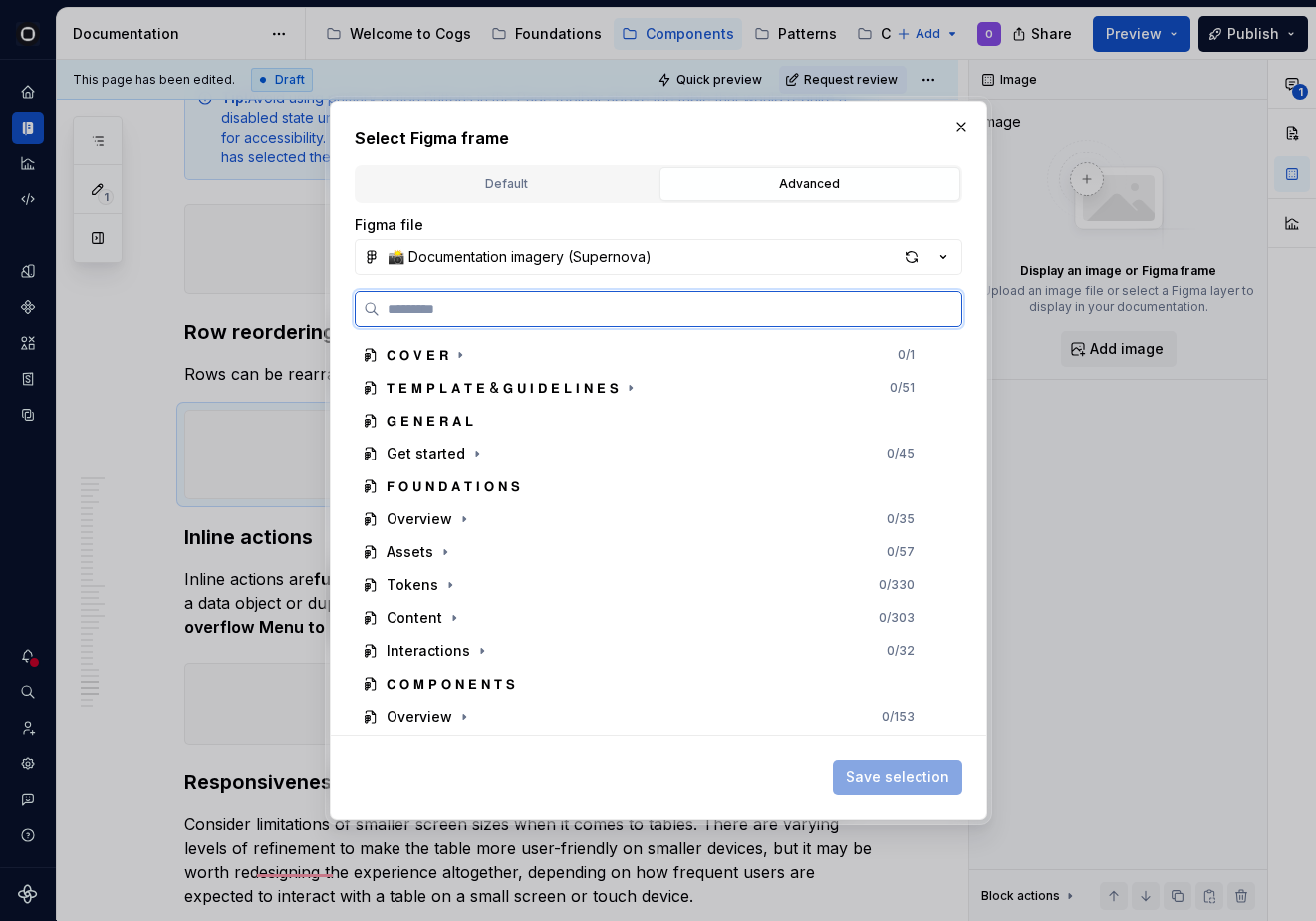 click at bounding box center (670, 309) 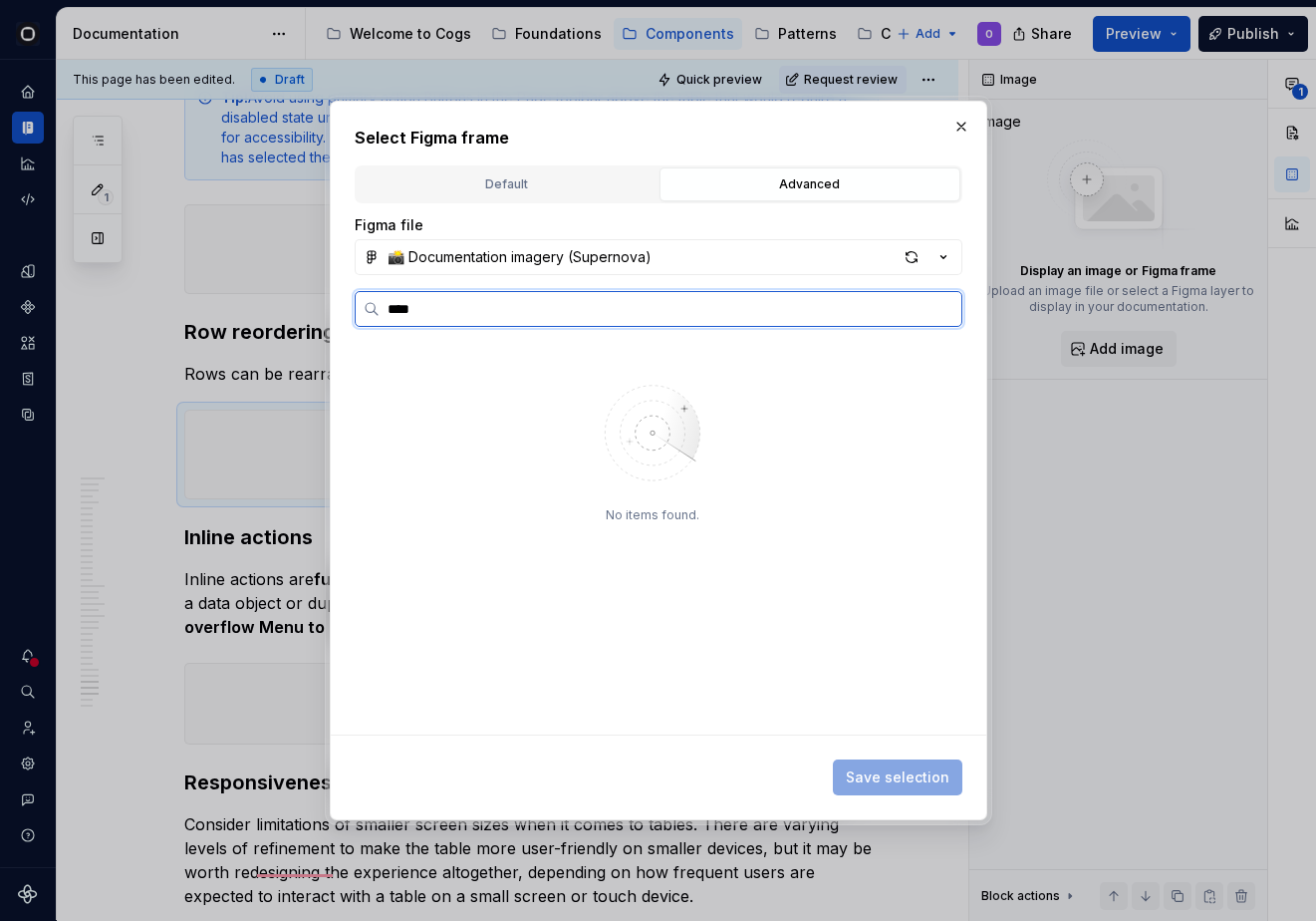 type on "***" 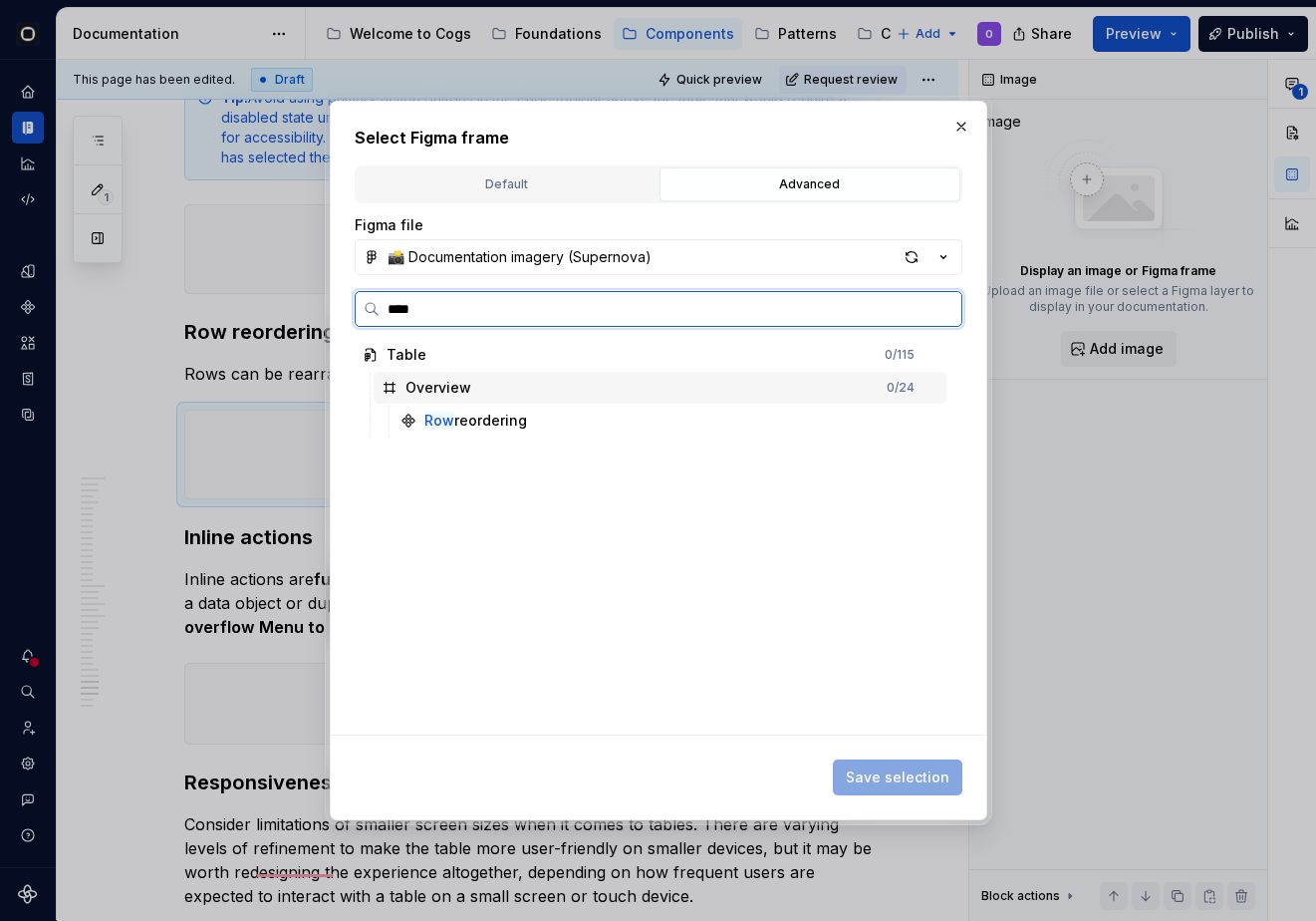 click on "Row  reordering" at bounding box center (475, 421) 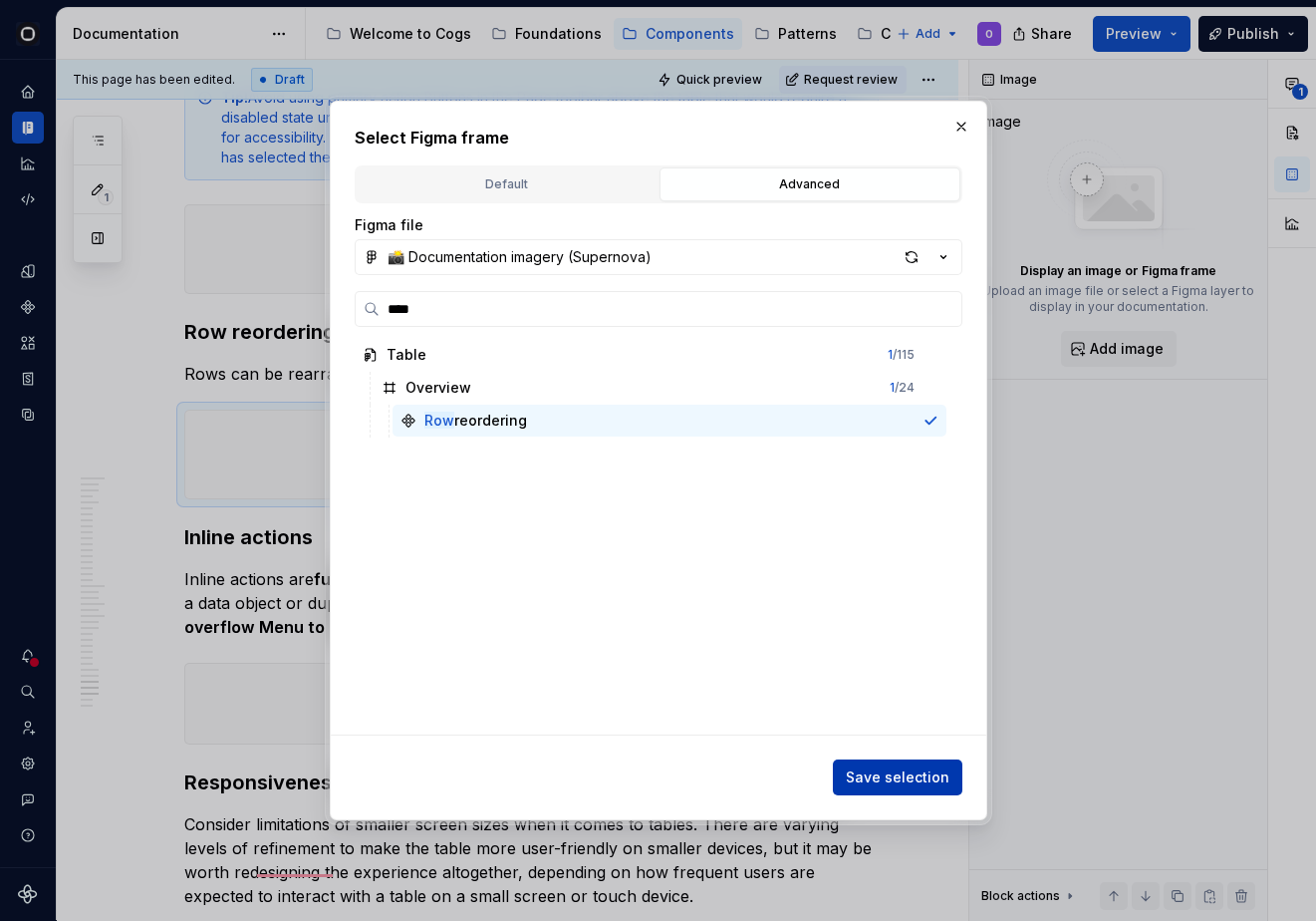 click on "Save selection" at bounding box center (898, 777) 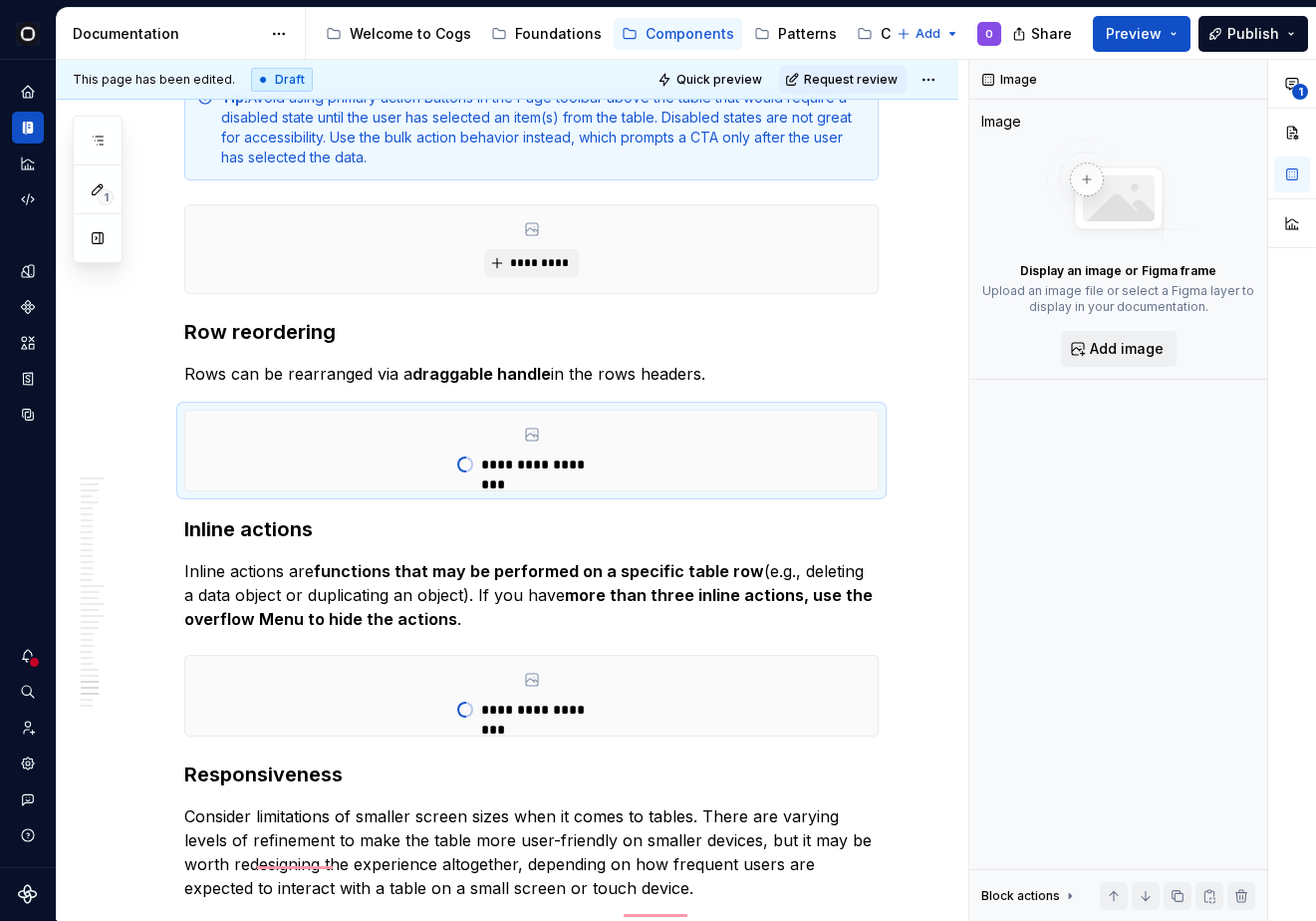 scroll, scrollTop: 12782, scrollLeft: 0, axis: vertical 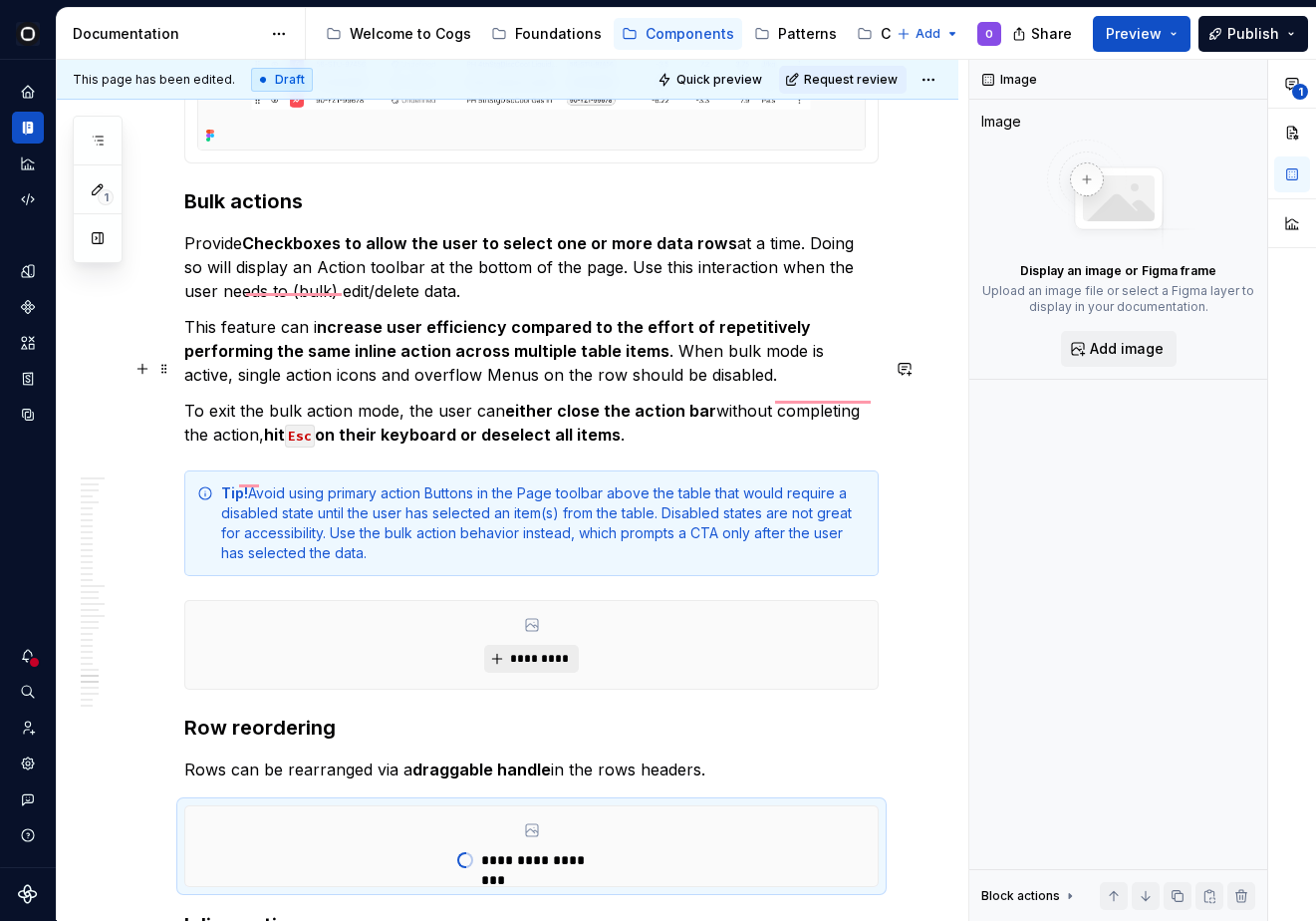 type on "*" 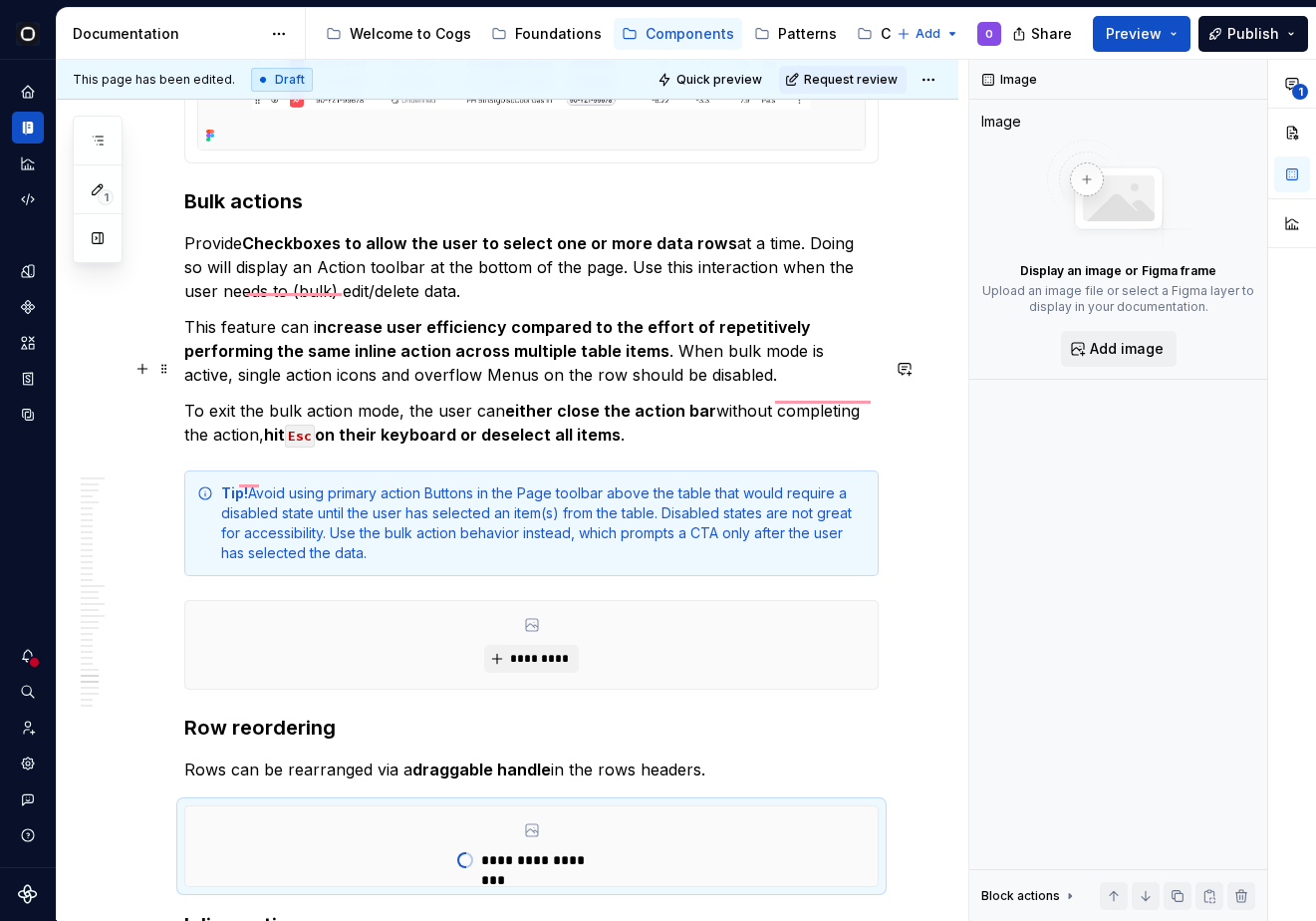 scroll, scrollTop: 12490, scrollLeft: 0, axis: vertical 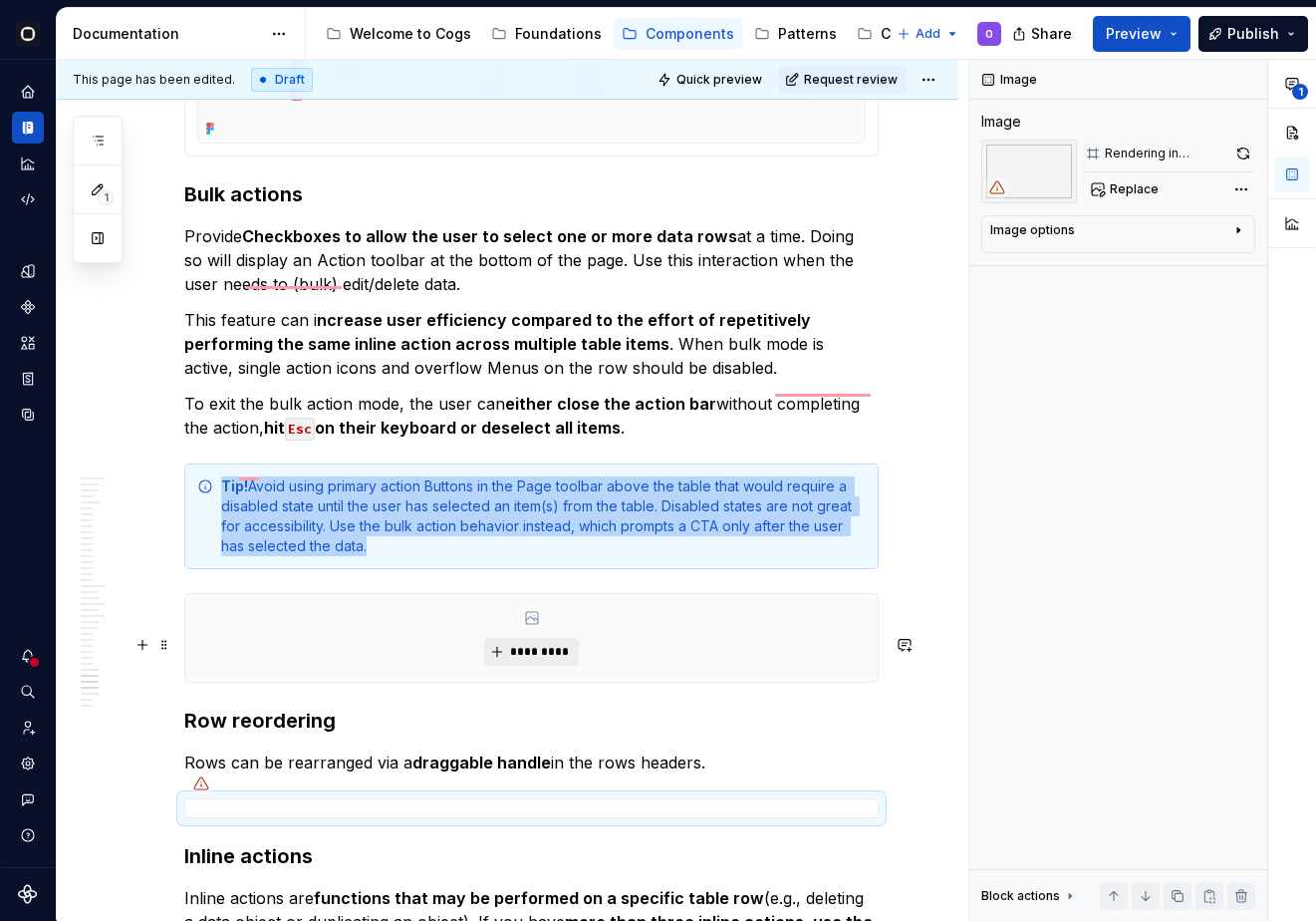 click on "*********" at bounding box center (531, 652) 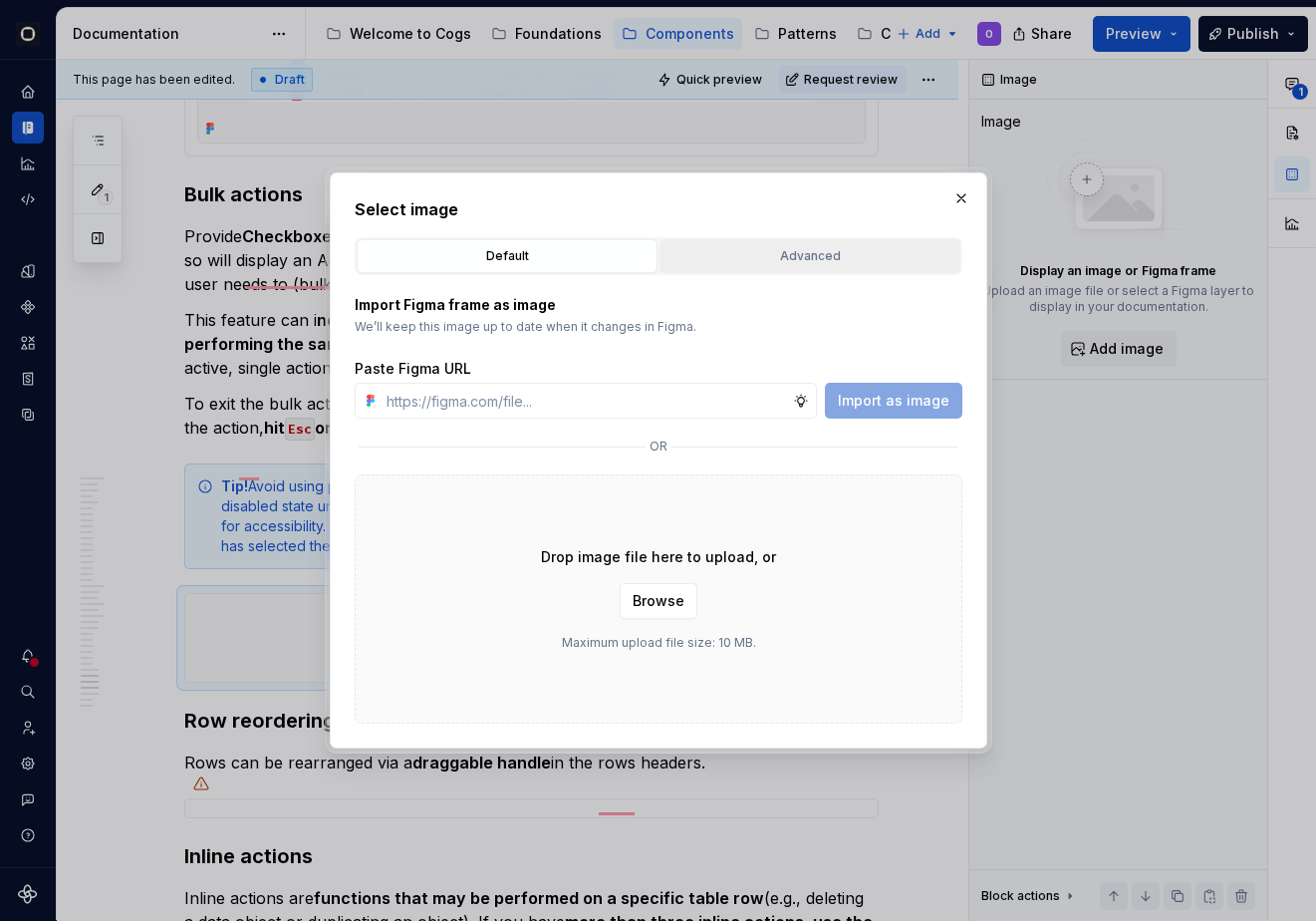 click on "Advanced" at bounding box center [810, 256] 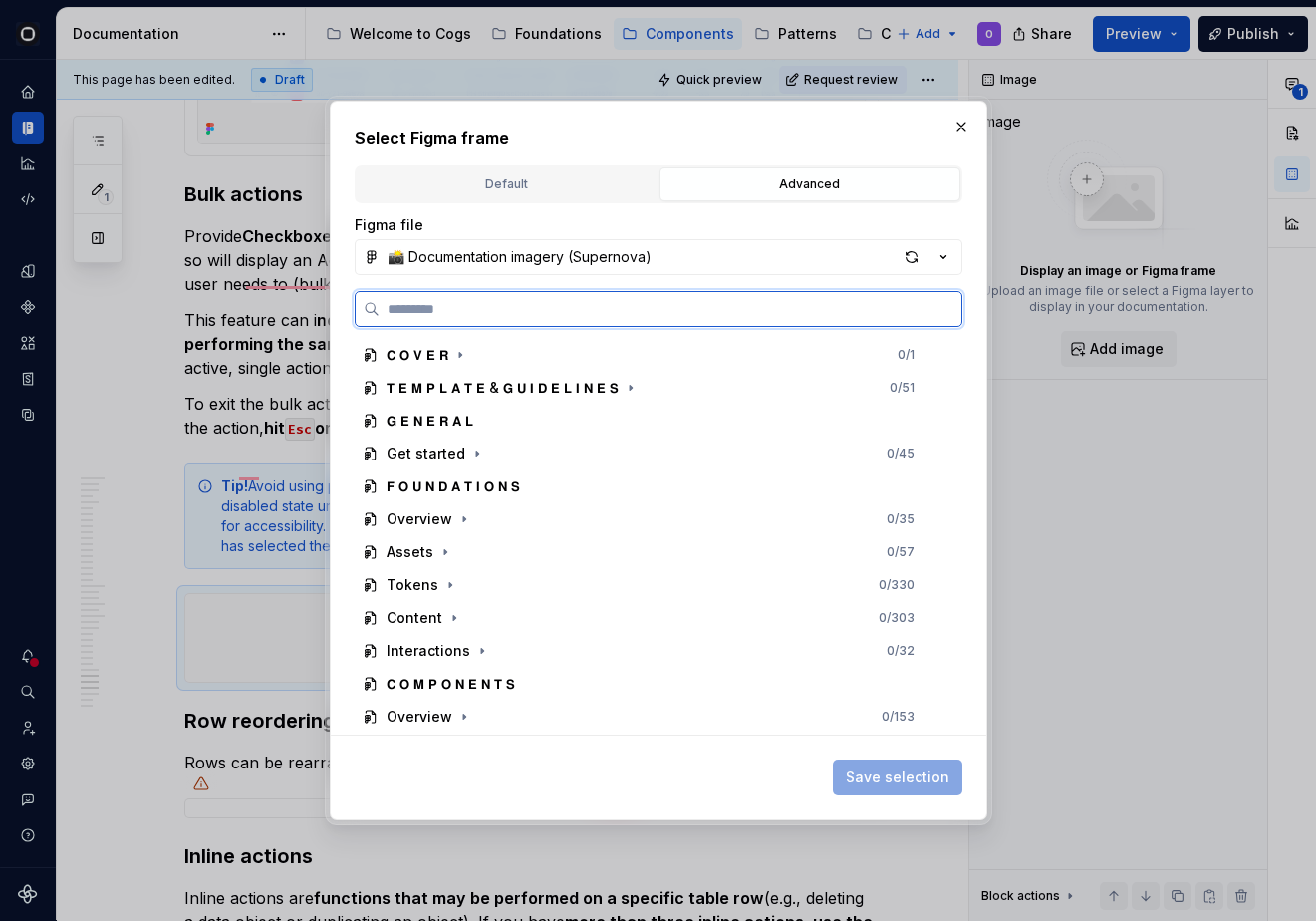 click at bounding box center (670, 309) 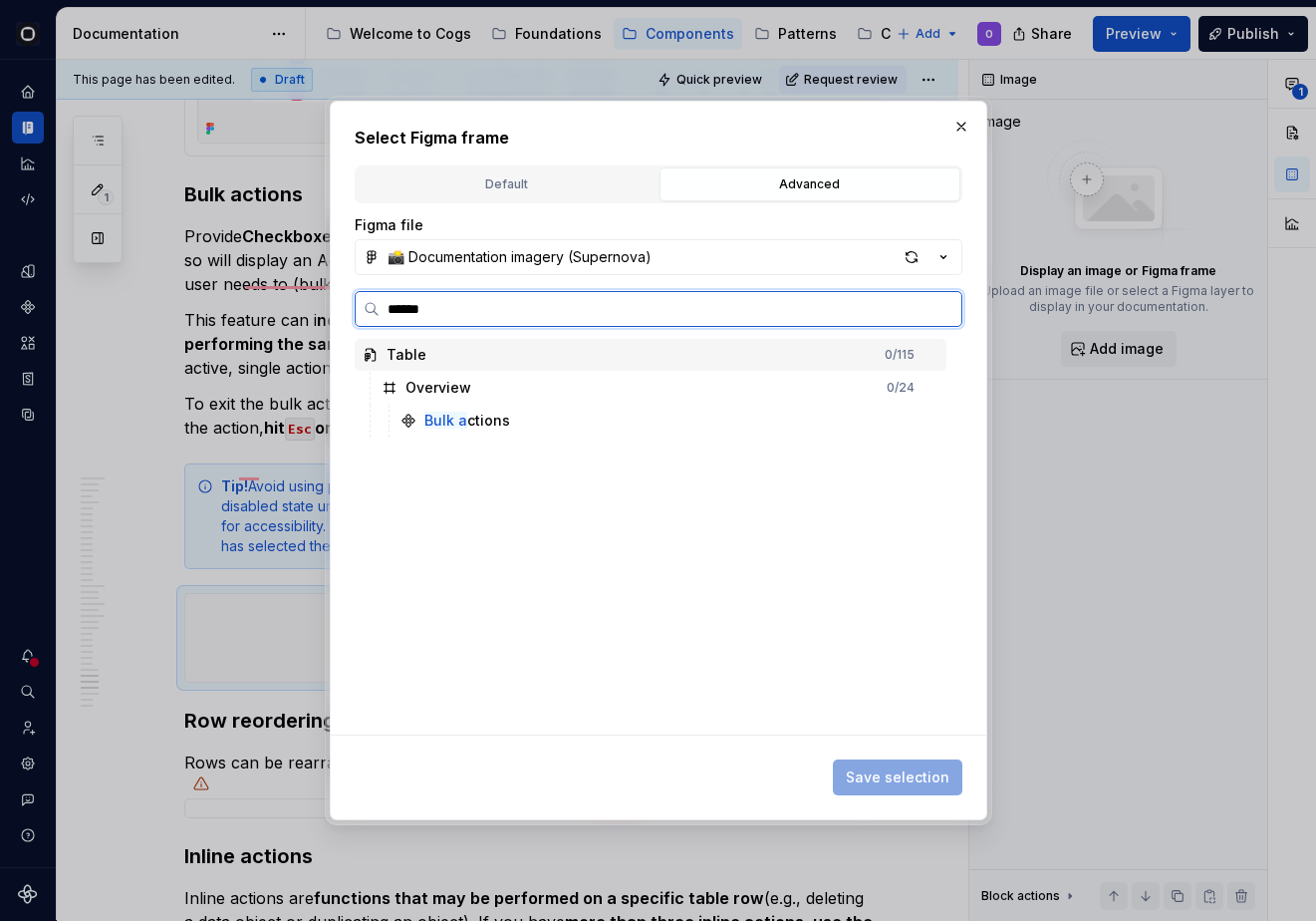 type on "*******" 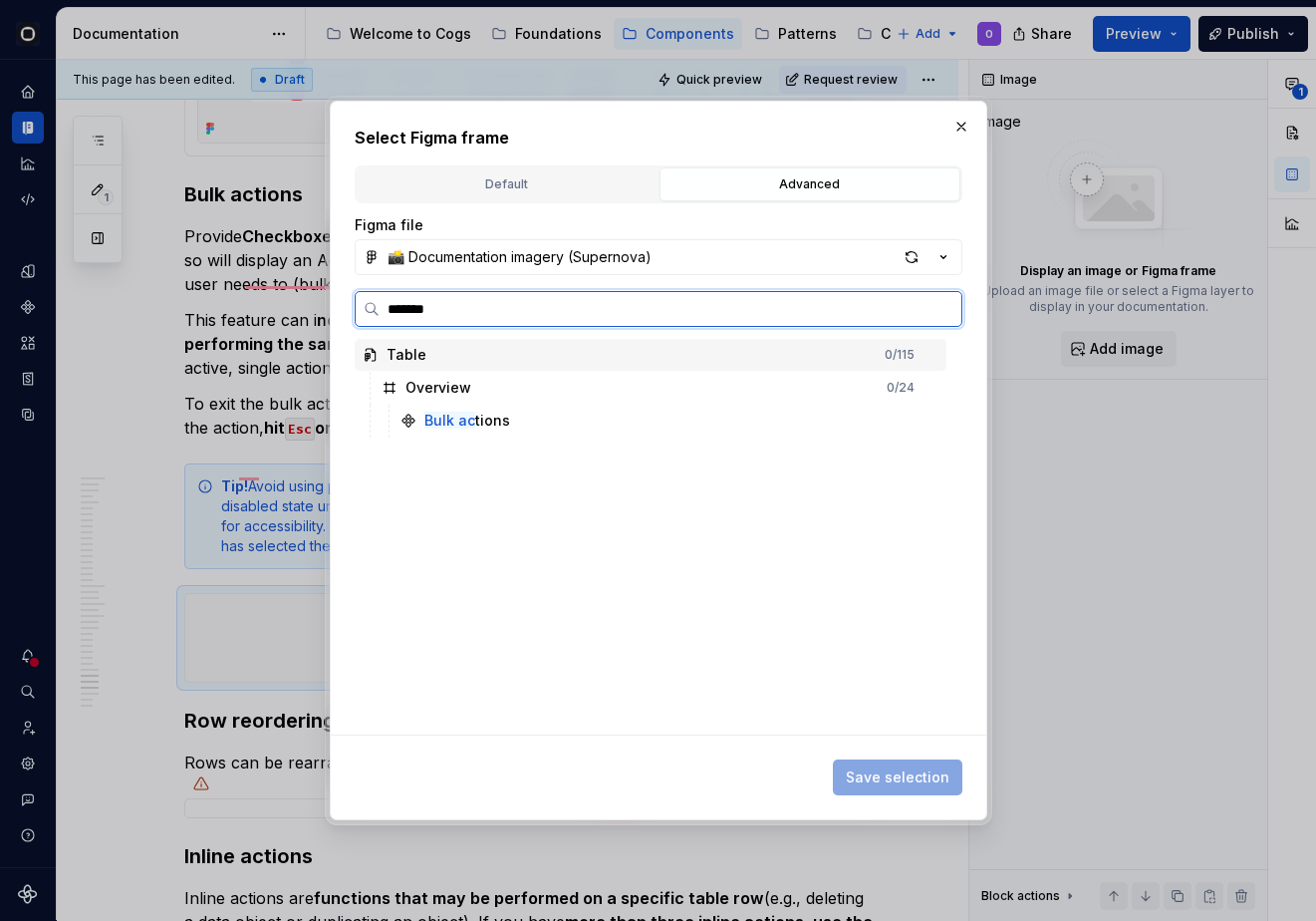 click on "Bulk ac tions" at bounding box center [669, 421] 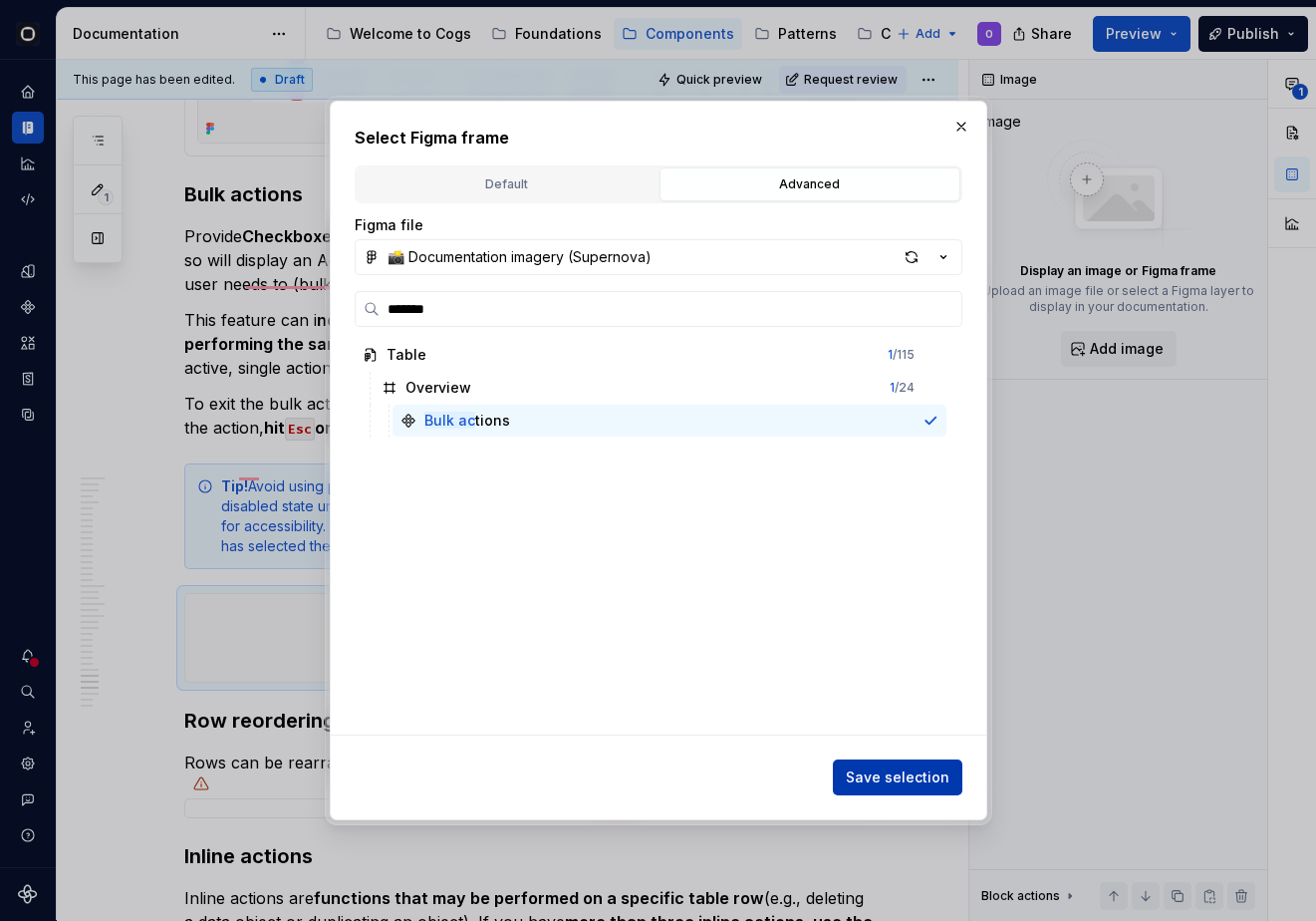 click on "Save selection" at bounding box center [898, 777] 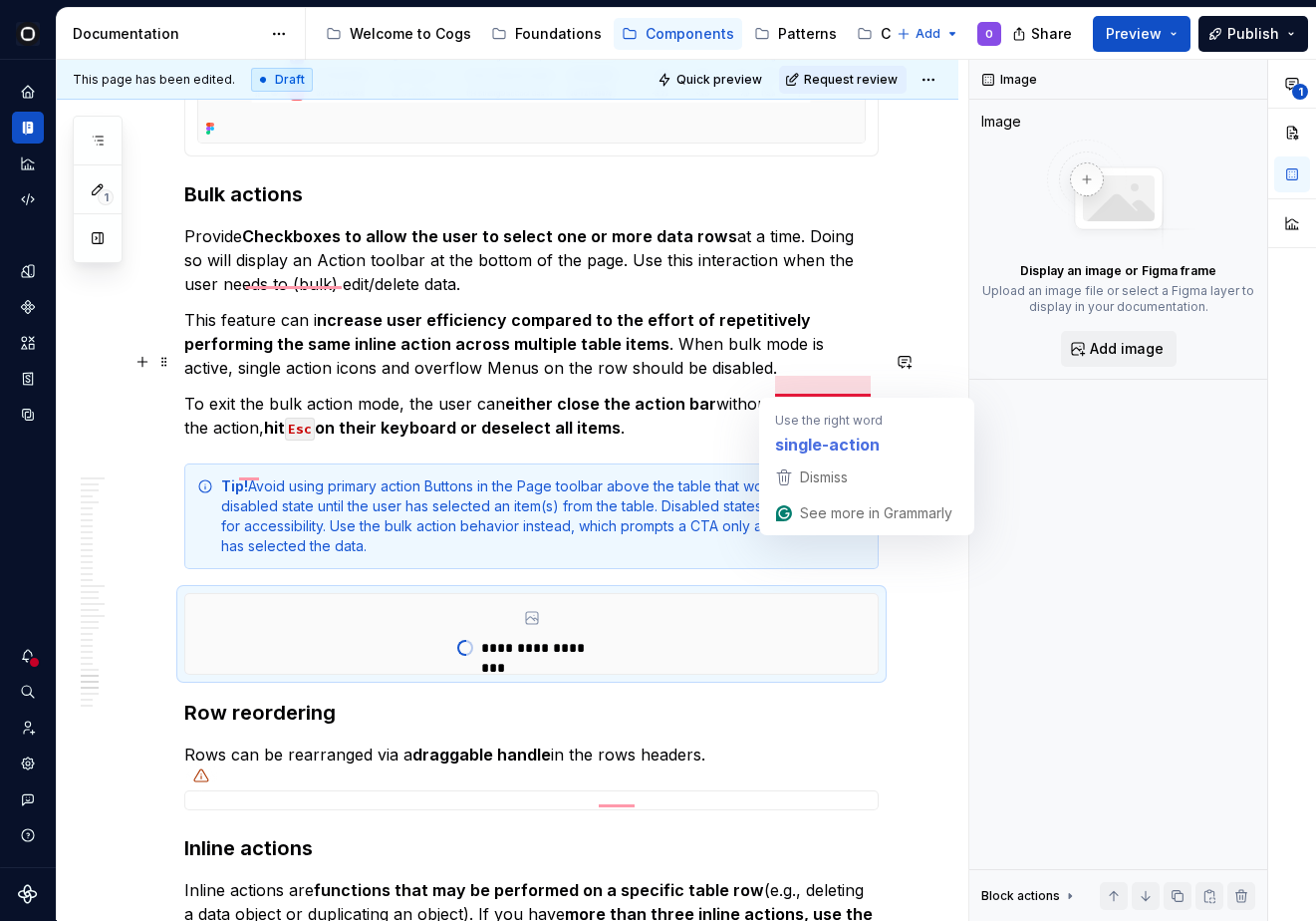 scroll, scrollTop: 12715, scrollLeft: 0, axis: vertical 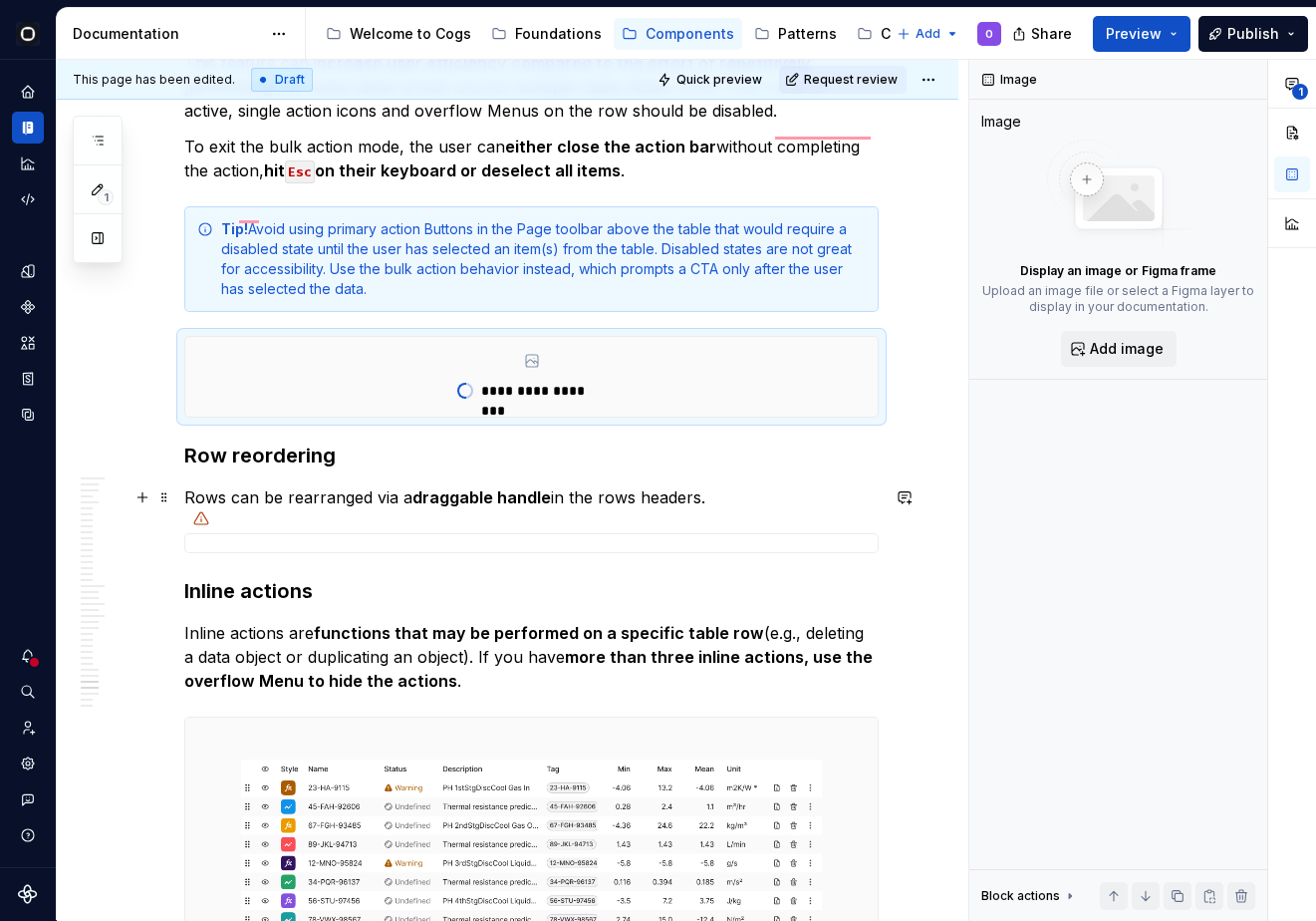 click on "Row reordering" at bounding box center (531, 456) 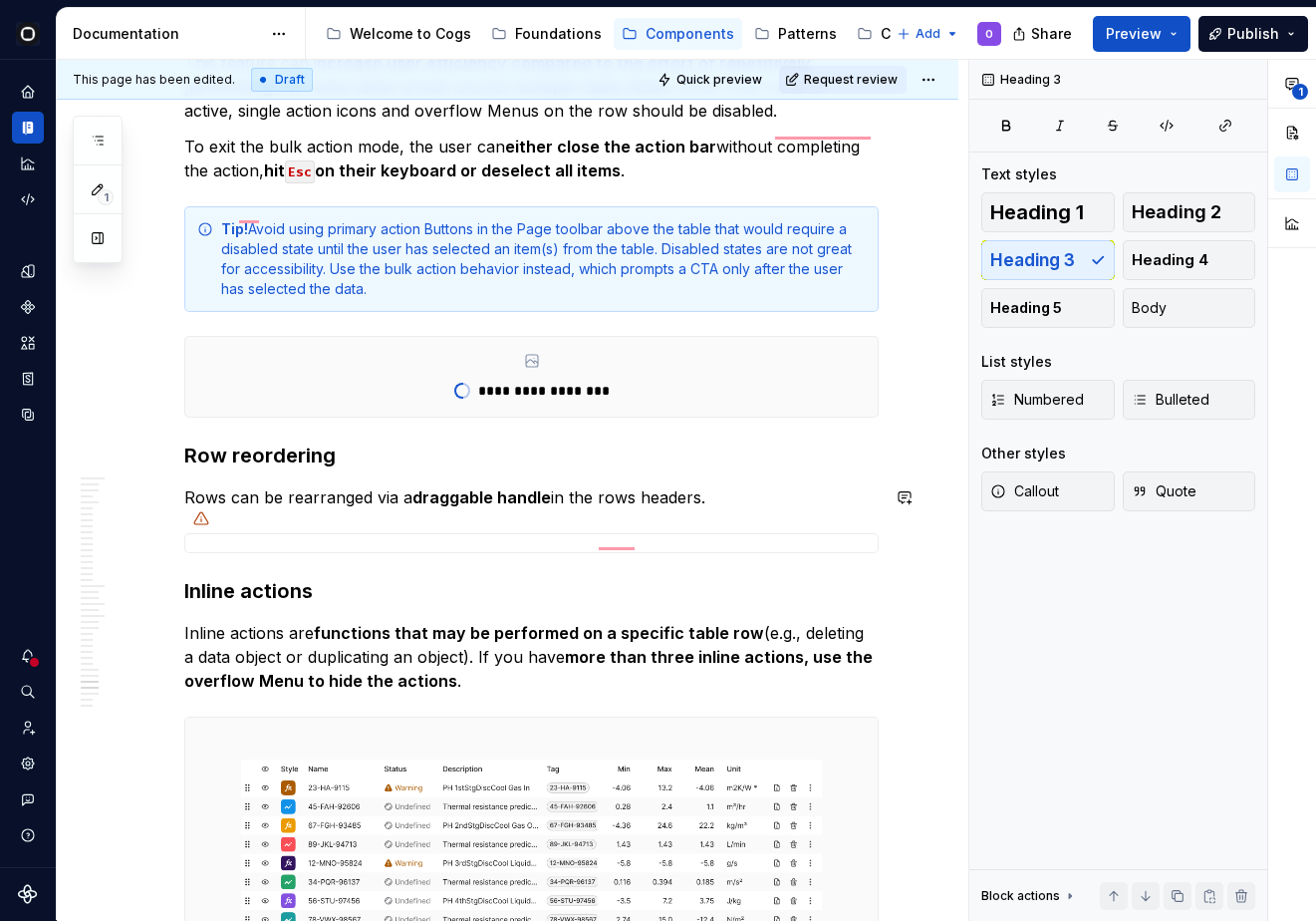 click on "Inline actions" at bounding box center [531, 591] 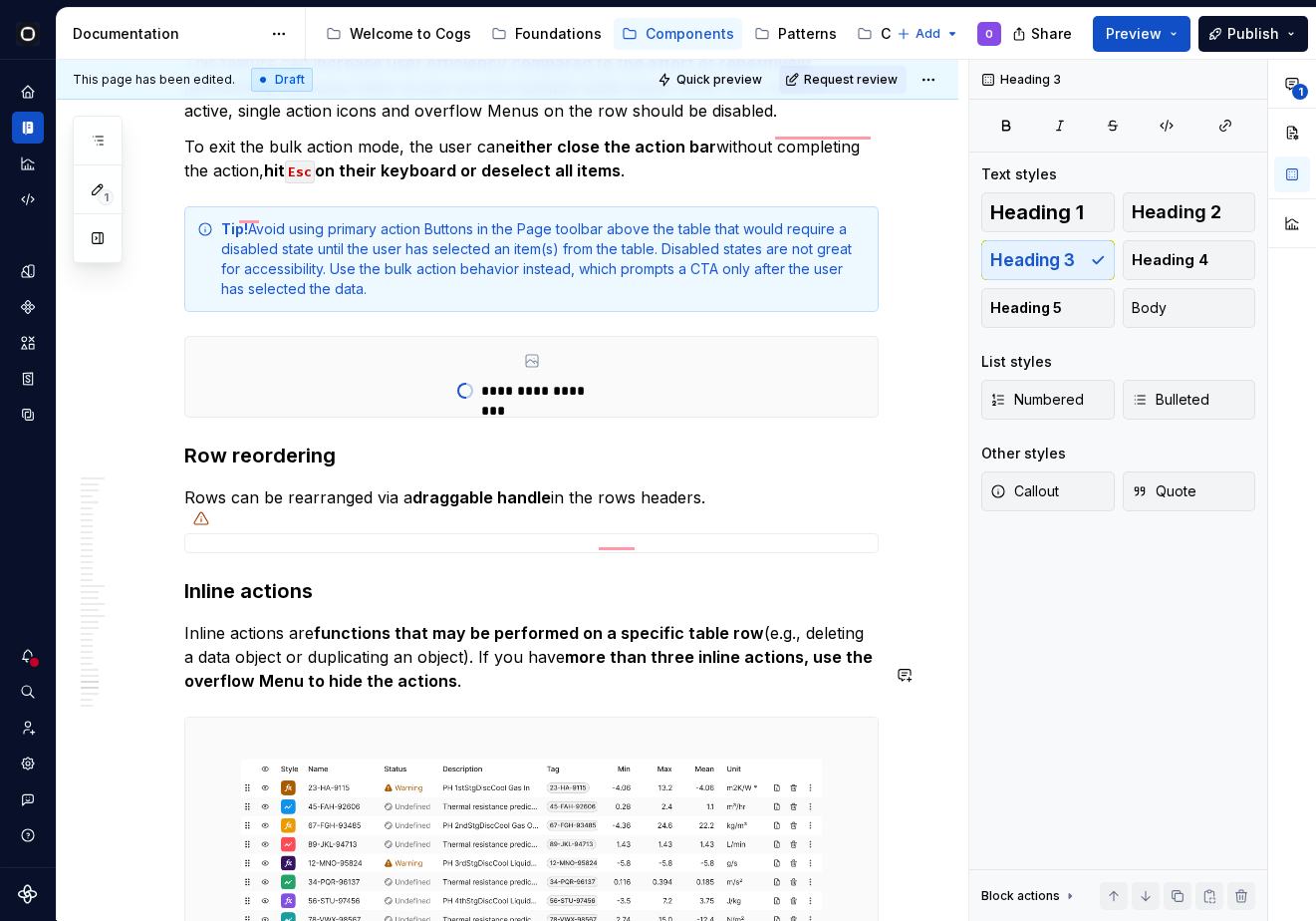 scroll, scrollTop: 12814, scrollLeft: 0, axis: vertical 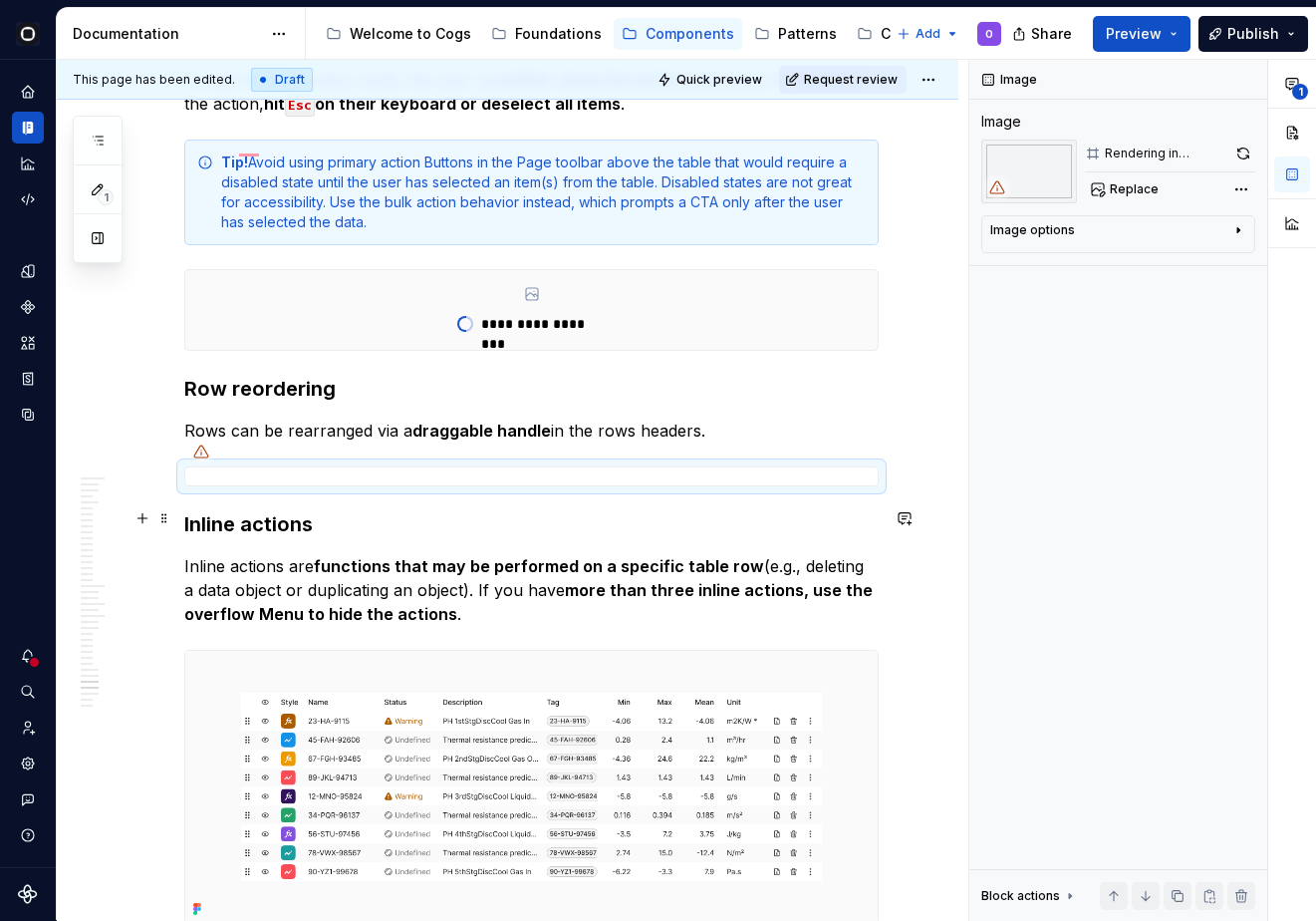 click at bounding box center [531, 476] 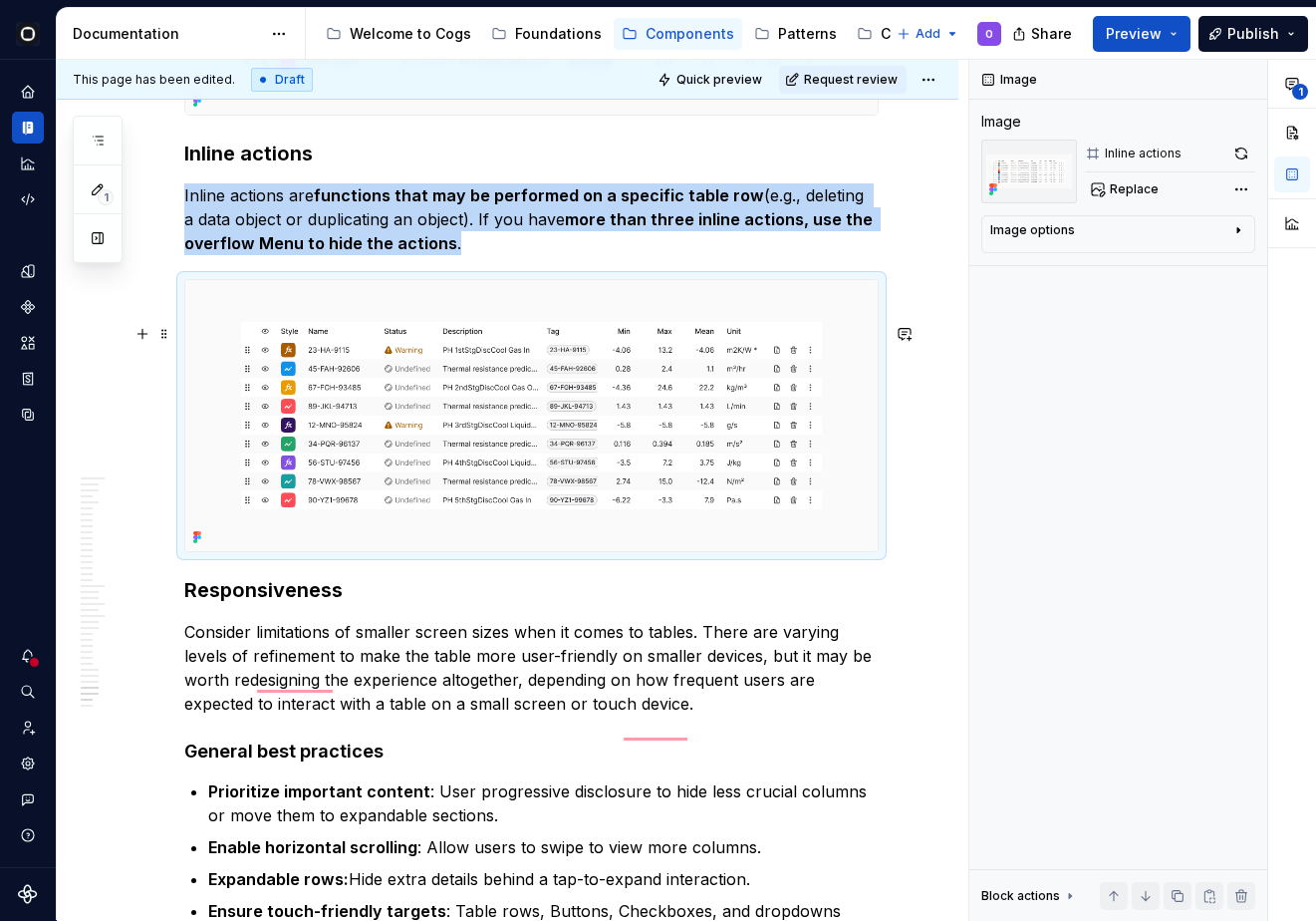 click at bounding box center [531, 416] 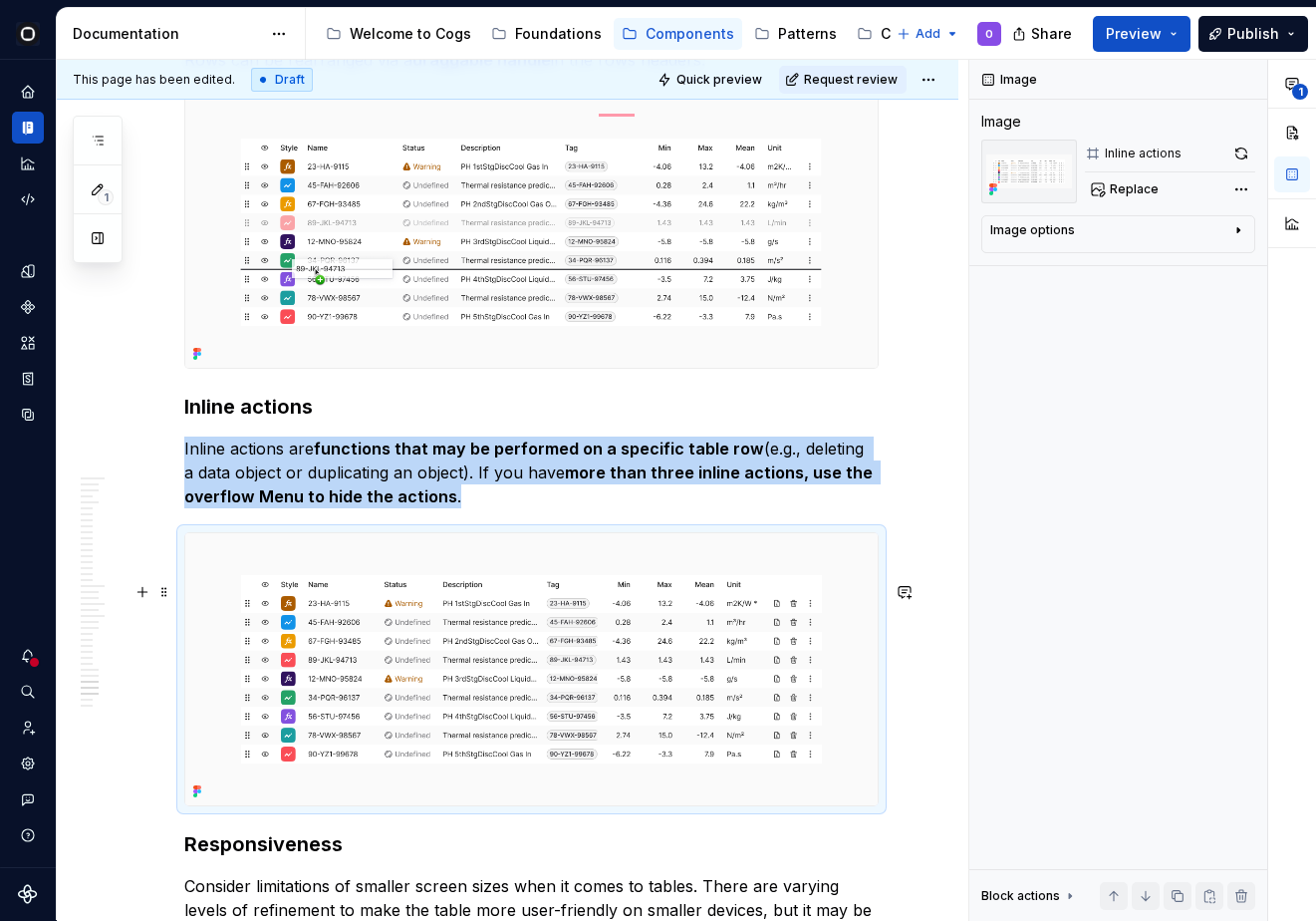 click at bounding box center (531, 669) 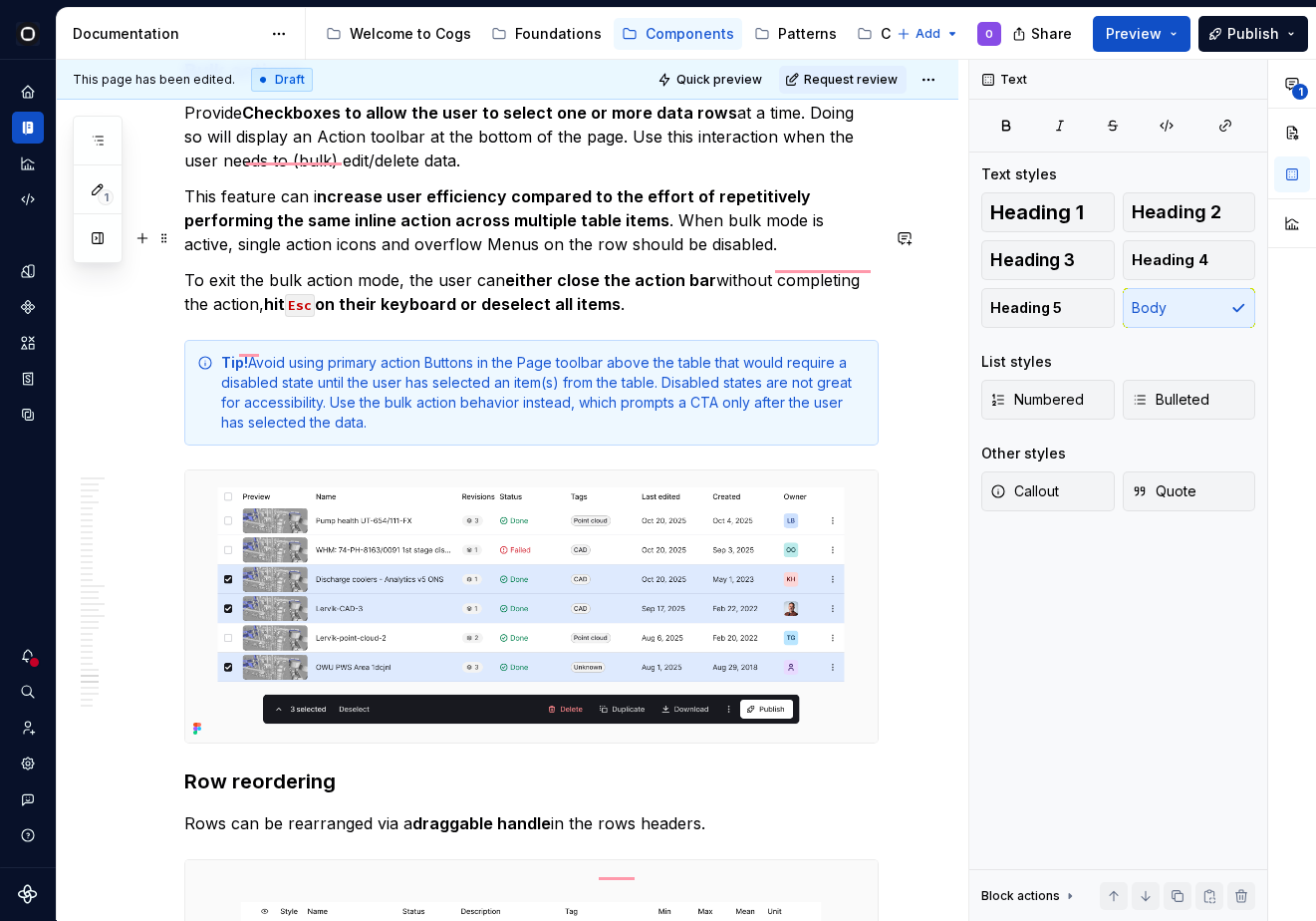 click on "This feature can i ncrease user efficiency compared to the effort of repetitively performing the same inline action across multiple table items . When bulk mode is active, single action icons and overflow Menus on the row should be disabled." at bounding box center (531, 220) 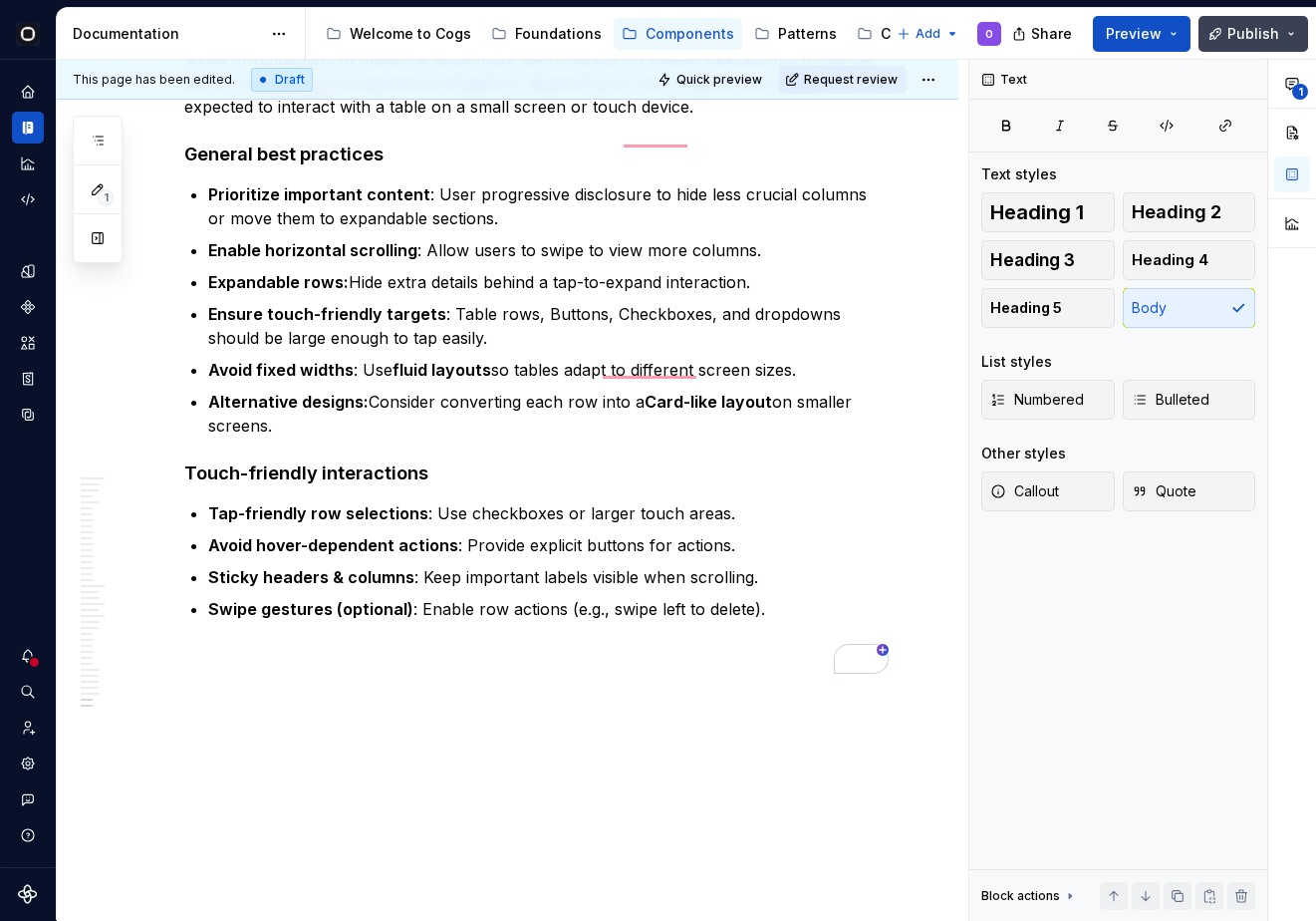 click on "Publish" at bounding box center (1253, 34) 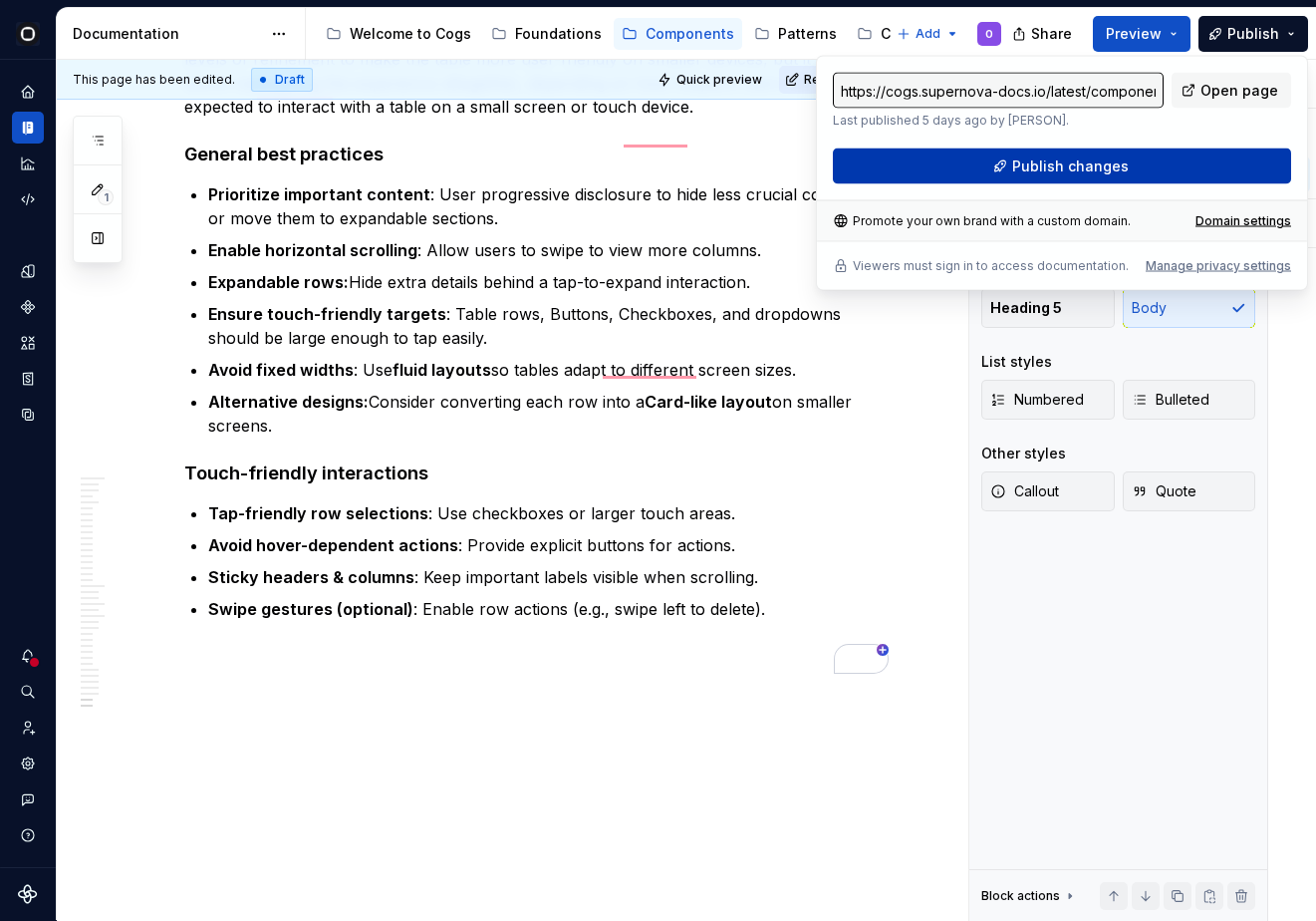 click on "Publish changes" at bounding box center (1070, 166) 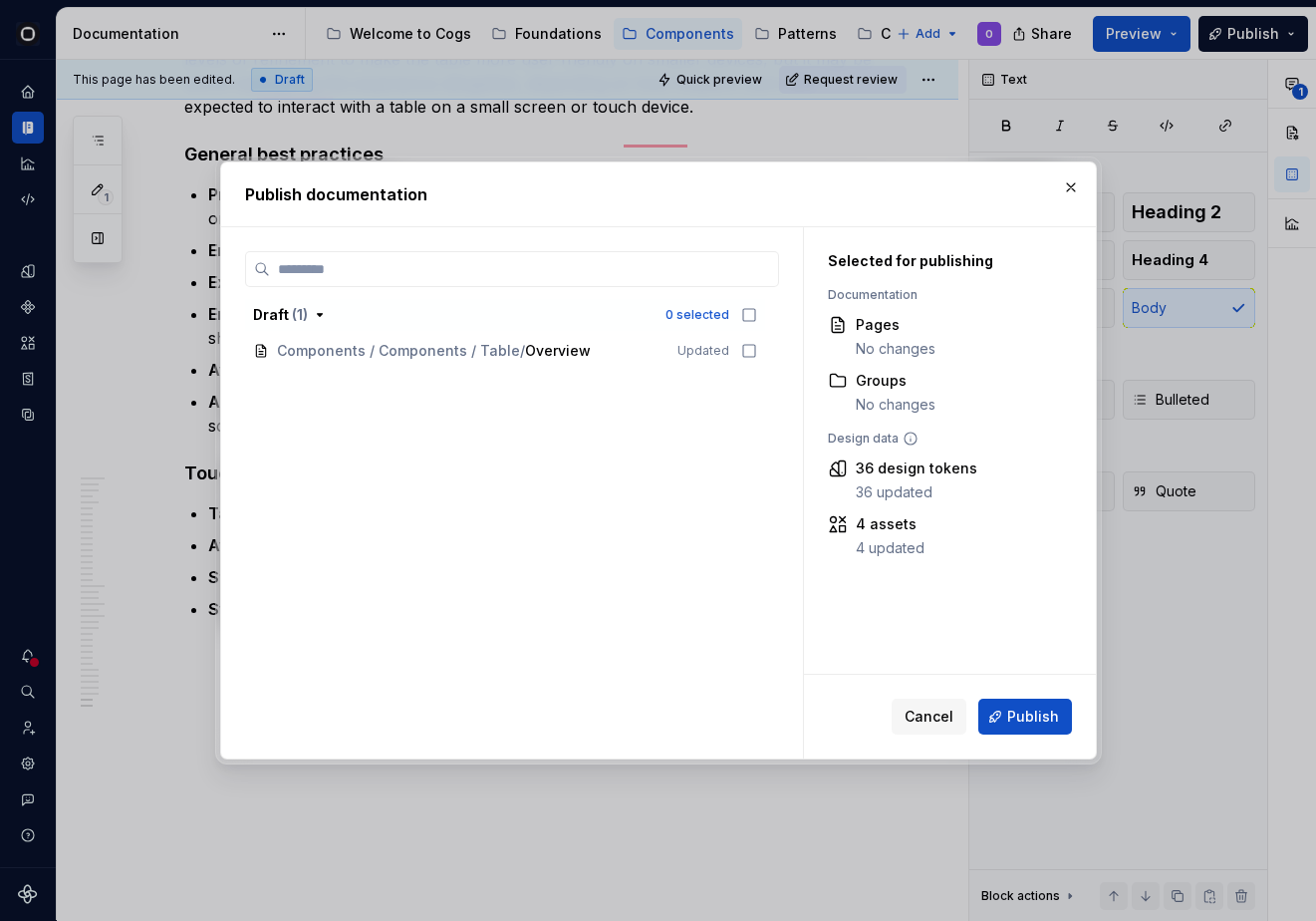 click on "Draft   ( 1 ) 0   selected Components / Components / Table  /  Overview Updated" at bounding box center (512, 333) 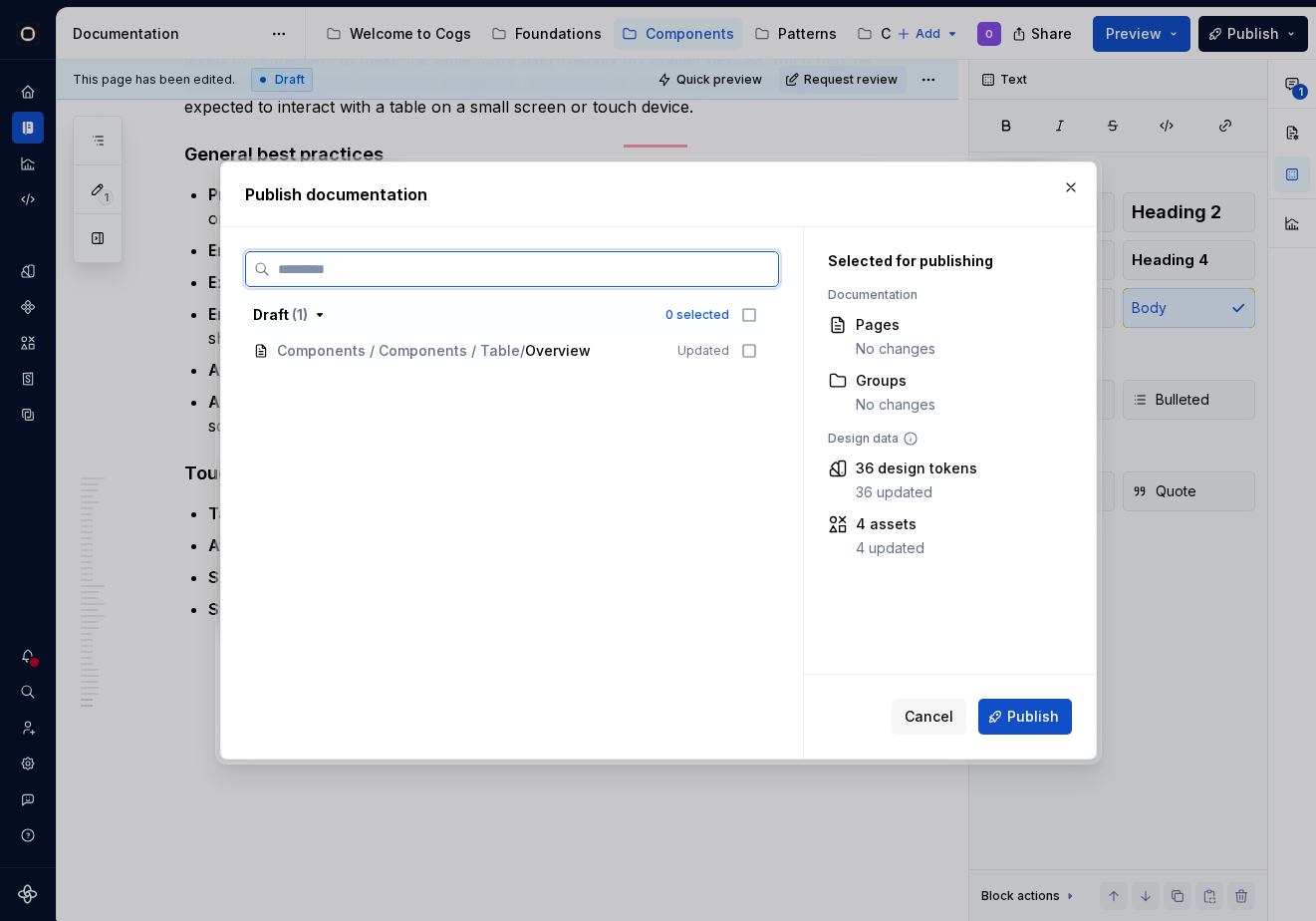 click 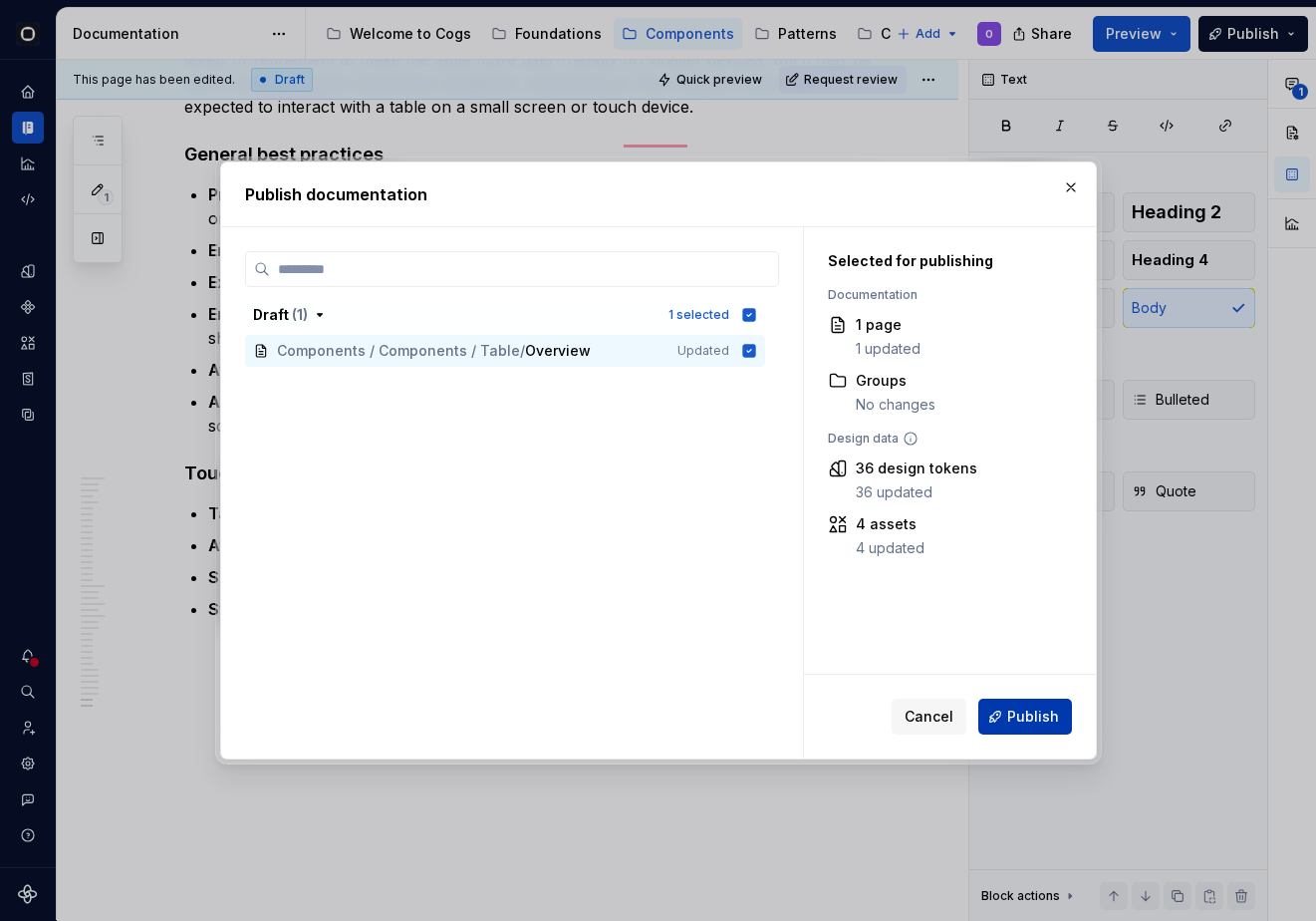 click on "Publish" at bounding box center [1025, 717] 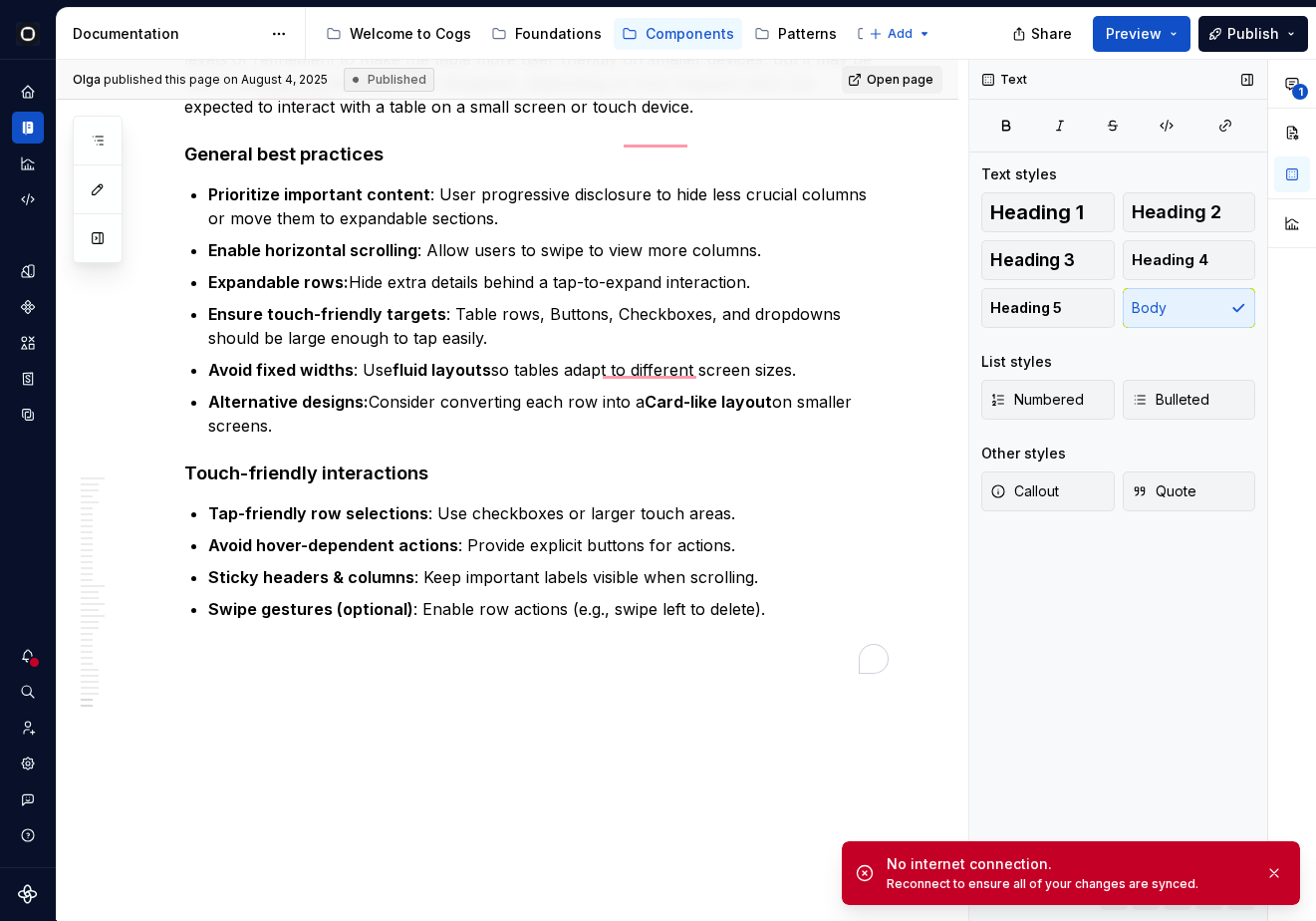 type on "*" 